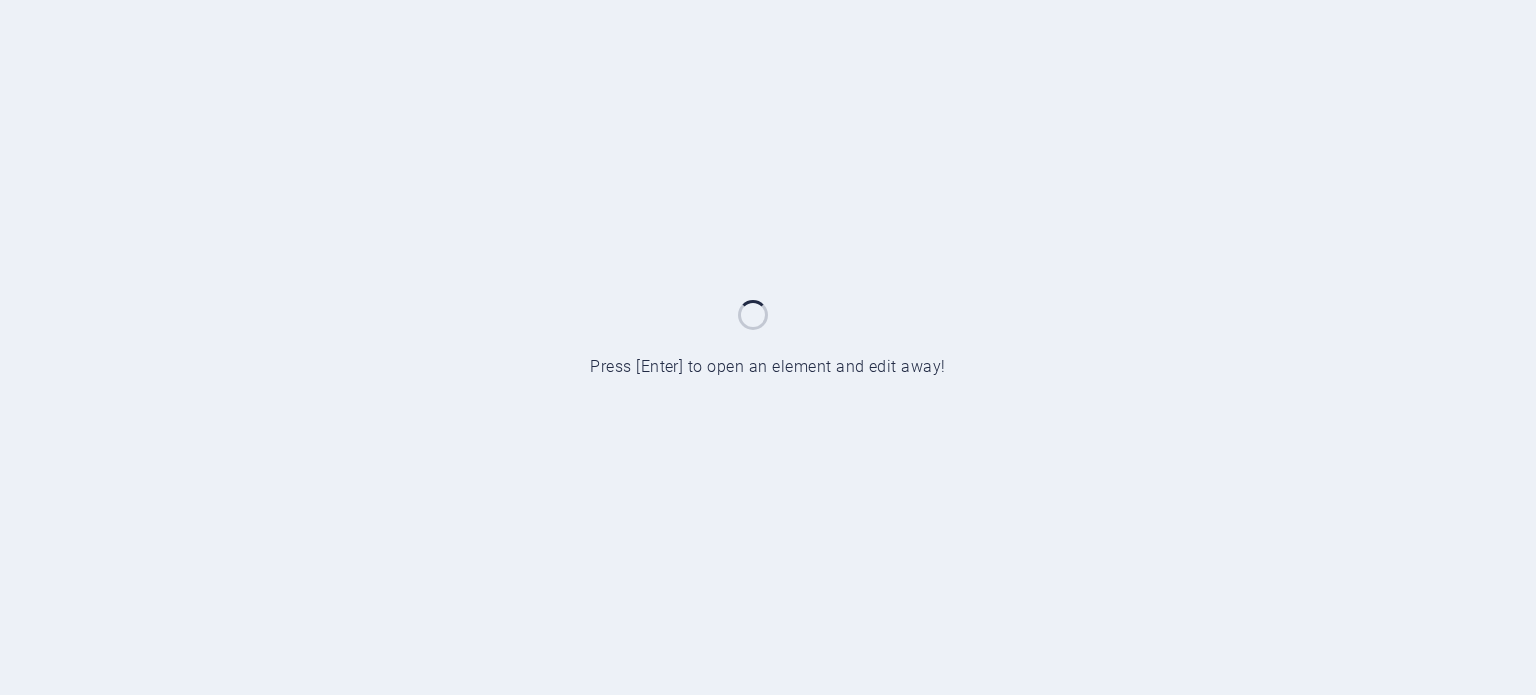 scroll, scrollTop: 0, scrollLeft: 0, axis: both 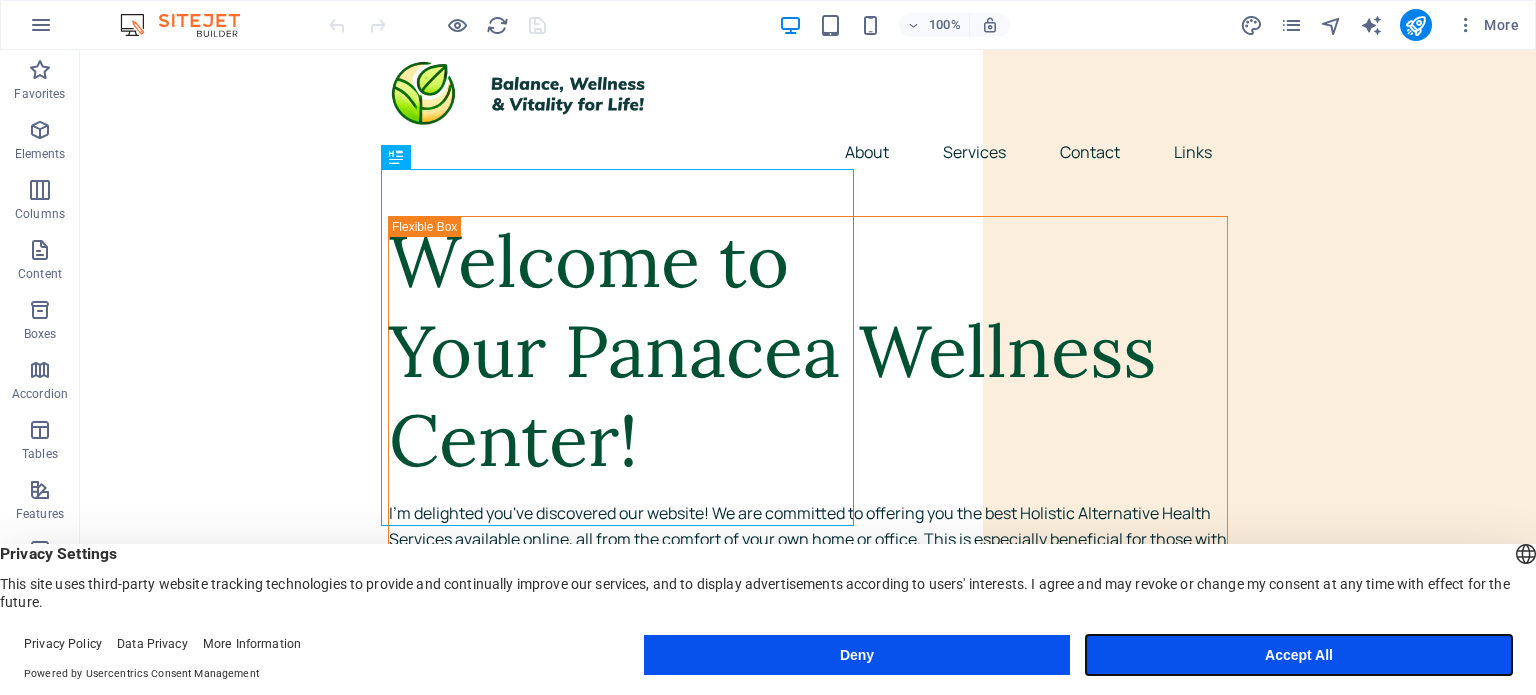 click on "Accept All" at bounding box center (1299, 655) 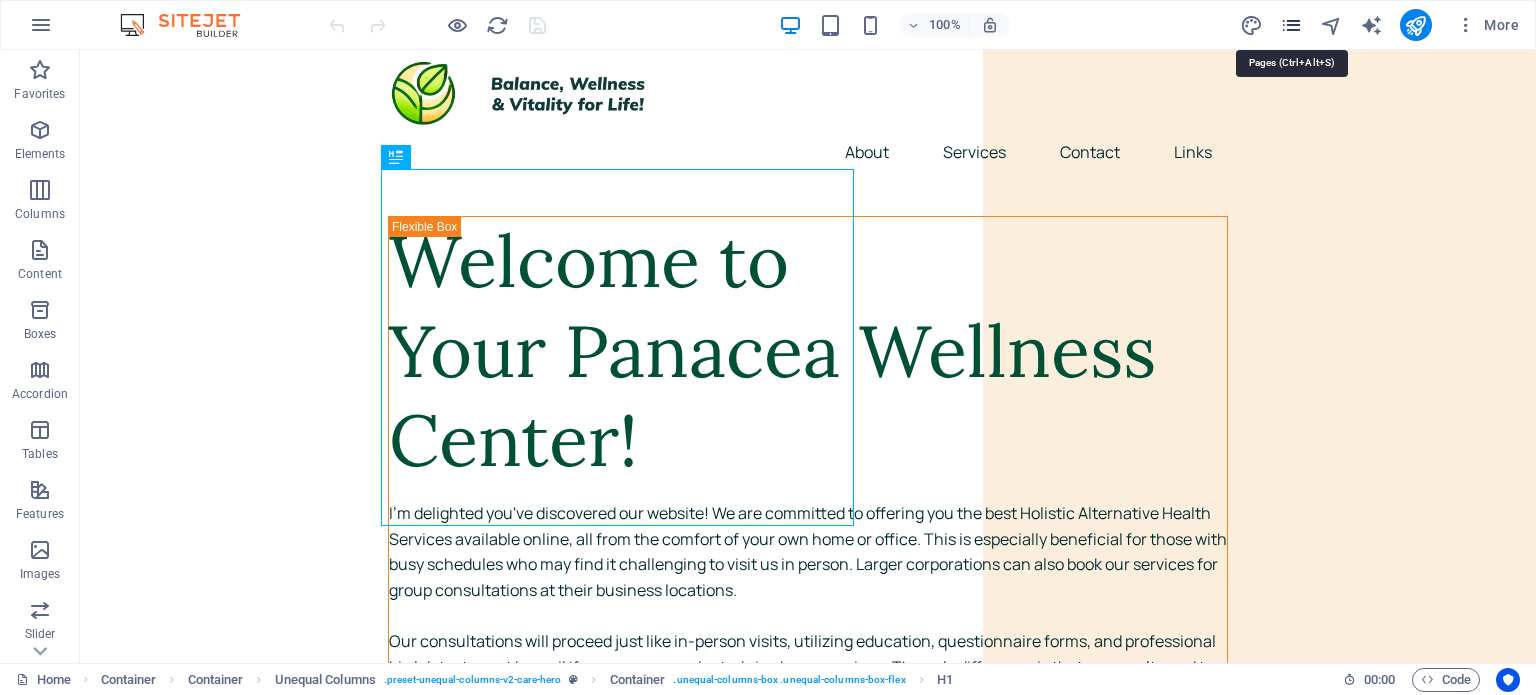 click at bounding box center (1291, 25) 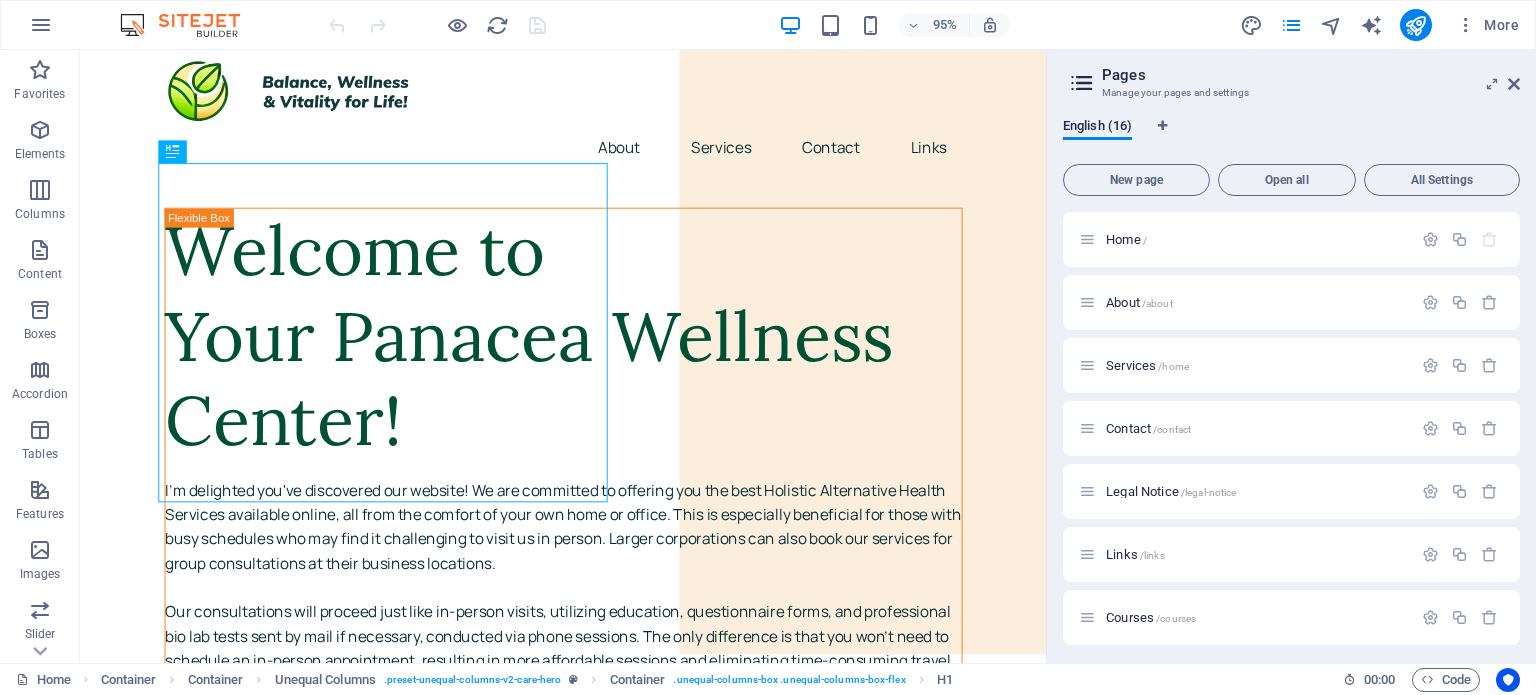 click on "English (16) New page Open all All Settings Home / About /about Services /home Contact /contact Legal Notice /legal-notice Links /links Courses /courses TMT /tmt Privacy /privacy Academy /academy Reiki /reiki Reiki Courses /reiki-14 Crystal /crystal AW /aw Crystal Courses /crystal-15 New page /new-page" at bounding box center (1291, 382) 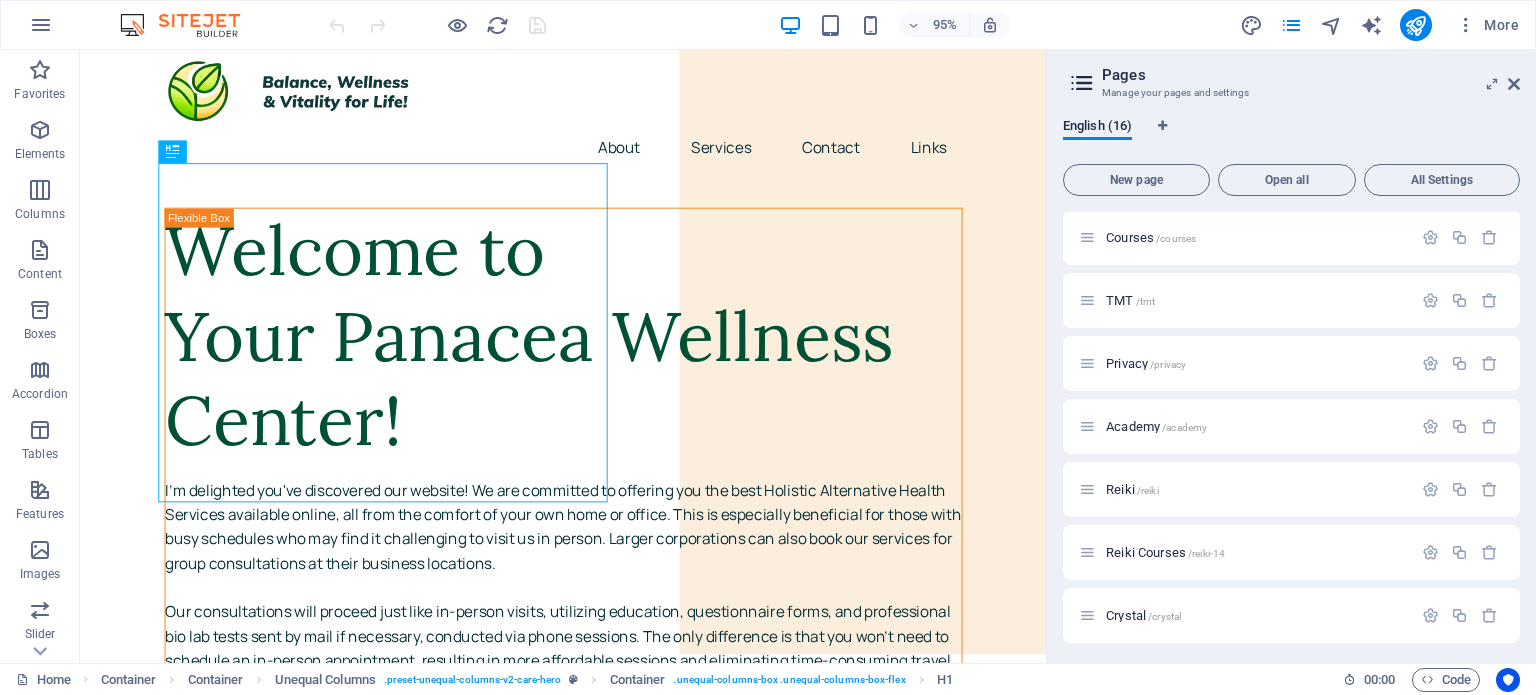 scroll, scrollTop: 572, scrollLeft: 0, axis: vertical 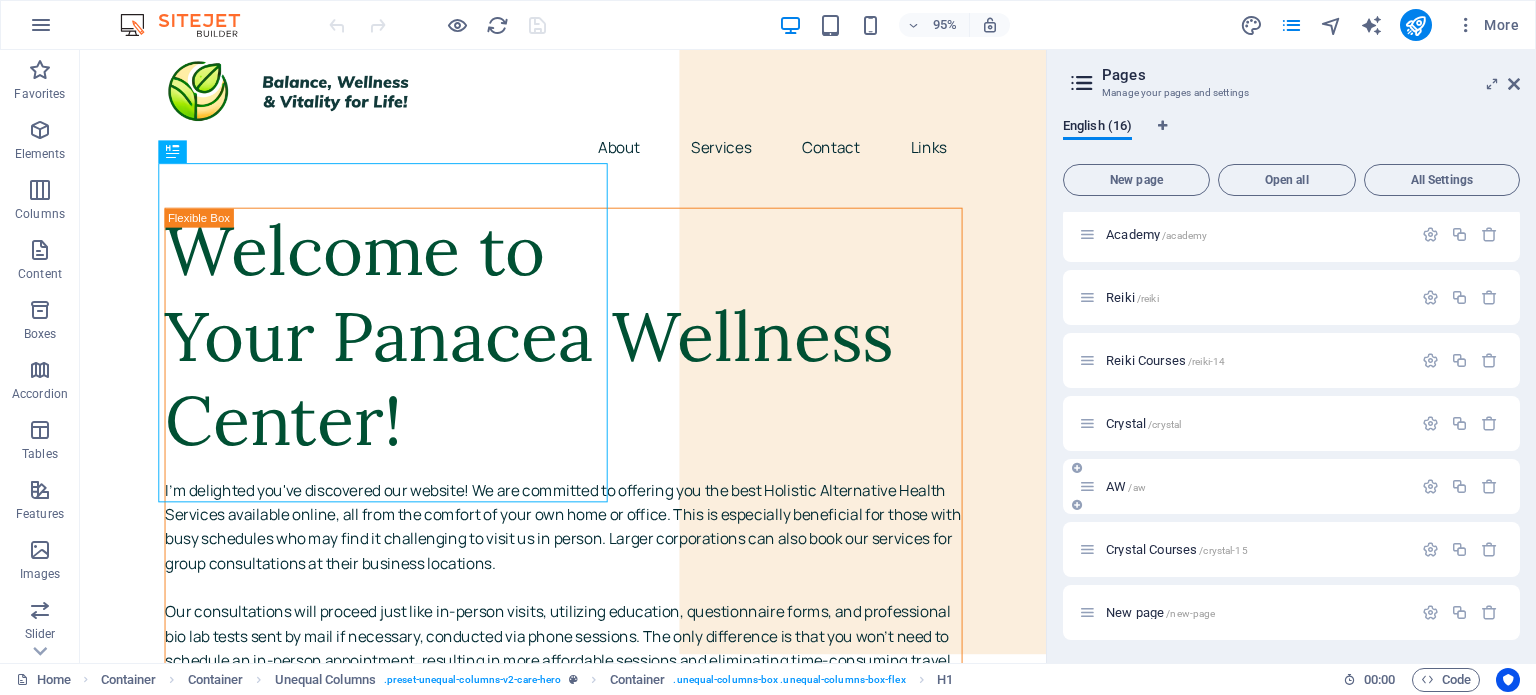 click on "AW /aw" at bounding box center [1126, 486] 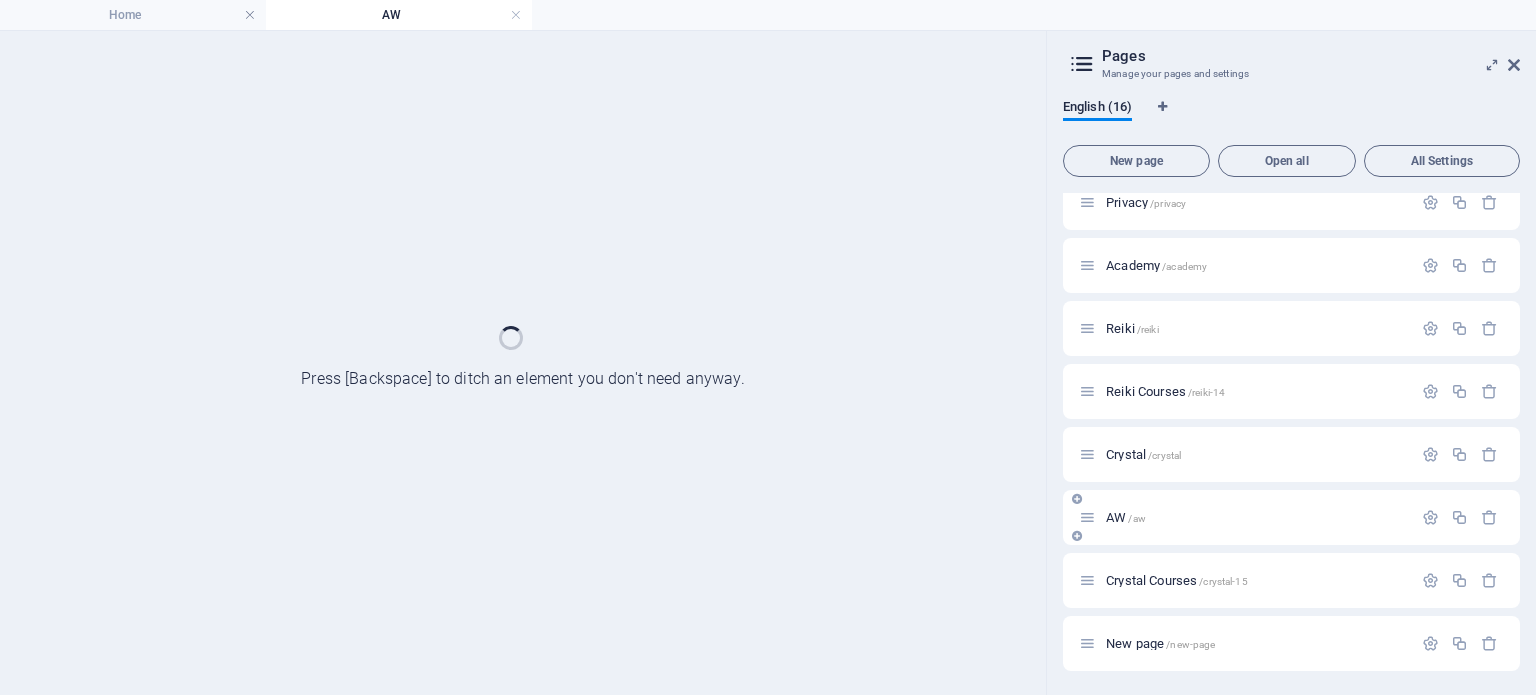 scroll, scrollTop: 521, scrollLeft: 0, axis: vertical 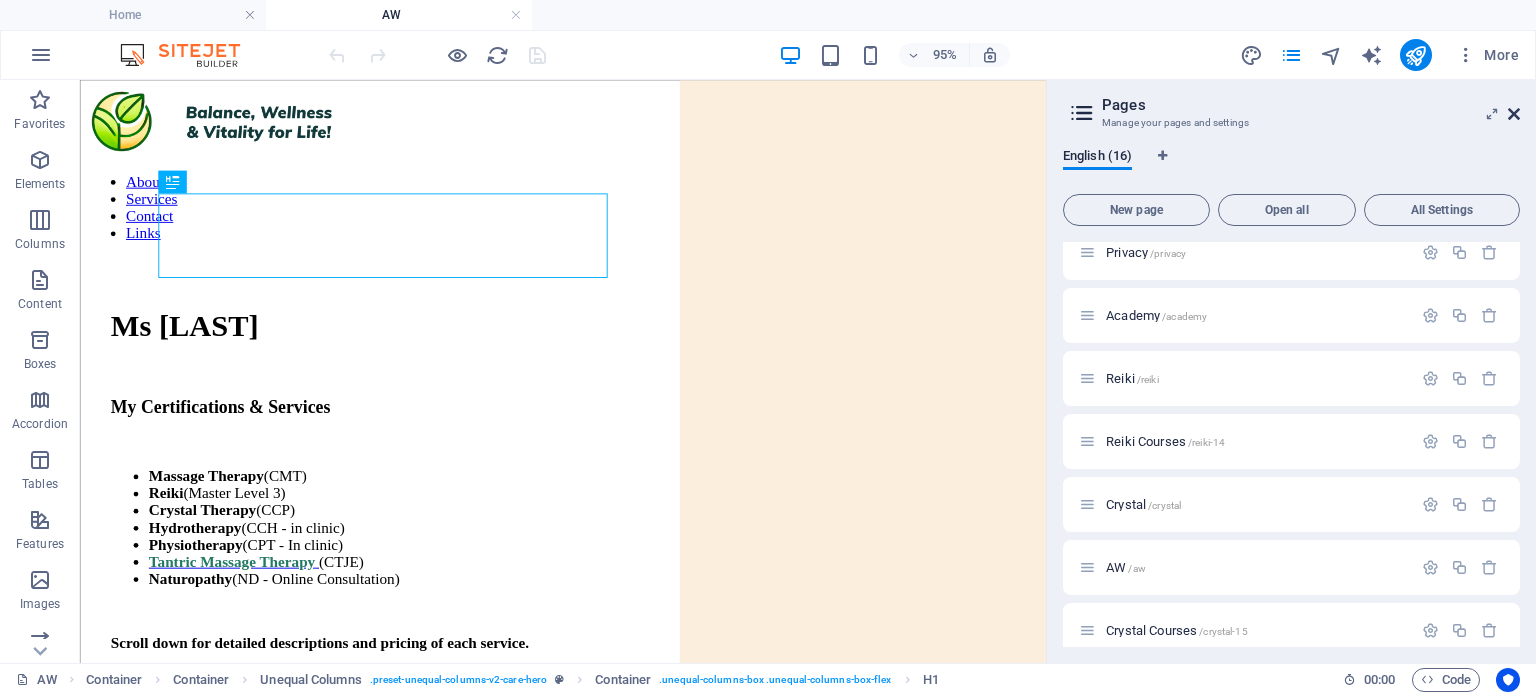 click at bounding box center (1514, 114) 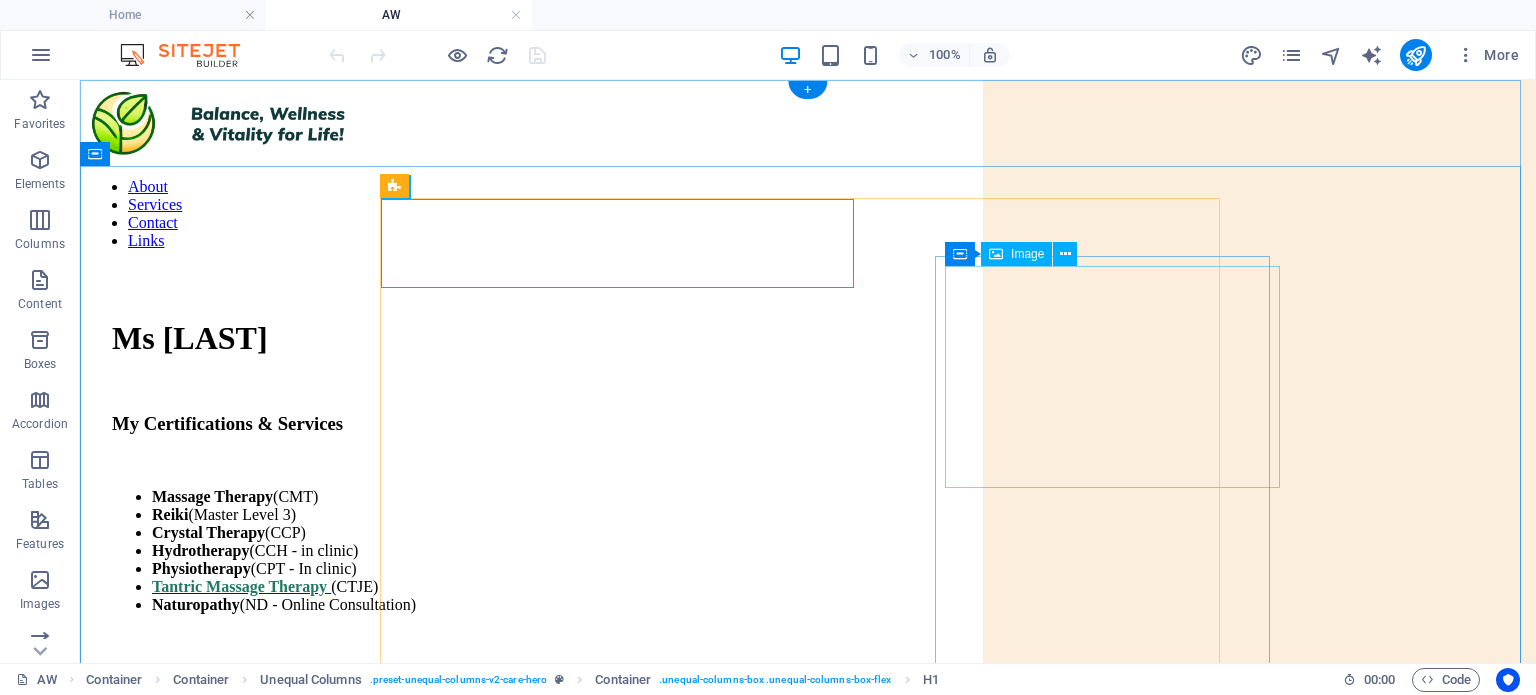 click at bounding box center [858, 1105] 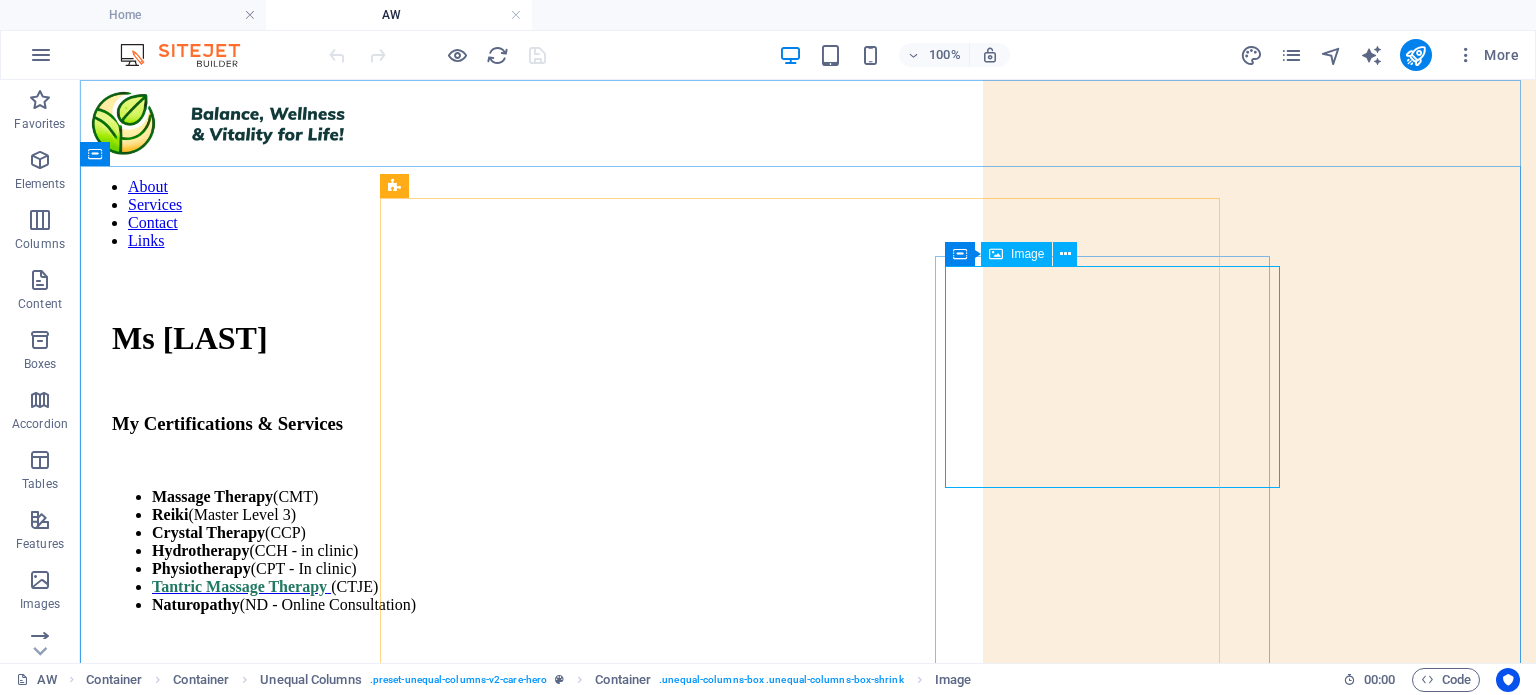 click on "Image" at bounding box center [1027, 254] 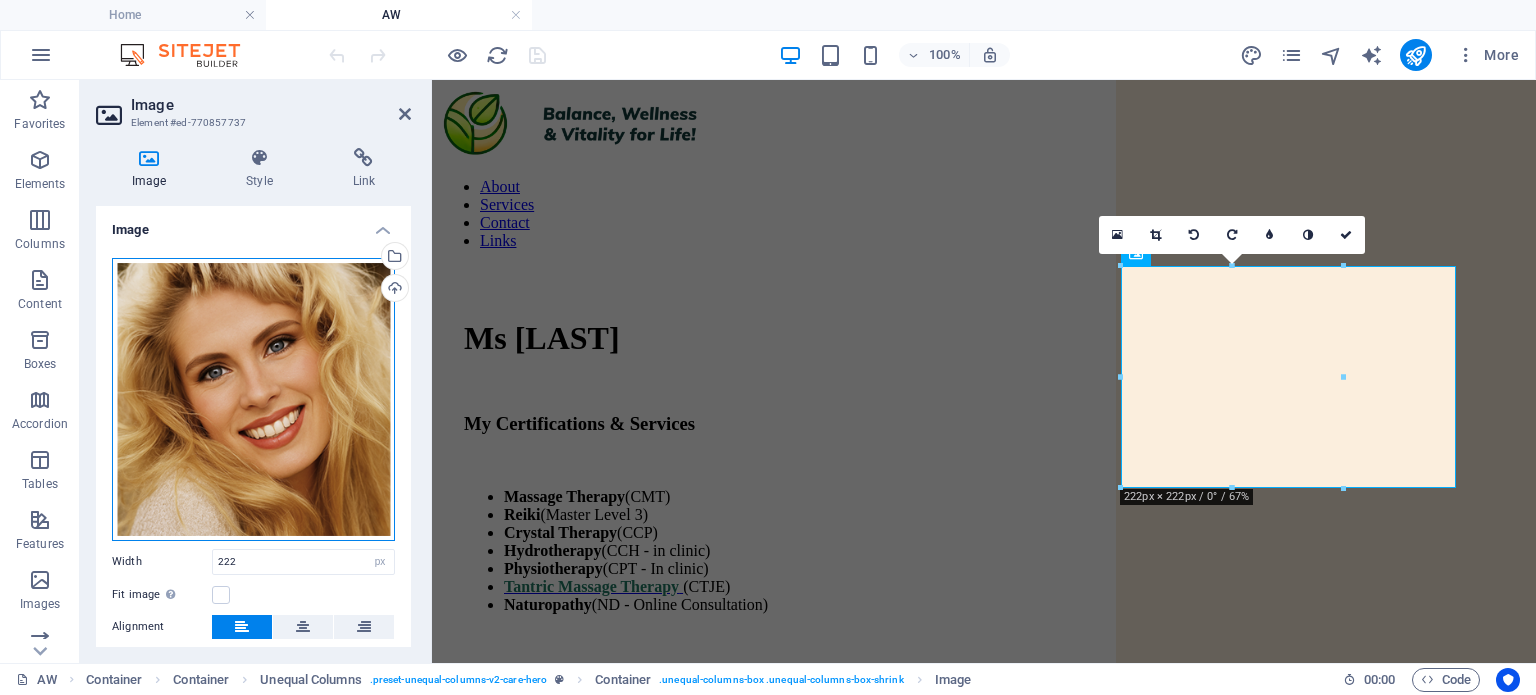 click on "Drag files here, click to choose files or select files from Files or our free stock photos & videos" at bounding box center (253, 399) 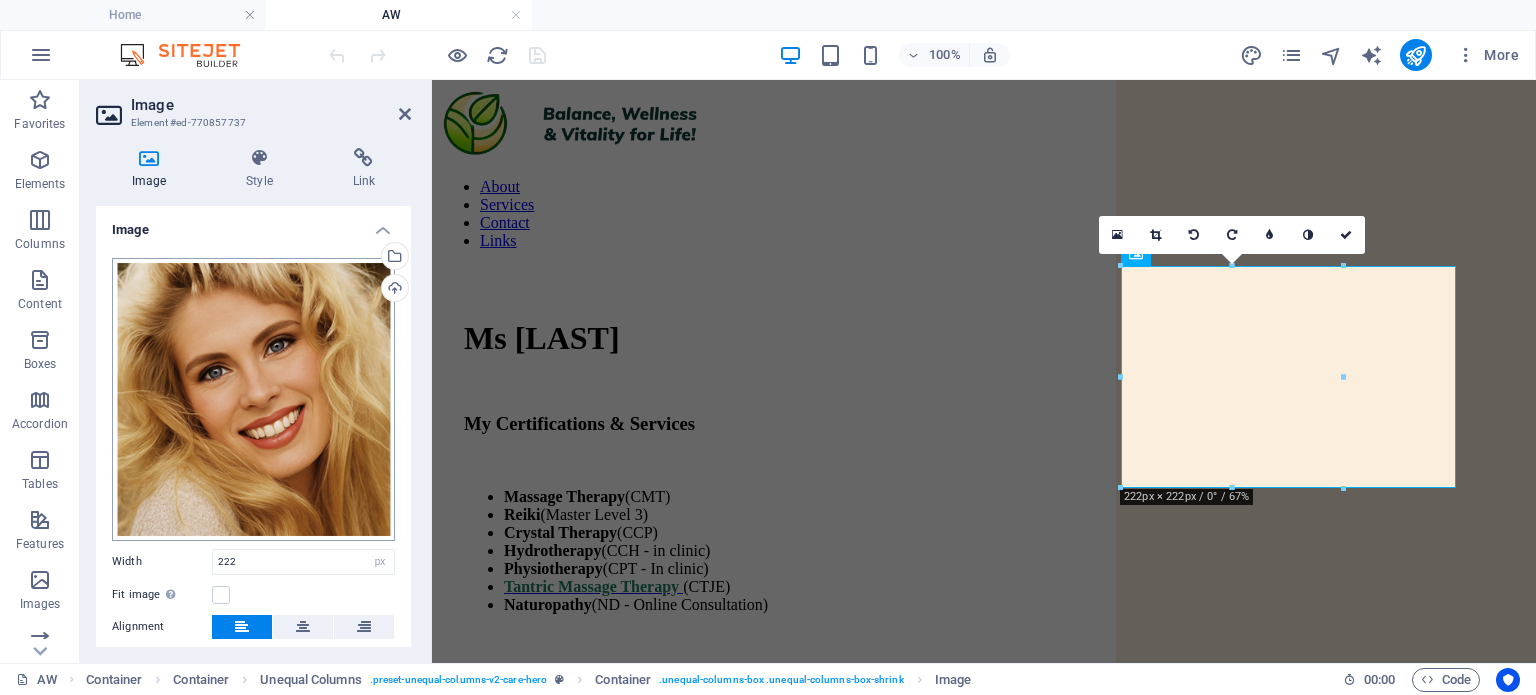 click on "your-panacea.com Home AW Favorites Elements Columns Content Boxes Accordion Tables Features Images Slider Header Footer Forms Marketing Collections Drag here to replace the existing content. Press “Ctrl” if you want to create a new element. Container H1 Container Container Unequal Columns Container Container Menu Bar Menu 95% More Home Container Container Unequal Columns . preset-unequal-columns-v2-care-hero Container . unequal-columns-box .unequal-columns-box-shrink Image 00 : 00 Code Favorites Elements Columns Content Boxes Accordion Tables Features Images Slider Header Footer Forms Marketing Collections Image Element #ed-770857737 Image Style Link Image Drag files here, click to choose files or select files from Files or our free stock photos & videos Select files from the file manager, stock photos, or upload file(s) Upload Width 222 Default auto px rem % em vh vw Fit image %" at bounding box center (768, 347) 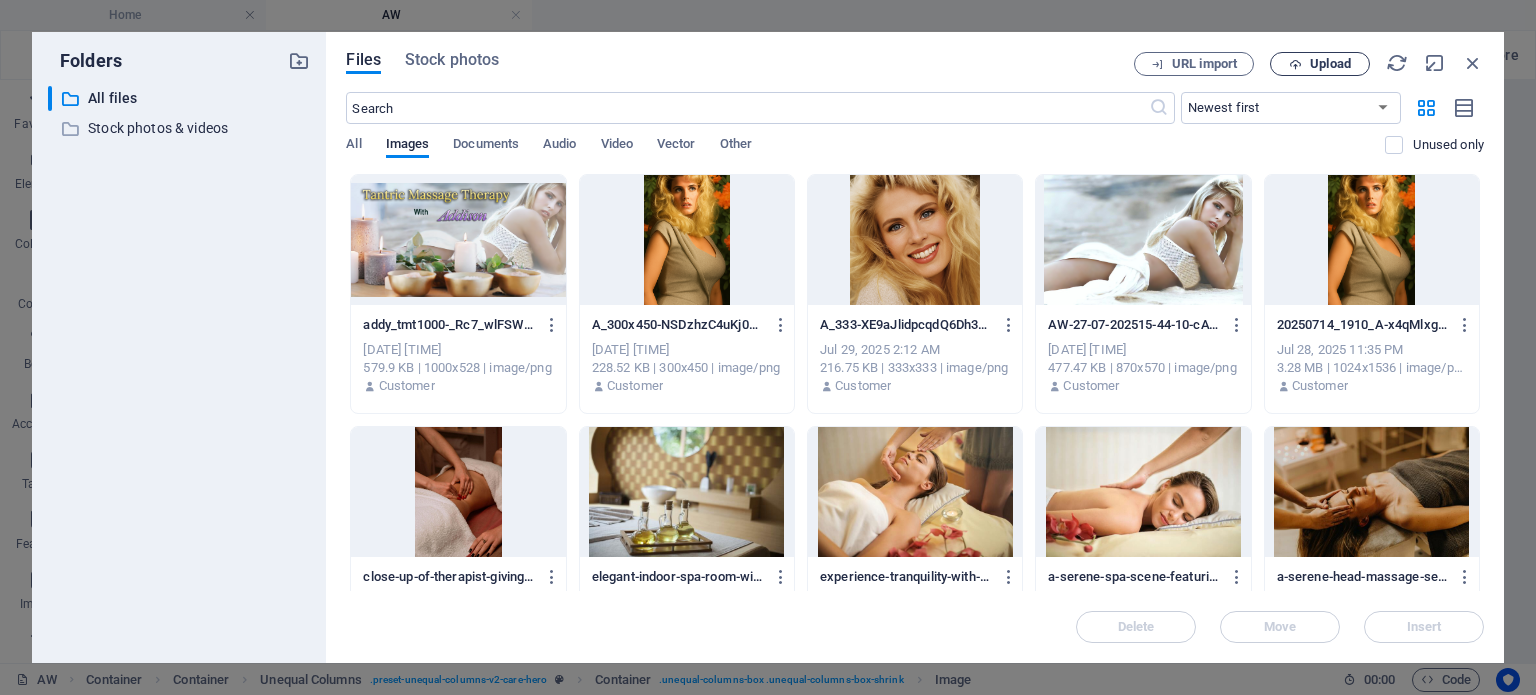 click on "Upload" at bounding box center (1330, 64) 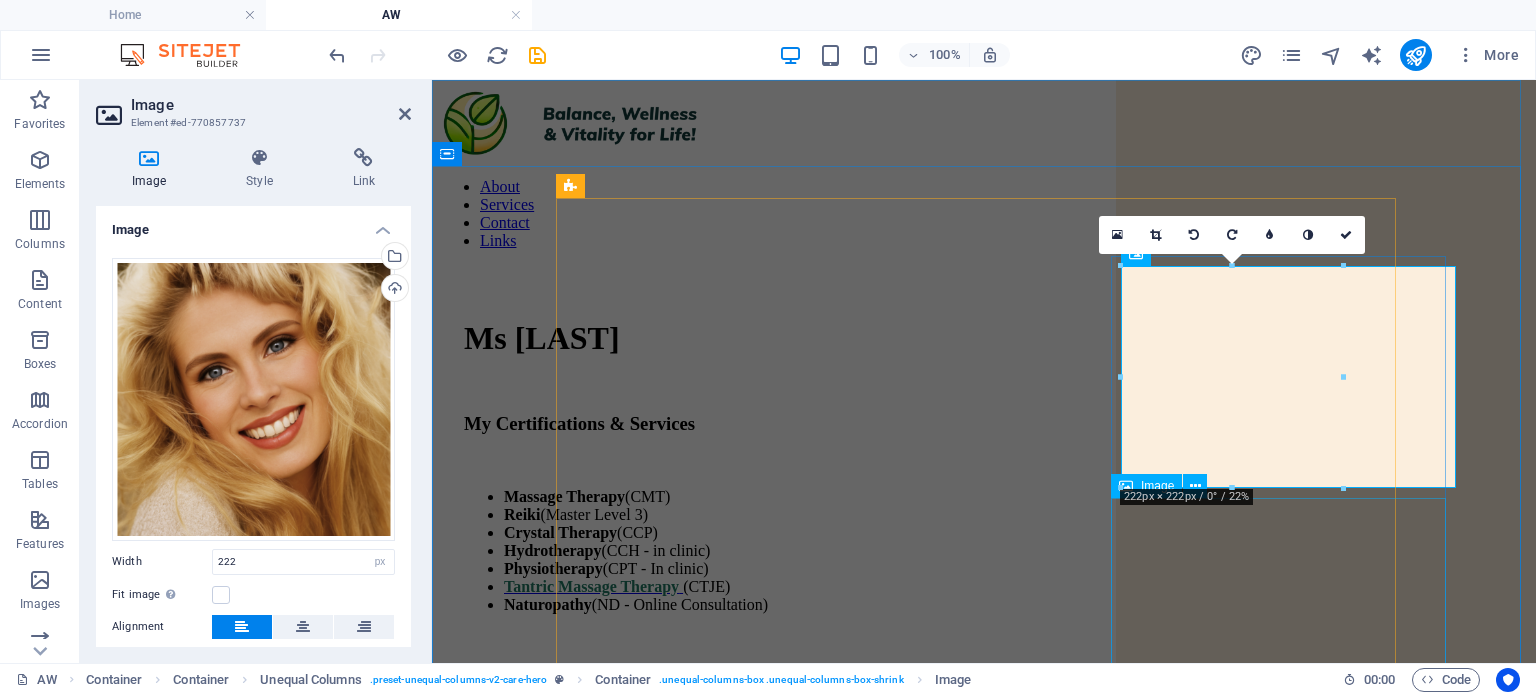 click at bounding box center [1034, 1424] 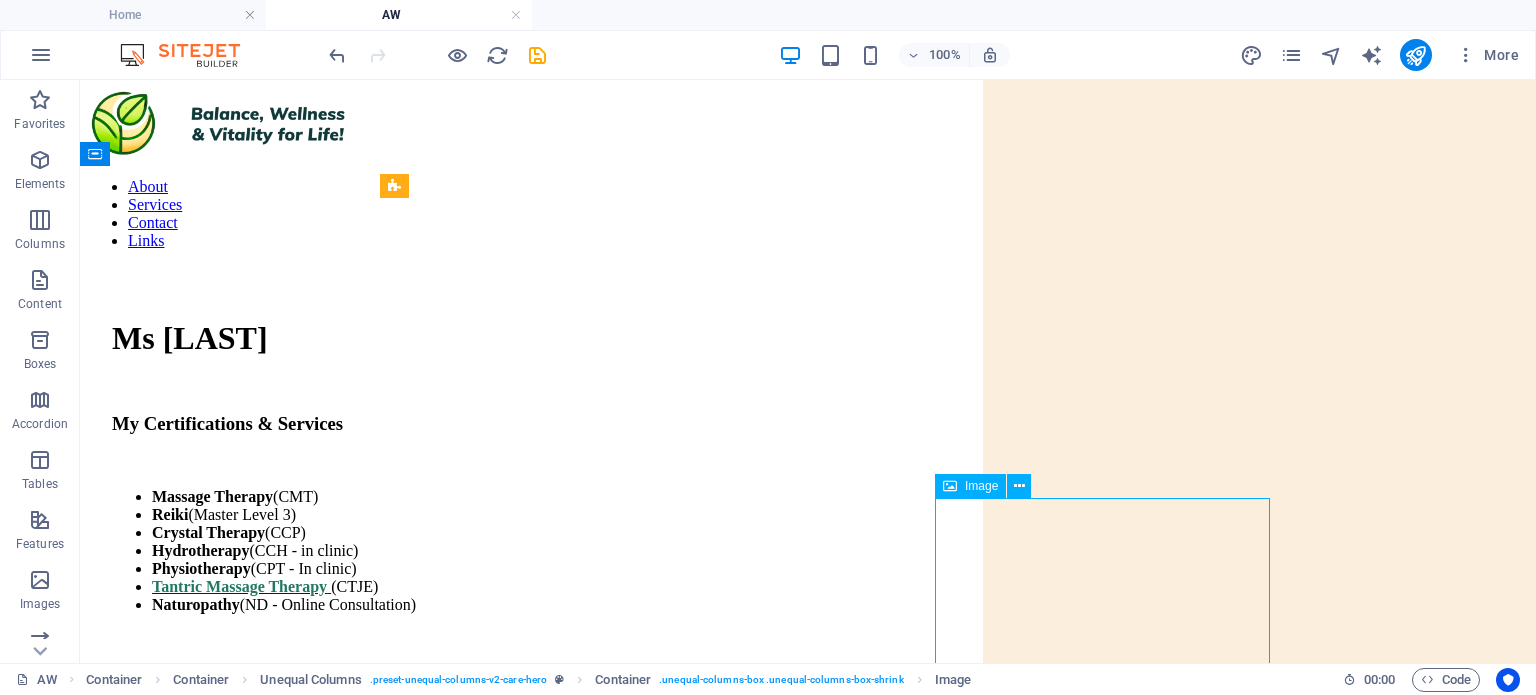 click at bounding box center [858, 1428] 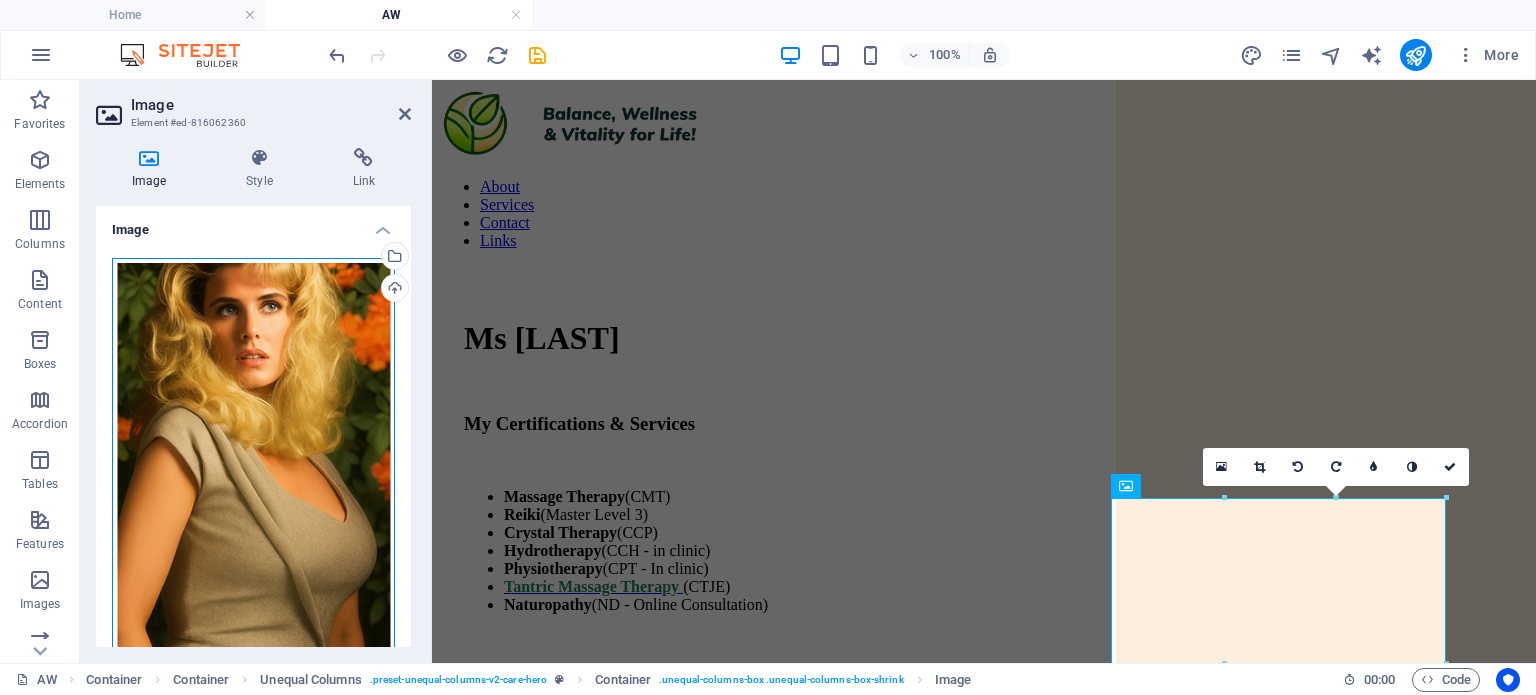 click on "Drag files here, click to choose files or select files from Files or our free stock photos & videos" at bounding box center (253, 468) 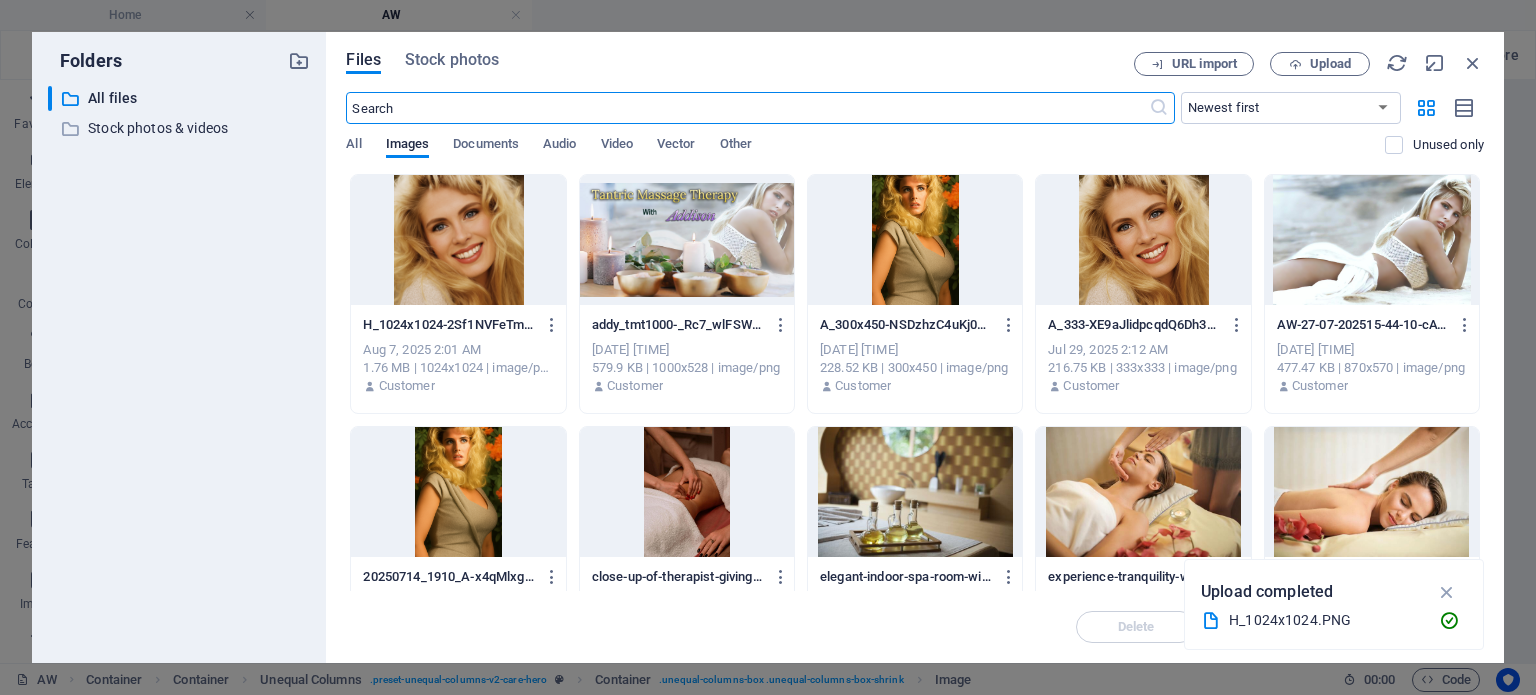 click at bounding box center (458, 492) 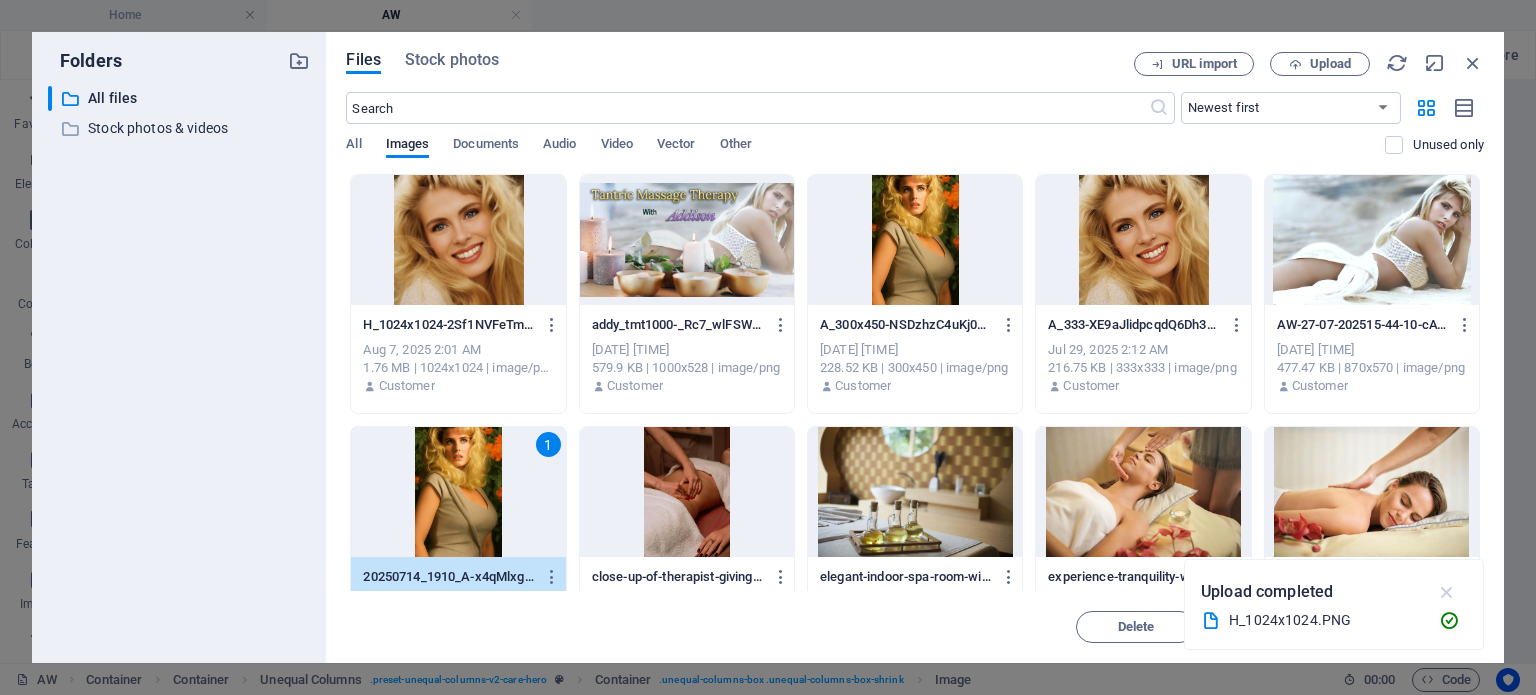 click at bounding box center (1447, 592) 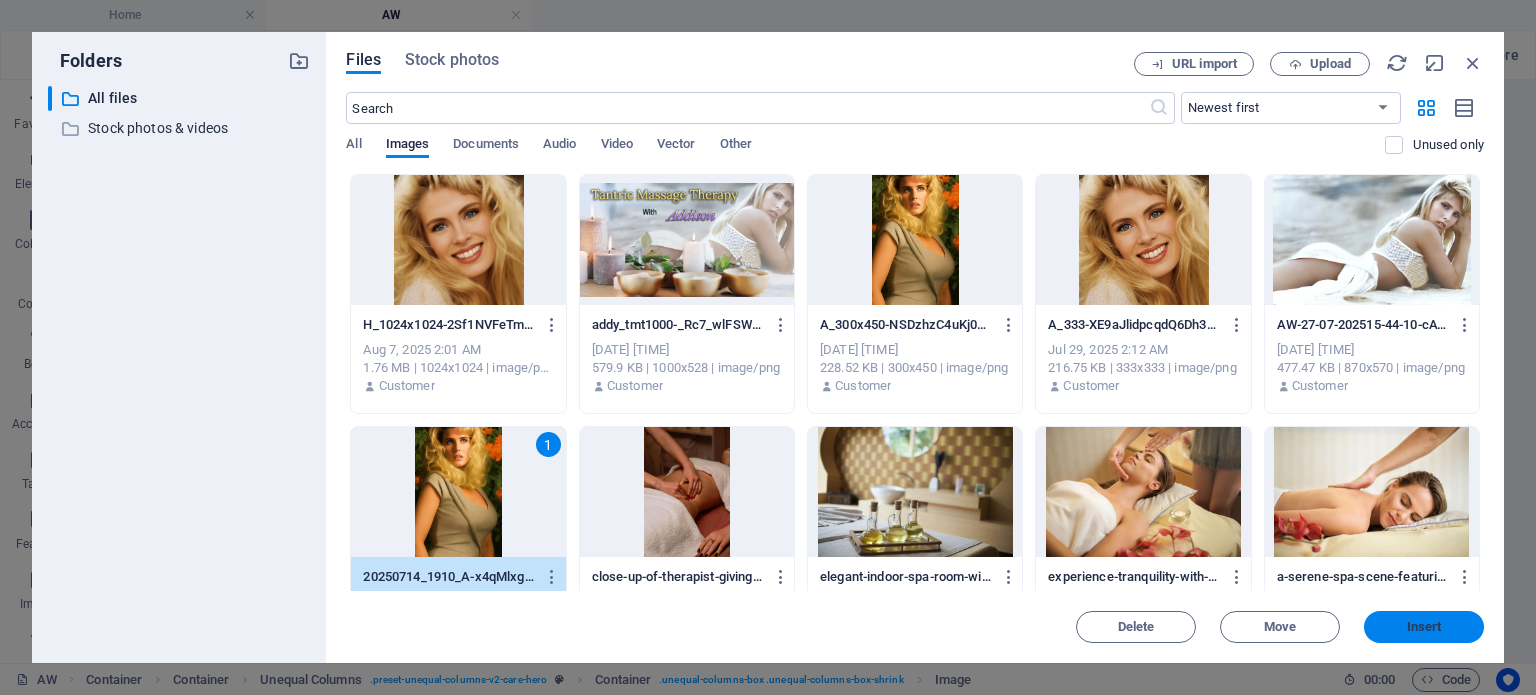 click on "Insert" at bounding box center (1424, 627) 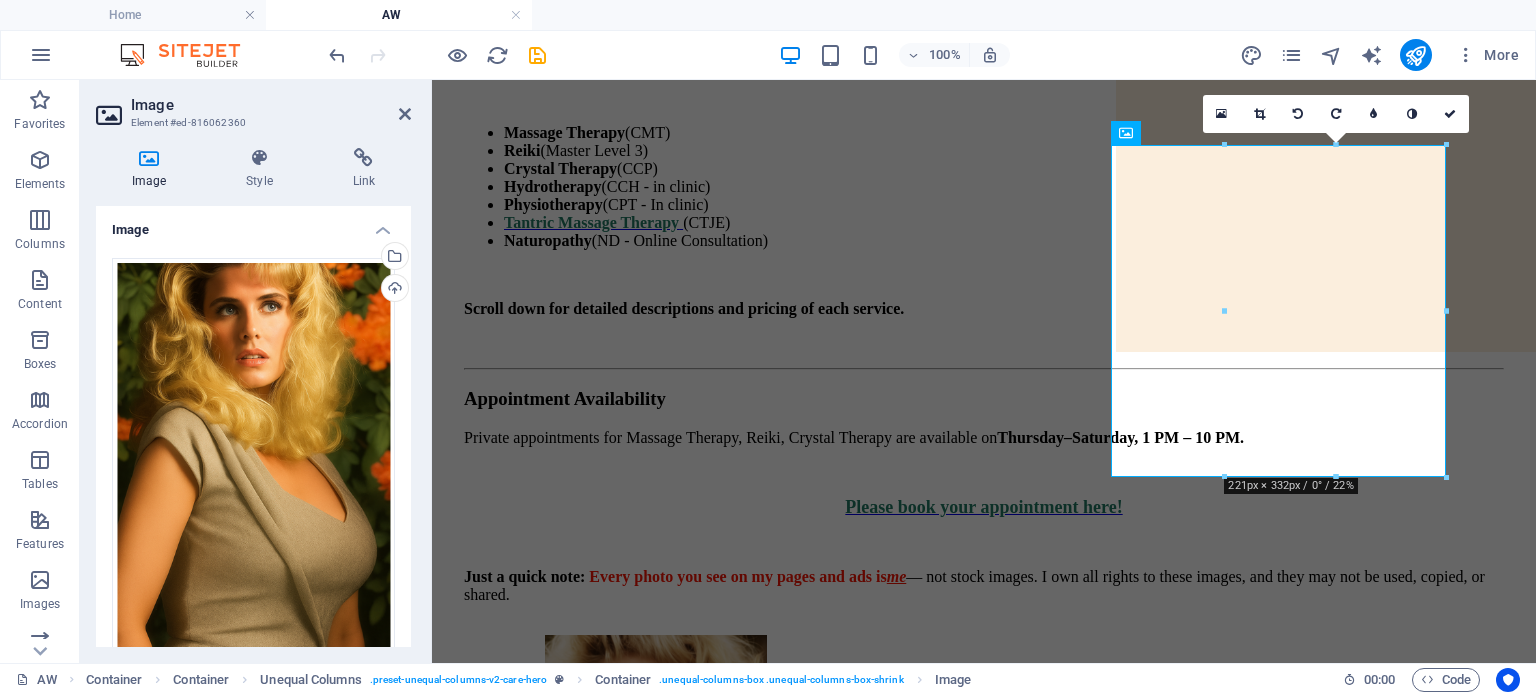 scroll, scrollTop: 193, scrollLeft: 0, axis: vertical 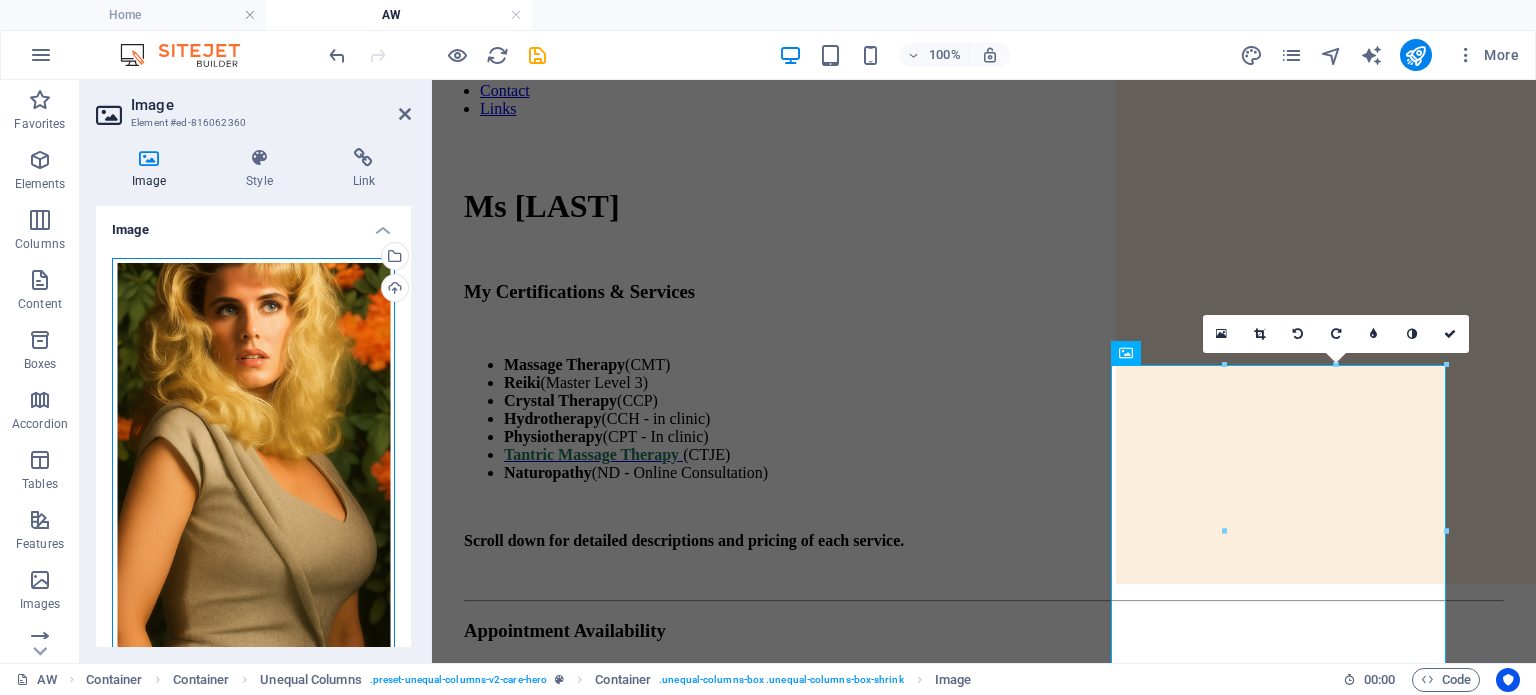 click on "Drag files here, click to choose files or select files from Files or our free stock photos & videos" at bounding box center (253, 468) 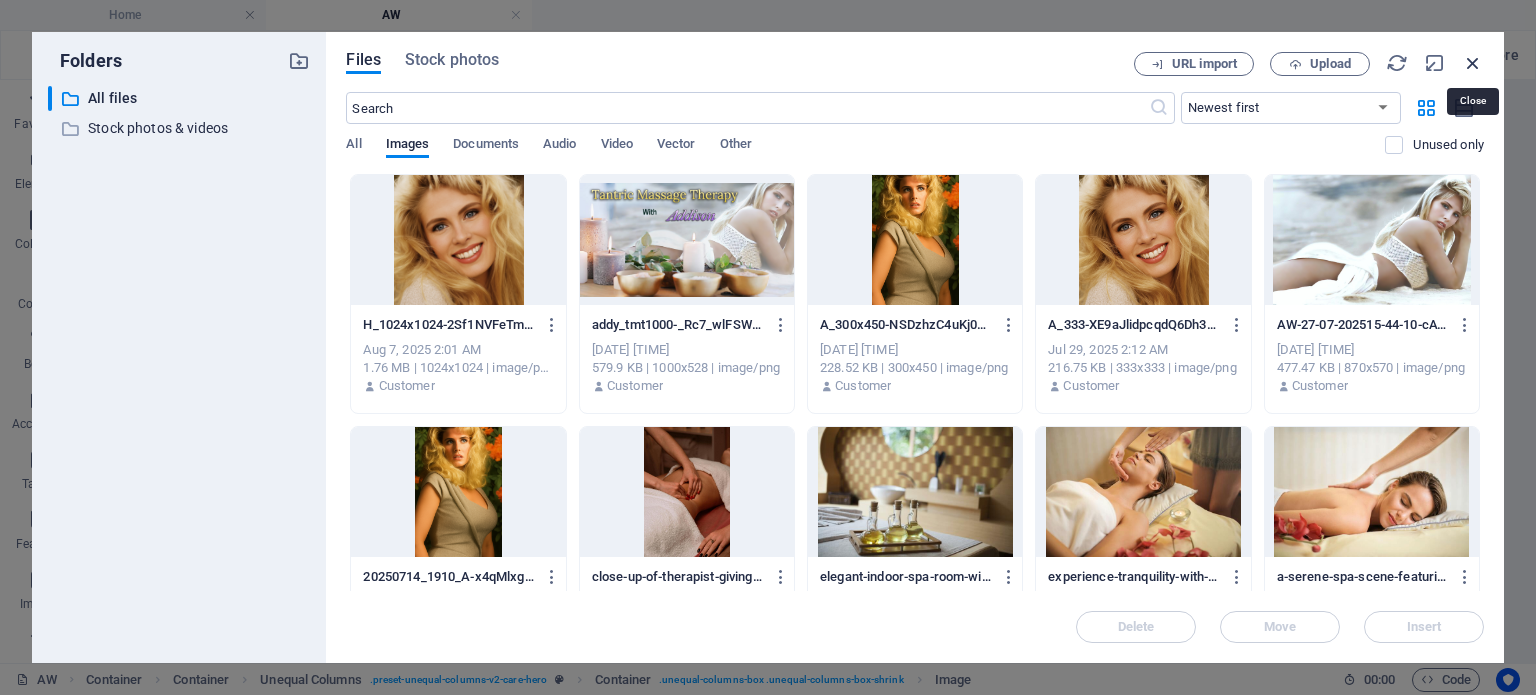 click at bounding box center (1473, 63) 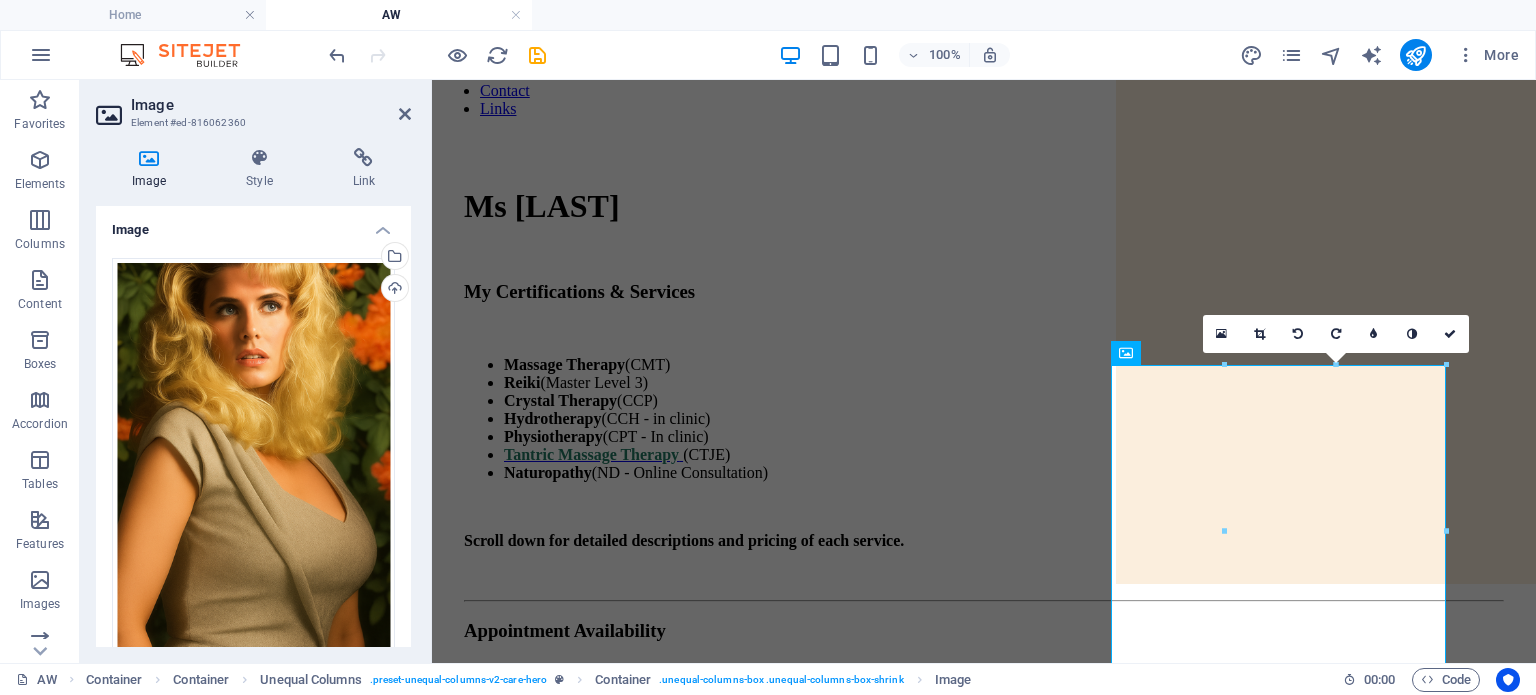 drag, startPoint x: 406, startPoint y: 367, endPoint x: 424, endPoint y: 470, distance: 104.56099 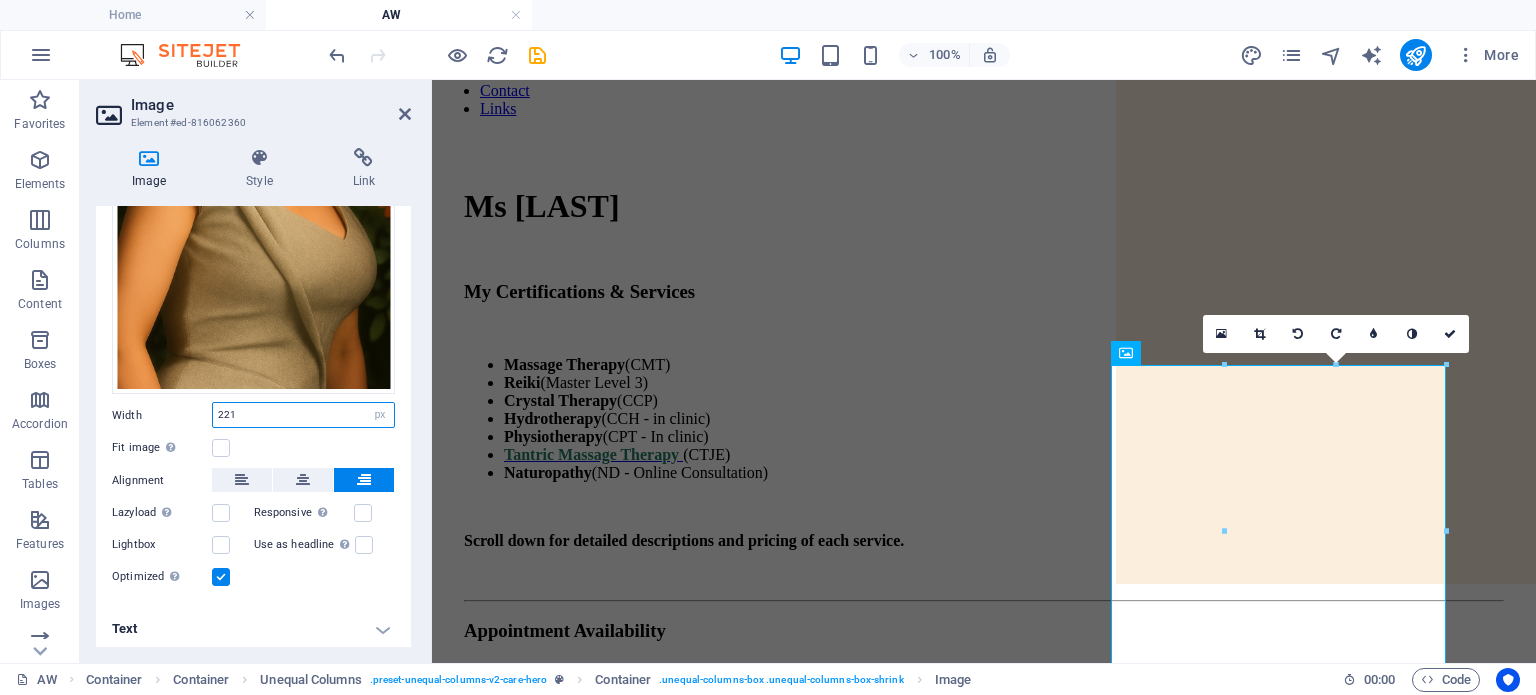 click on "221" at bounding box center [303, 415] 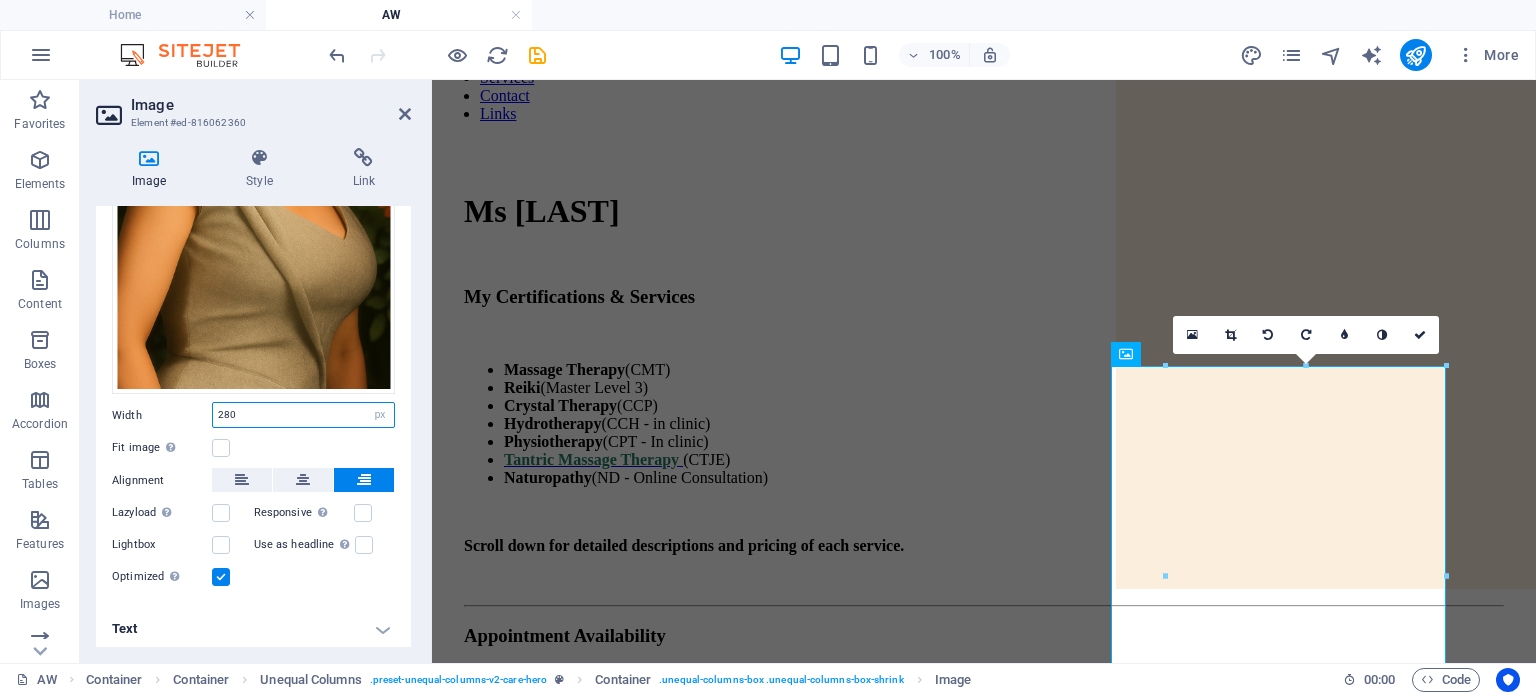 scroll, scrollTop: 60, scrollLeft: 0, axis: vertical 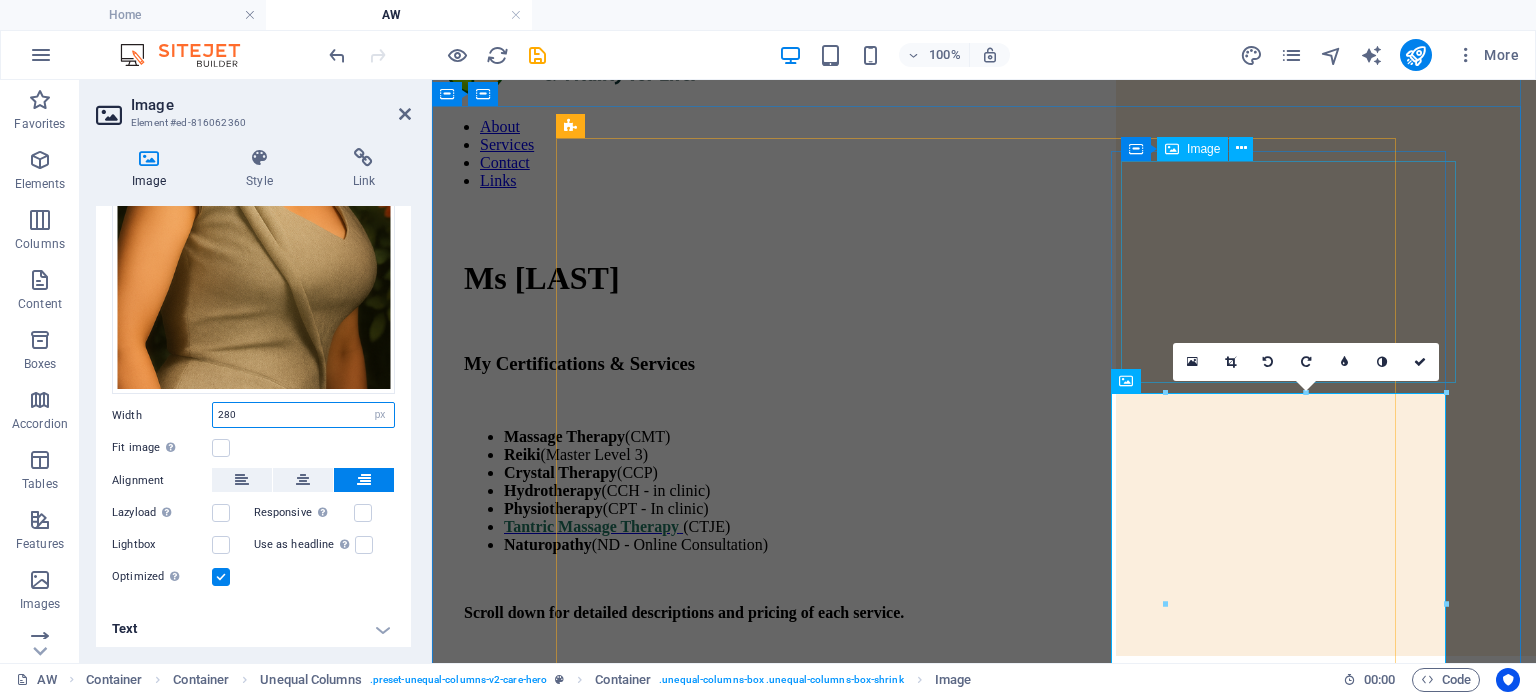 type on "280" 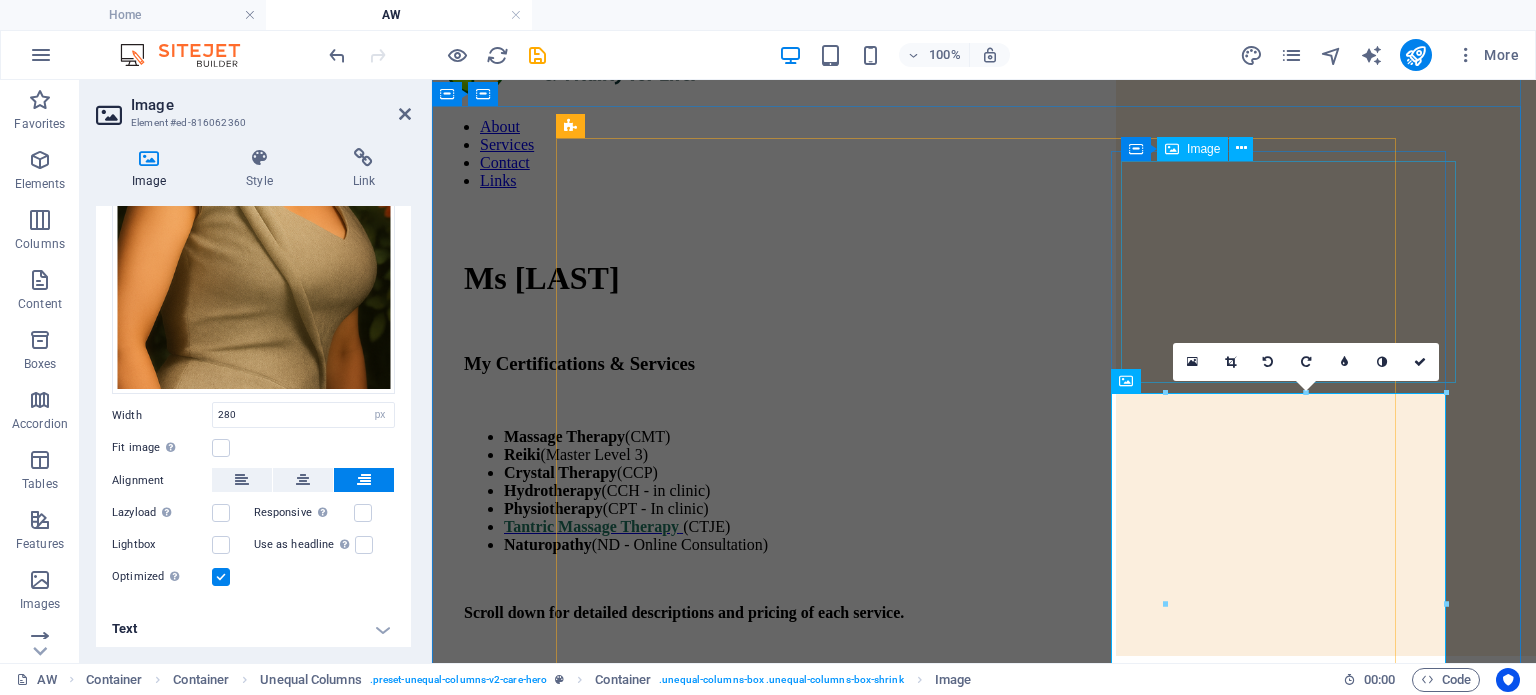 click at bounding box center [1034, 1052] 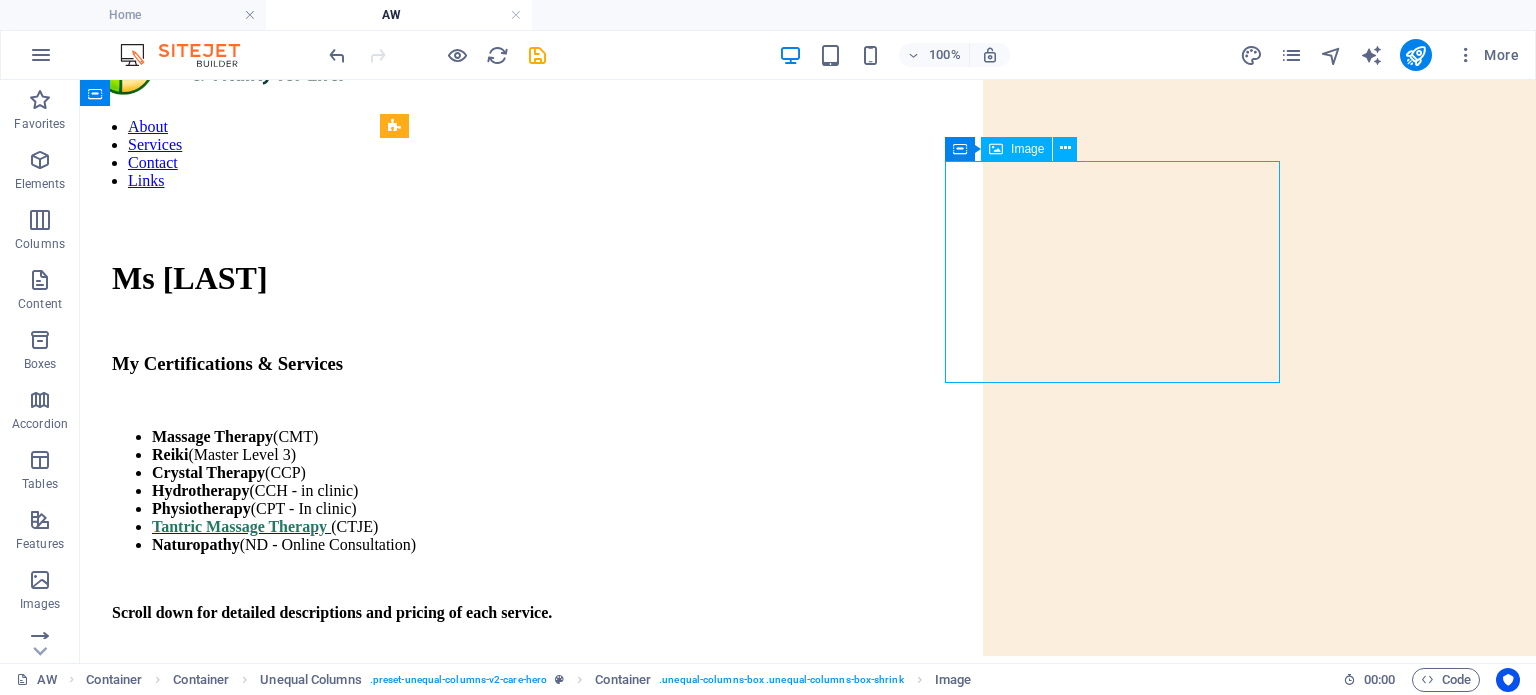 click at bounding box center [858, 1045] 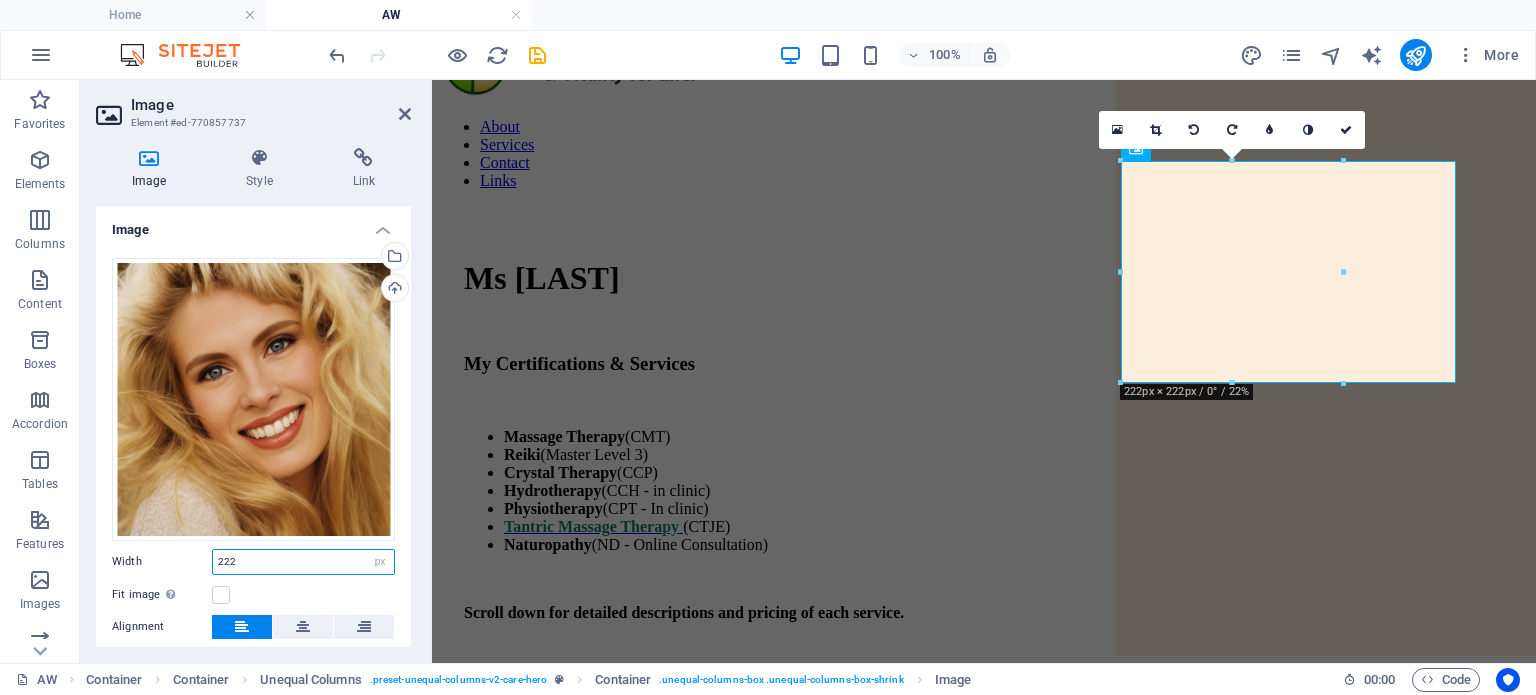 click on "222" at bounding box center [303, 562] 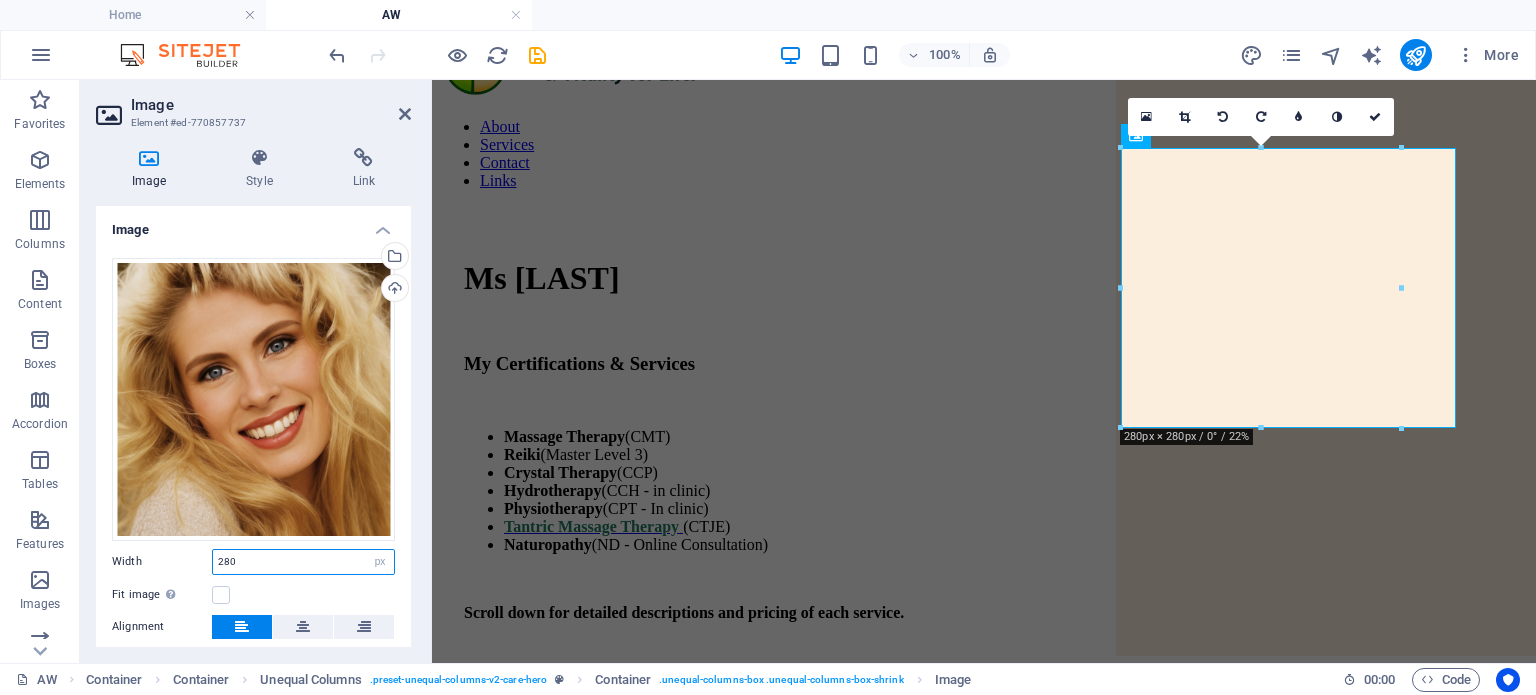 type on "280" 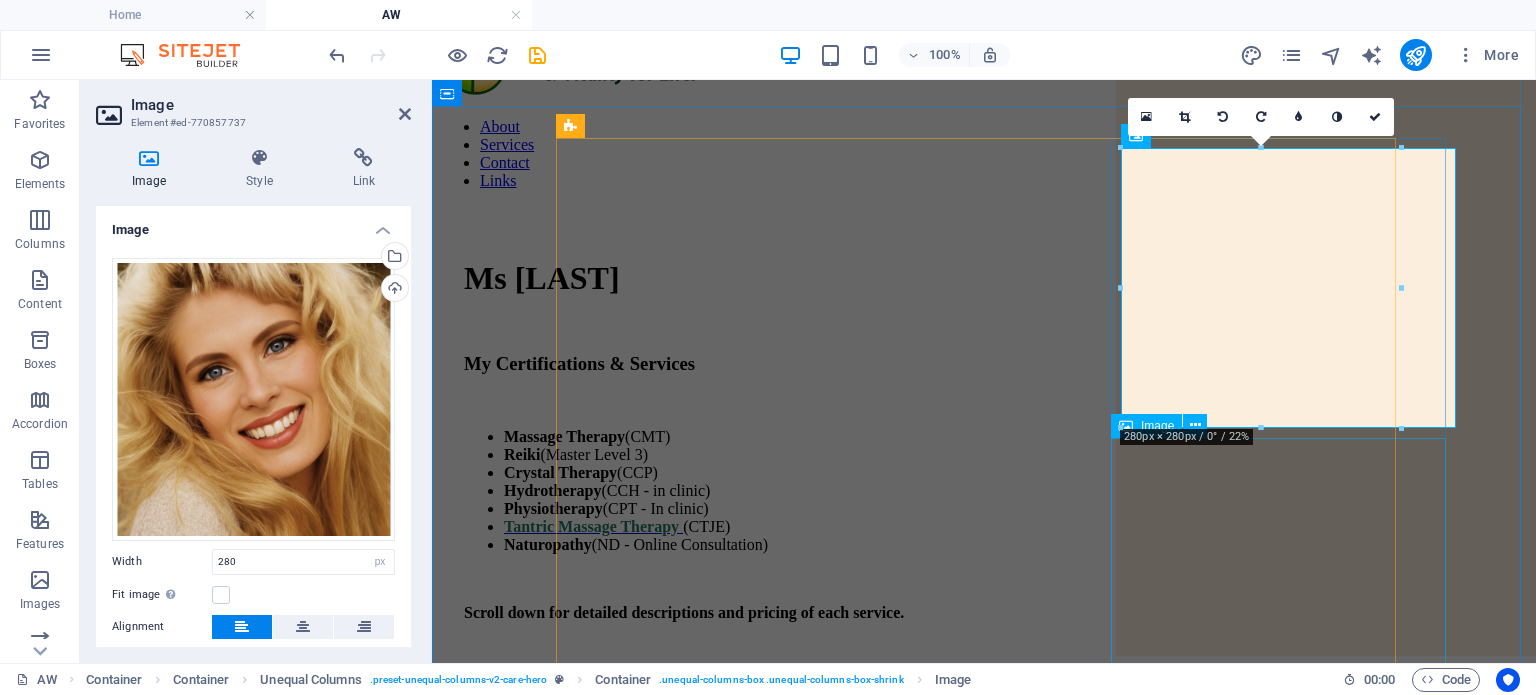 click at bounding box center [1034, 1466] 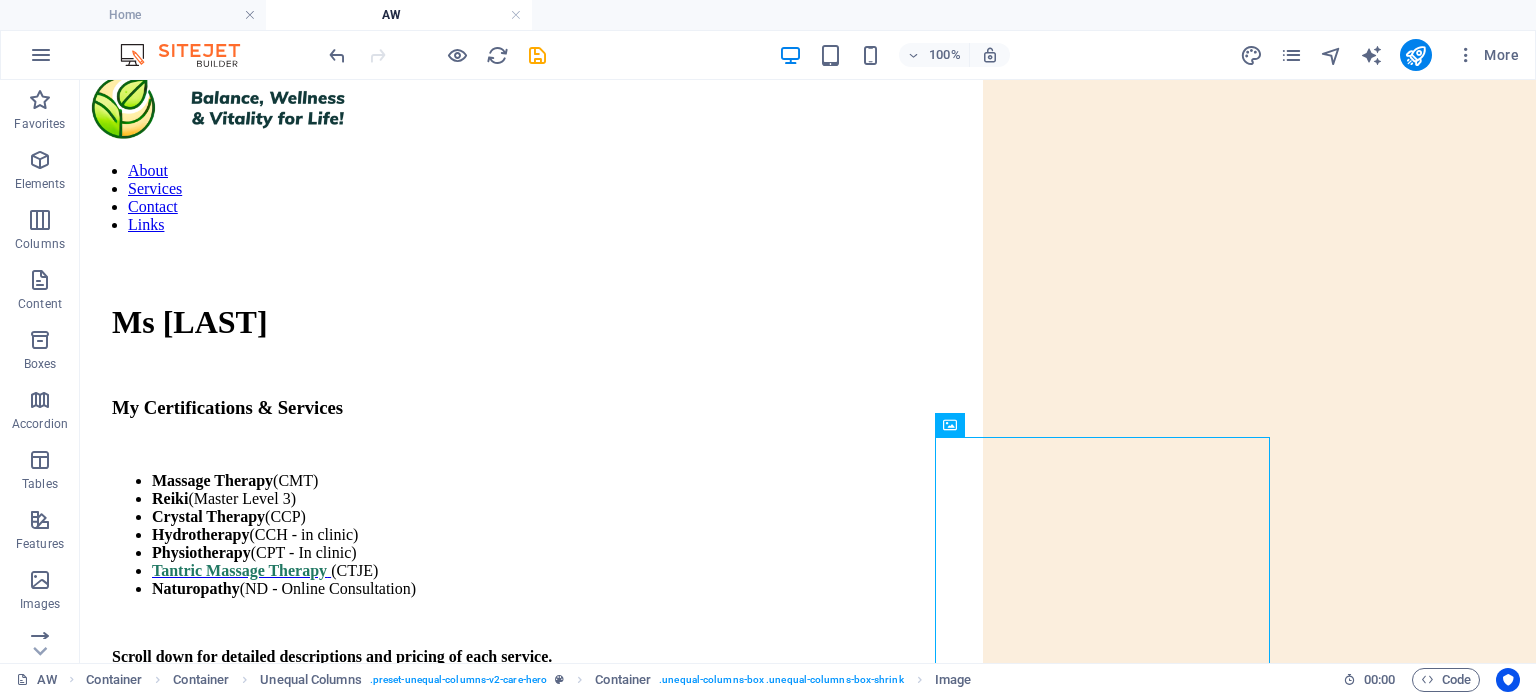 scroll, scrollTop: 0, scrollLeft: 0, axis: both 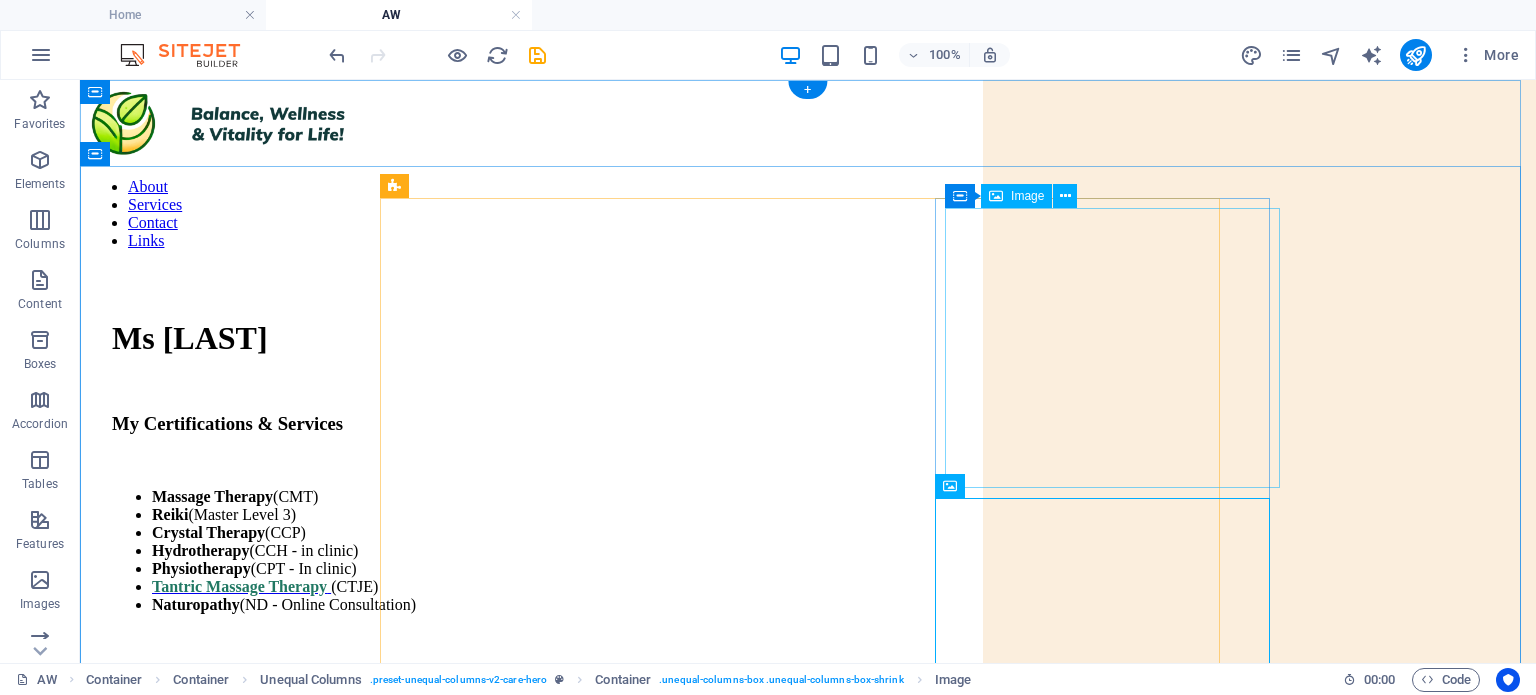 click at bounding box center [858, 1134] 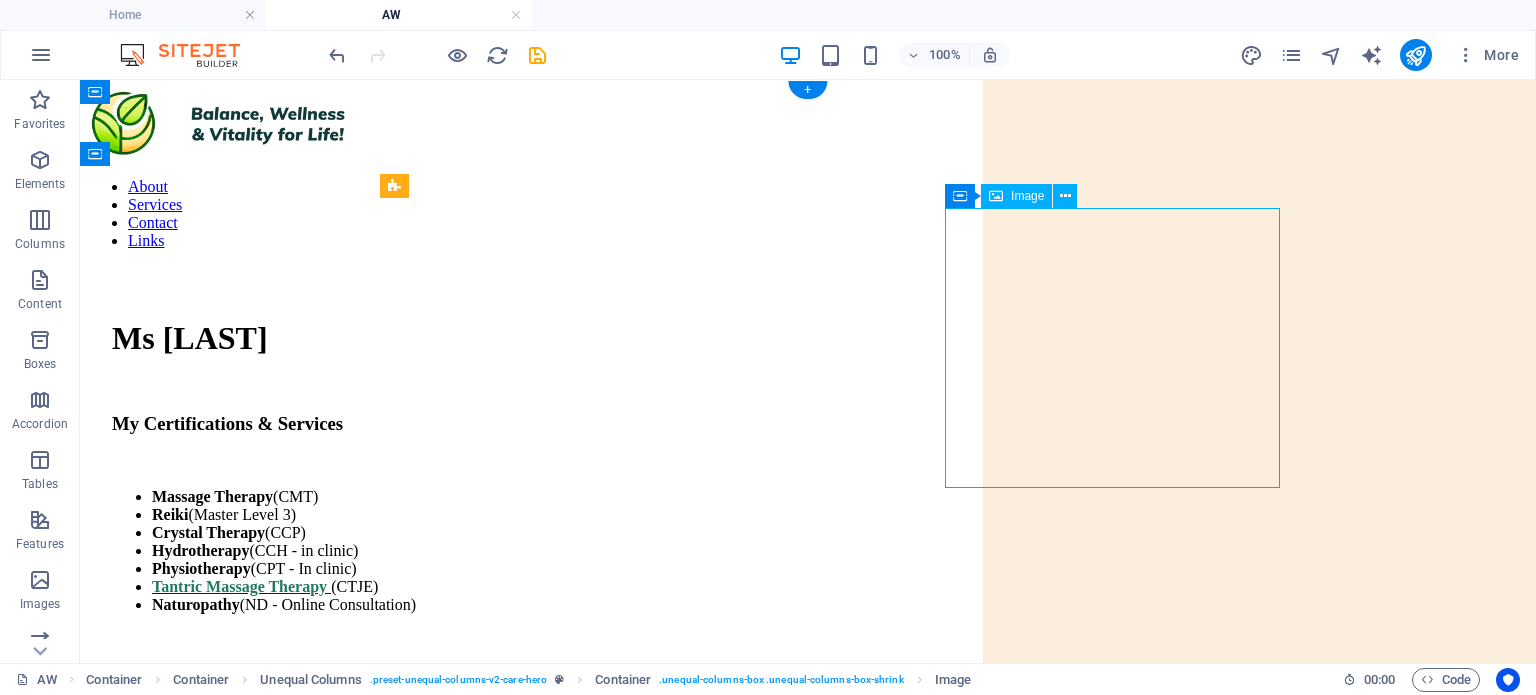 click at bounding box center (858, 1134) 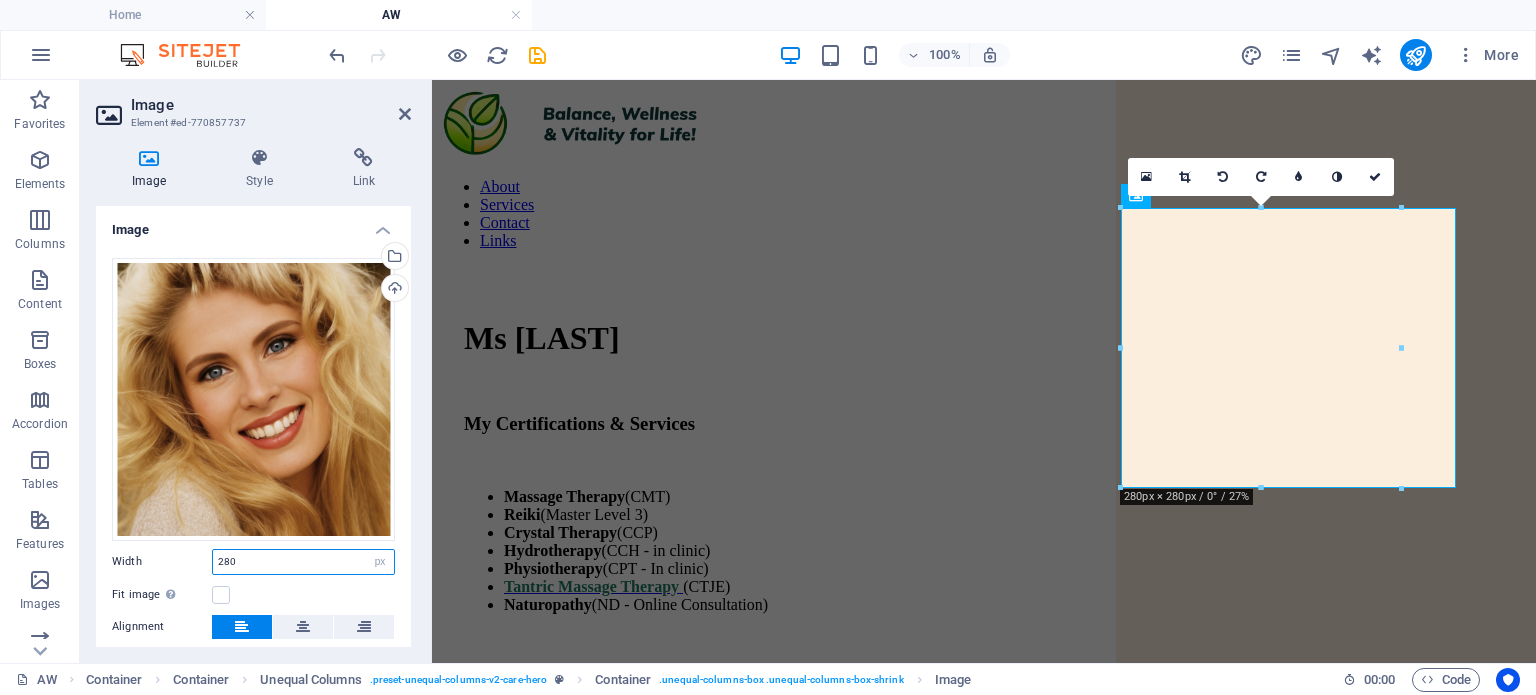 click on "280" at bounding box center [303, 562] 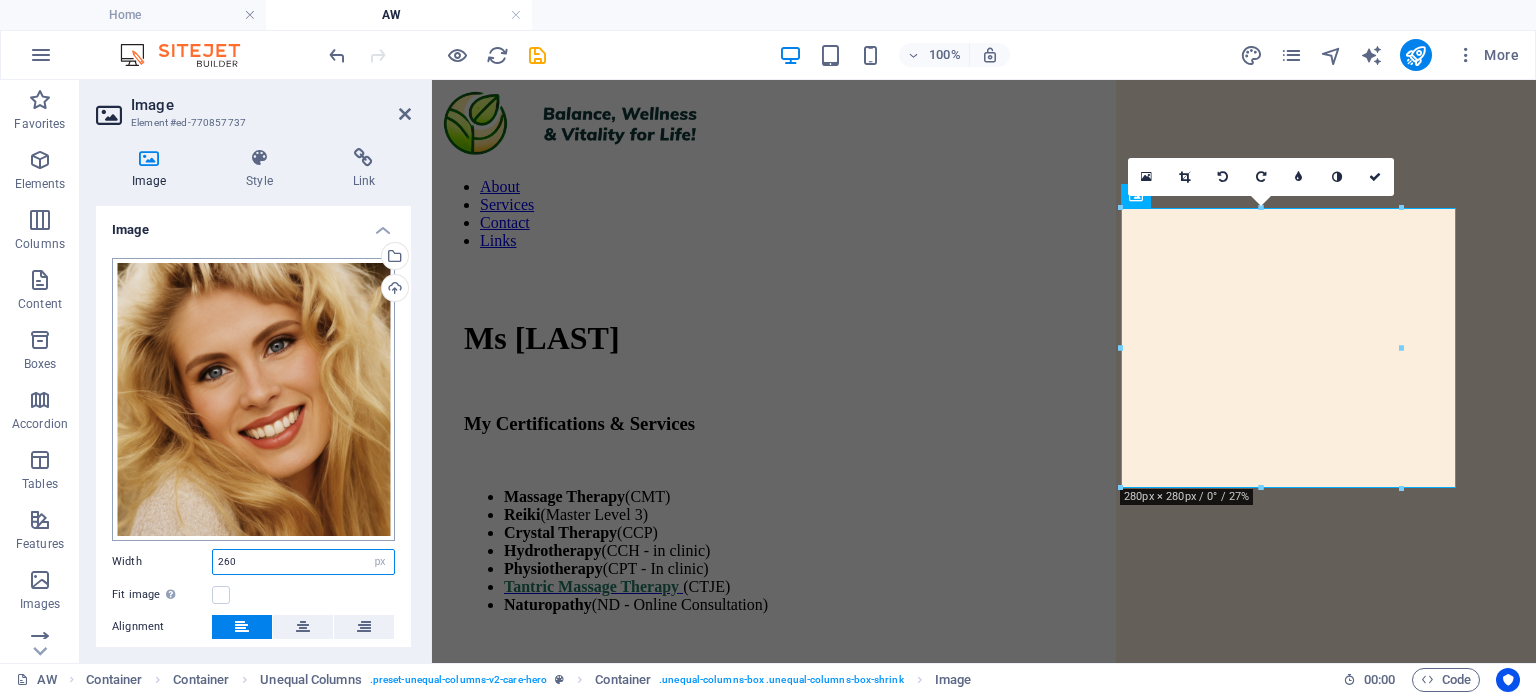 type on "260" 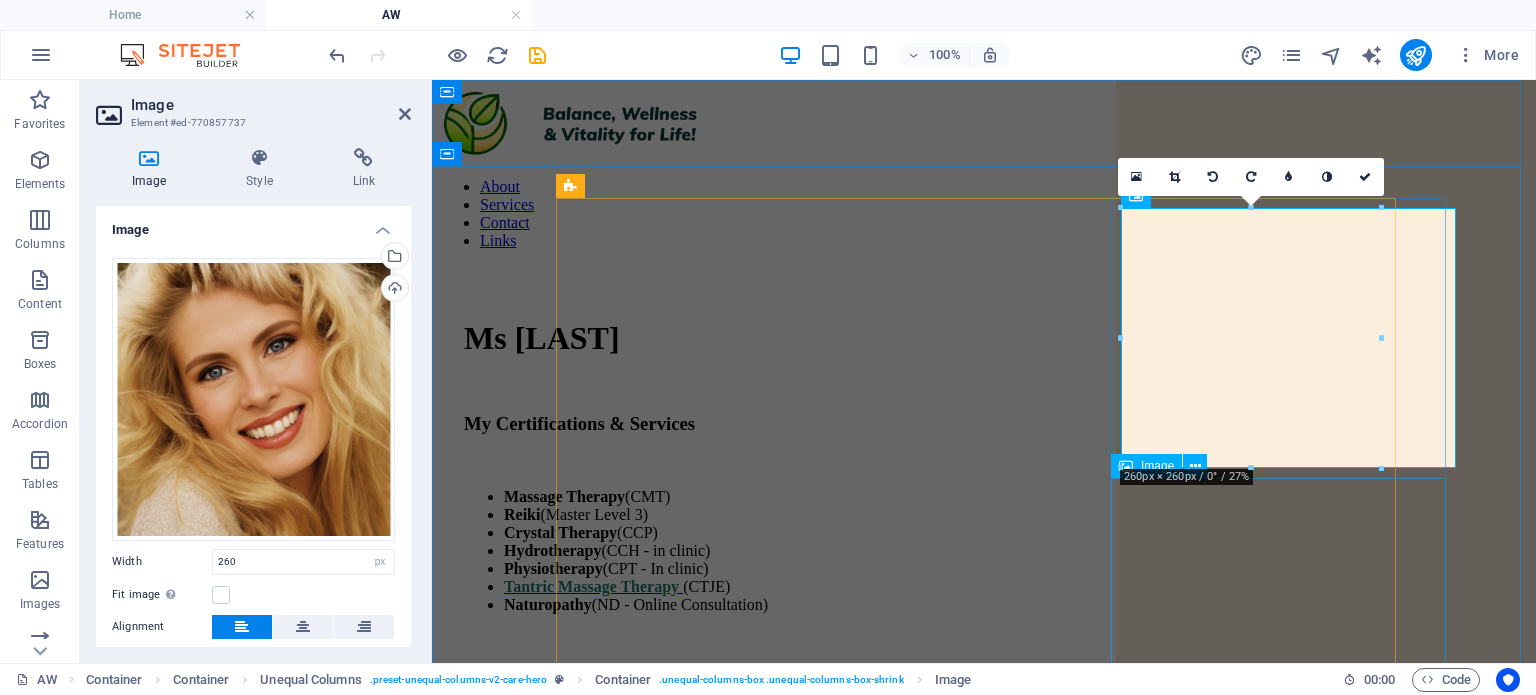 click at bounding box center [1034, 1506] 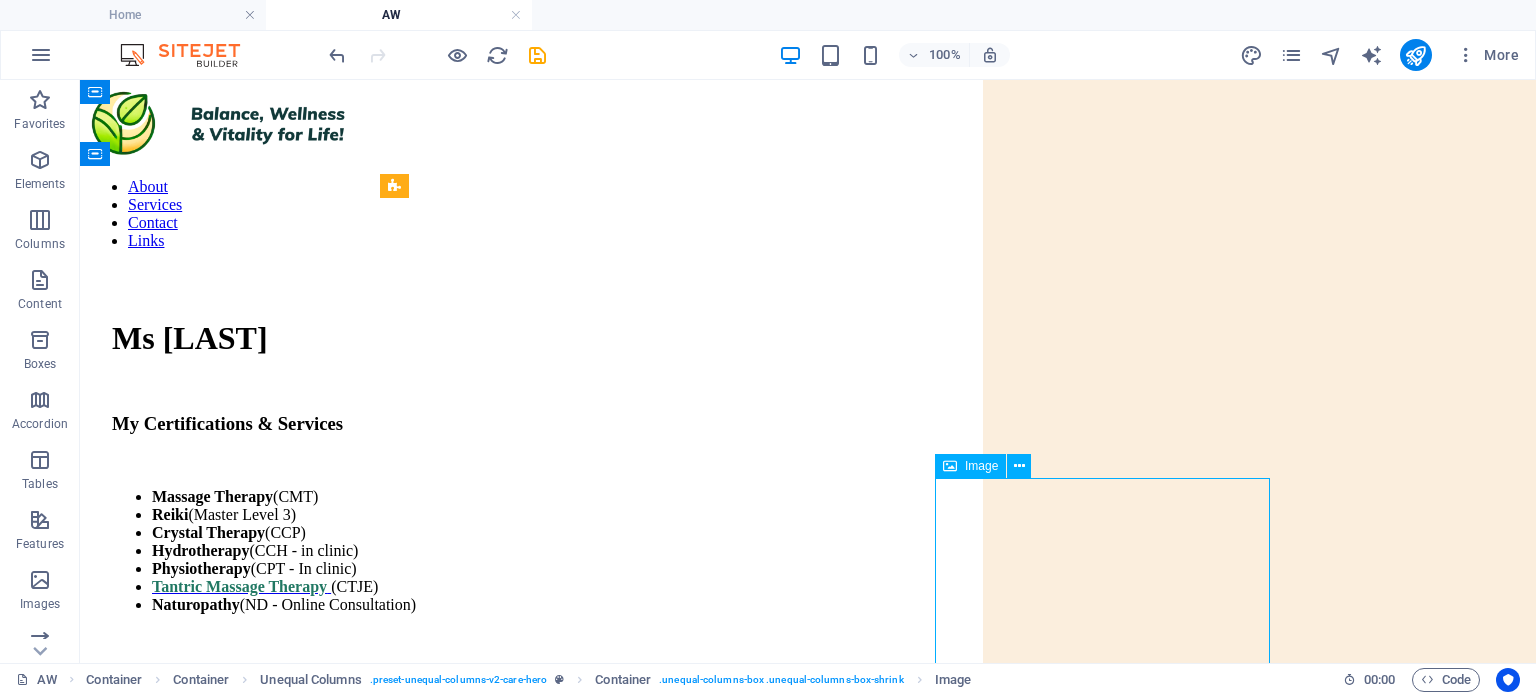 click at bounding box center (858, 1510) 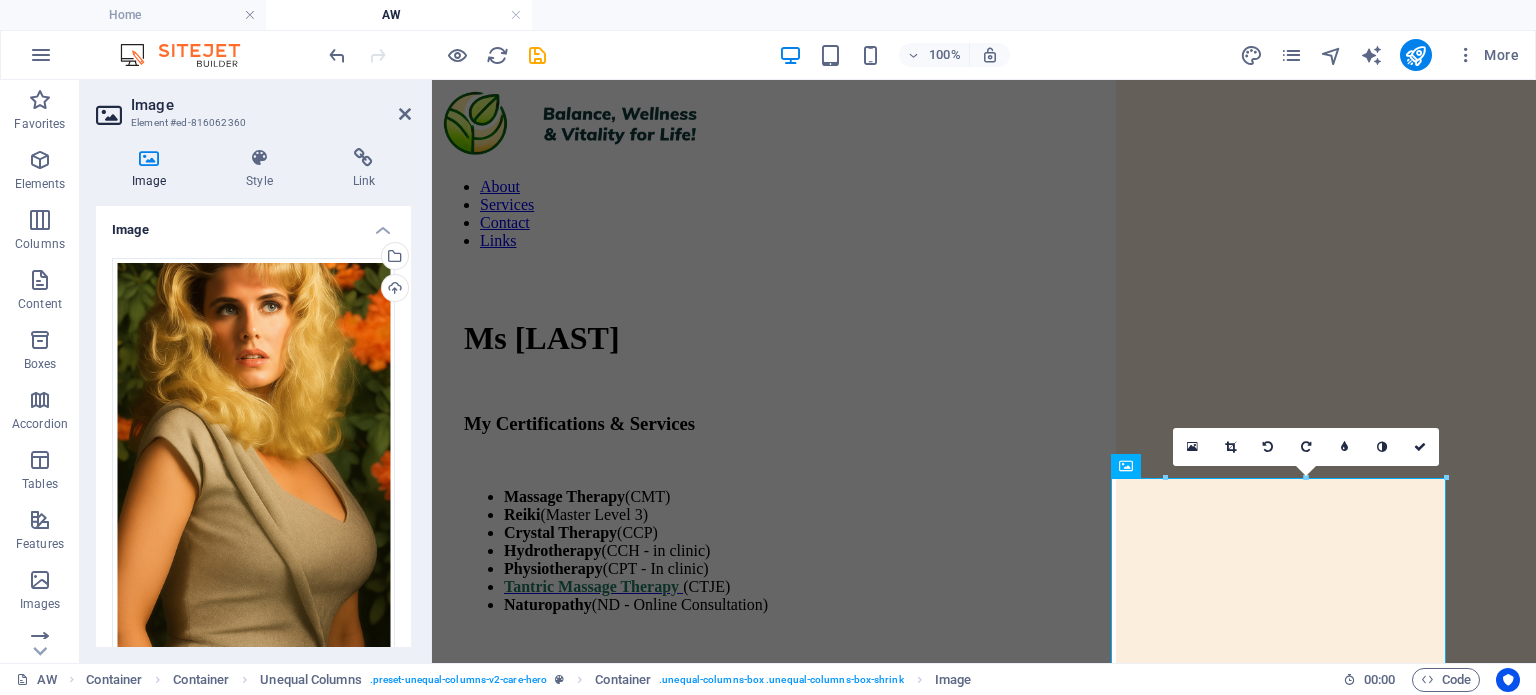 scroll, scrollTop: 283, scrollLeft: 0, axis: vertical 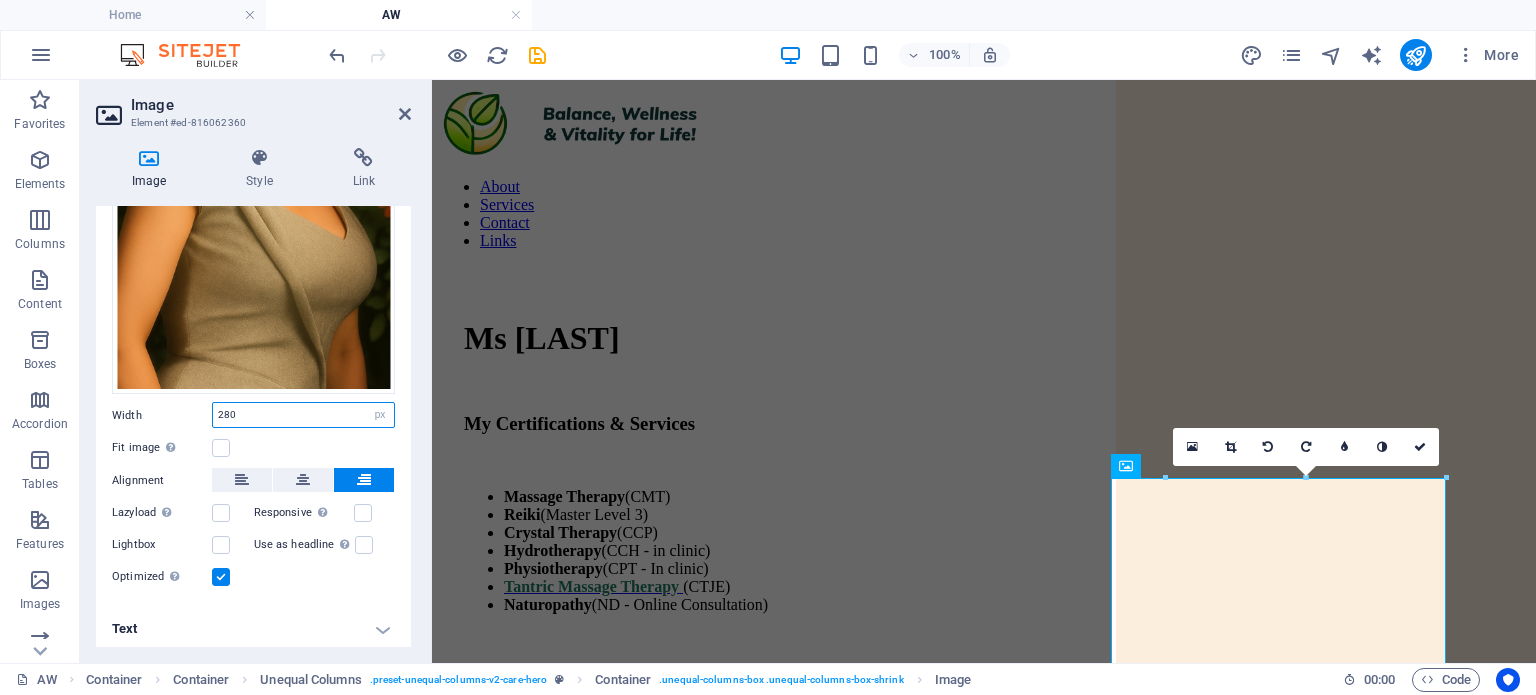 click on "280" at bounding box center (303, 415) 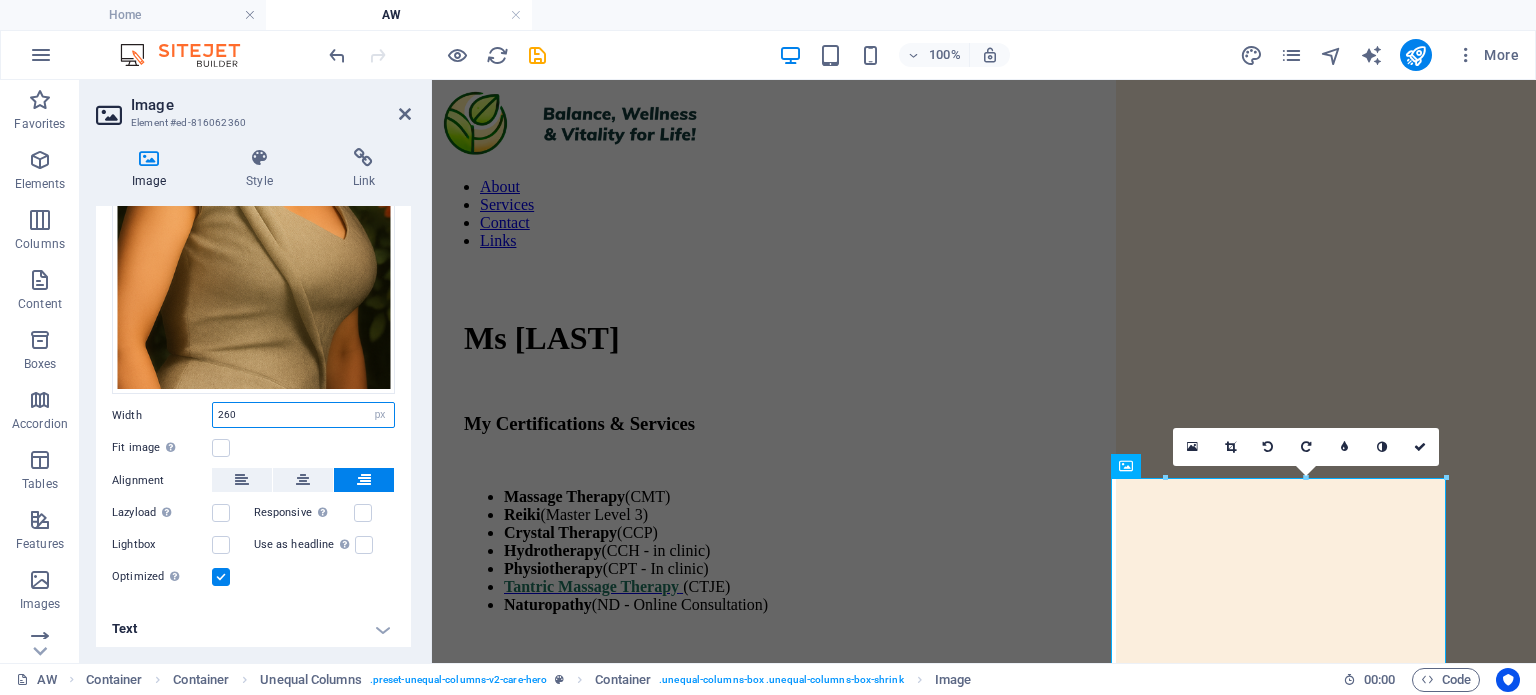 type on "260" 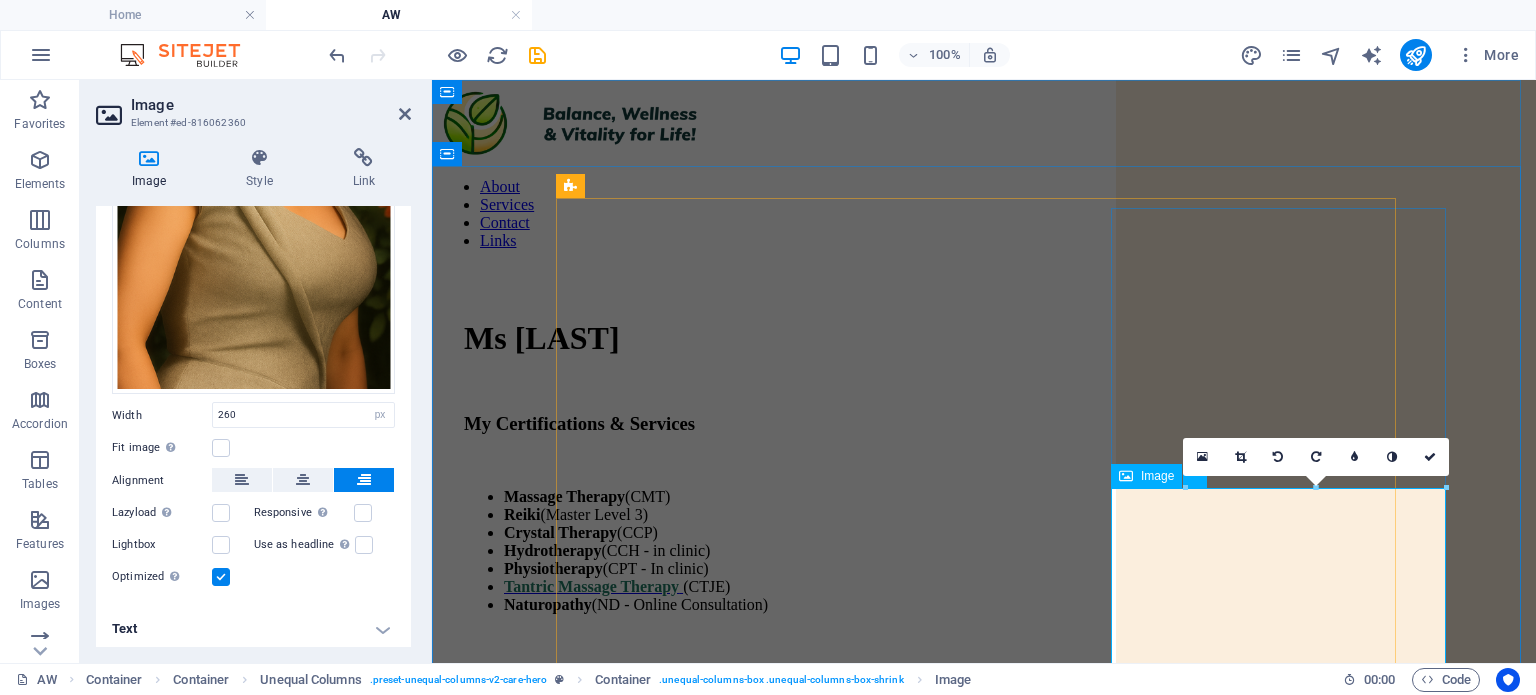 click at bounding box center (1126, 476) 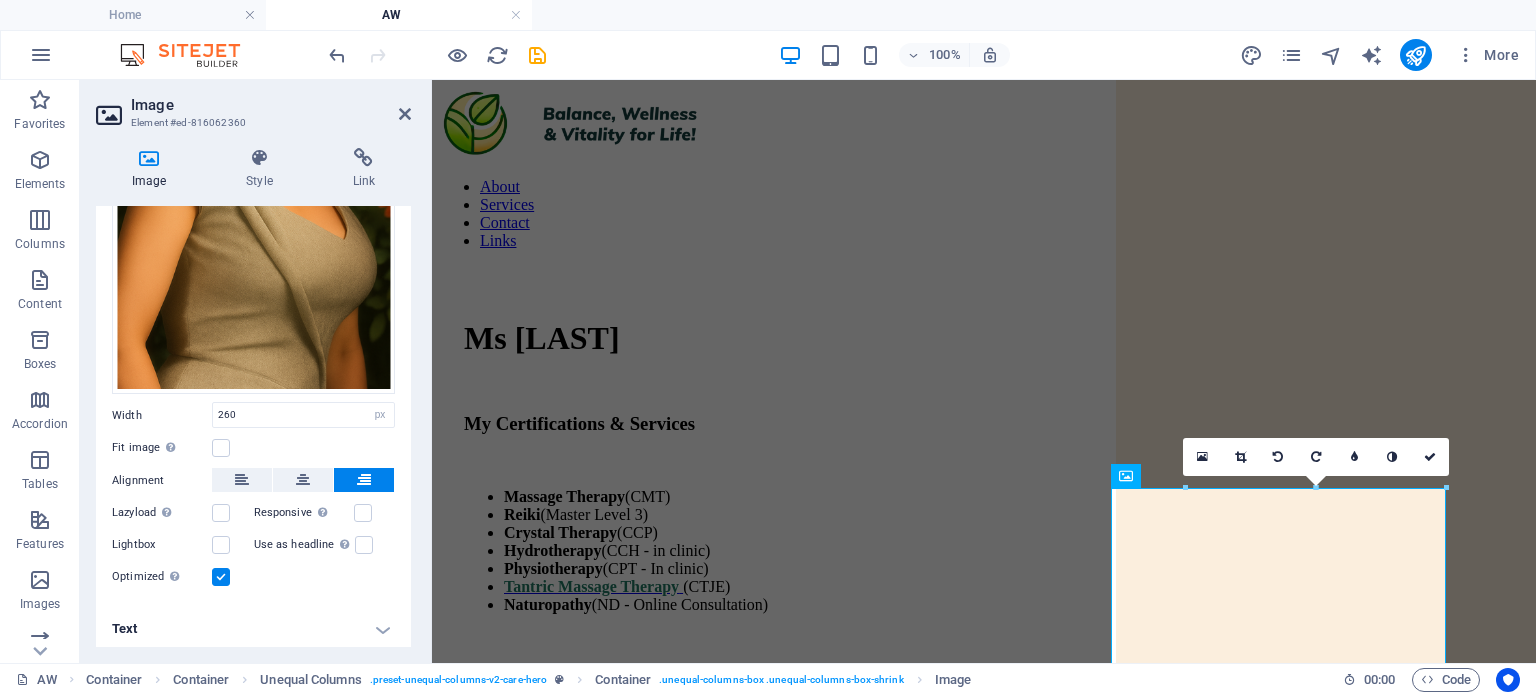 scroll, scrollTop: 0, scrollLeft: 0, axis: both 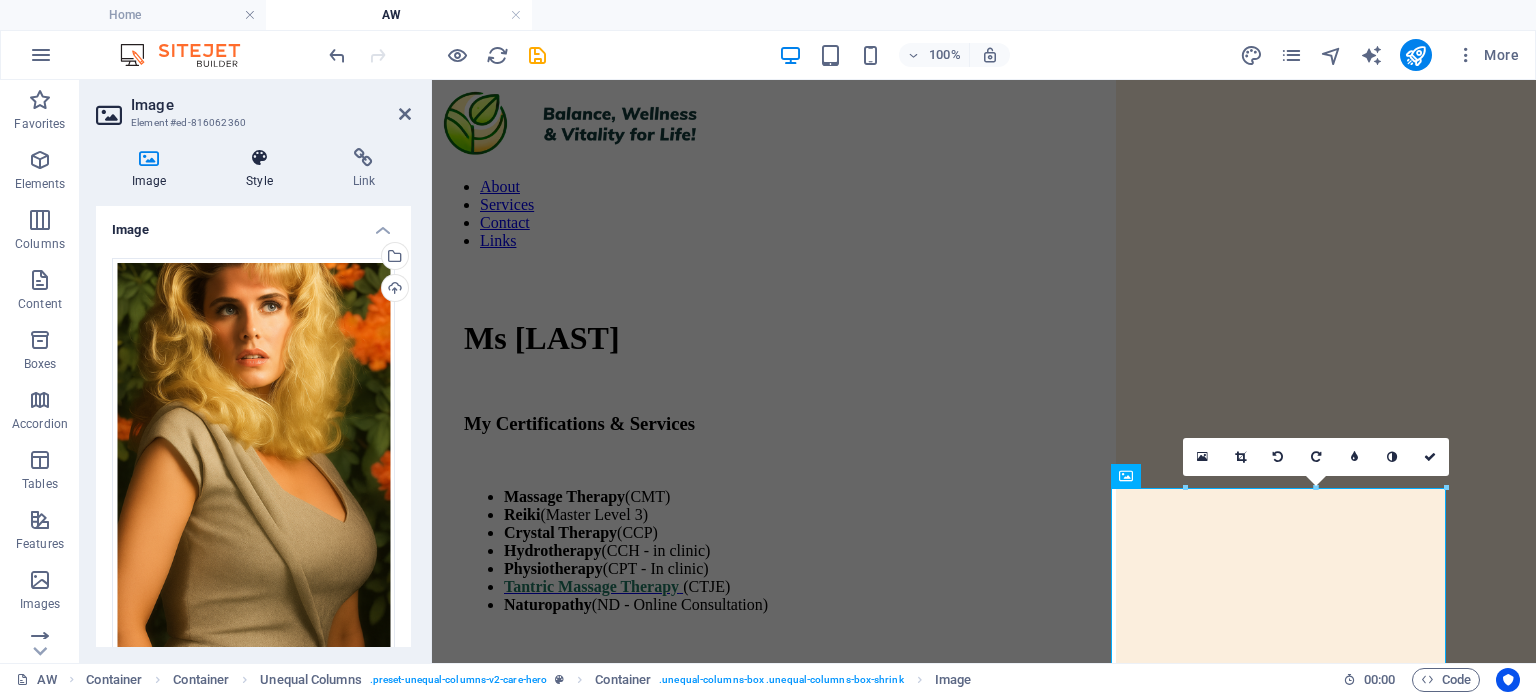 click on "Style" at bounding box center (263, 169) 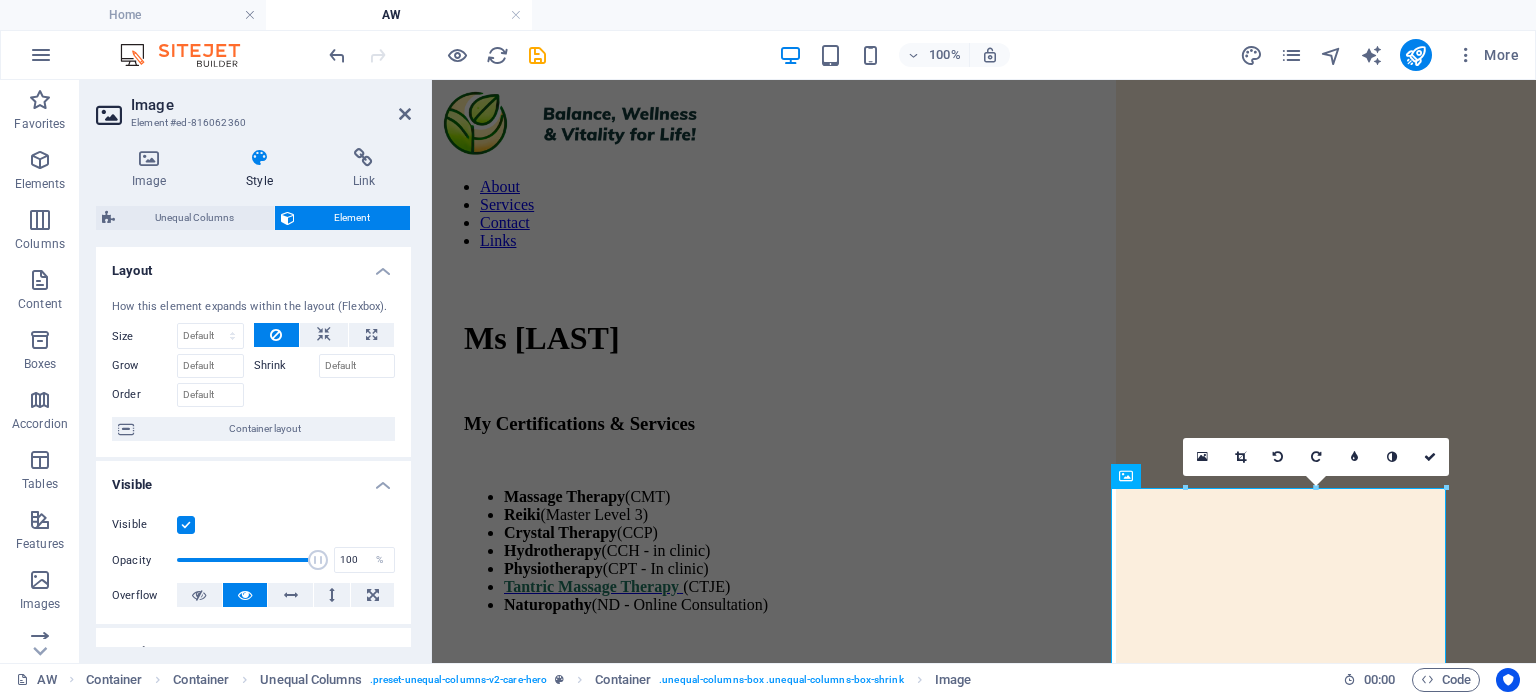 scroll, scrollTop: 350, scrollLeft: 0, axis: vertical 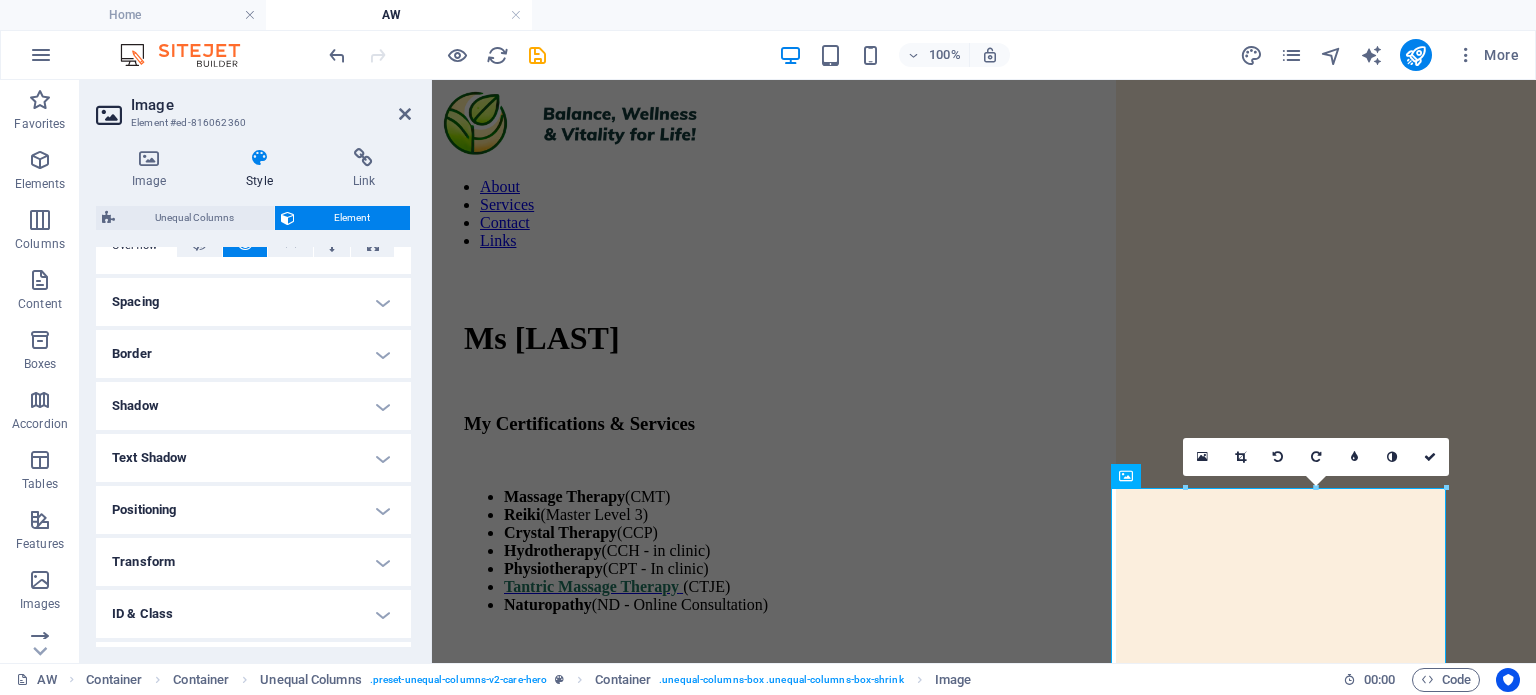 click on "Spacing" at bounding box center (253, 302) 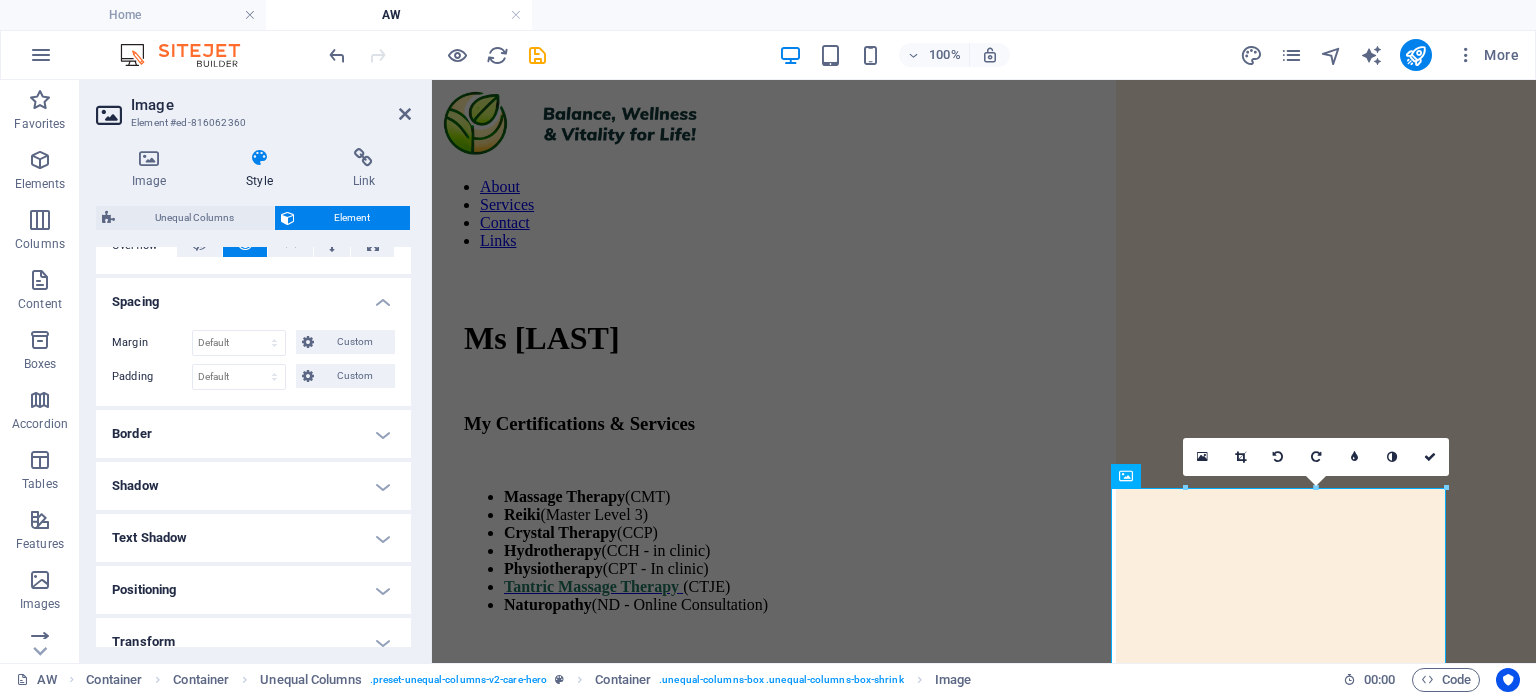 click on "Border" at bounding box center [253, 434] 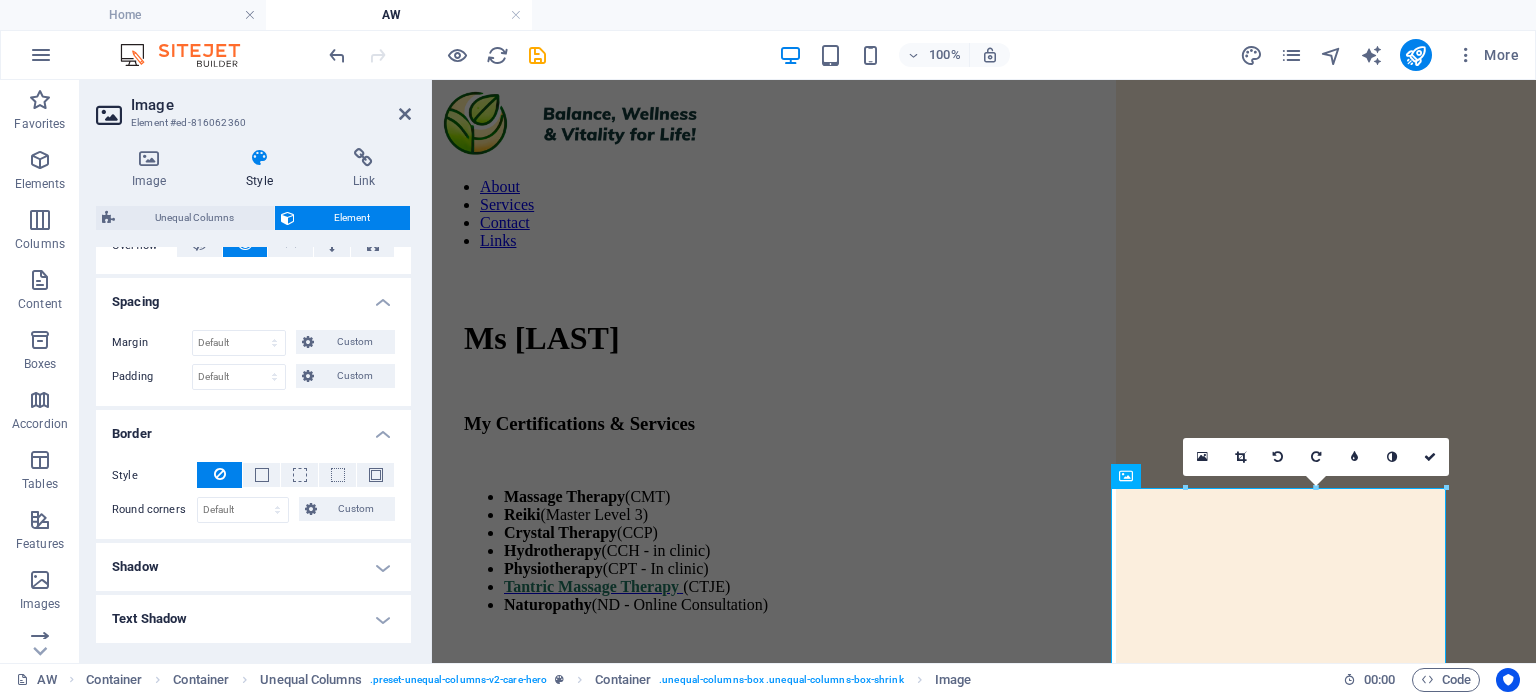 drag, startPoint x: 406, startPoint y: 452, endPoint x: 417, endPoint y: 368, distance: 84.71718 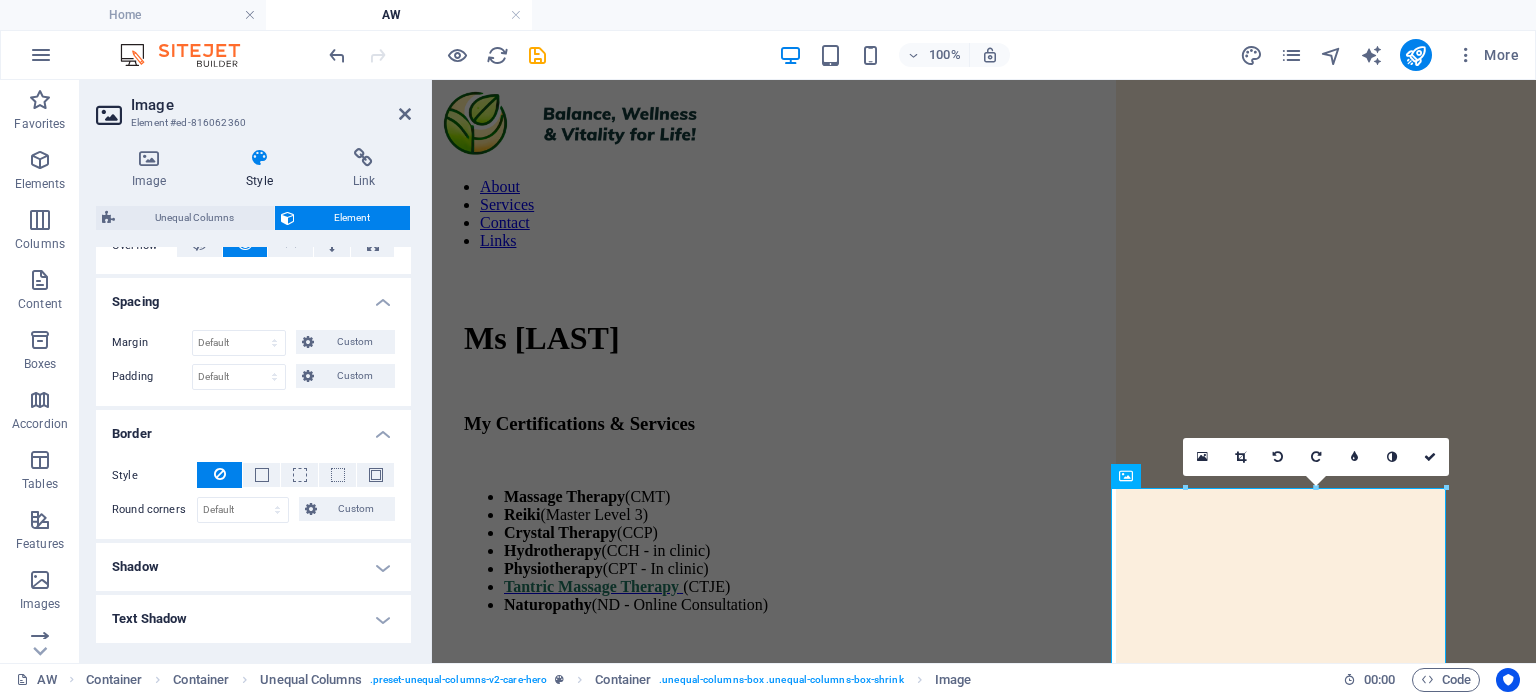 click on "Image Style Link Image Drag files here, click to choose files or select files from Files or our free stock photos & videos Select files from the file manager, stock photos, or upload file(s) Upload Width 260 Default auto px rem % em vh vw Fit image Automatically fit image to a fixed width and height Height Default auto px Alignment Lazyload Loading images after the page loads improves page speed. Responsive Automatically load retina image and smartphone optimized sizes. Lightbox Use as headline The image will be wrapped in an H1 headline tag. Useful for giving alternative text the weight of an H1 headline, e.g. for the logo. Leave unchecked if uncertain. Optimized Images are compressed to improve page speed. Position Direction Custom X offset 50 px rem % vh vw Y offset 50 px rem % vh vw Text Float No float Image left Image right Determine how text should behave around the image. Text Alternative text Image caption Paragraph Format Normal Heading 1 Heading 2 Heading 3 Heading 4 Heading 5 Heading 6 Code Arial 8" at bounding box center [253, 397] 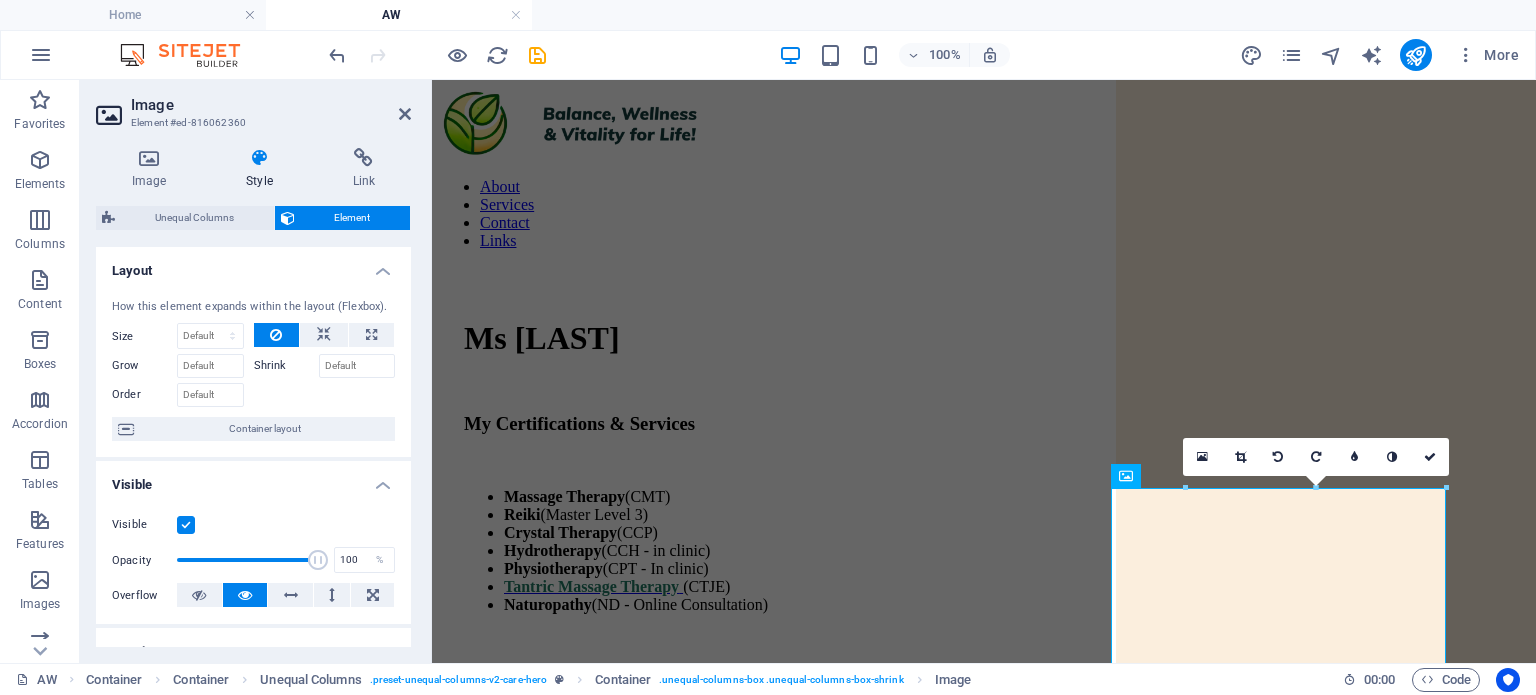 scroll, scrollTop: 350, scrollLeft: 0, axis: vertical 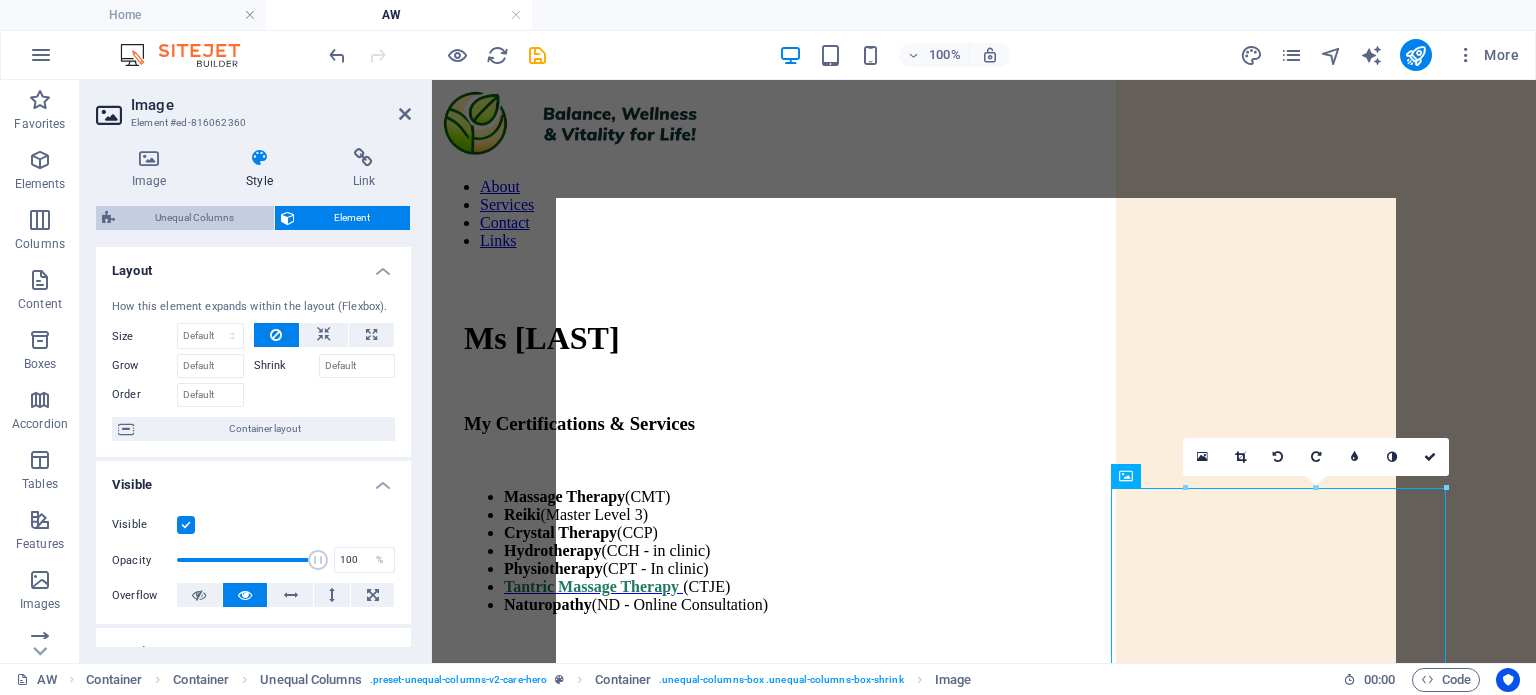 click on "Unequal Columns" at bounding box center (194, 218) 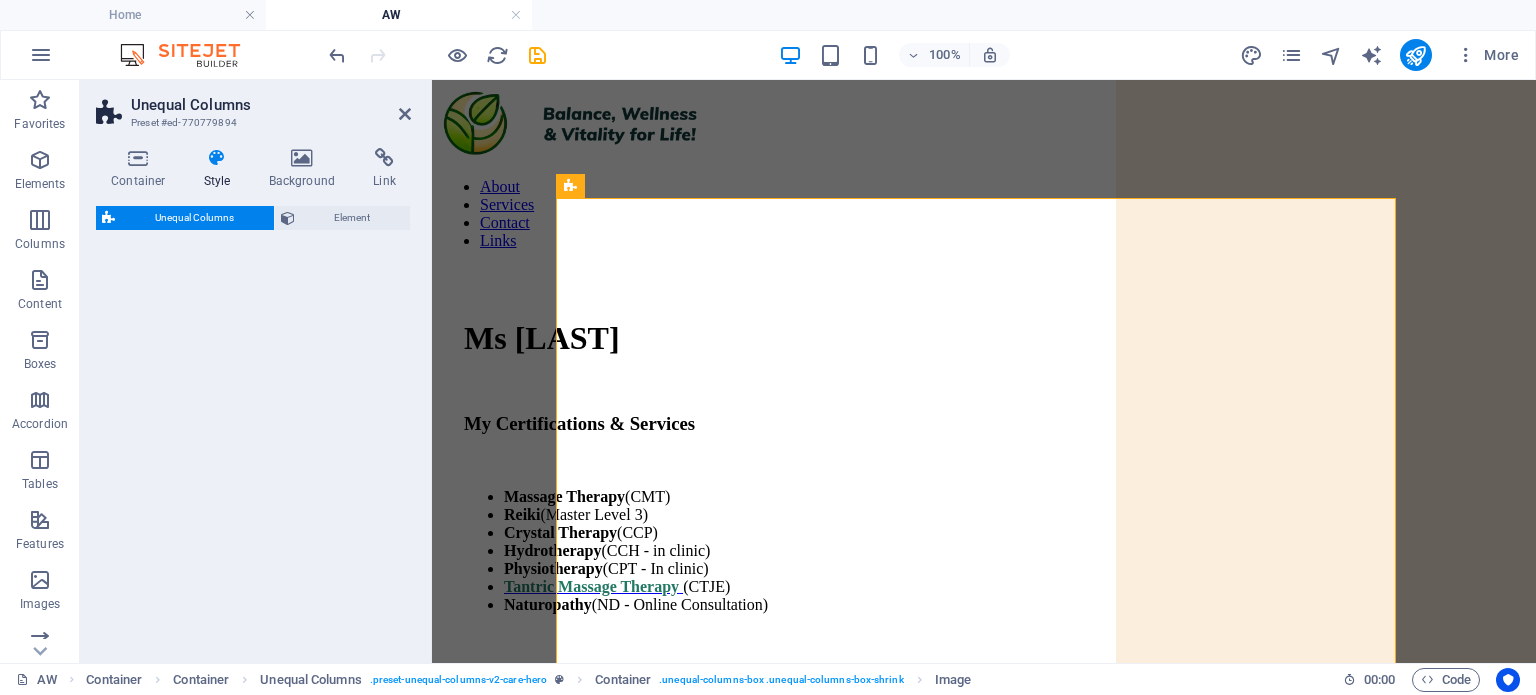 select on "%" 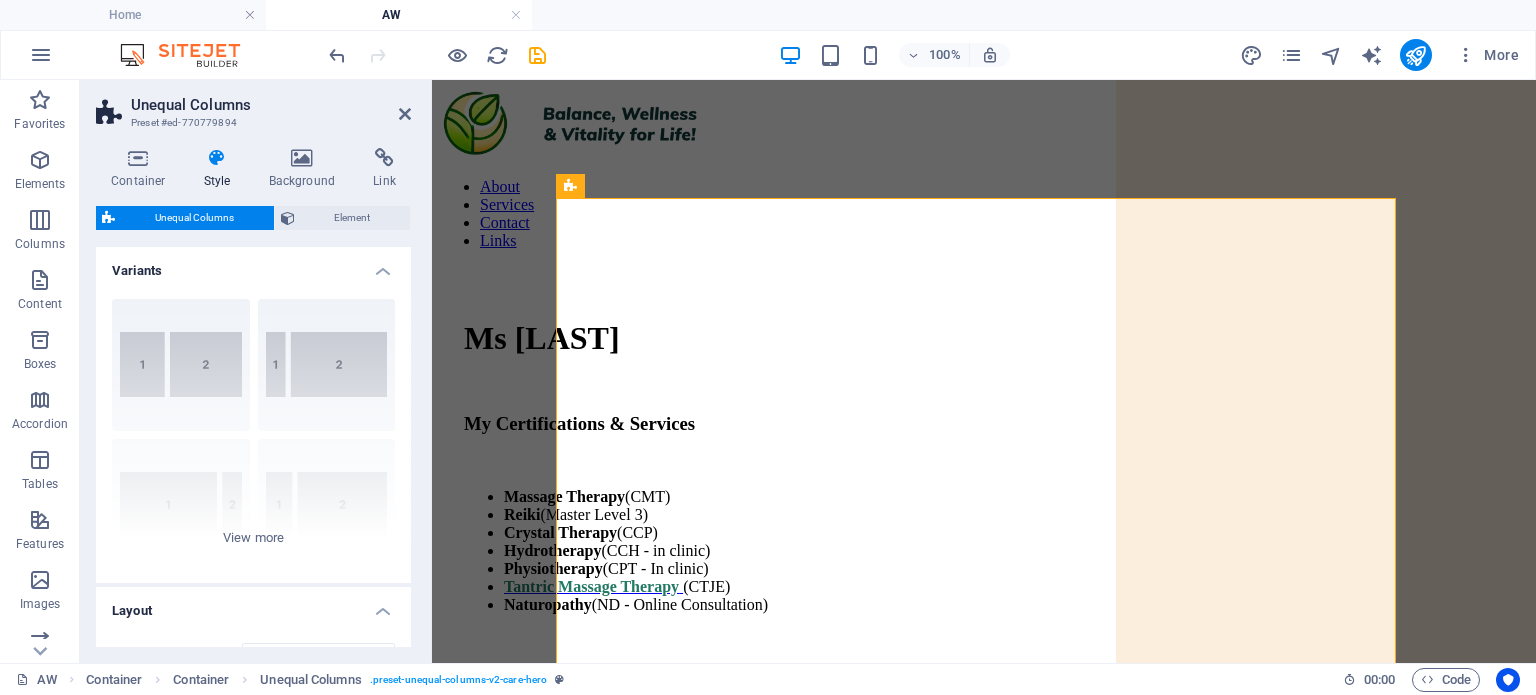 click at bounding box center [217, 158] 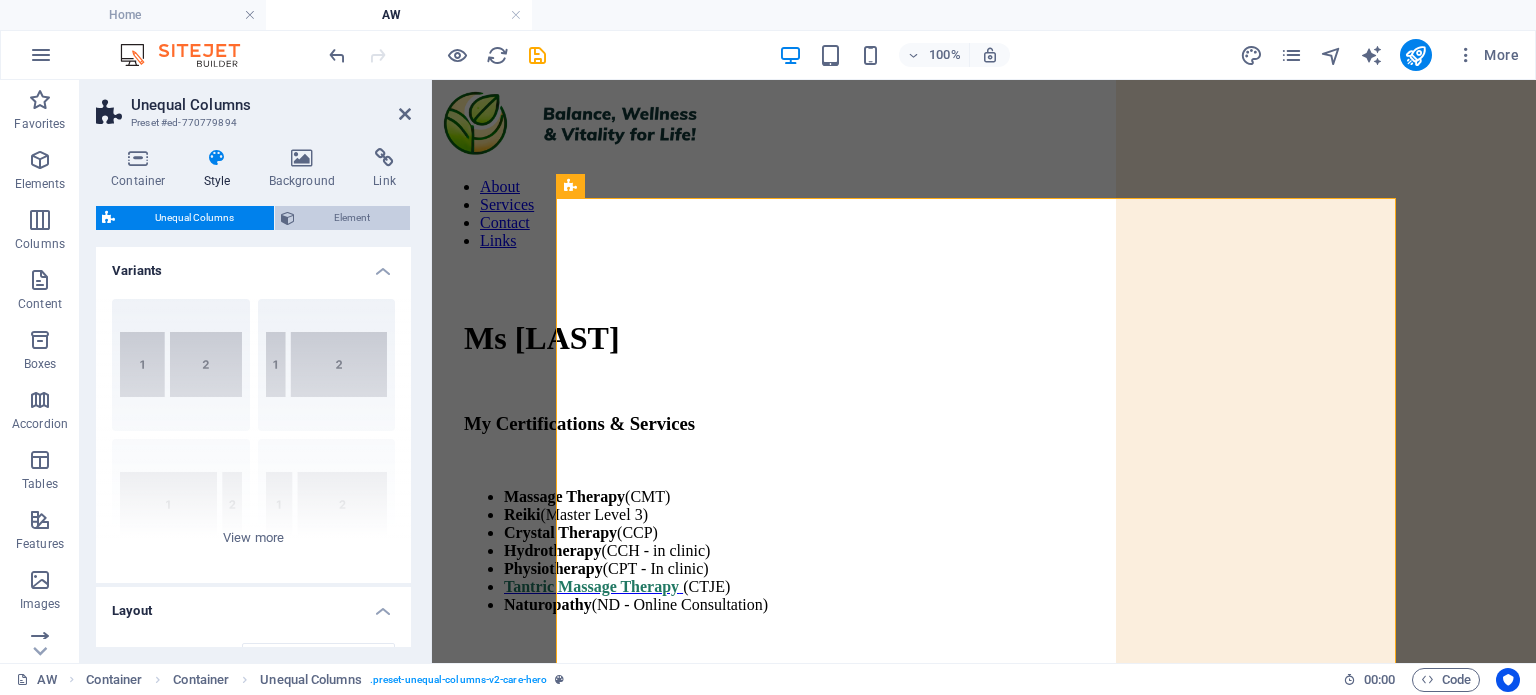 click on "Element" at bounding box center (353, 218) 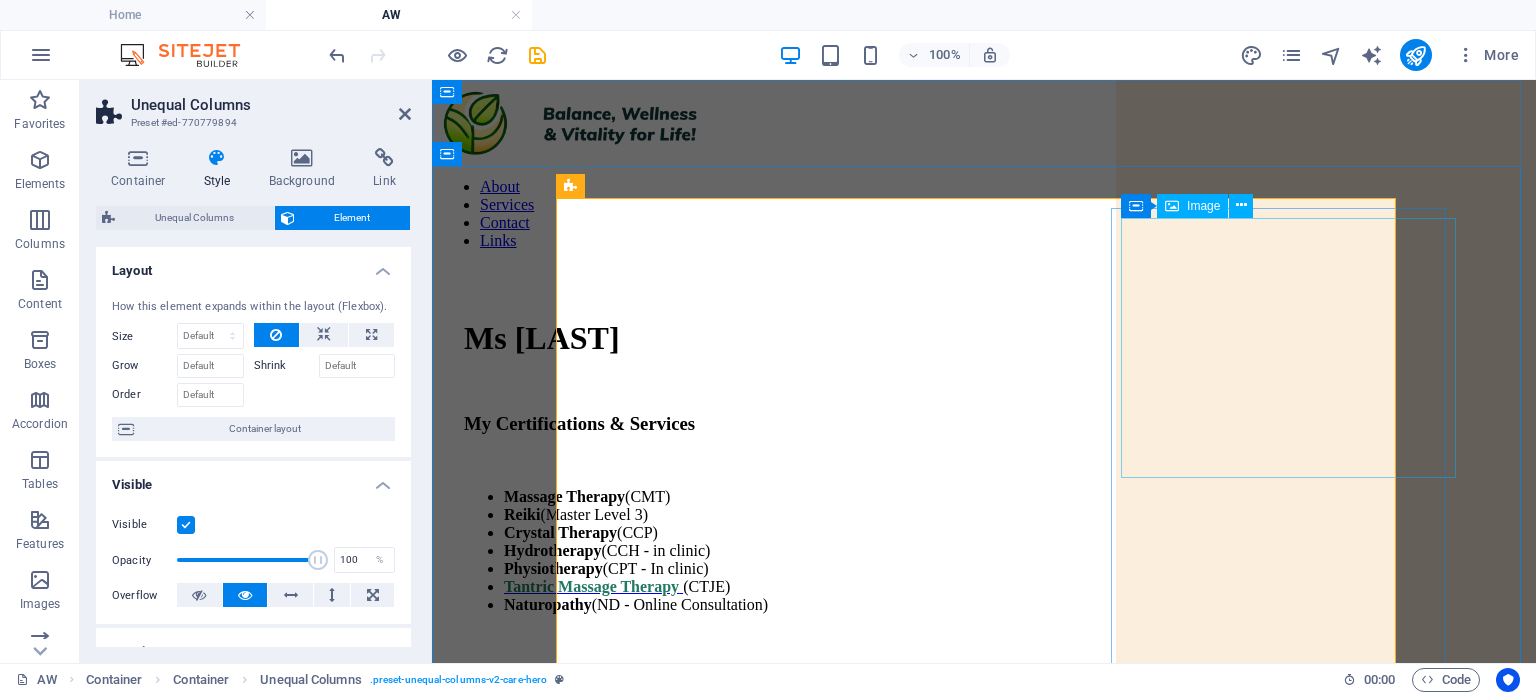 click at bounding box center (1034, 1131) 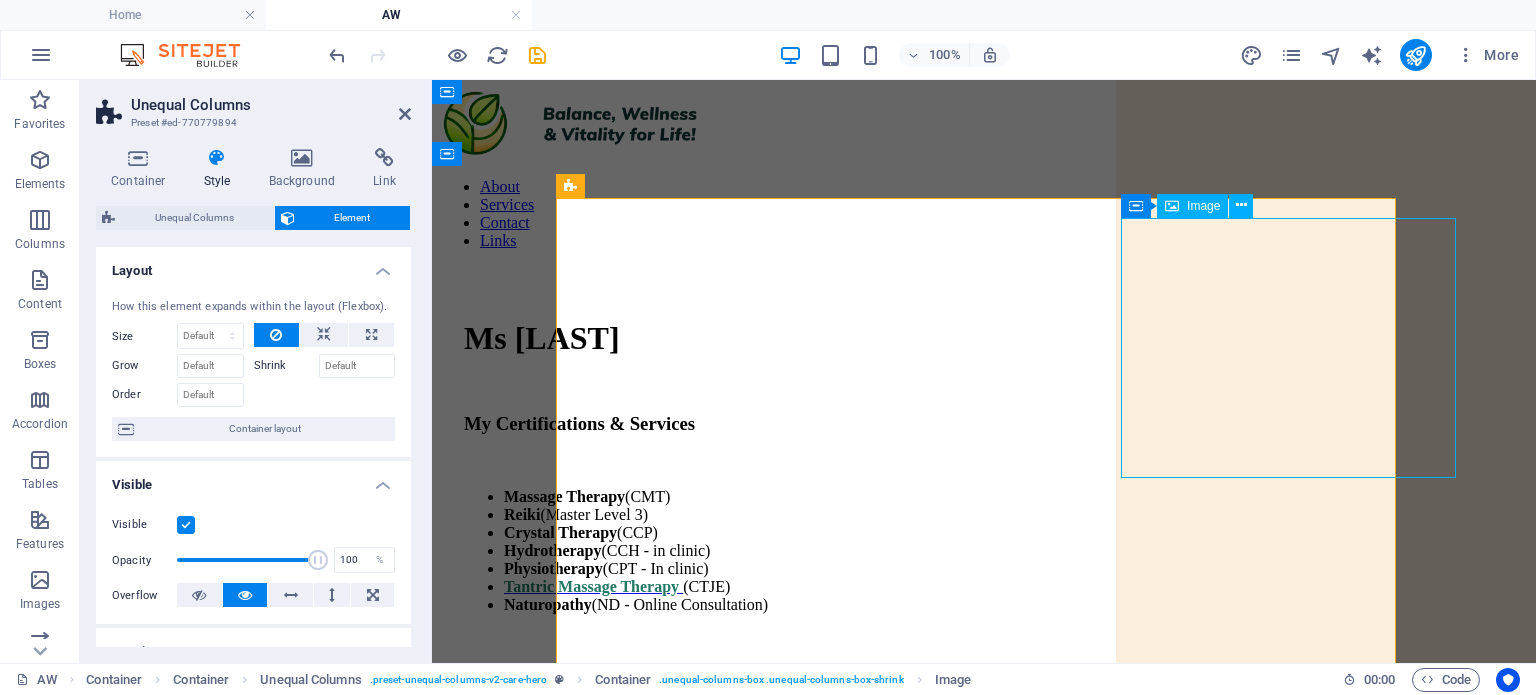 click at bounding box center (1034, 1131) 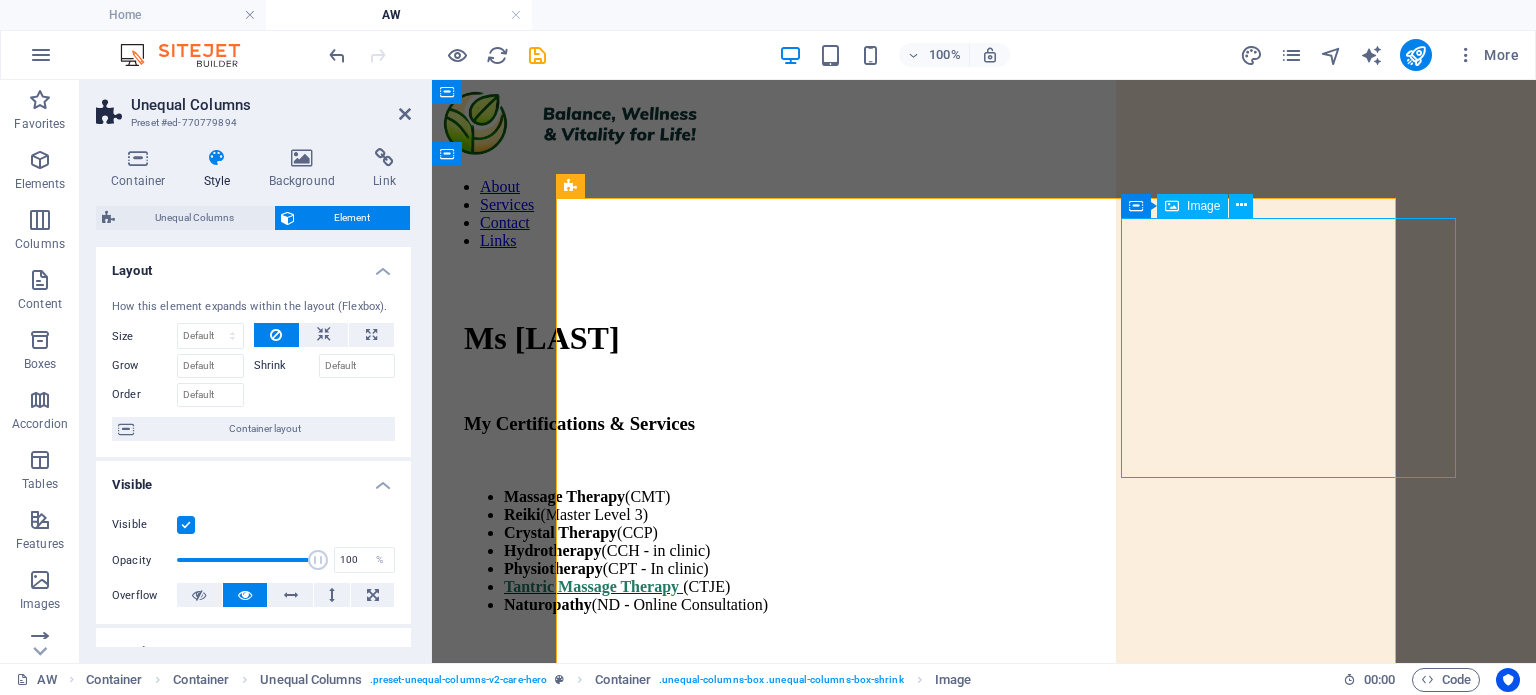select on "px" 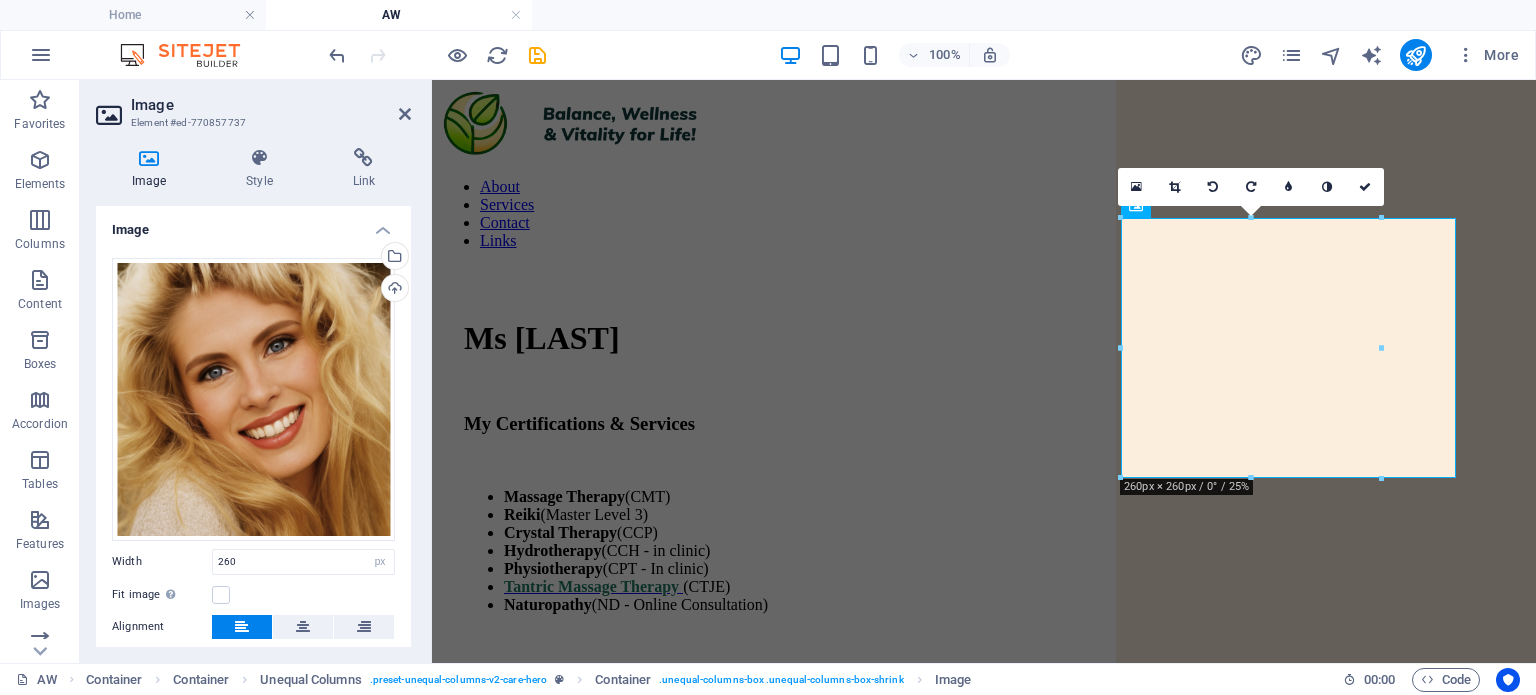 scroll, scrollTop: 148, scrollLeft: 0, axis: vertical 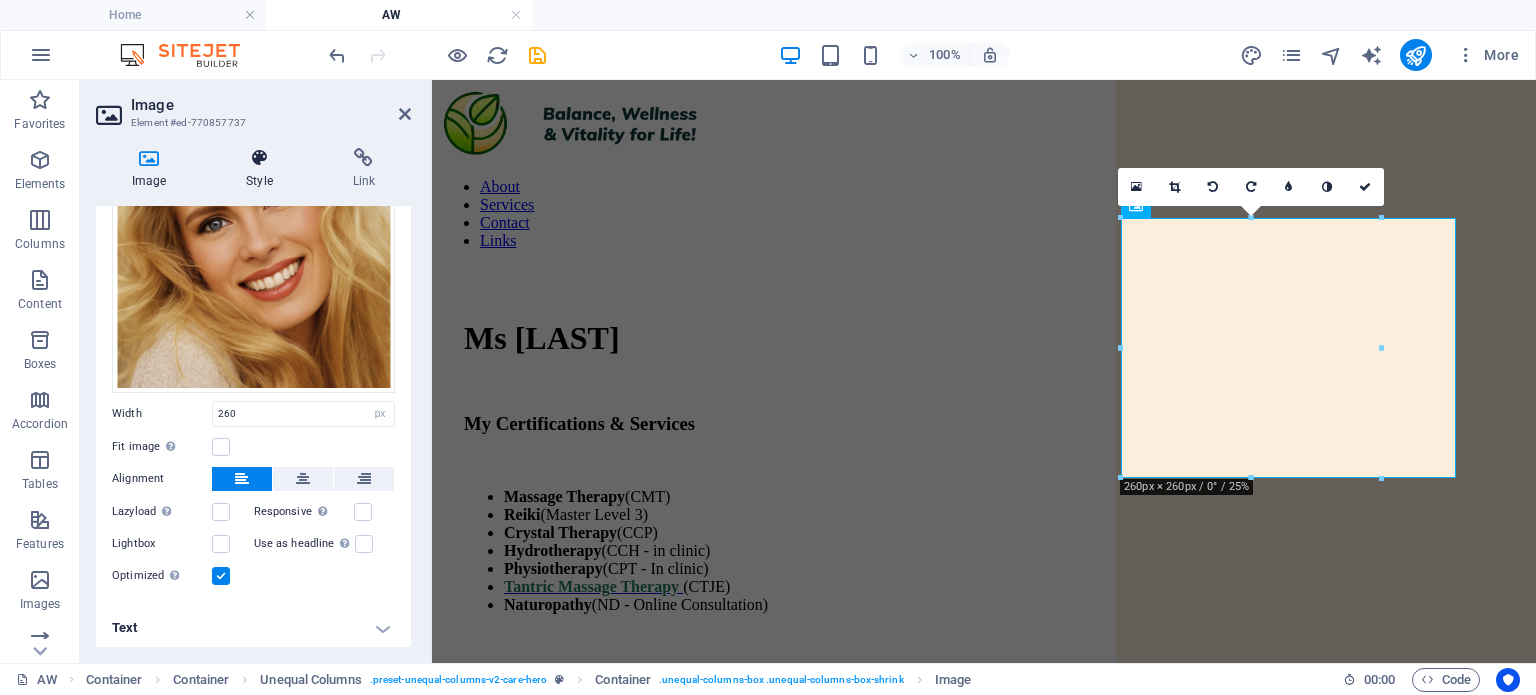 click at bounding box center [259, 158] 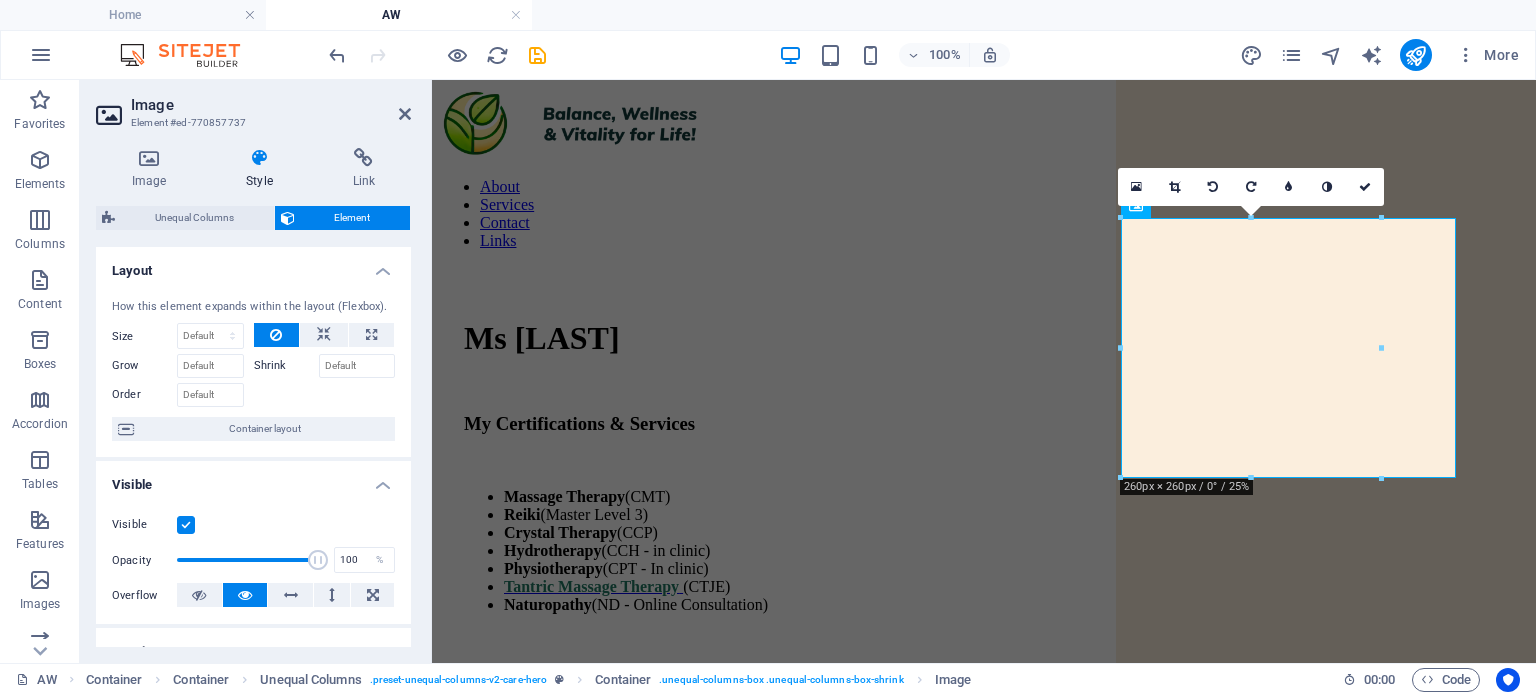 drag, startPoint x: 406, startPoint y: 276, endPoint x: 405, endPoint y: 357, distance: 81.00617 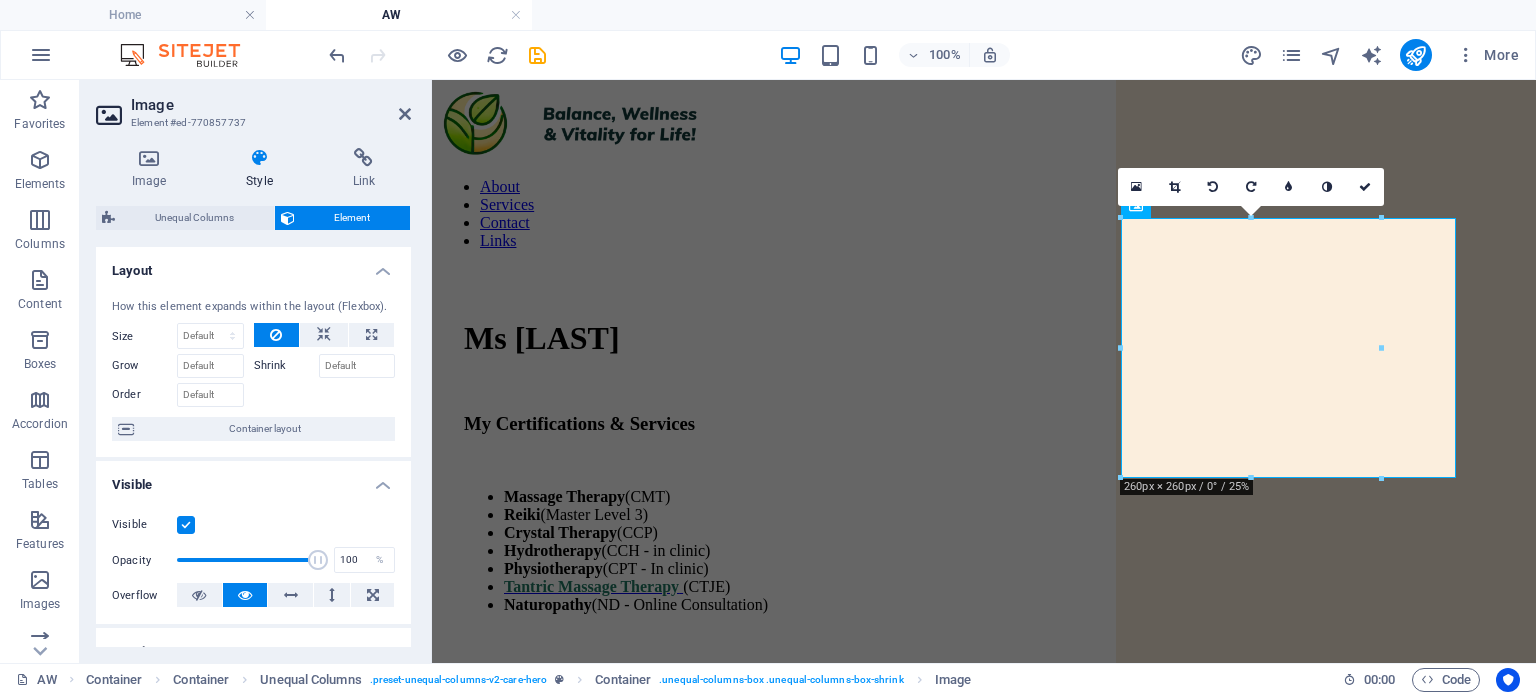 drag, startPoint x: 406, startPoint y: 357, endPoint x: 406, endPoint y: 427, distance: 70 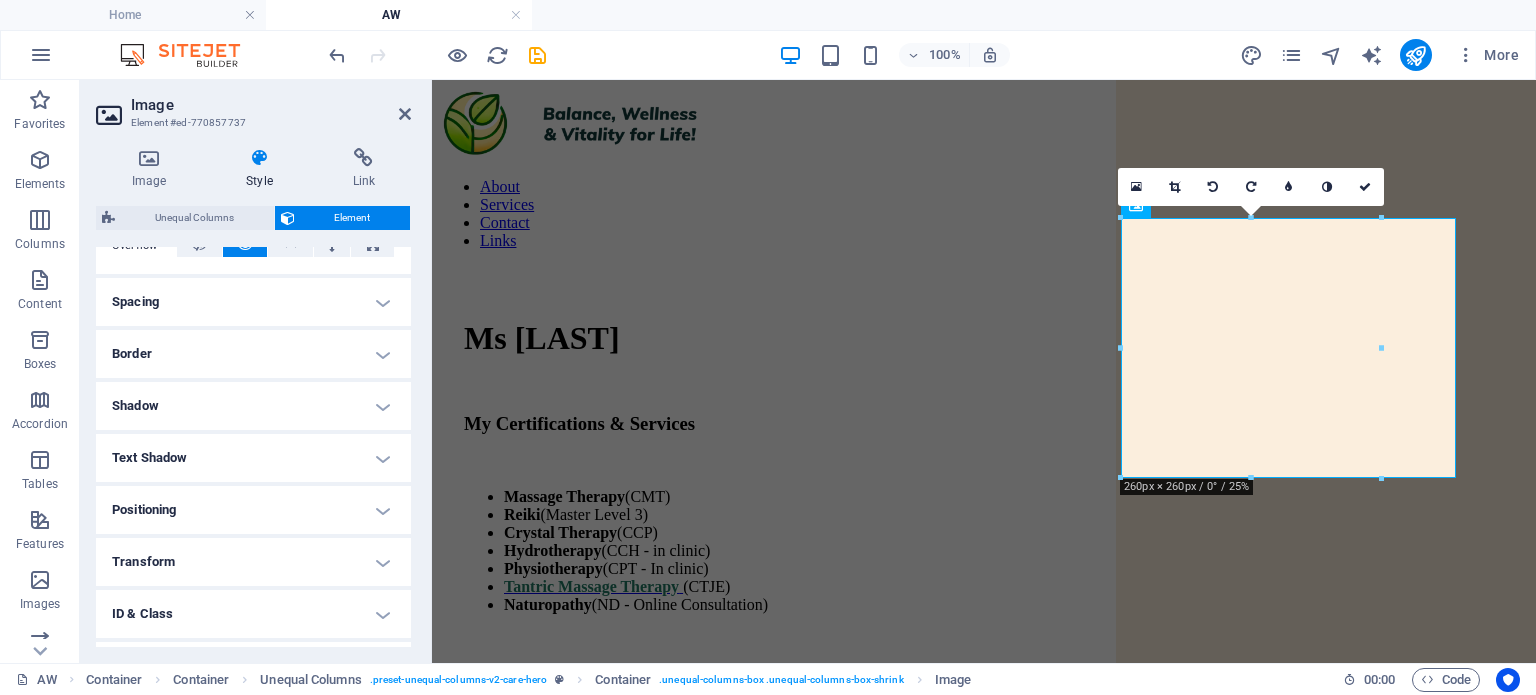 click on "Spacing" at bounding box center [253, 302] 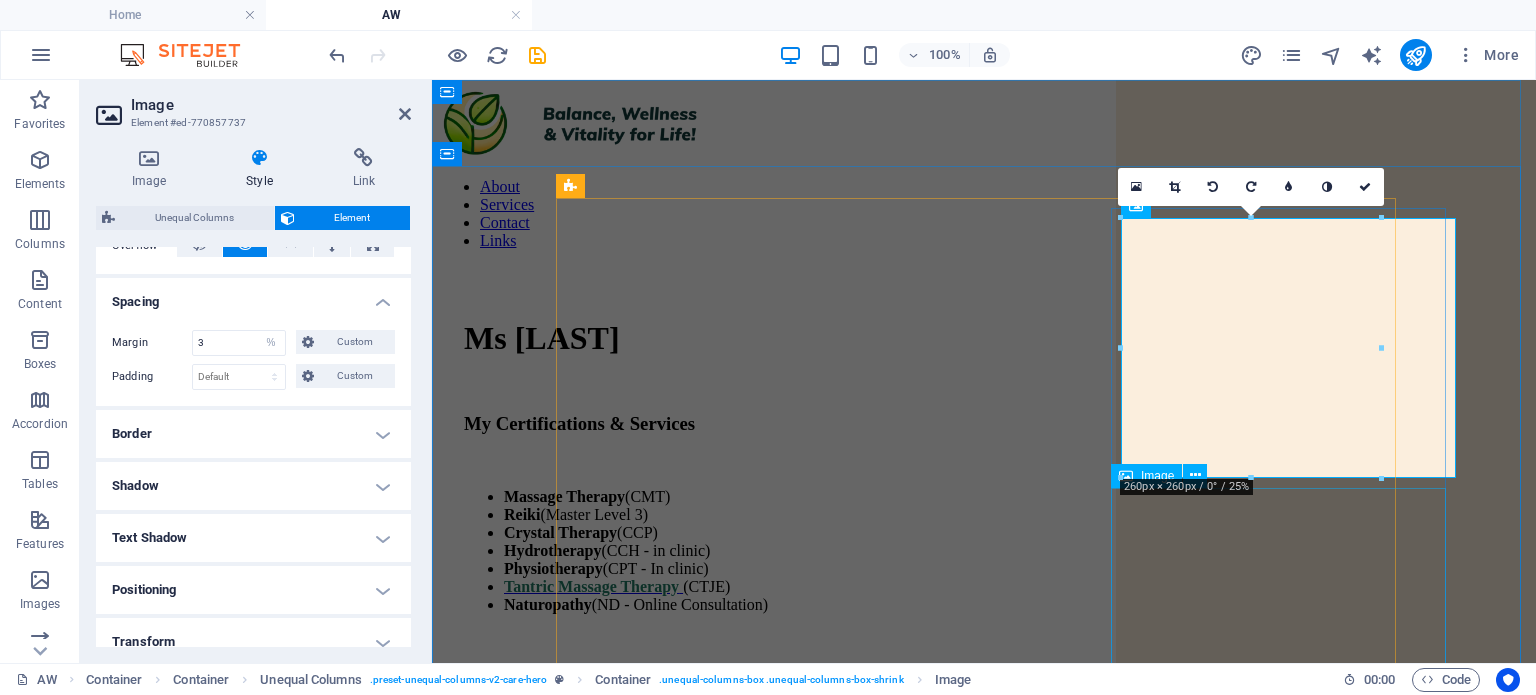 click at bounding box center [1034, 1491] 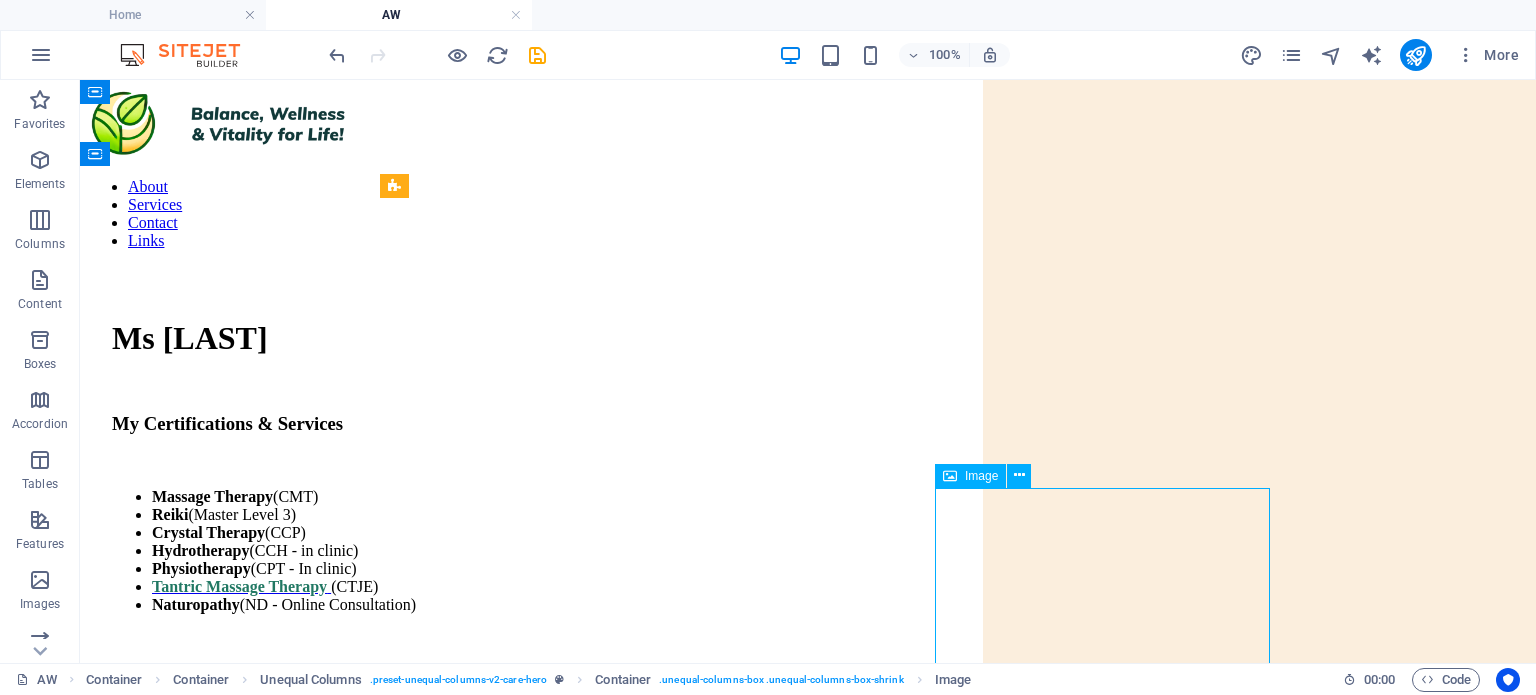 click at bounding box center [858, 1495] 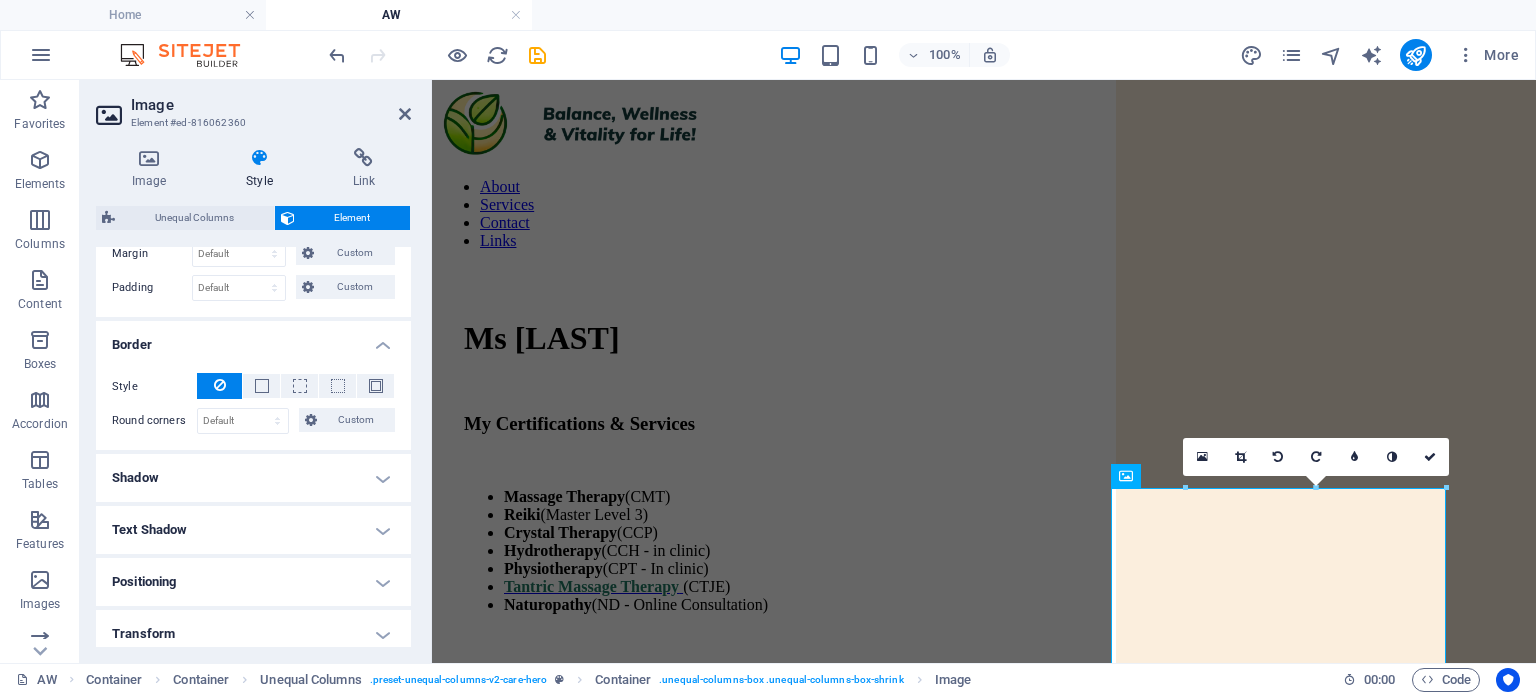 scroll, scrollTop: 304, scrollLeft: 0, axis: vertical 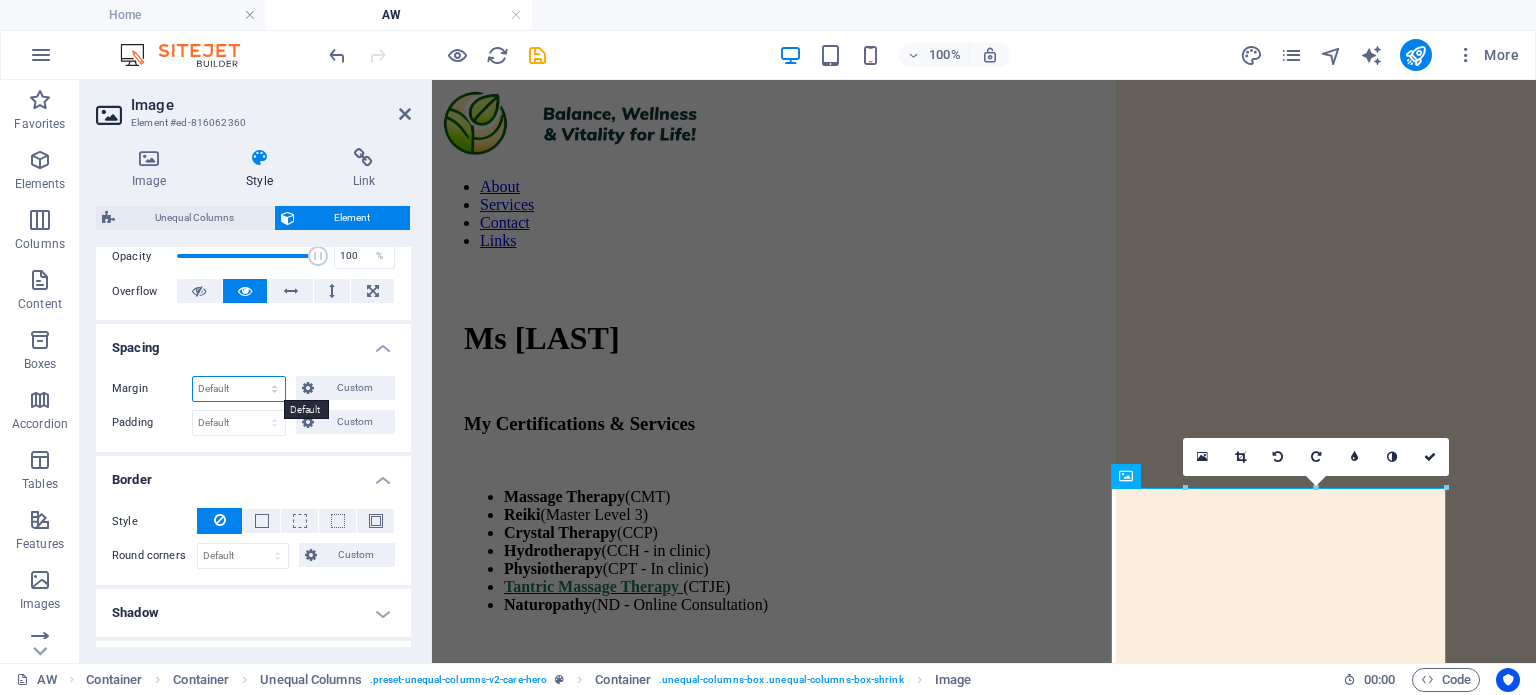click on "Default auto px % rem vw vh Custom" at bounding box center (239, 389) 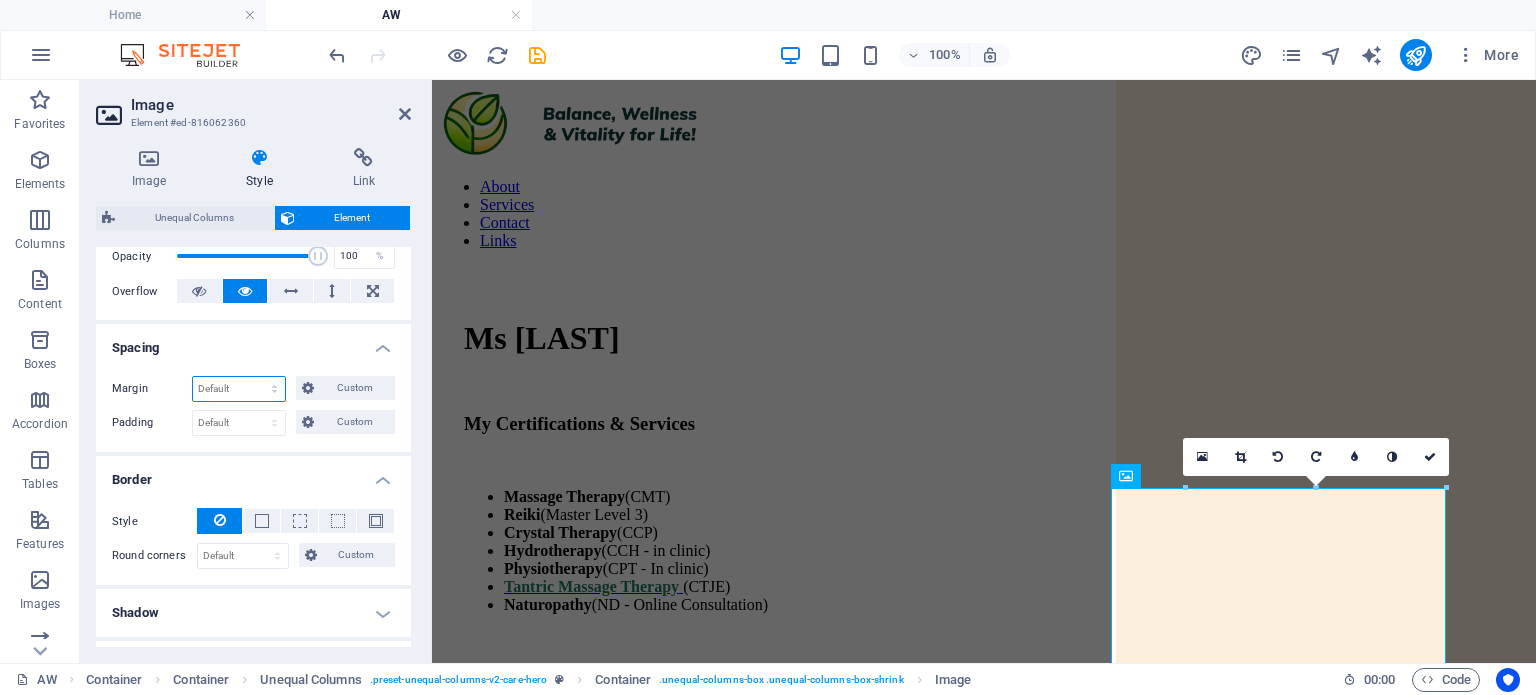 select on "%" 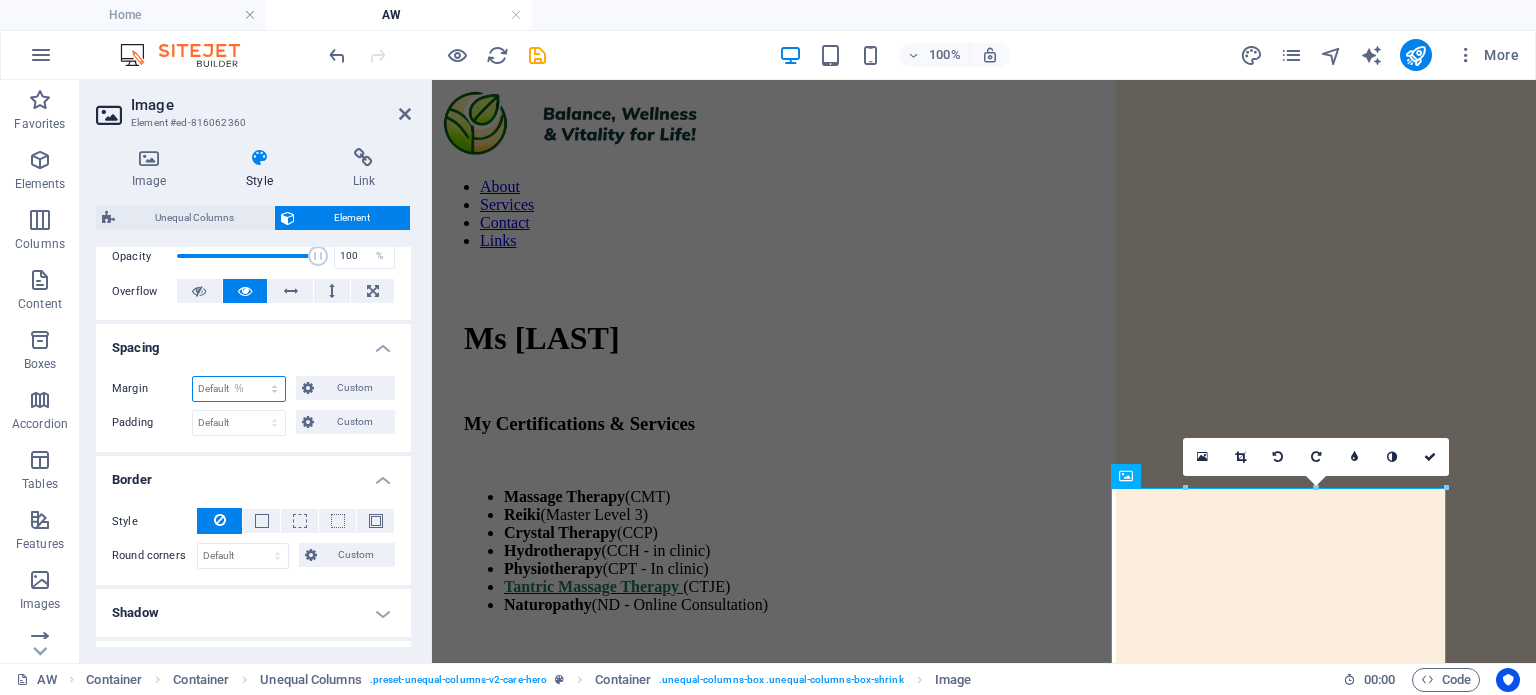 click on "Default auto px % rem vw vh Custom" at bounding box center [239, 389] 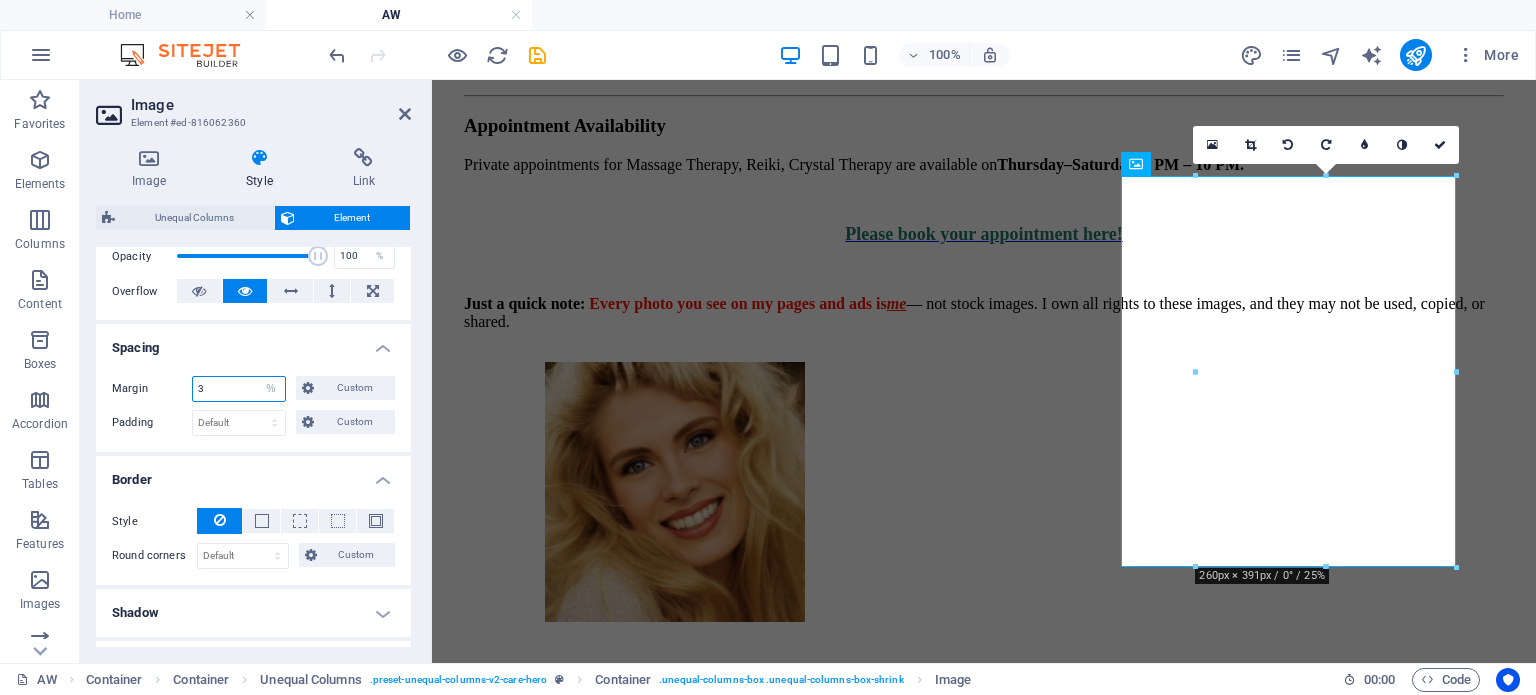 scroll, scrollTop: 312, scrollLeft: 0, axis: vertical 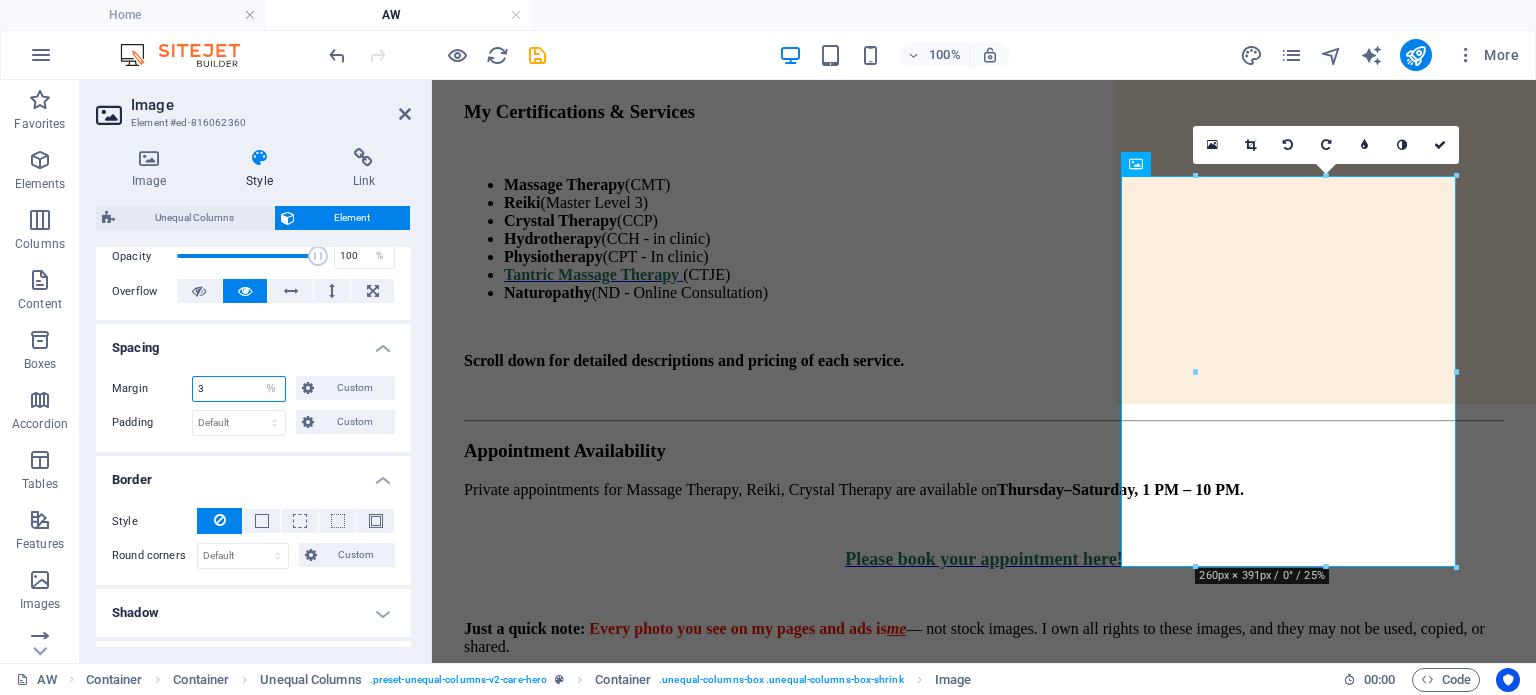 type on "3" 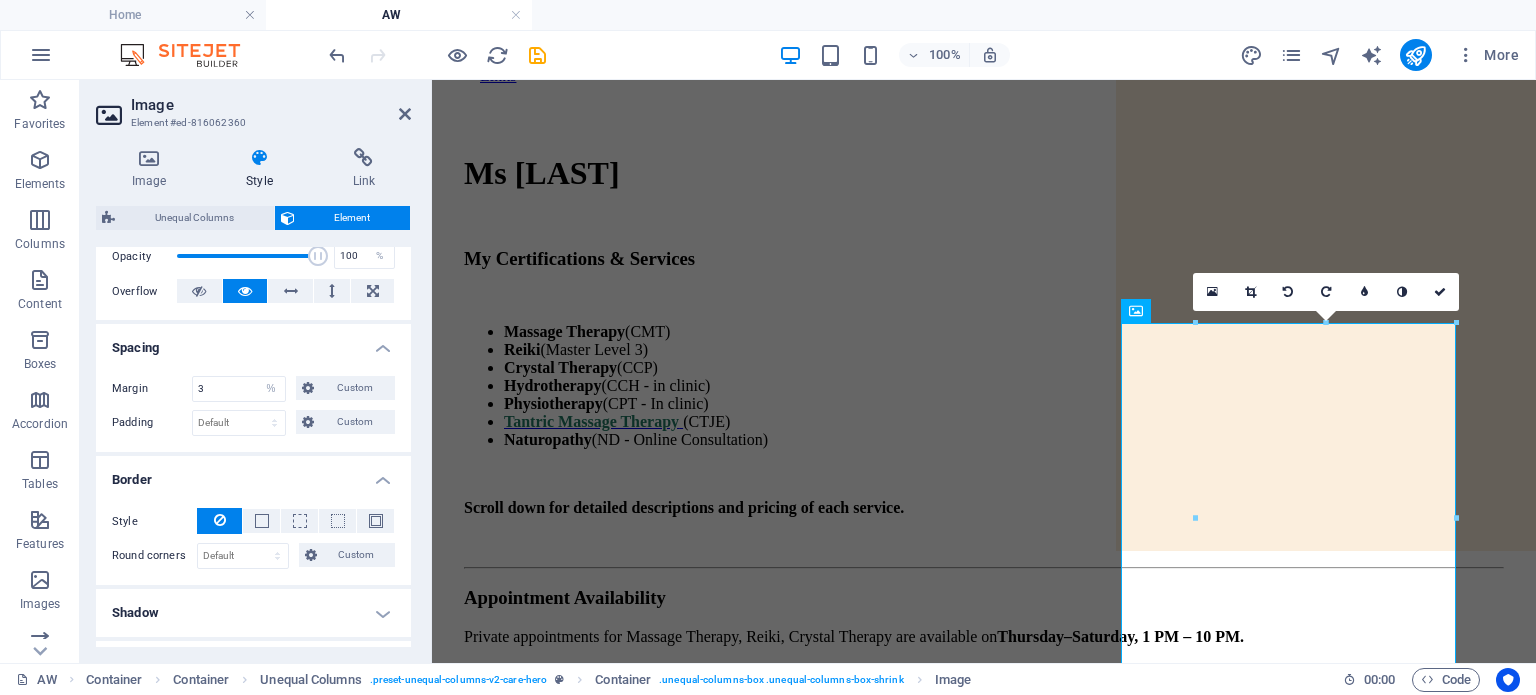 scroll, scrollTop: 149, scrollLeft: 0, axis: vertical 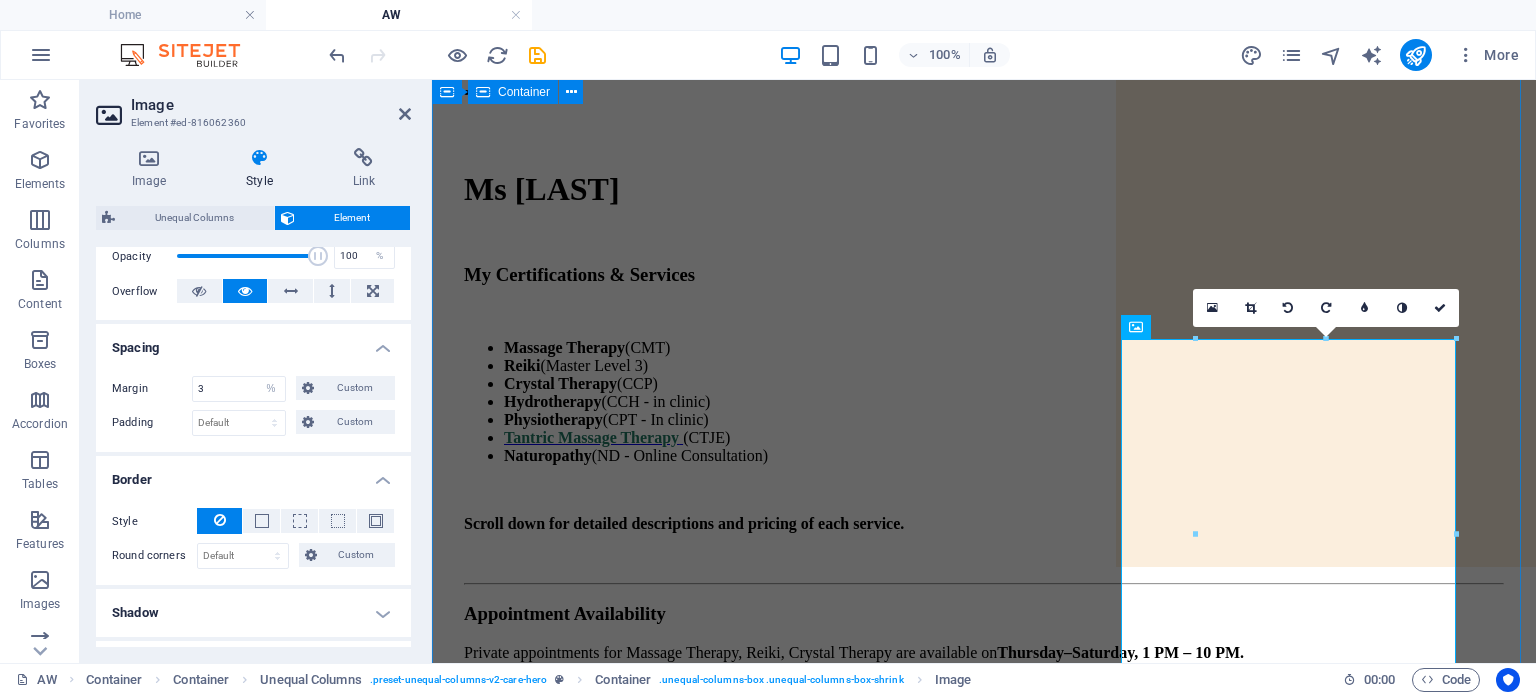 click on "Ms [LAST] My Certifications & Services Massage Therapy (CMT) Reiki (Master Level 3) Crystal Therapy (CCP) Hydrotherapy (CCH - in clinic) Physiotherapy (CPT - In clinic) Tantric Massage Therapy (CTJE) Naturopathy (ND - Online Consultation) Scroll down for detailed descriptions and pricing of each service. Appointment Availability Private appointments for Massage Therapy, Reiki, Crystal Therapy are available on Thursday –Saturday, 1 PM – 10 PM. Please book your appointment here! Just a quick note: Every photo you see on my pages and ads is me — not stock images. I own all rights to these images, and they may not be used, copied, or shared." at bounding box center [984, 876] 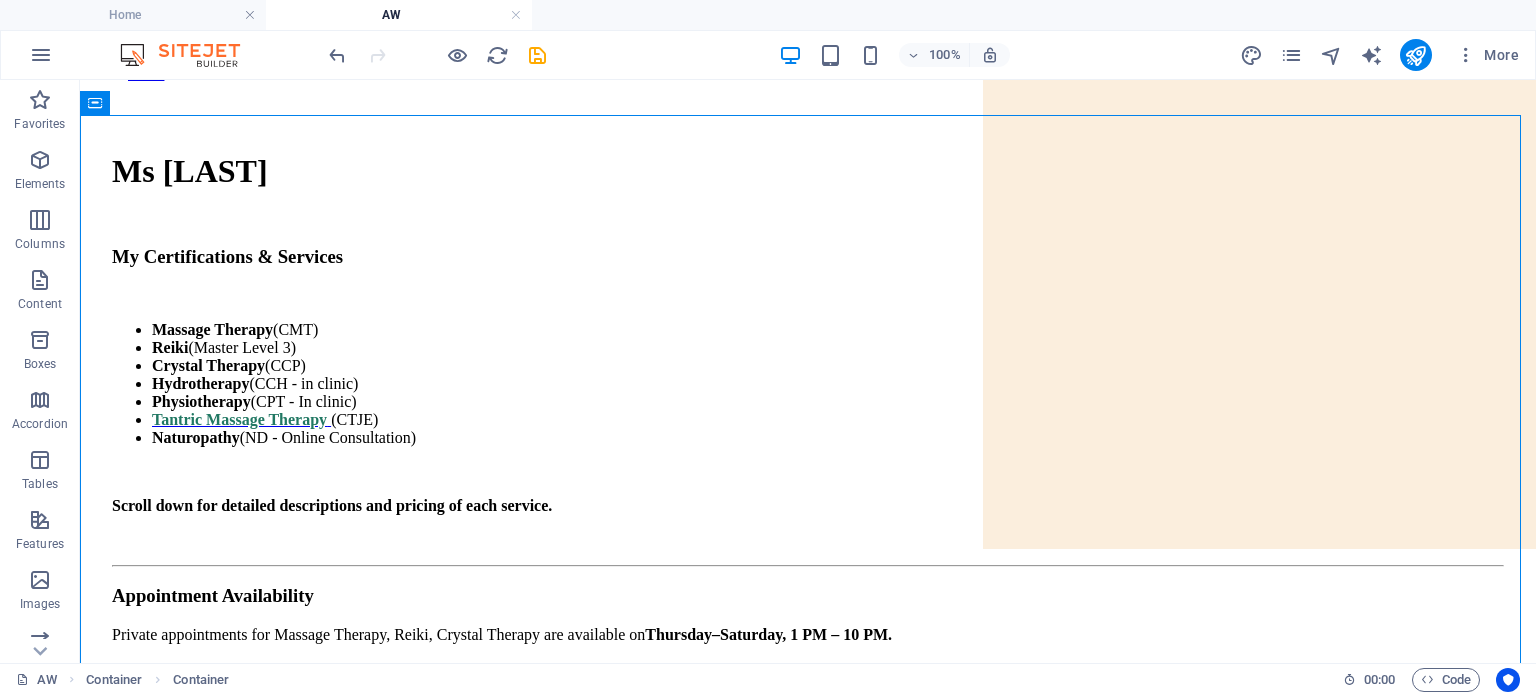 scroll, scrollTop: 0, scrollLeft: 0, axis: both 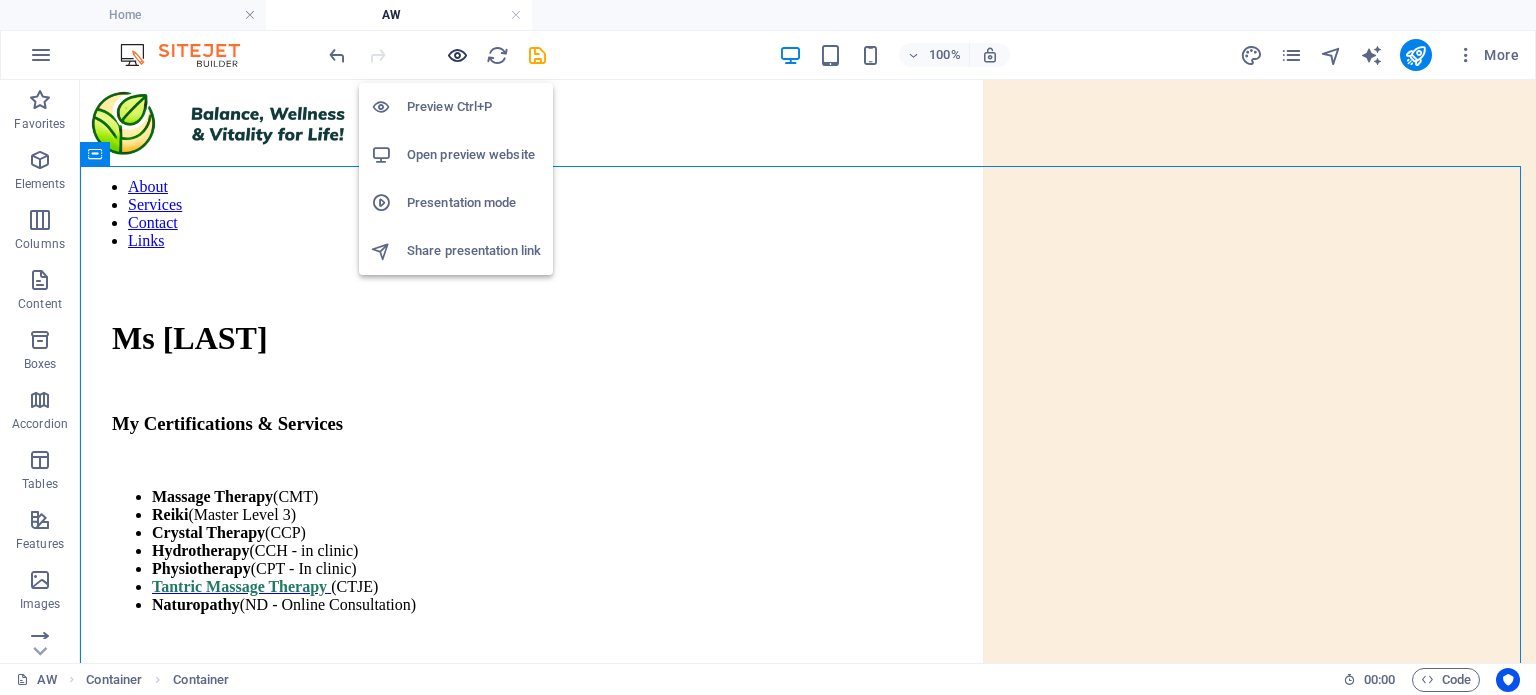 click at bounding box center (457, 55) 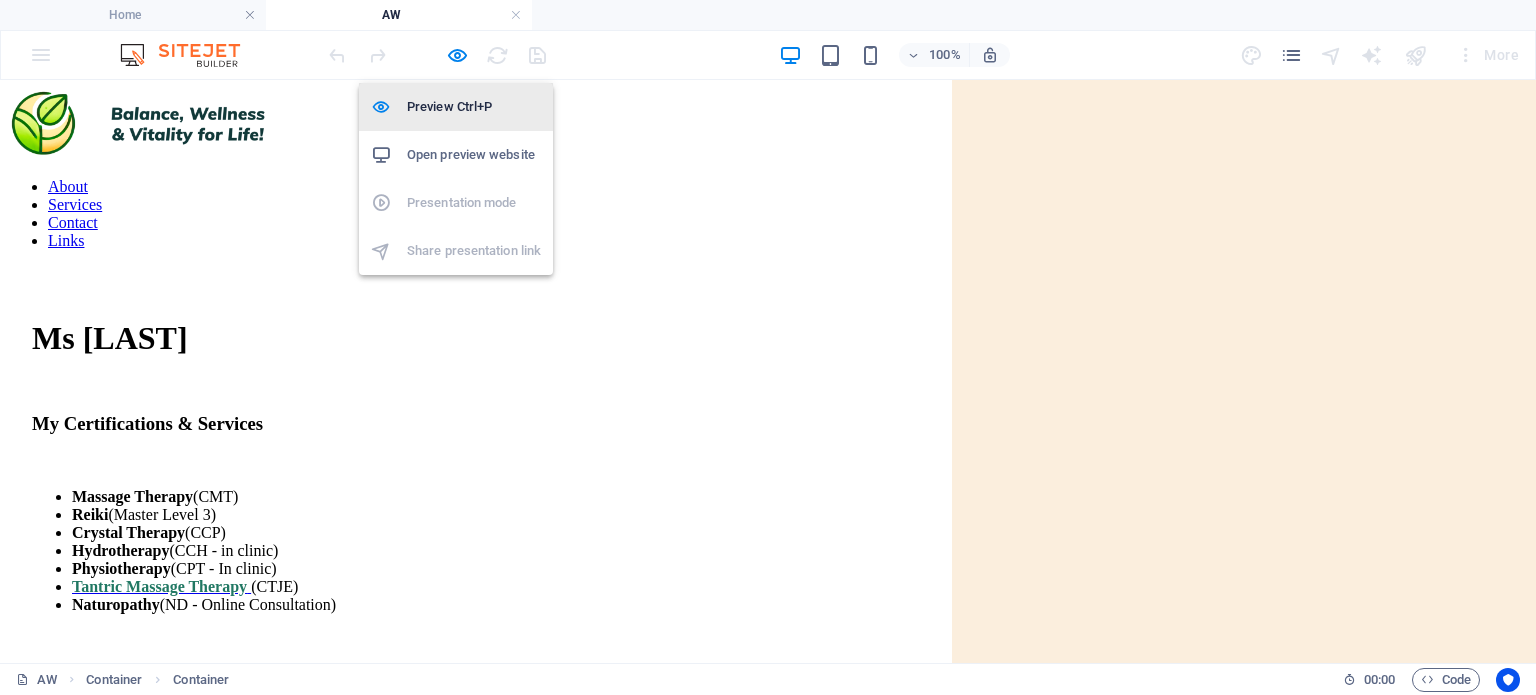 click on "Preview Ctrl+P" at bounding box center [474, 107] 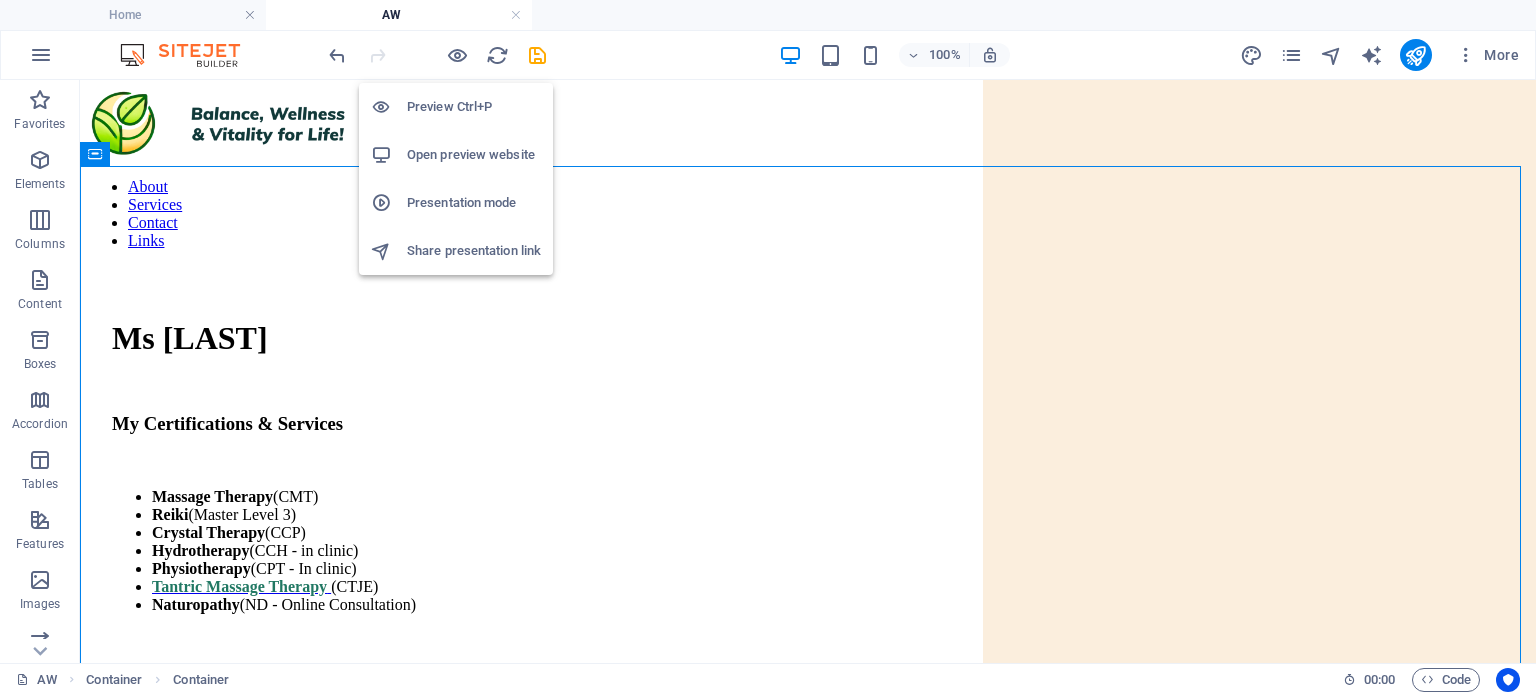 click on "Preview Ctrl+P" at bounding box center [474, 107] 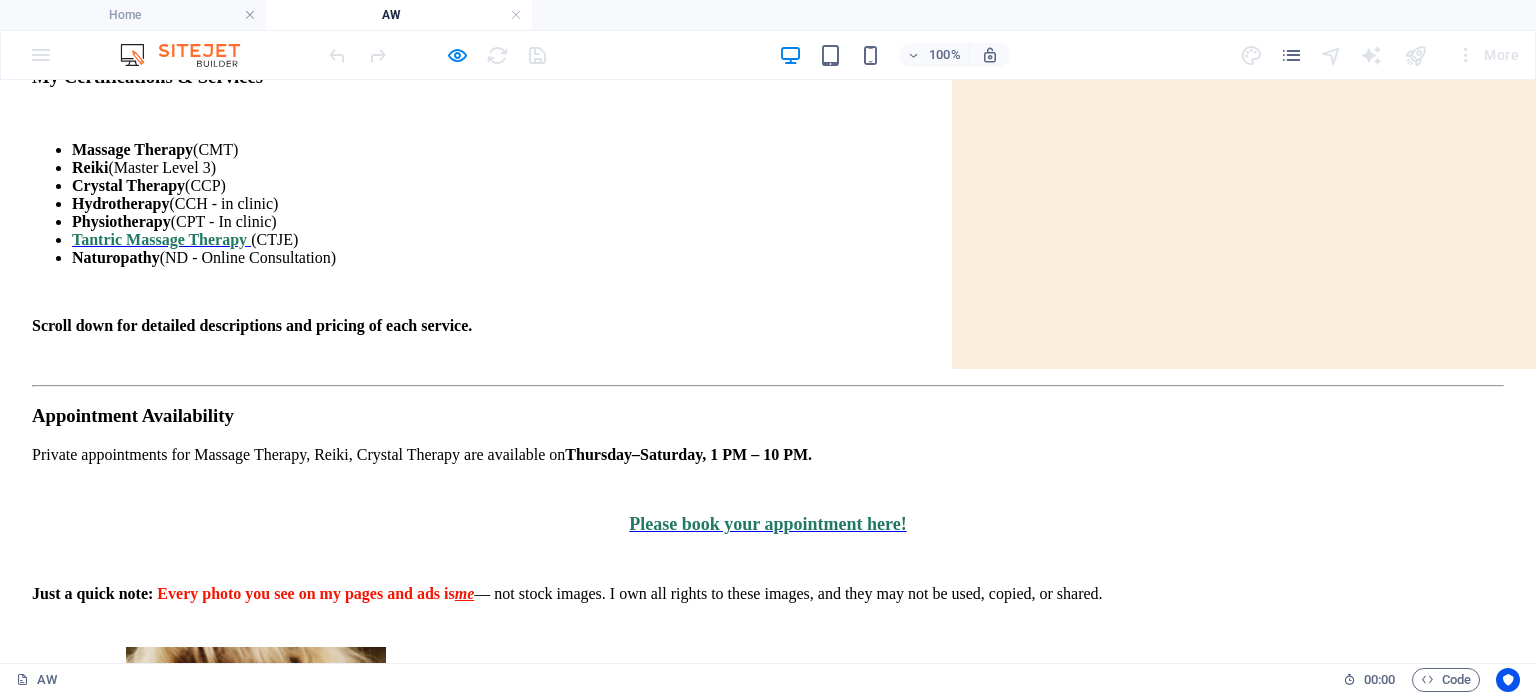 scroll, scrollTop: 219, scrollLeft: 0, axis: vertical 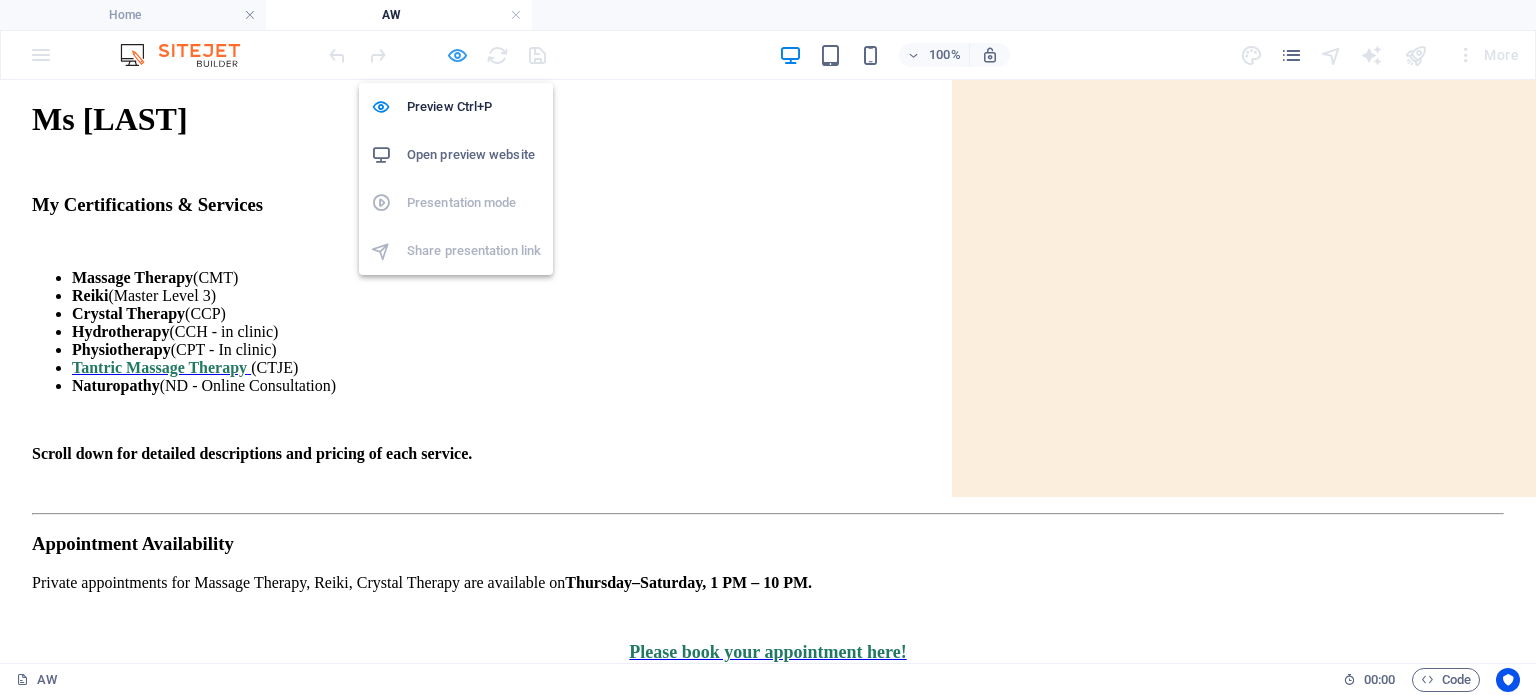 click at bounding box center [457, 55] 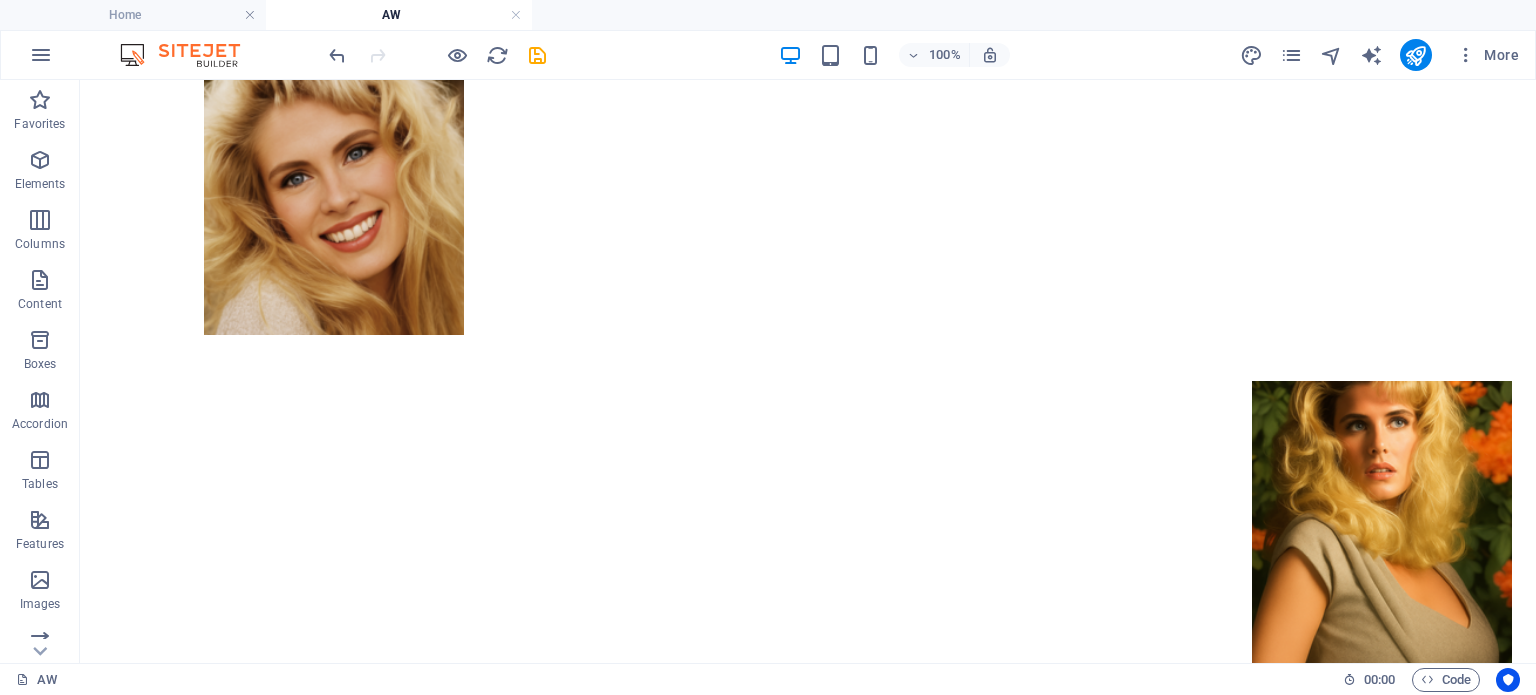 scroll, scrollTop: 989, scrollLeft: 0, axis: vertical 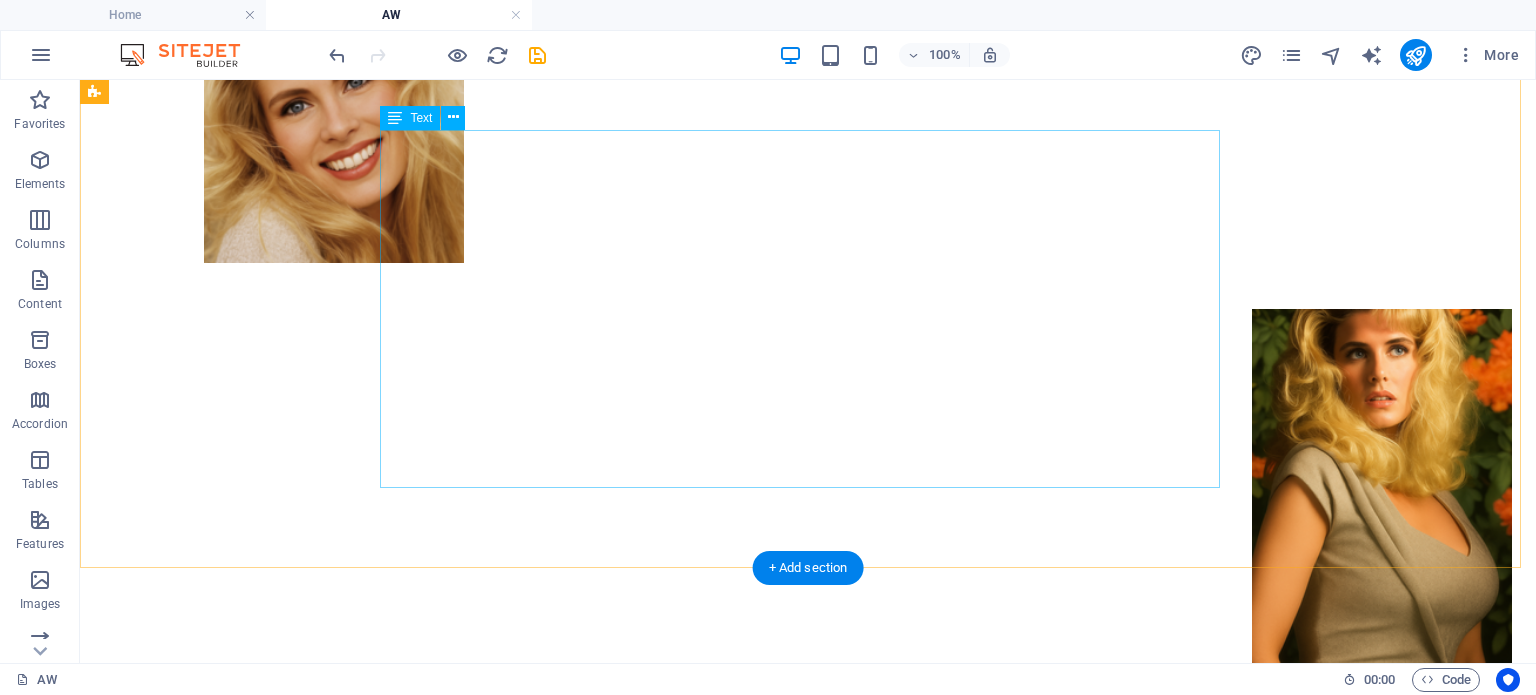 click on "Massage Therapy - 1 Hour: $120 - 1.5 Hours: $175 - 2 Hours: $220 Add-Ons - Massage Therapy combined with Reiki & Crystal Therapy: +$40 Specializations Trained in Swedish, Esalen, Californian, Relaxation, Acupressure, Reflexology, and Champissage. Additionally, I offer Reiki and Crystal Therapy, as well as custom services. Reiki & Crystal Therapy (without massage) - 1 Hour: $100 - 1.5 Hours: $145 - 2 Hours: $180 Tantric Massage Therapy, Click Here Session information Location Services are provided in a peaceful, smoke-free private condo located in the residential area of Montreal-NDG, with easy and free street parking available." at bounding box center (808, 1139) 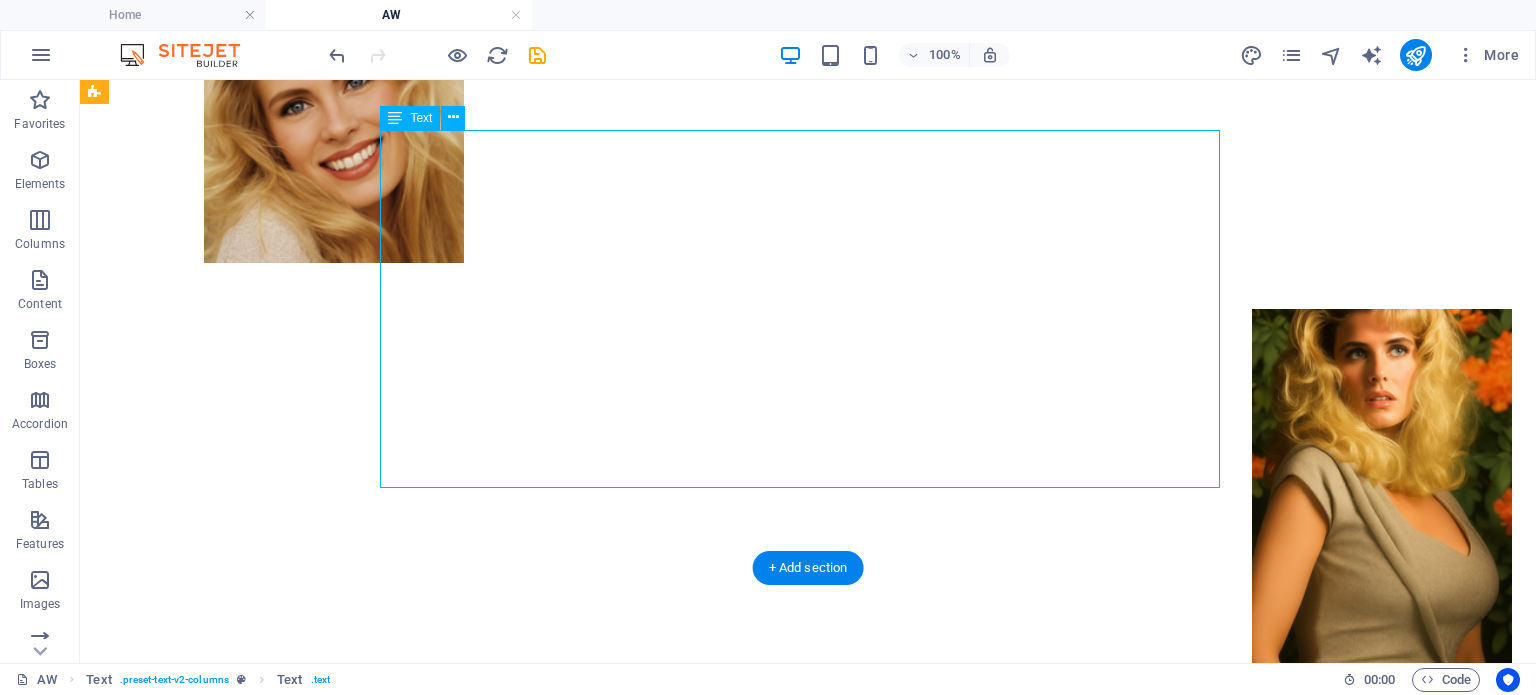 click on "Massage Therapy - 1 Hour: $120 - 1.5 Hours: $175 - 2 Hours: $220 Add-Ons - Massage Therapy combined with Reiki & Crystal Therapy: +$40 Specializations Trained in Swedish, Esalen, Californian, Relaxation, Acupressure, Reflexology, and Champissage. Additionally, I offer Reiki and Crystal Therapy, as well as custom services. Reiki & Crystal Therapy (without massage) - 1 Hour: $100 - 1.5 Hours: $145 - 2 Hours: $180 Tantric Massage Therapy, Click Here Session information Location Services are provided in a peaceful, smoke-free private condo located in the residential area of Montreal-NDG, with easy and free street parking available." at bounding box center (808, 1139) 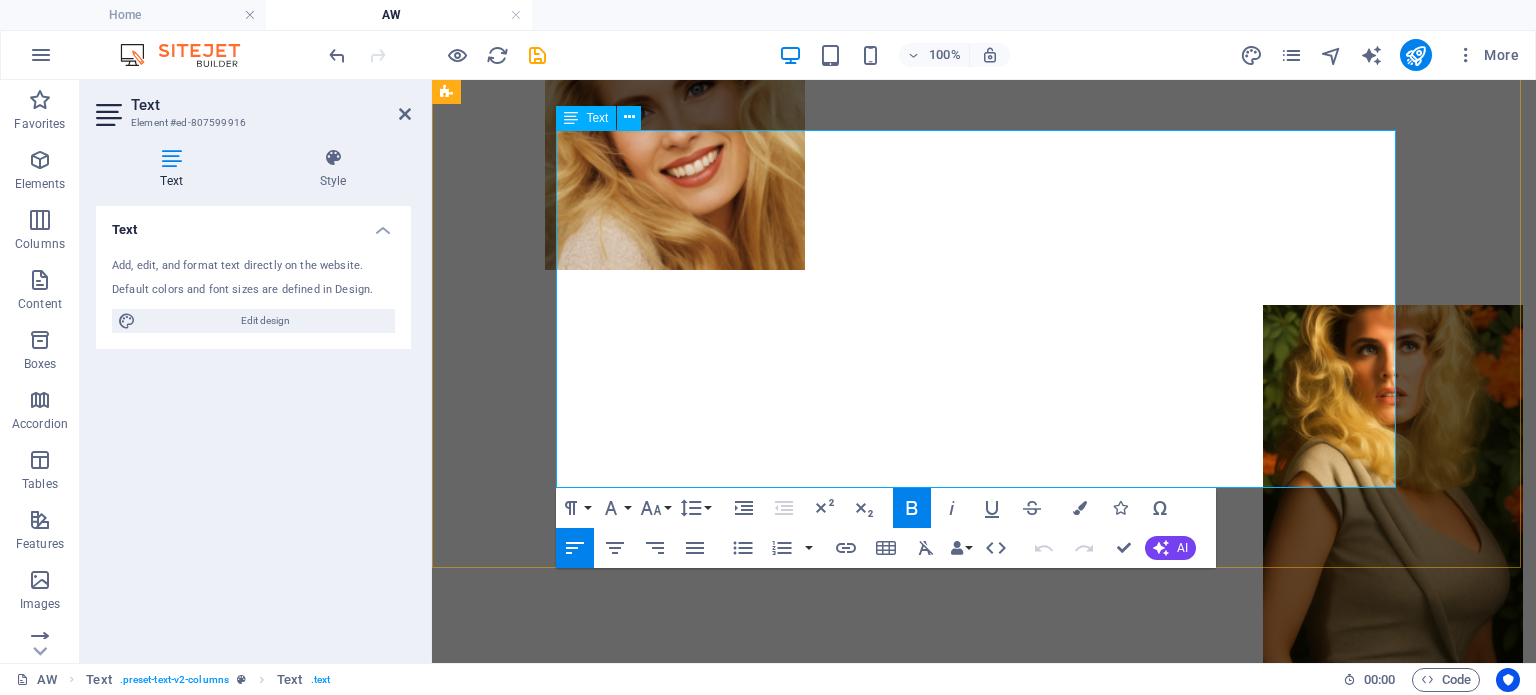 click on "Location Services are provided in a peaceful, smoke-free private condo located in the residential area of Montreal-NDG, with easy and free street parking available." at bounding box center [984, 1360] 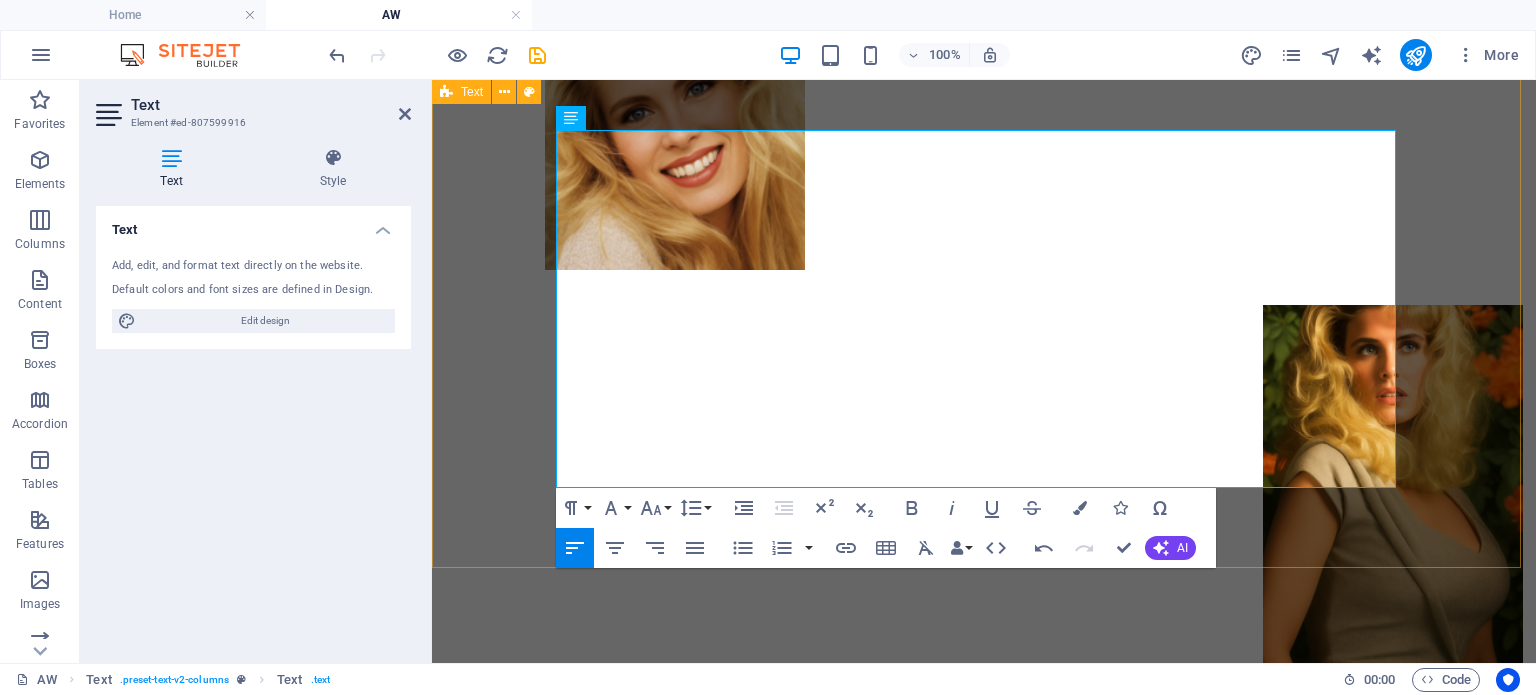 click on "My Services Massage Therapy - 1 Hour: $120 - 1.5 Hours: $175 - 2 Hours: $220 Add-Ons - Massage Therapy combined with Reiki & Crystal Therapy: +$40 Specializations Trained in Swedish, Esalen, Californian, Relaxation, Acupressure, Reflexology, and Champissage. Additionally, I offer Reiki and Crystal Therapy, as well as custom services. Reiki & Crystal Therapy (without massage) - 1 Hour: $100 - 1.5 Hours: $145 - 2 Hours: $180 Tantric Massage Therapy, Click Here Session information Location Services are provided in a peaceful, smoke-free private condo located in the residential area of Montreal-NDG, with easy and free street parking available." at bounding box center [984, 1113] 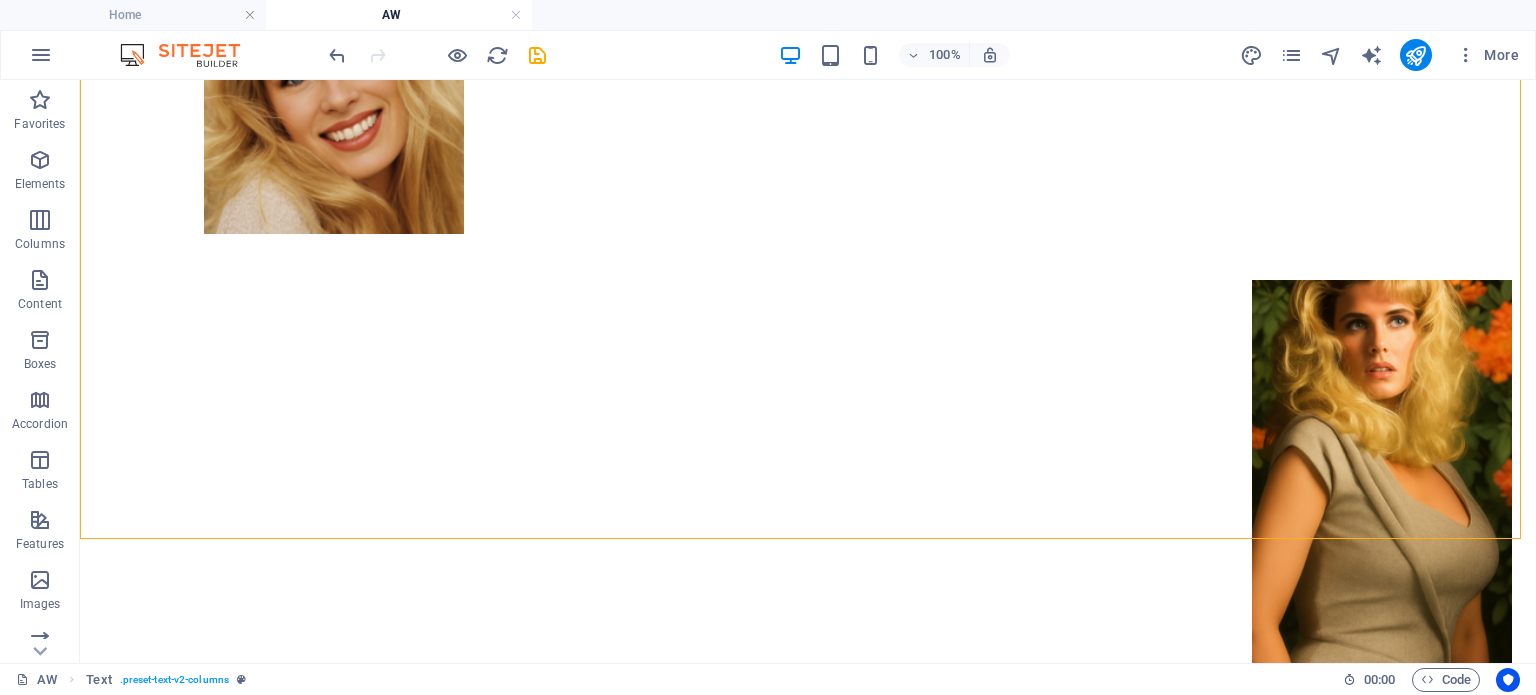 scroll, scrollTop: 1024, scrollLeft: 0, axis: vertical 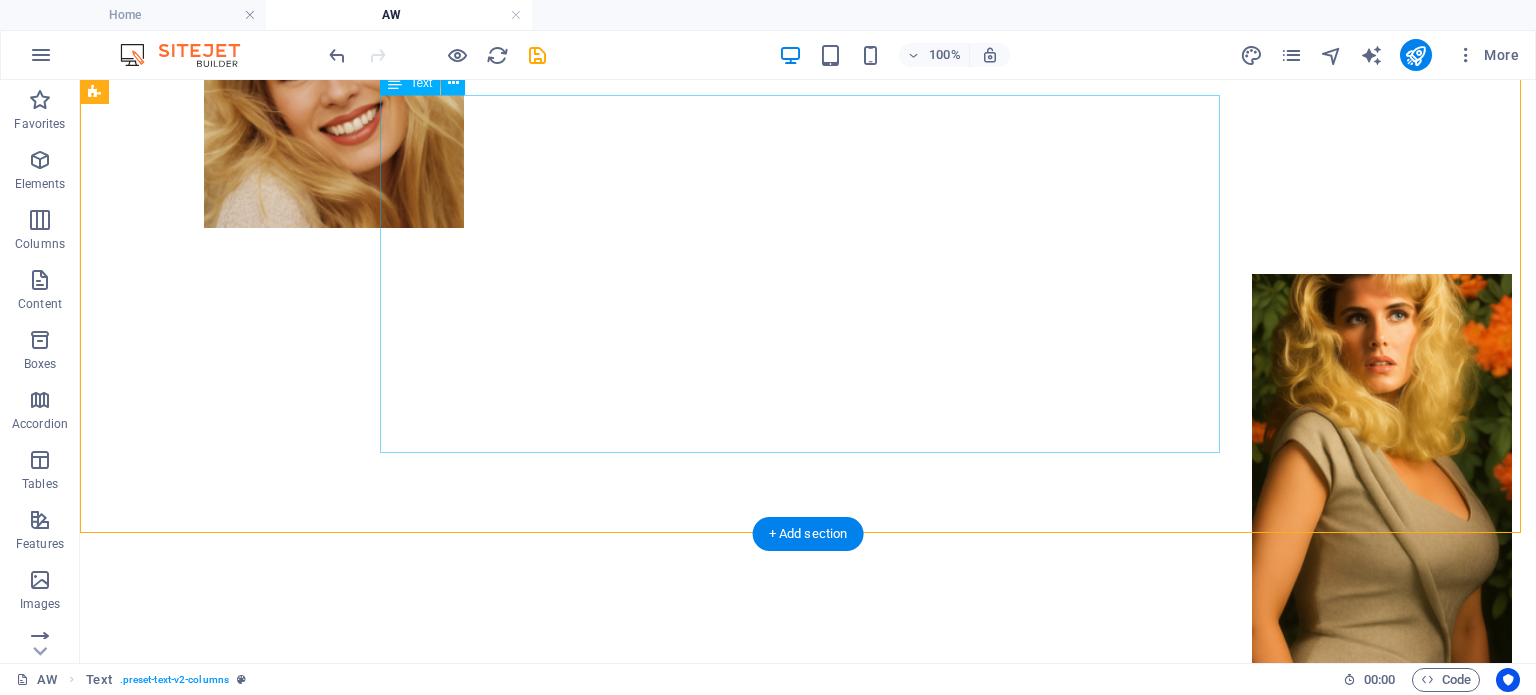 click on "Massage Therapy - 1 Hour: $120 - 1.5 Hours: $175 - 2 Hours: $220 Add-Ons - Massage Therapy combined with Reiki & Crystal Therapy: +$40 Specializations Trained in Swedish, Esalen, Californian, Relaxation, Acupressure, Reflexology, and Champissage. Additionally, I offer Reiki and Crystal Therapy, as well as custom services. Reiki & Crystal Therapy (without massage) - 1 Hour: $100 - 1.5 Hours: $145 - 2 Hours: $180 Tantric Massage Therapy, Click Here Session information Location Services are provided in a peaceful, smoke-free private condo located in the residential area of Montreal-NDG, with easy and free street parking available." at bounding box center (808, 1121) 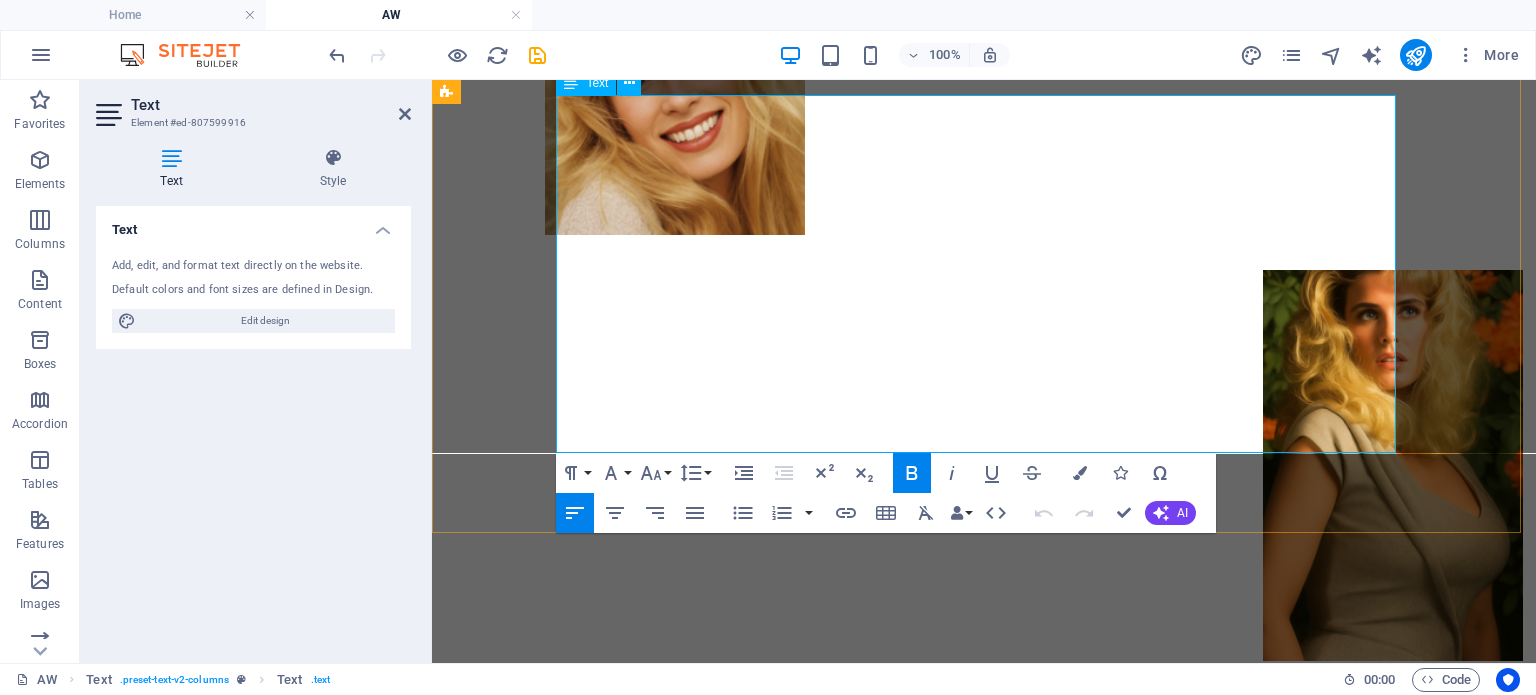 click on "Massage Therapy - 1 Hour: $120 - 1.5 Hours: $175 - 2 Hours: $220 Add-Ons - Massage Therapy combined with Reiki & Crystal Therapy: +$40 Specializations Trained in Swedish, Esalen, Californian, Relaxation, Acupressure, Reflexology, and Champissage. Additionally, I offer Reiki and Crystal Therapy, as well as custom services." at bounding box center (984, 962) 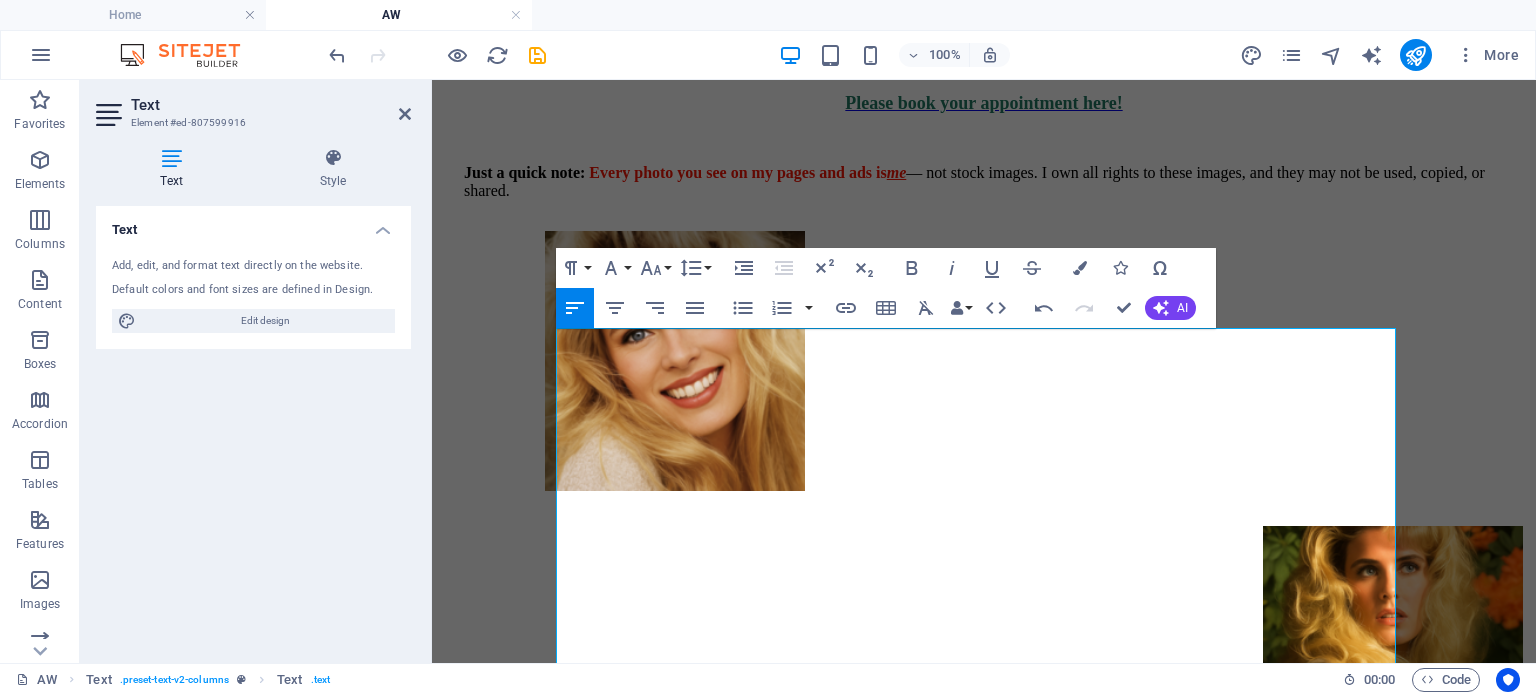 scroll, scrollTop: 984, scrollLeft: 0, axis: vertical 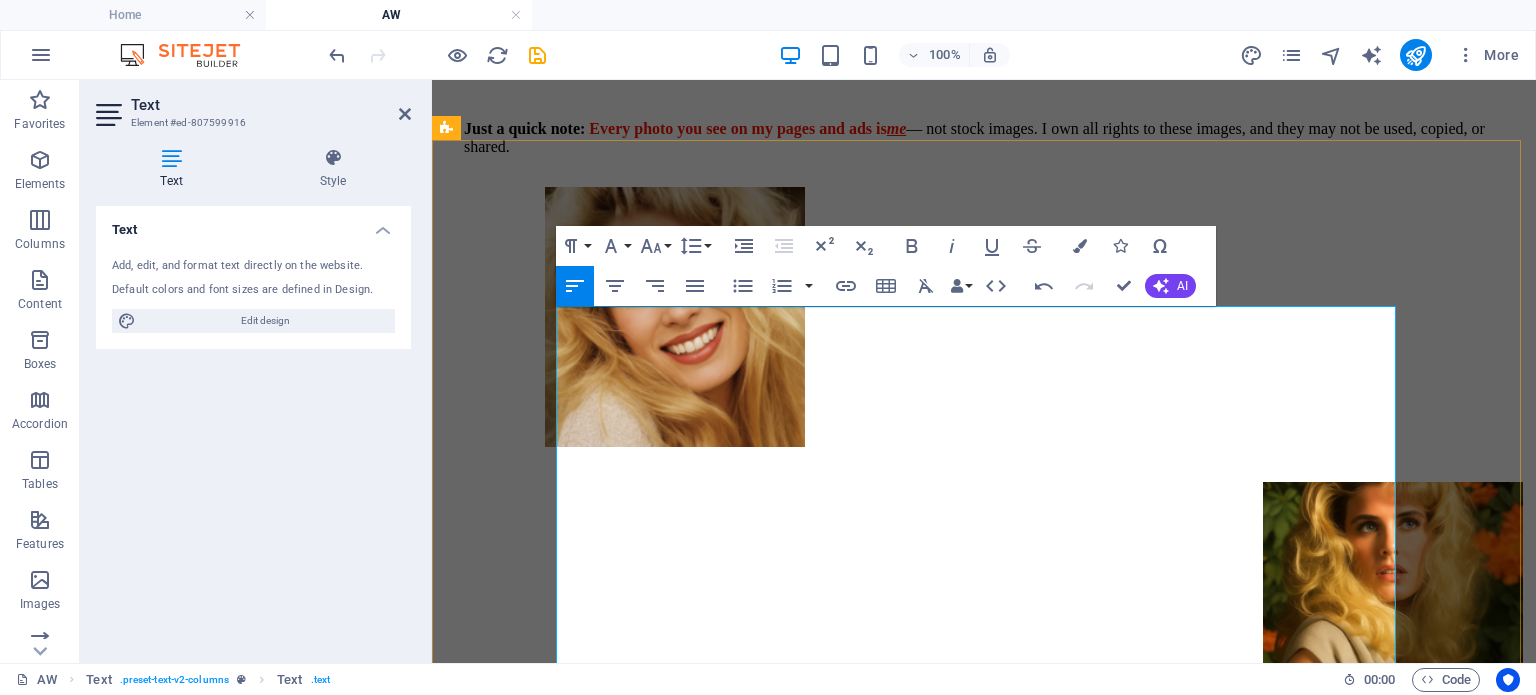 click at bounding box center (984, 1472) 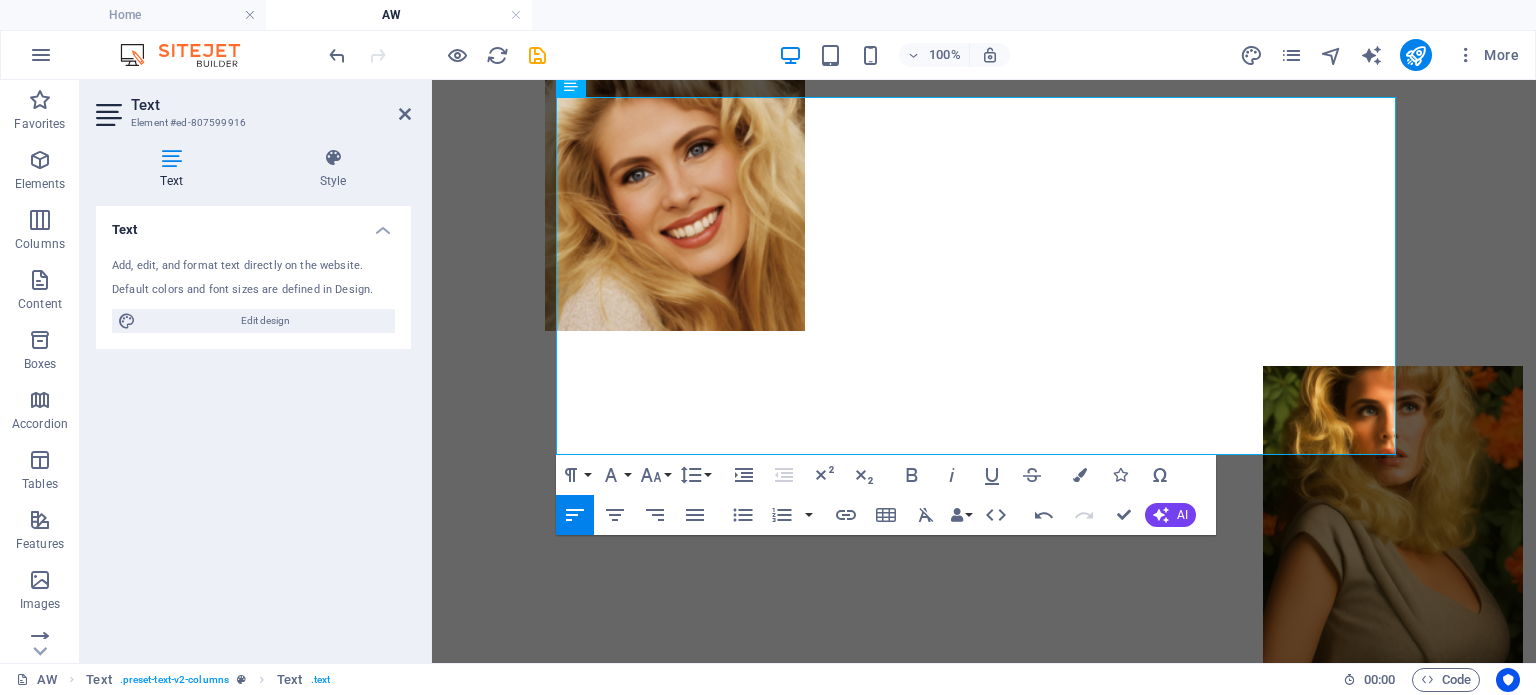 scroll, scrollTop: 918, scrollLeft: 0, axis: vertical 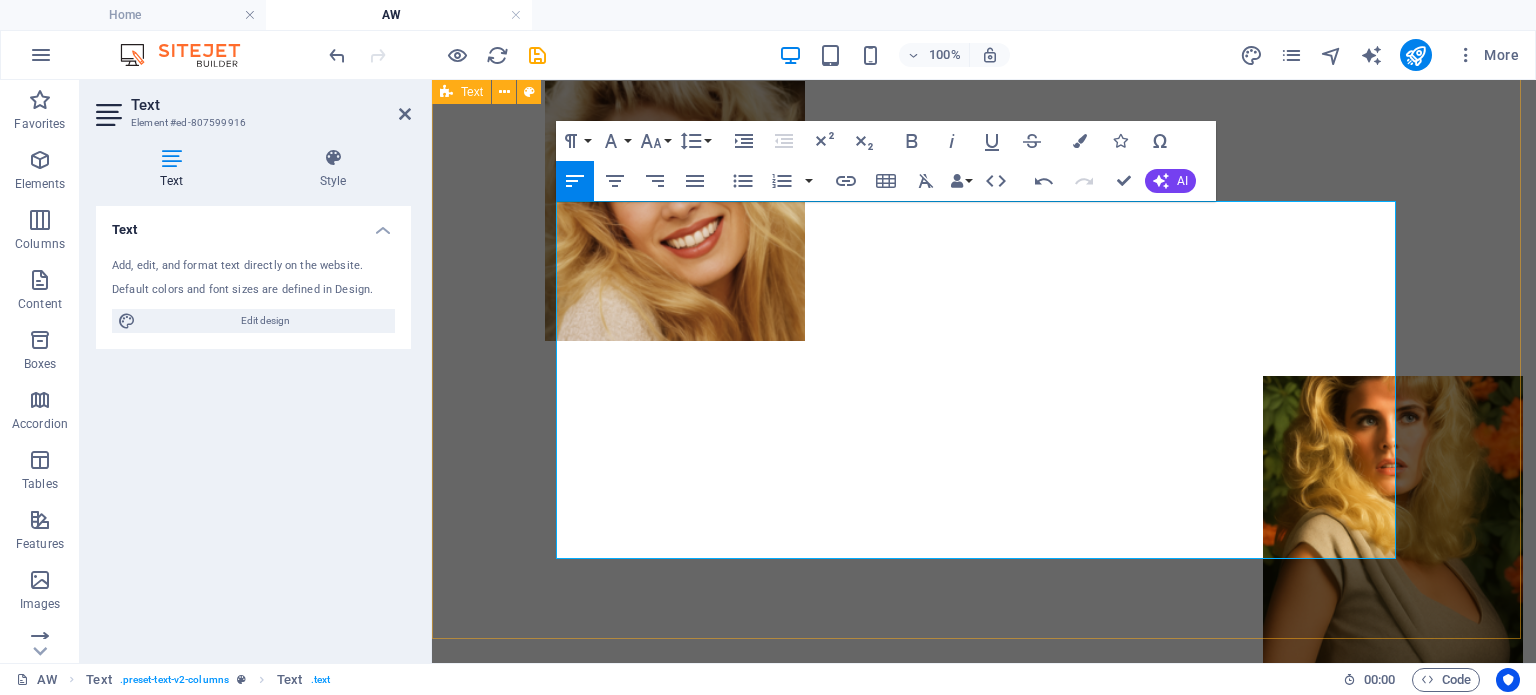 click on "My Services Massage Therapy - 1 Hour: $120 - 1.5 Hours: $175 - 2 Hours: $220 Add-Ons - Massage Therapy combined with Reiki & Crystal Therapy: +$40 Specializations Trained in Swedish, Esalen, Californian, Relaxation, Acupressure, Reflexology, and Champissage. Additionally, I offer Reiki and Crystal Therapy, Reiki & Crystal Therapy (without massage) - 1 Hour: $100 - 1.5 Hours: $145 - 2 Hours: $180 Tantric Massage Therapy, Click Here Session information & pricing Location Services are provided in a peaceful, smoke-free private condo located in the residential area of Montreal-NDG, with easy and free street parking available." at bounding box center [984, 1190] 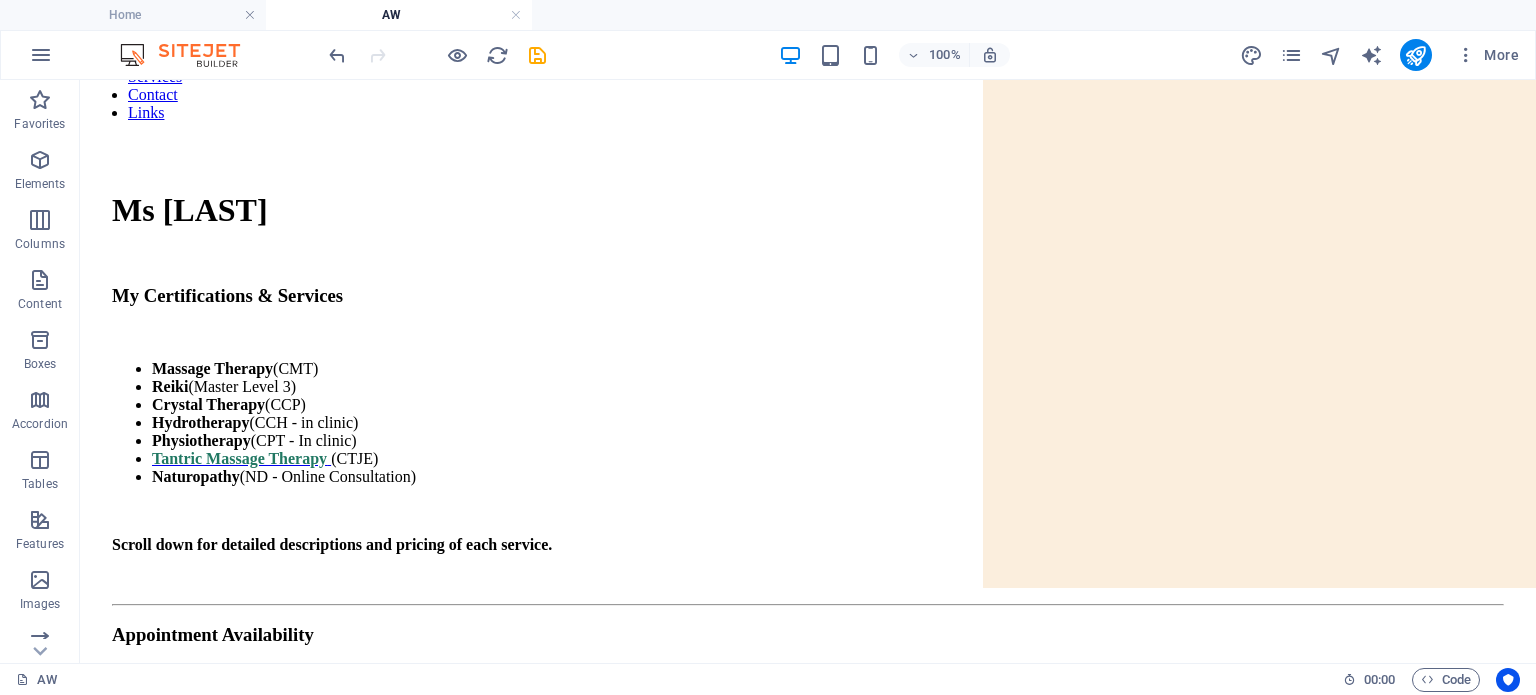 scroll, scrollTop: 0, scrollLeft: 0, axis: both 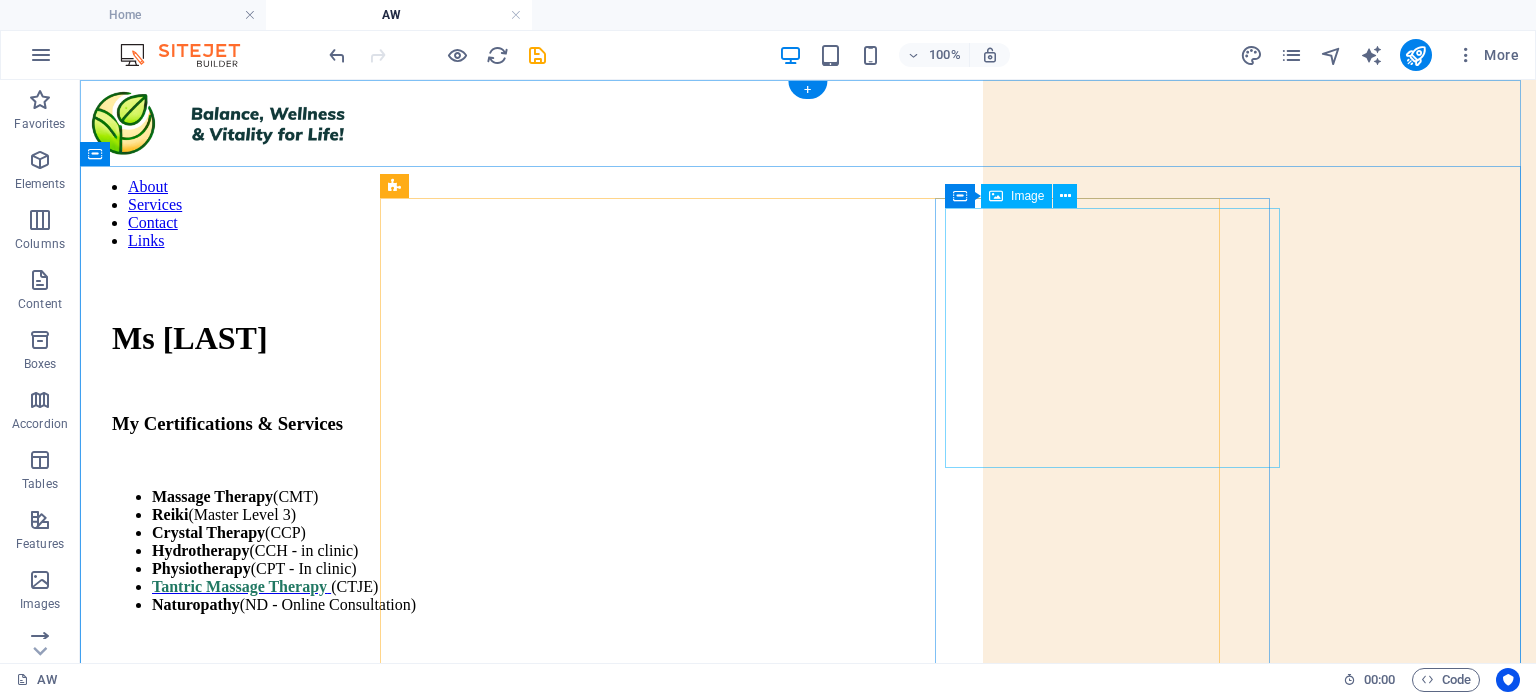 click at bounding box center [858, 1124] 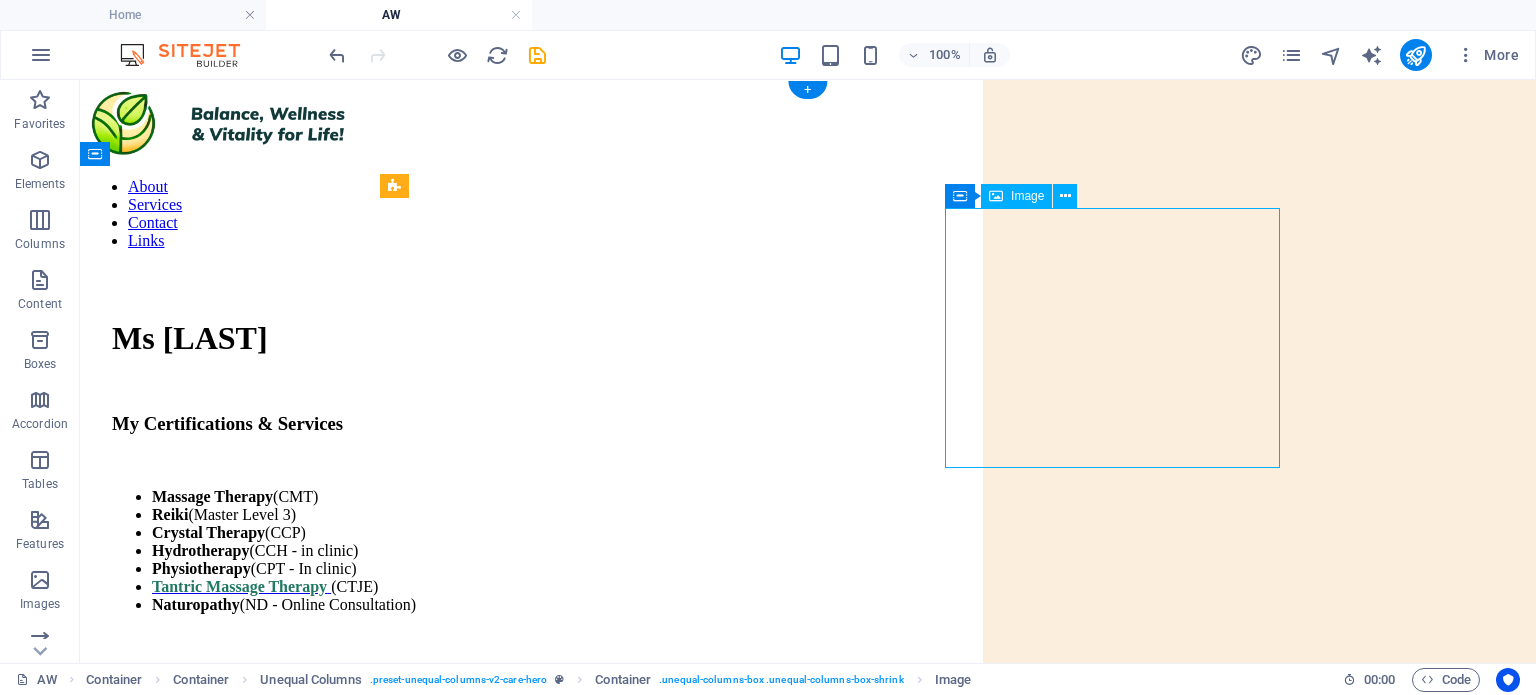click at bounding box center (858, 1124) 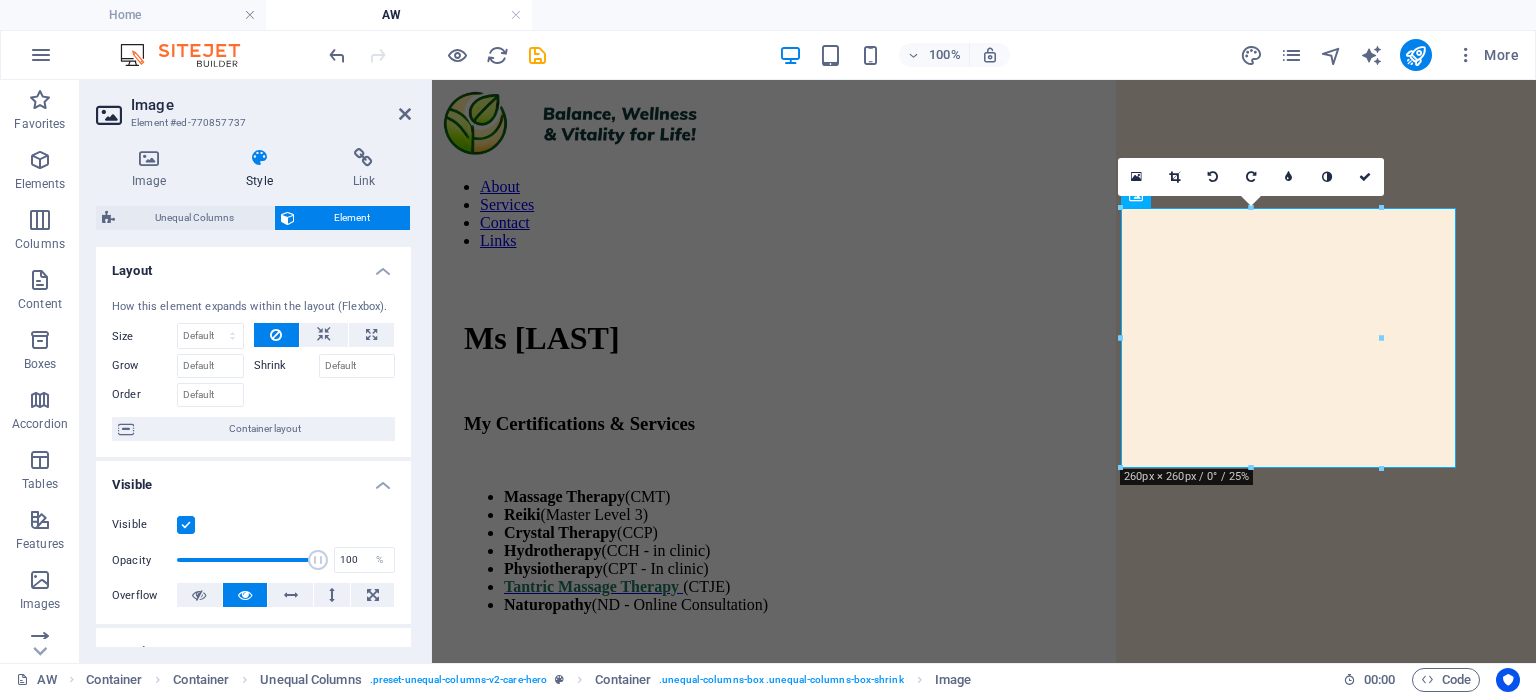 drag, startPoint x: 406, startPoint y: 307, endPoint x: 411, endPoint y: 406, distance: 99.12618 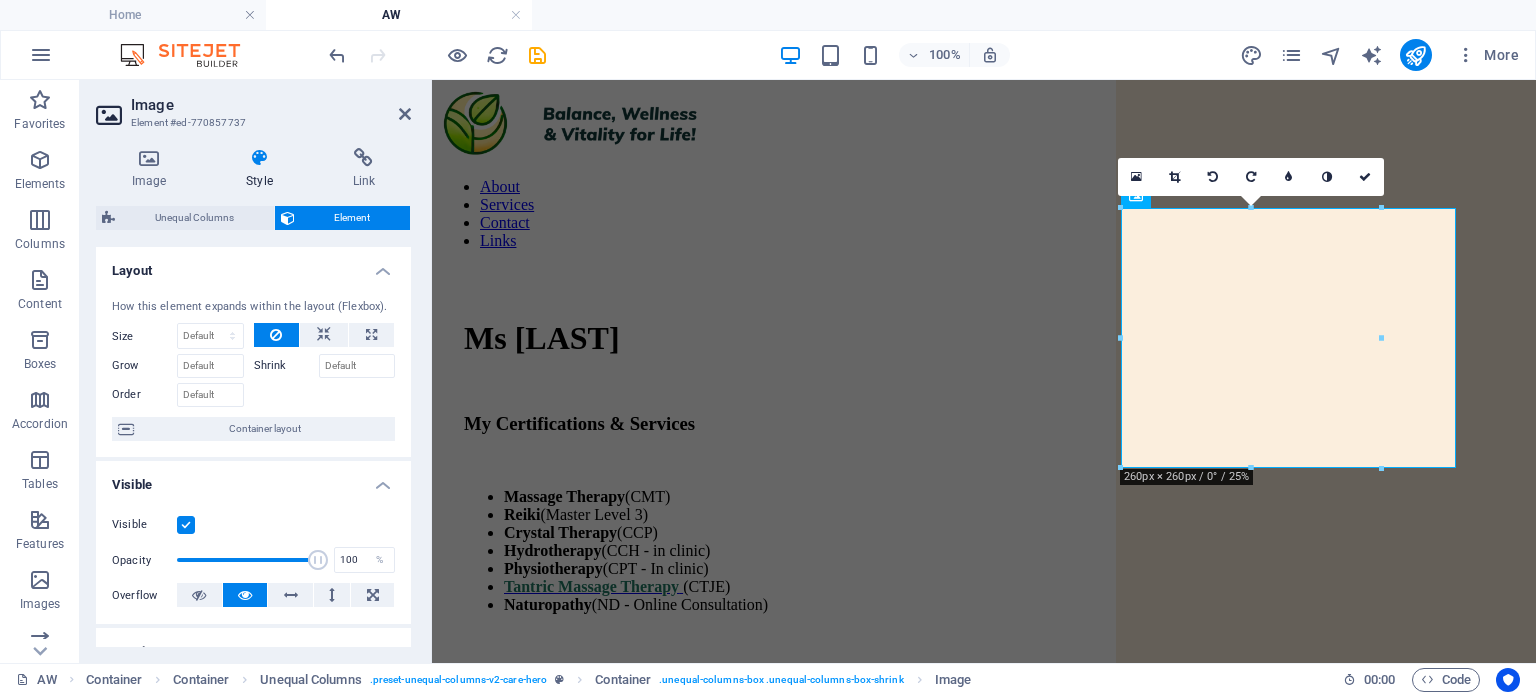 scroll, scrollTop: 350, scrollLeft: 0, axis: vertical 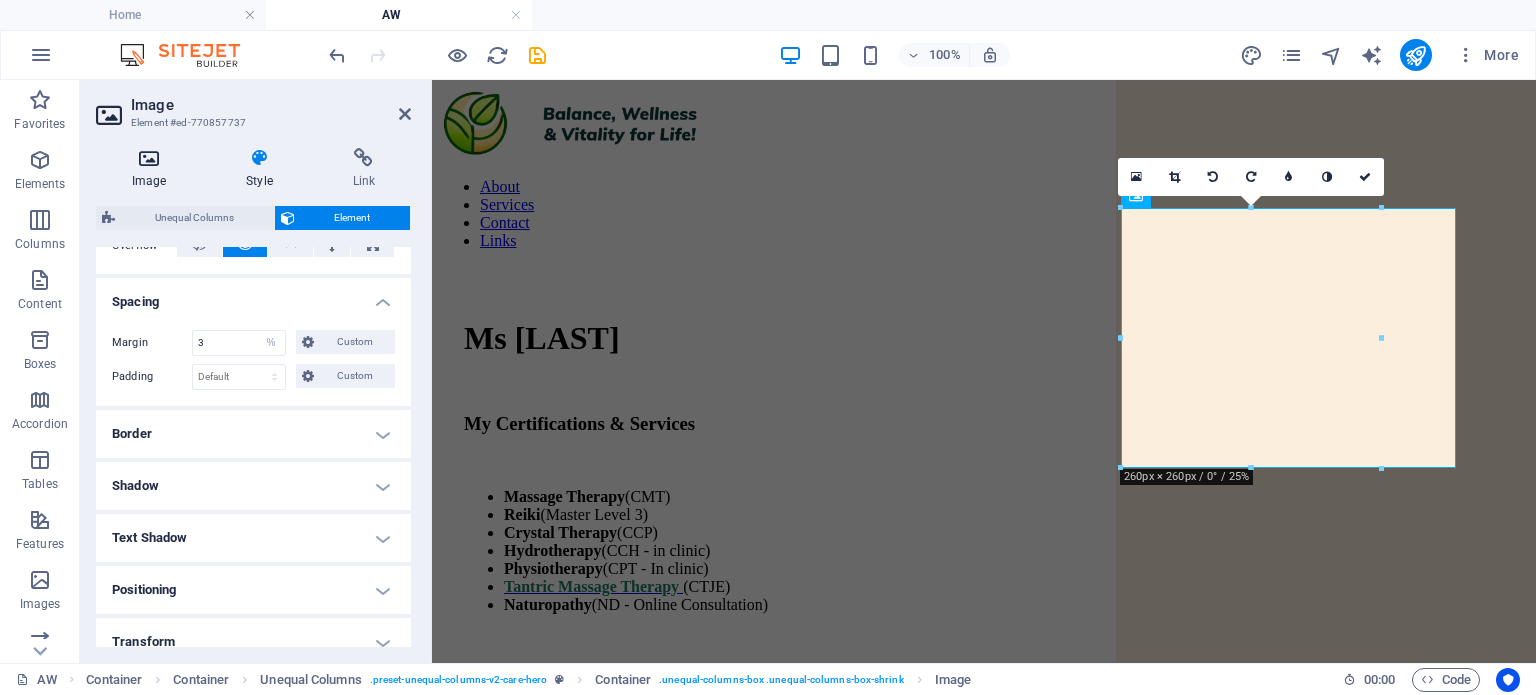 click at bounding box center (149, 158) 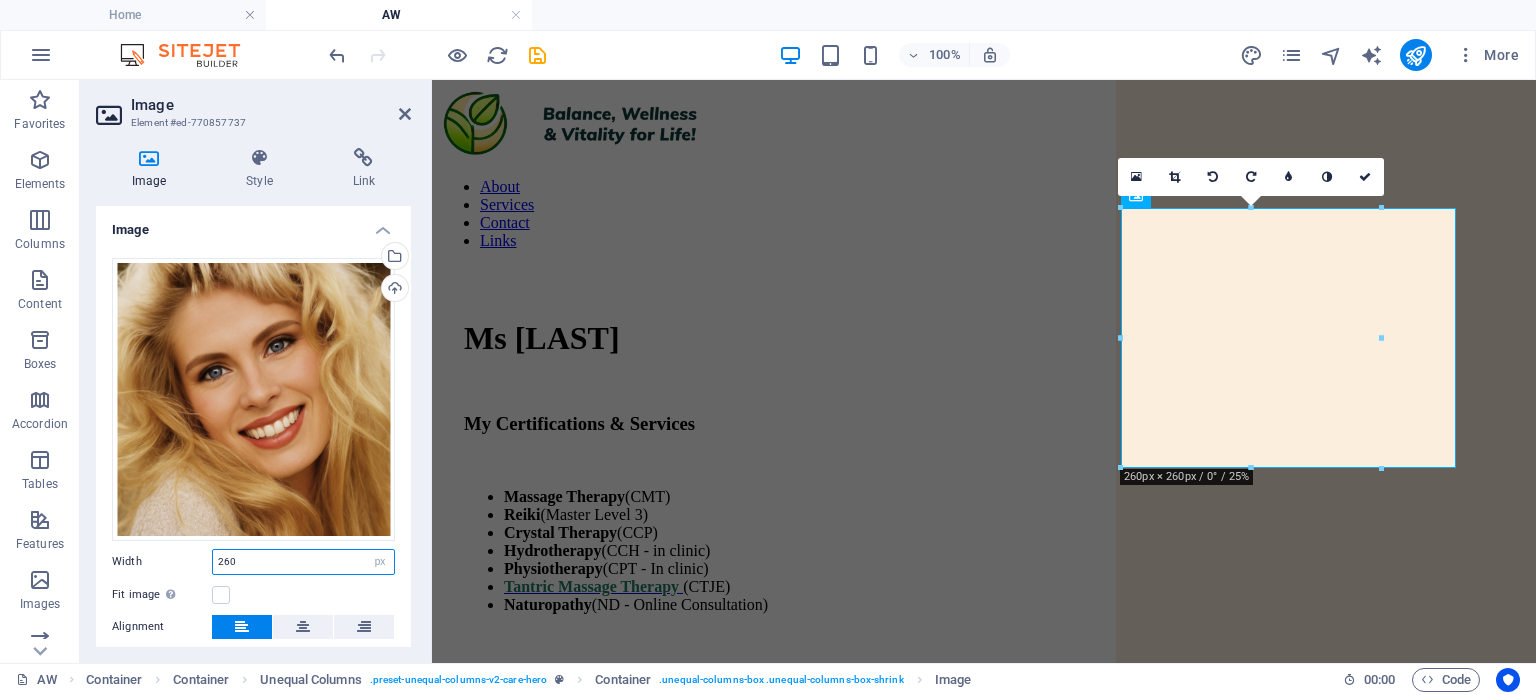 click on "260" at bounding box center (303, 562) 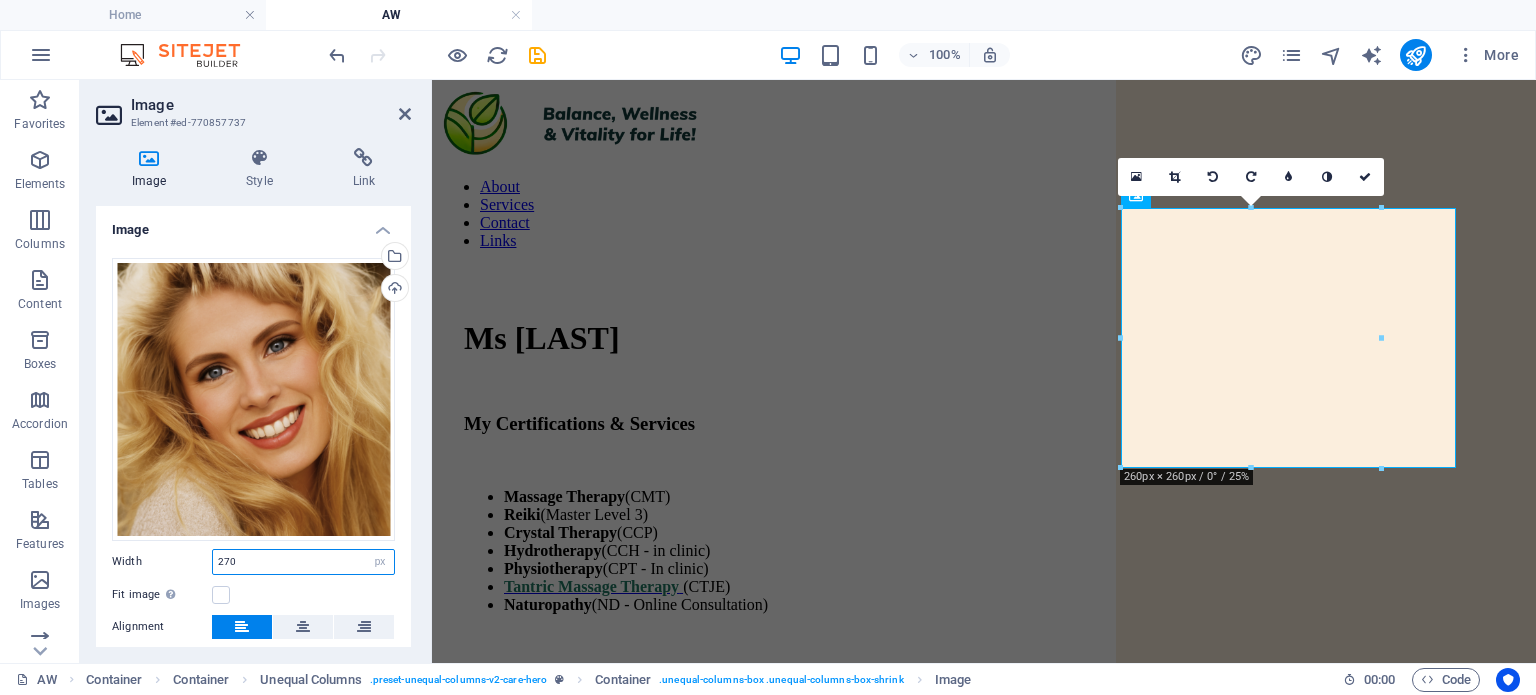 type on "270" 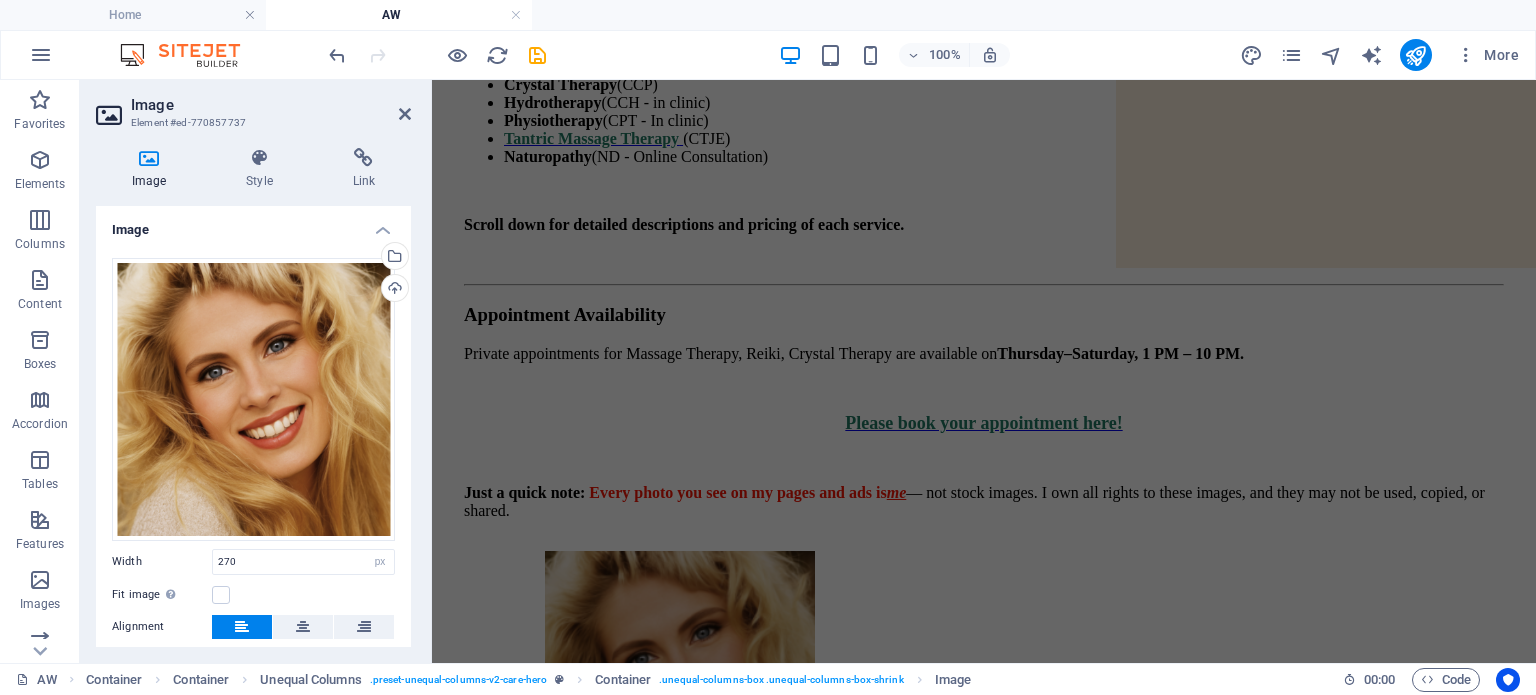 scroll, scrollTop: 415, scrollLeft: 0, axis: vertical 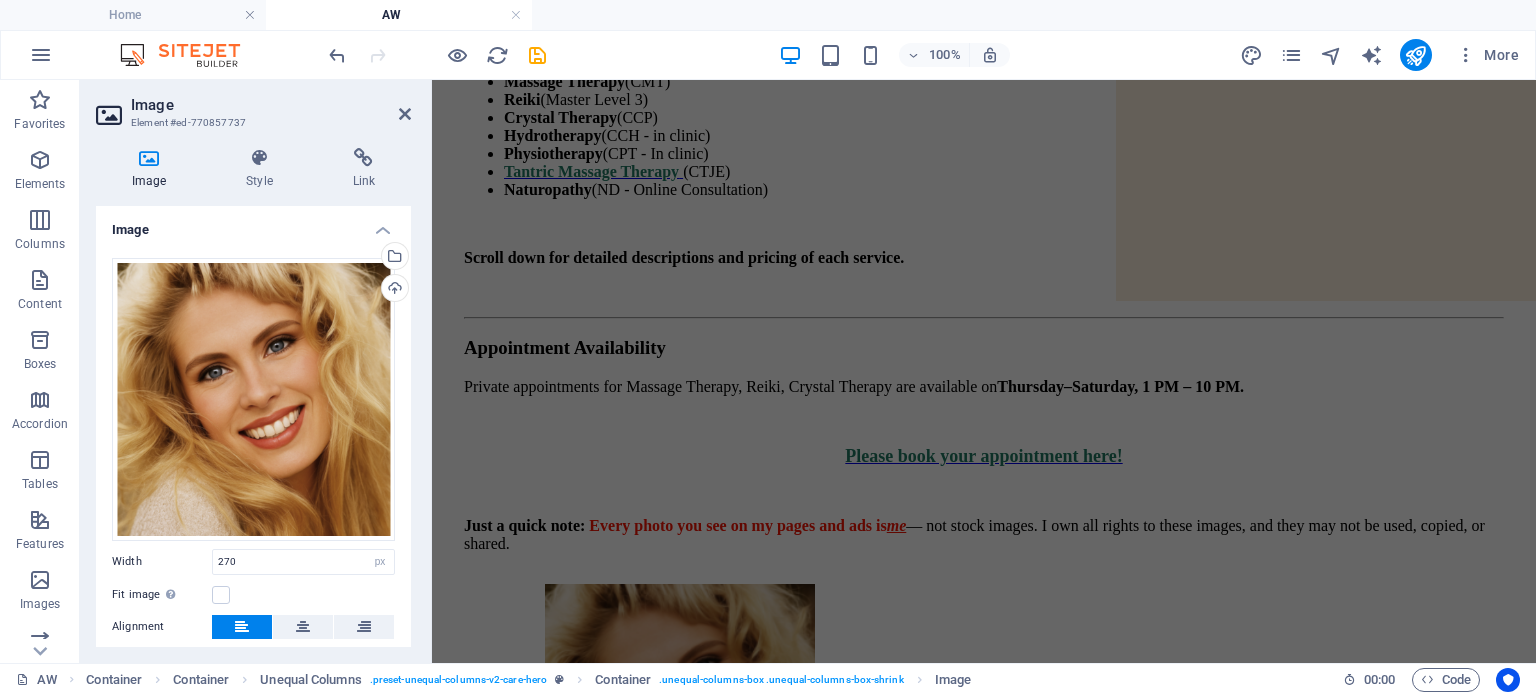click at bounding box center [1034, 1086] 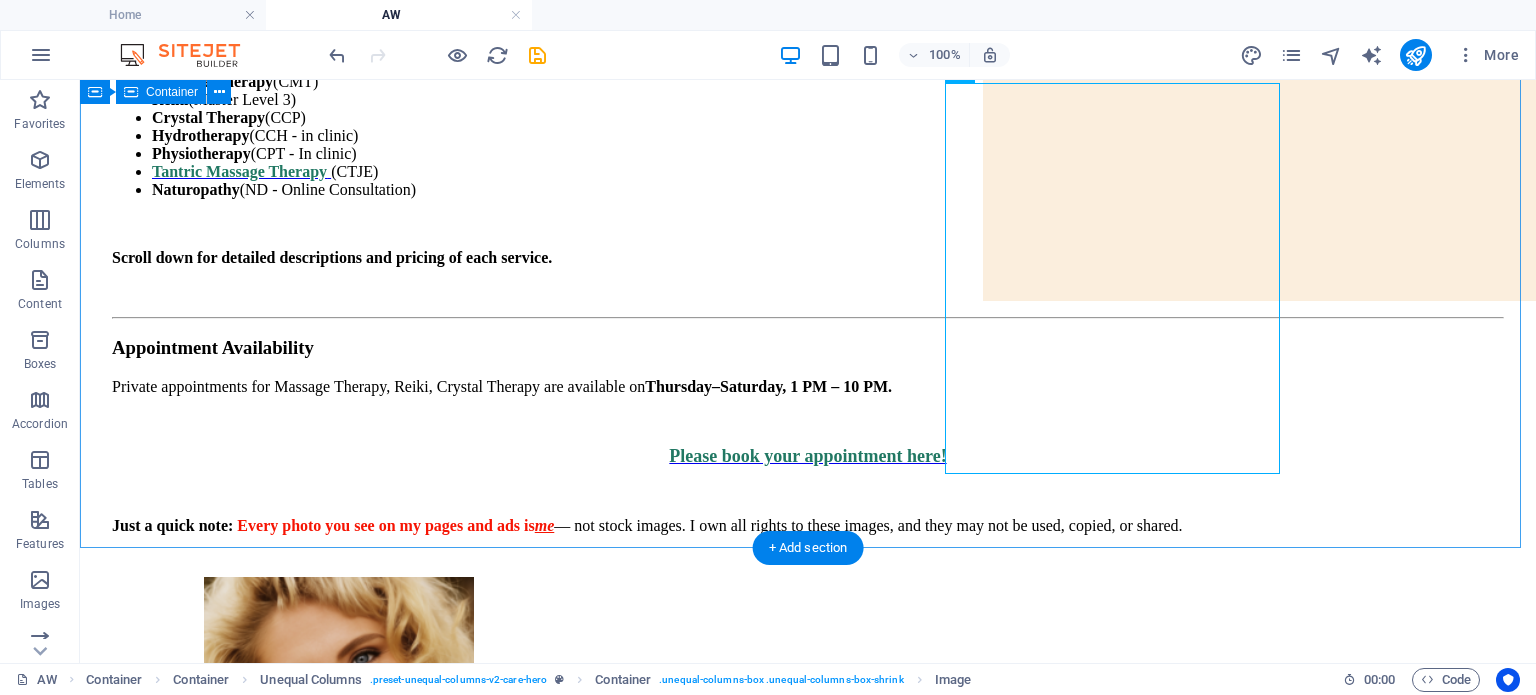 click on "Ms [LAST] My Certifications & Services Massage Therapy (CMT) Reiki (Master Level 3) Crystal Therapy (CCP) Hydrotherapy (CCH - in clinic) Physiotherapy (CPT - In clinic) Tantric Massage Therapy (CTJE) Naturopathy (ND - Online Consultation) Scroll down for detailed descriptions and pricing of each service. Appointment Availability Private appointments for Massage Therapy, Reiki, Crystal Therapy are available on Thursday –Saturday, 1 PM – 10 PM. Please book your appointment here! Just a quick note: Every photo you see on my pages and ads is me — not stock images. I own all rights to these images, and they may not be used, copied, or shared." at bounding box center (808, 622) 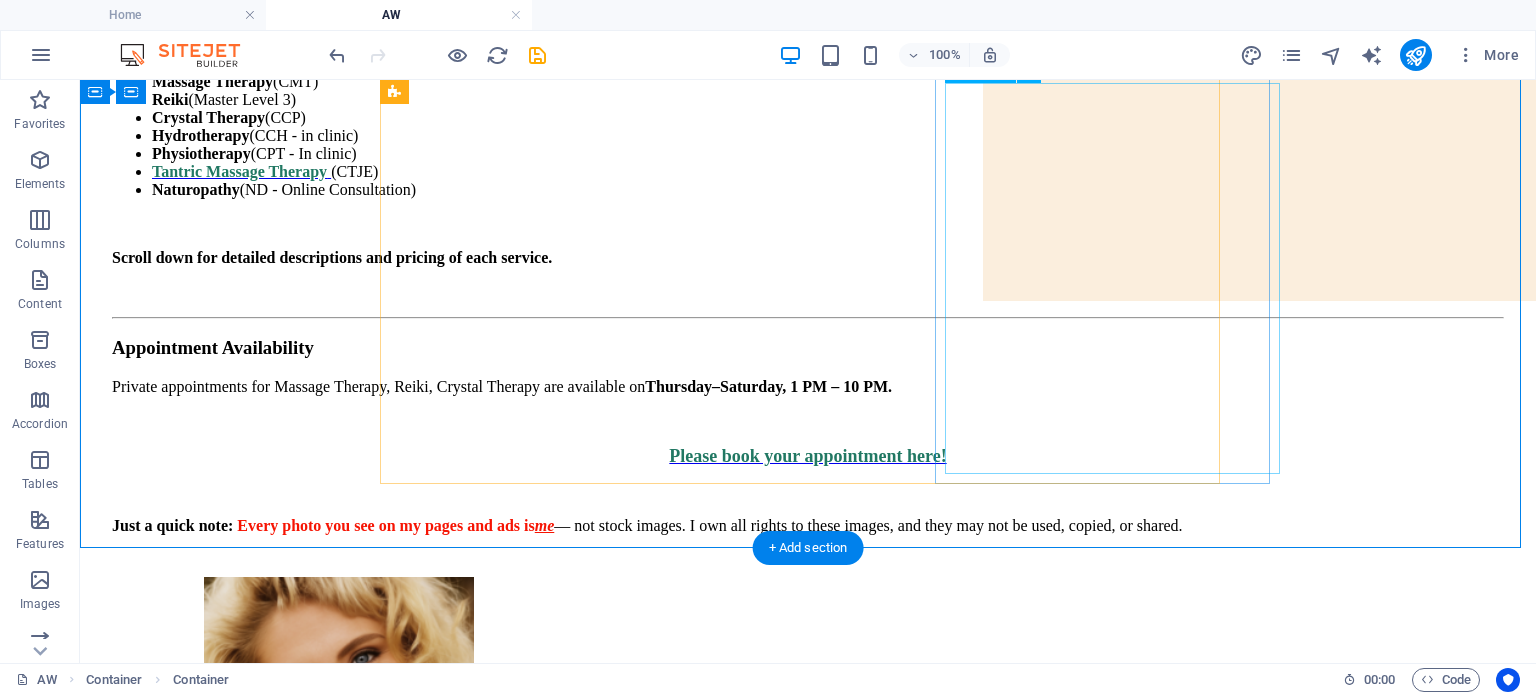 click at bounding box center (858, 1090) 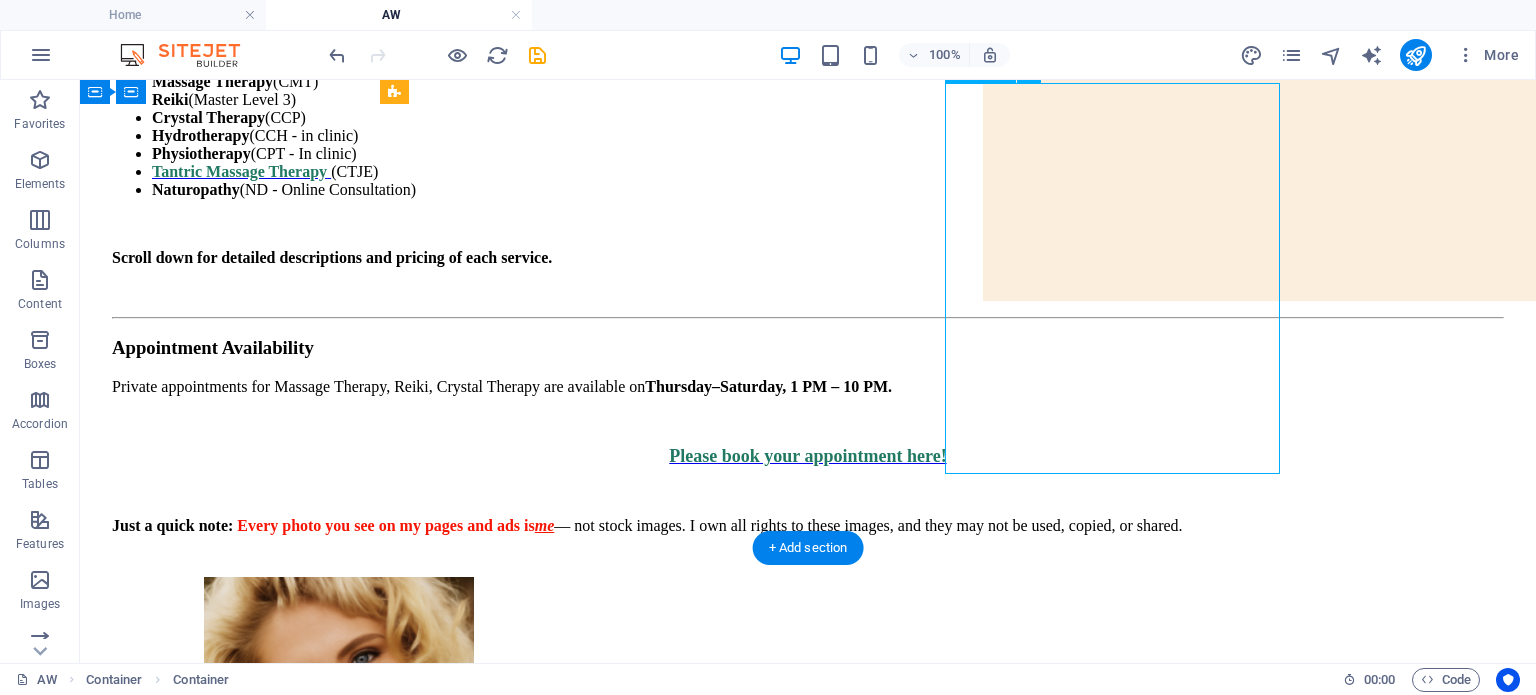 click at bounding box center [858, 1090] 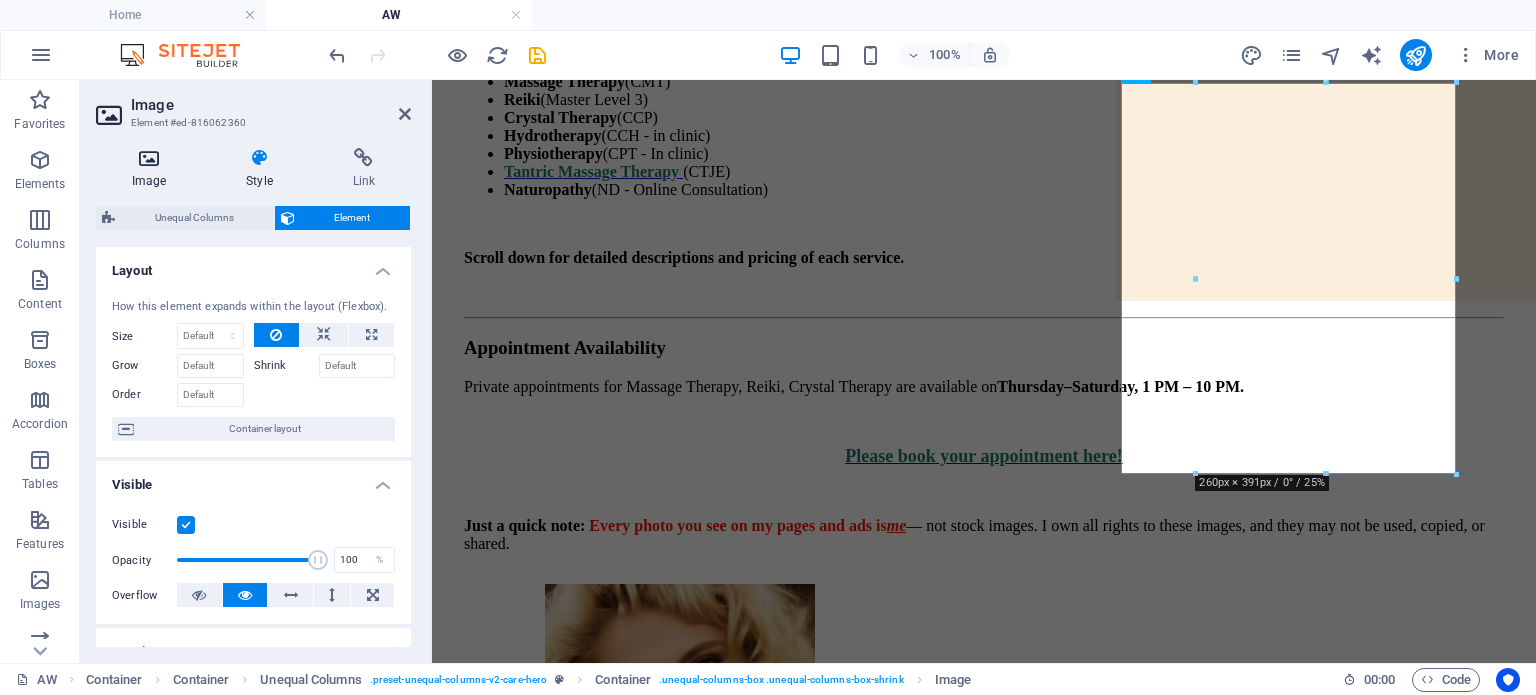 click at bounding box center (149, 158) 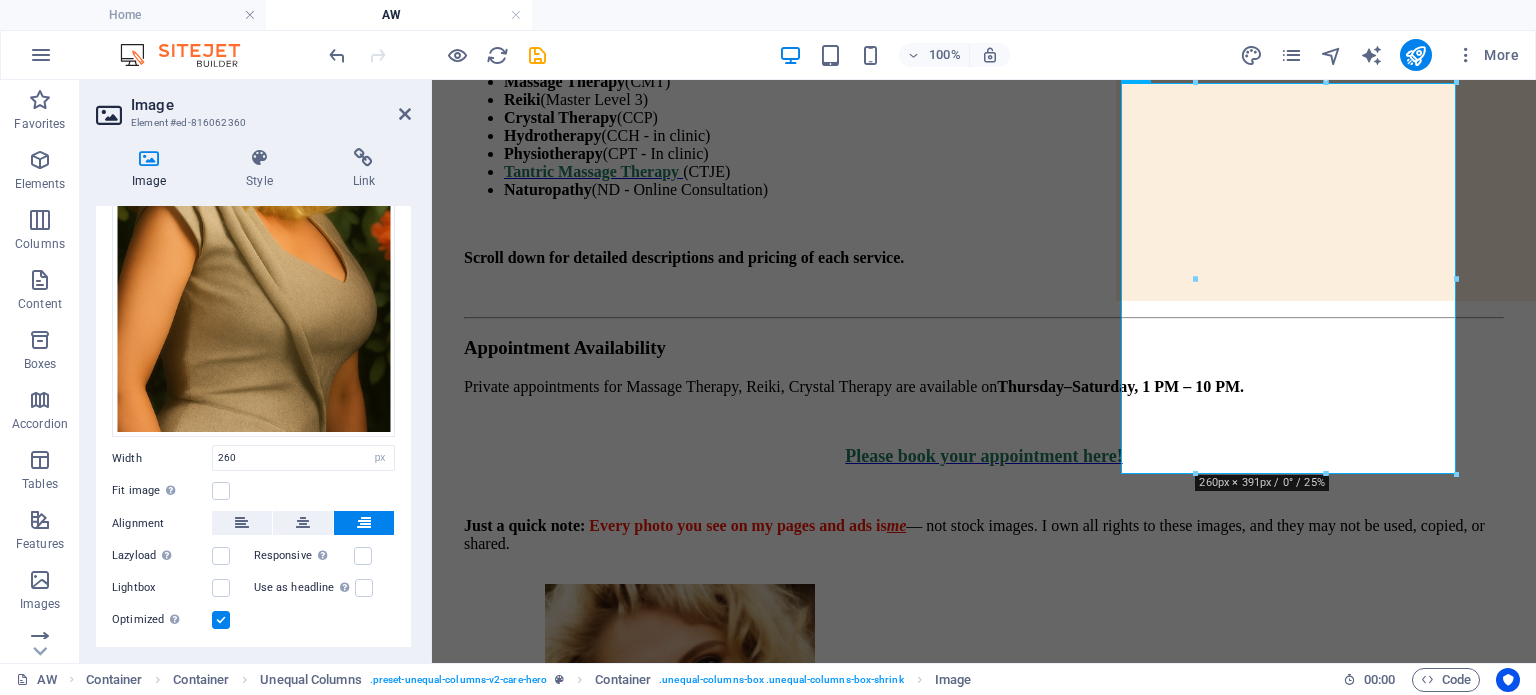 scroll, scrollTop: 283, scrollLeft: 0, axis: vertical 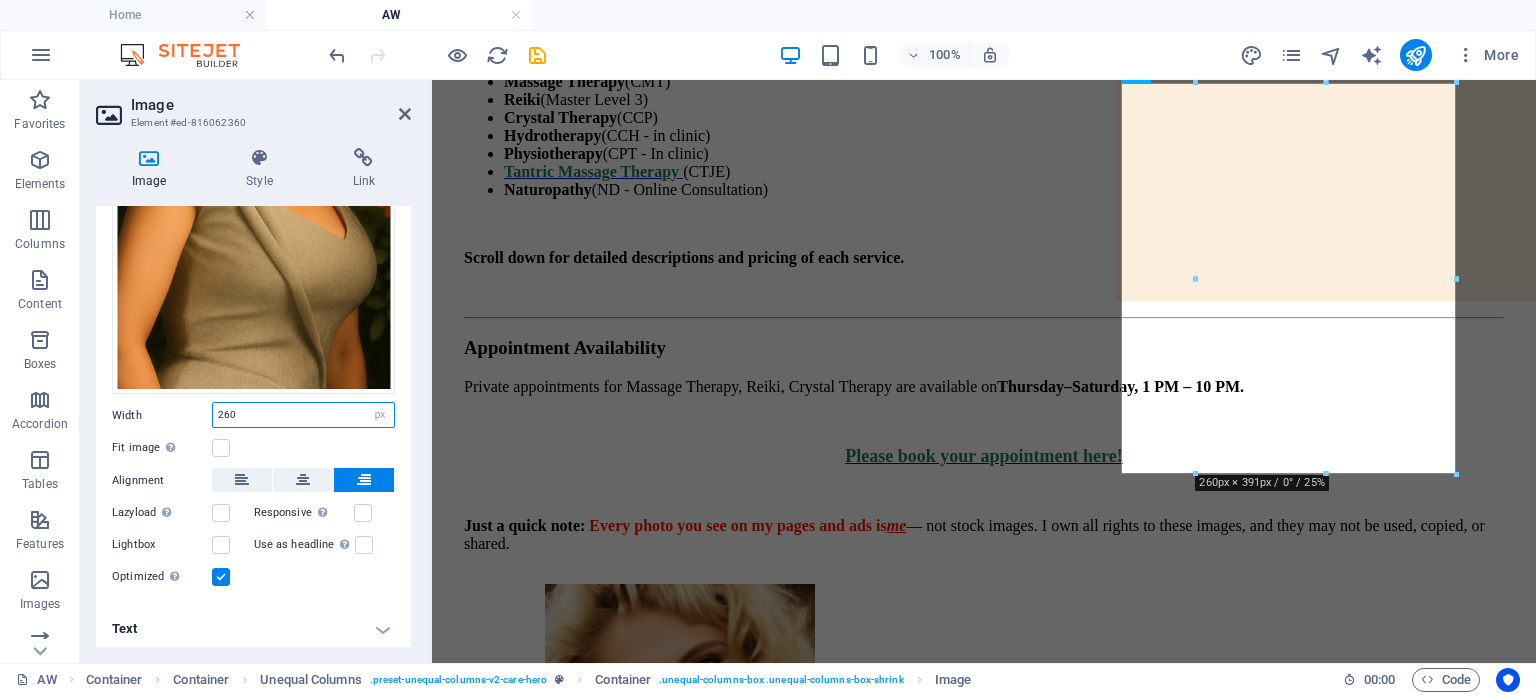 click on "260" at bounding box center [303, 415] 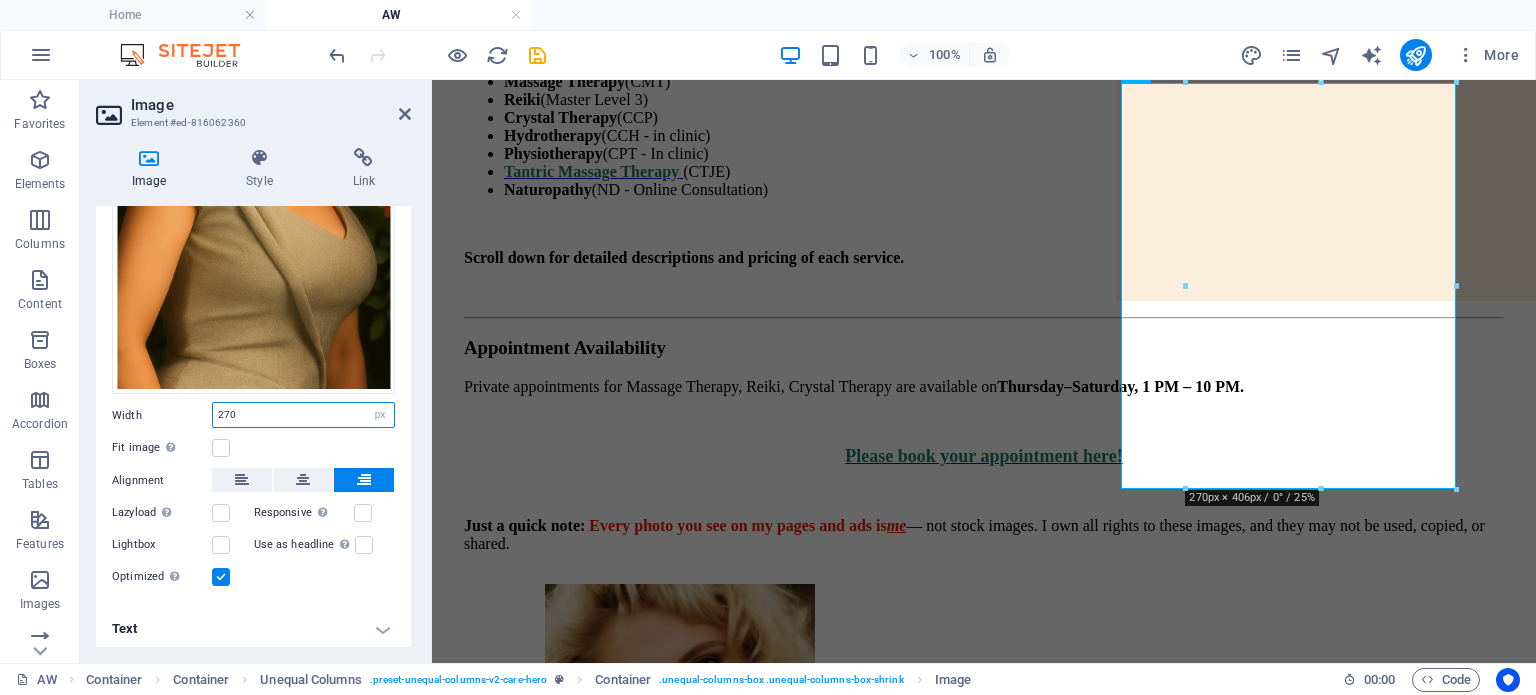 type on "270" 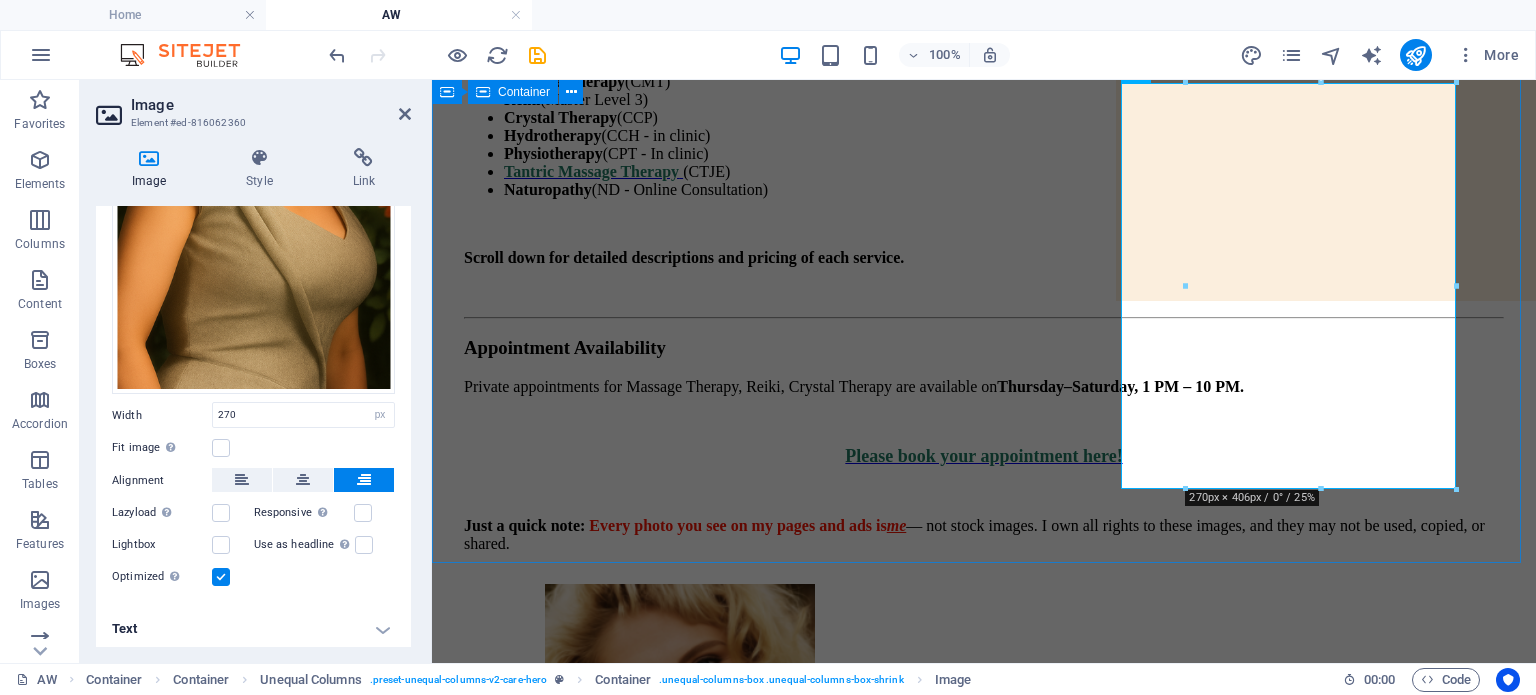 click on "Ms [LAST] My Certifications & Services Massage Therapy (CMT) Reiki (Master Level 3) Crystal Therapy (CCP) Hydrotherapy (CCH - in clinic) Physiotherapy (CPT - In clinic) Tantric Massage Therapy (CTJE) Naturopathy (ND - Online Consultation) Scroll down for detailed descriptions and pricing of each service. Appointment Availability Private appointments for Massage Therapy, Reiki, Crystal Therapy are available on Thursday –Saturday, 1 PM – 10 PM. Please book your appointment here! Just a quick note: Every photo you see on my pages and ads is me — not stock images. I own all rights to these images, and they may not be used, copied, or shared." at bounding box center [984, 622] 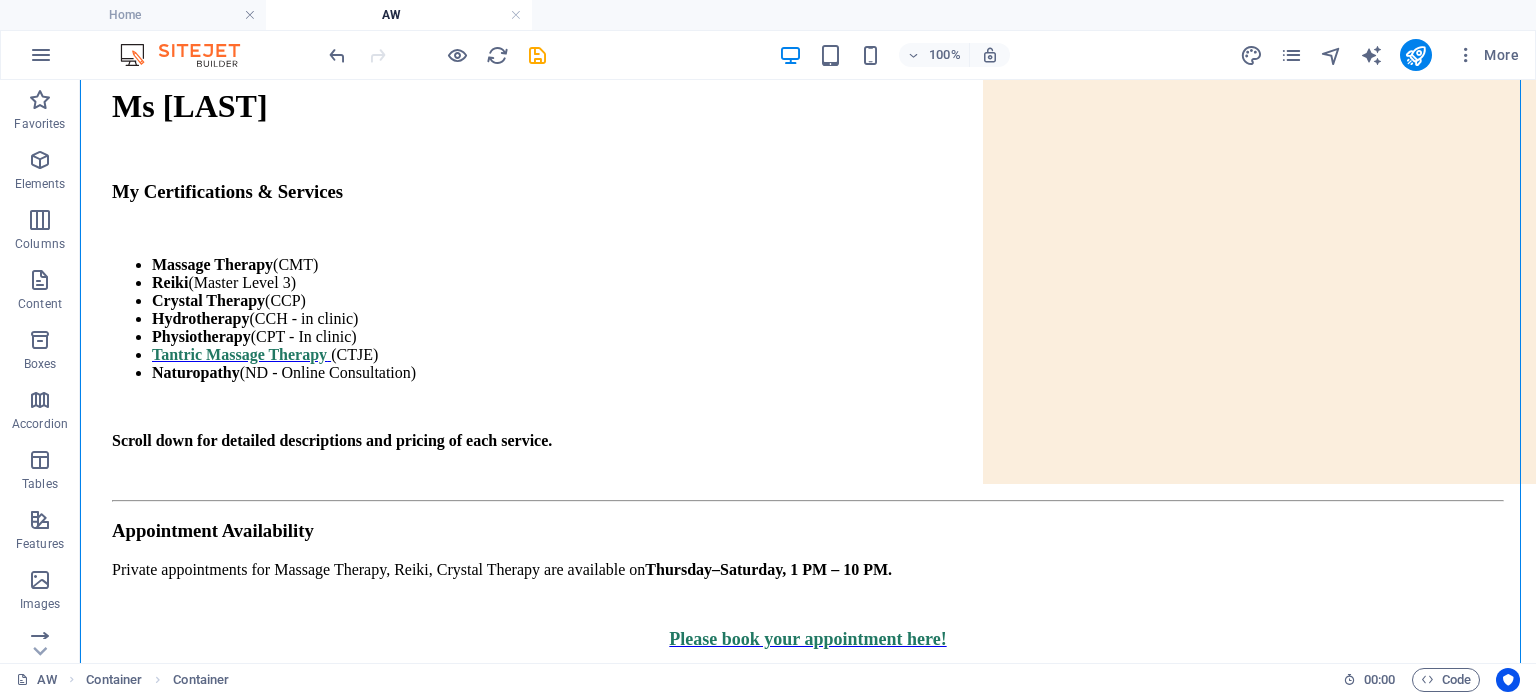 scroll, scrollTop: 266, scrollLeft: 0, axis: vertical 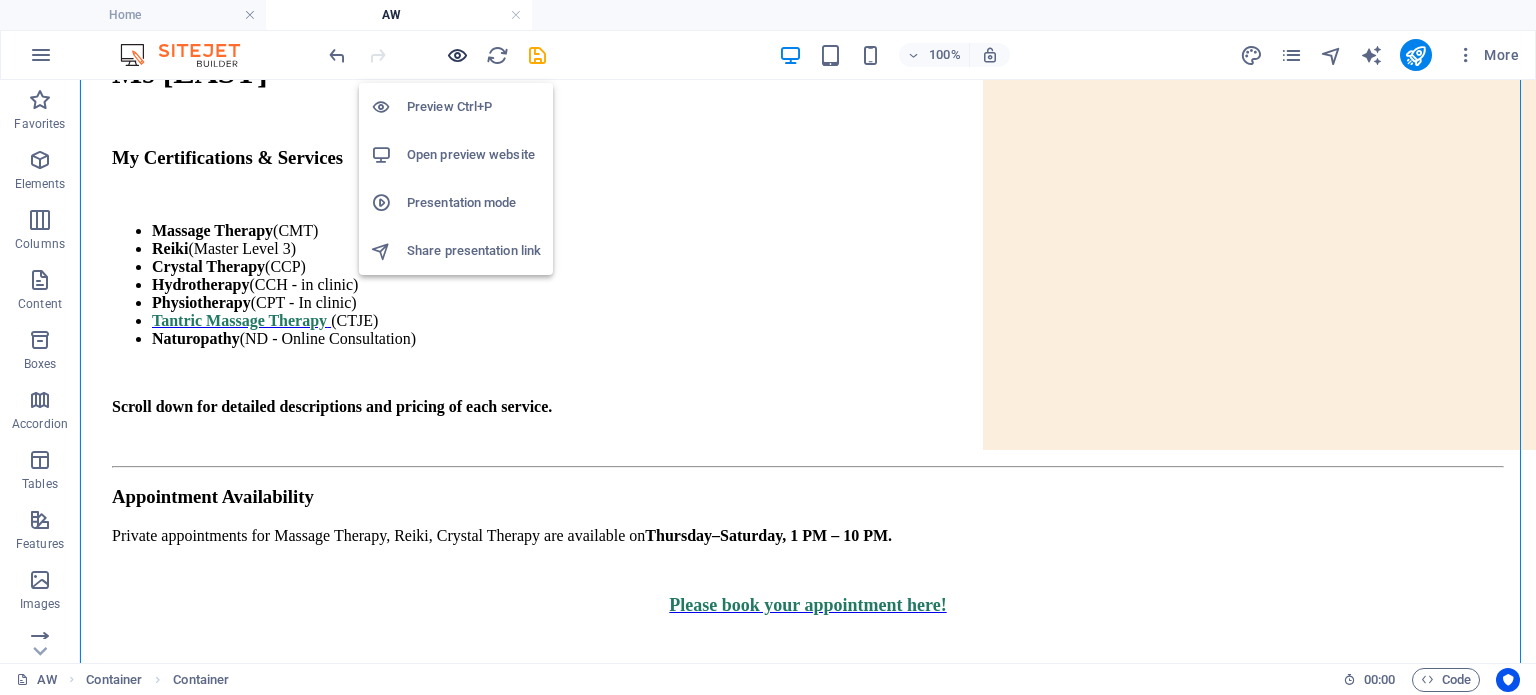 click at bounding box center (457, 55) 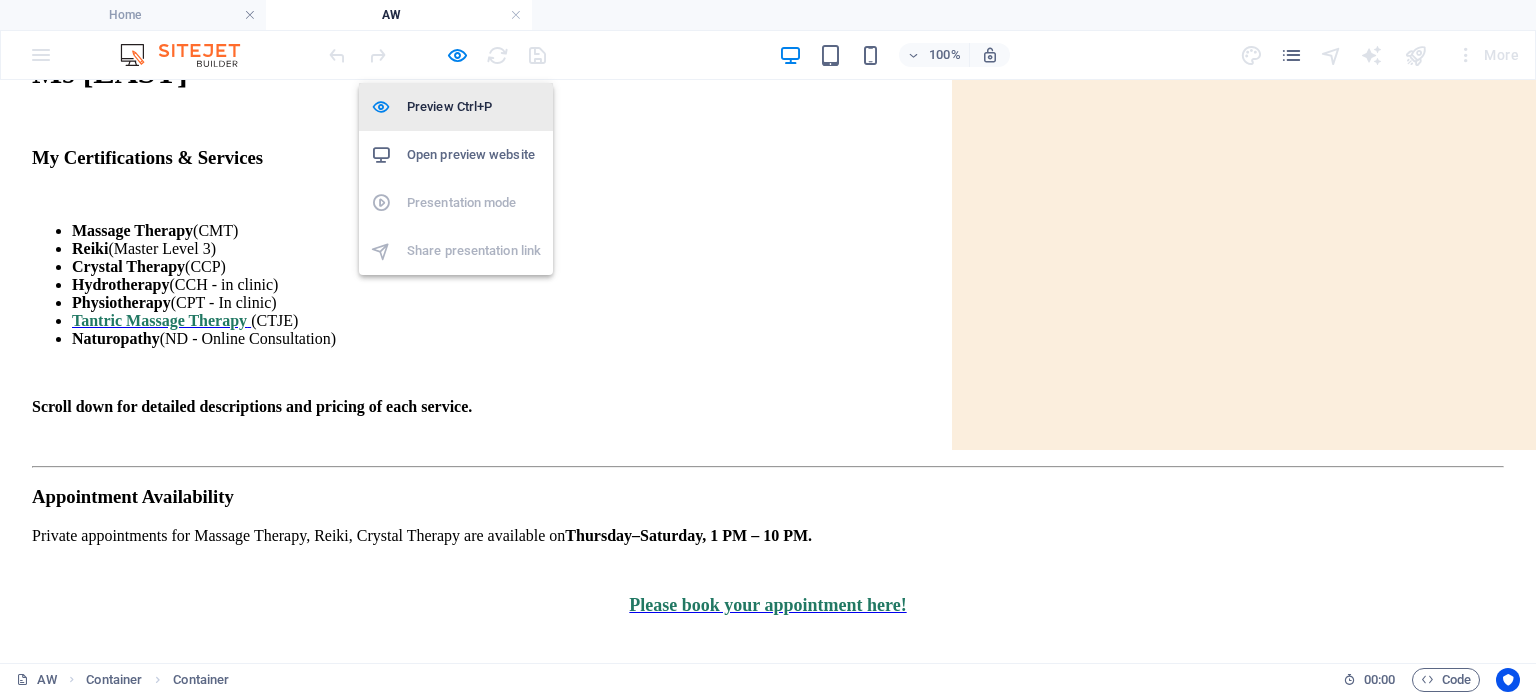 click on "Preview Ctrl+P" at bounding box center [474, 107] 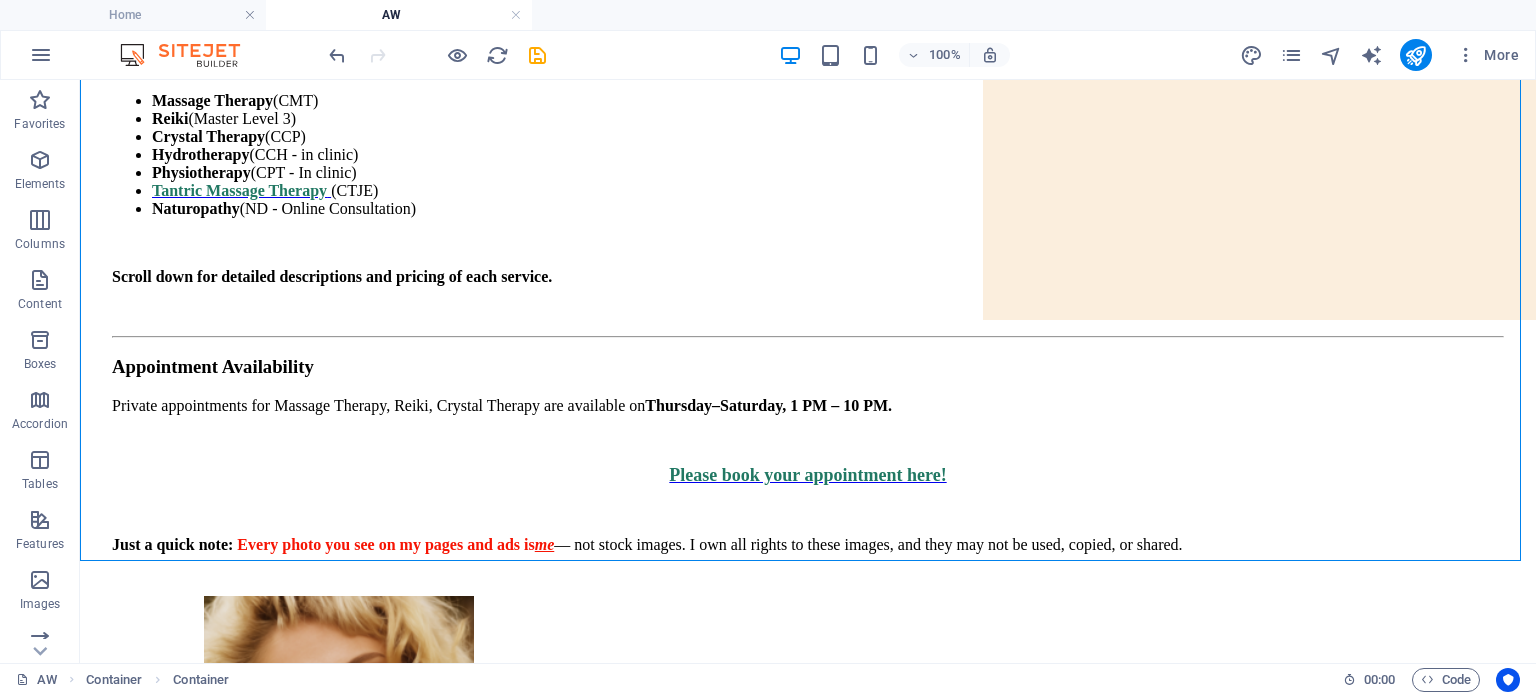 scroll, scrollTop: 417, scrollLeft: 0, axis: vertical 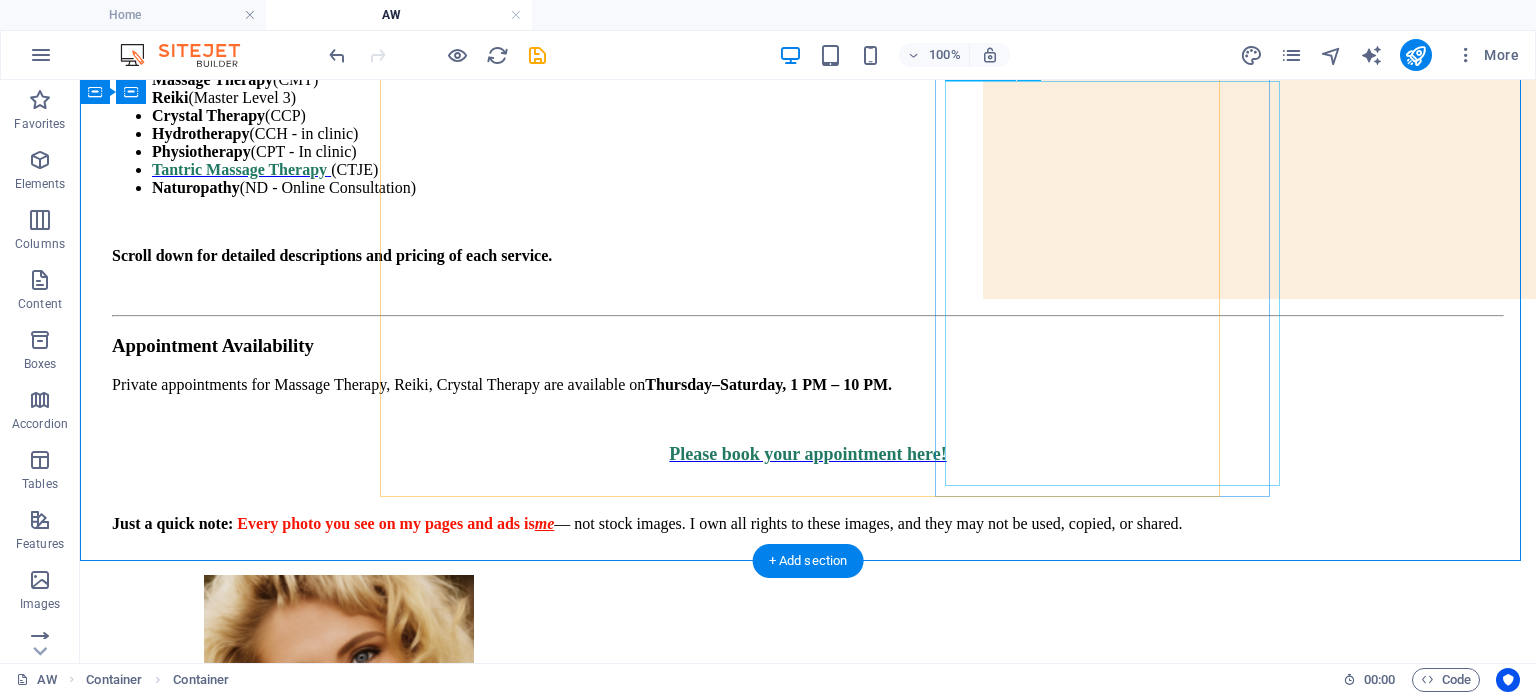 click at bounding box center (858, 1096) 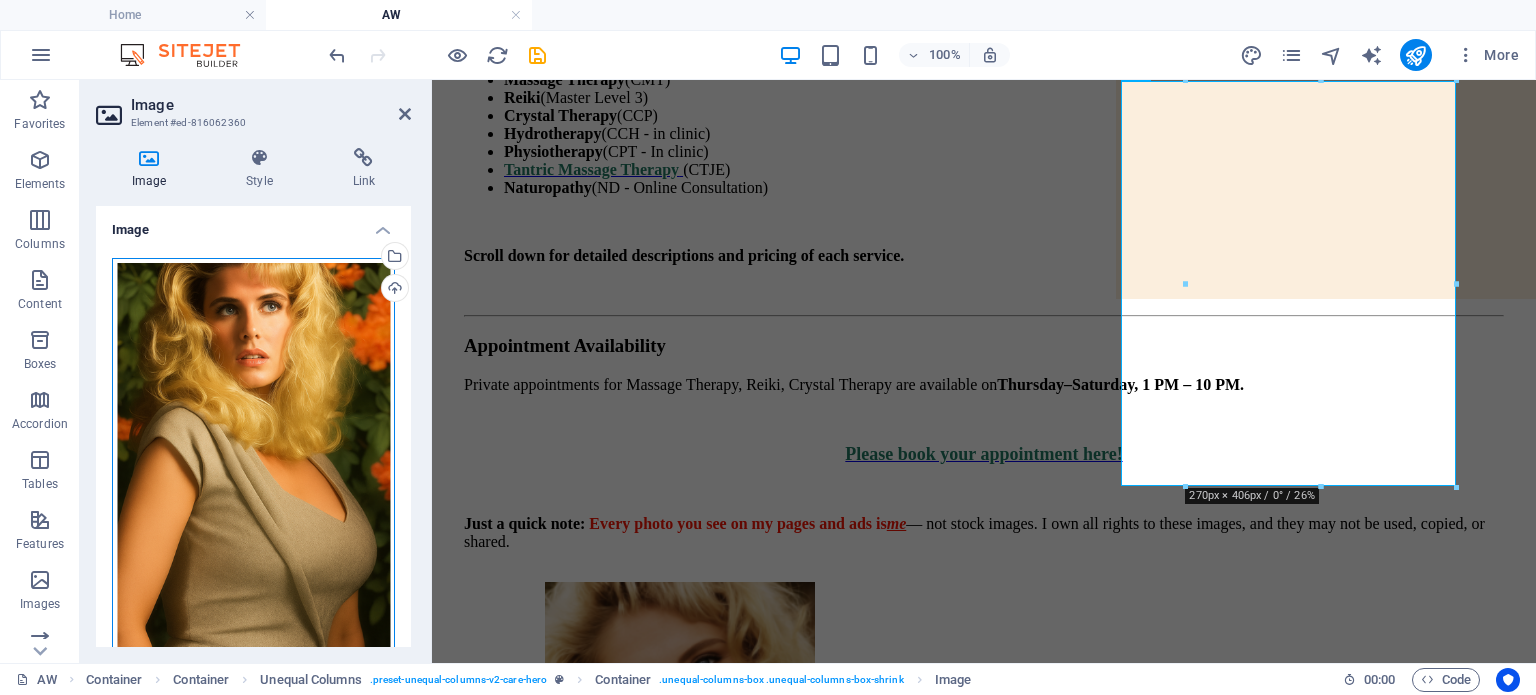 click on "Drag files here, click to choose files or select files from Files or our free stock photos & videos" at bounding box center [253, 468] 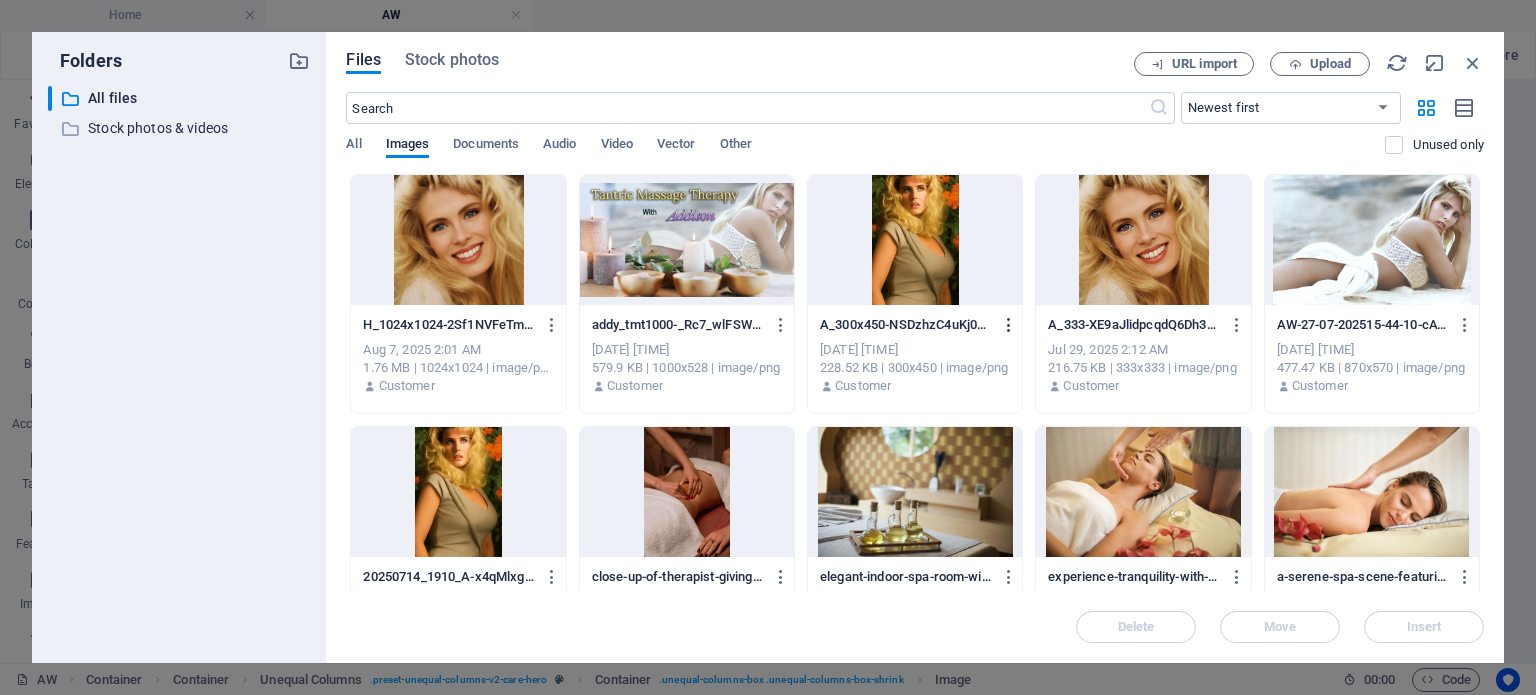 click at bounding box center [1009, 325] 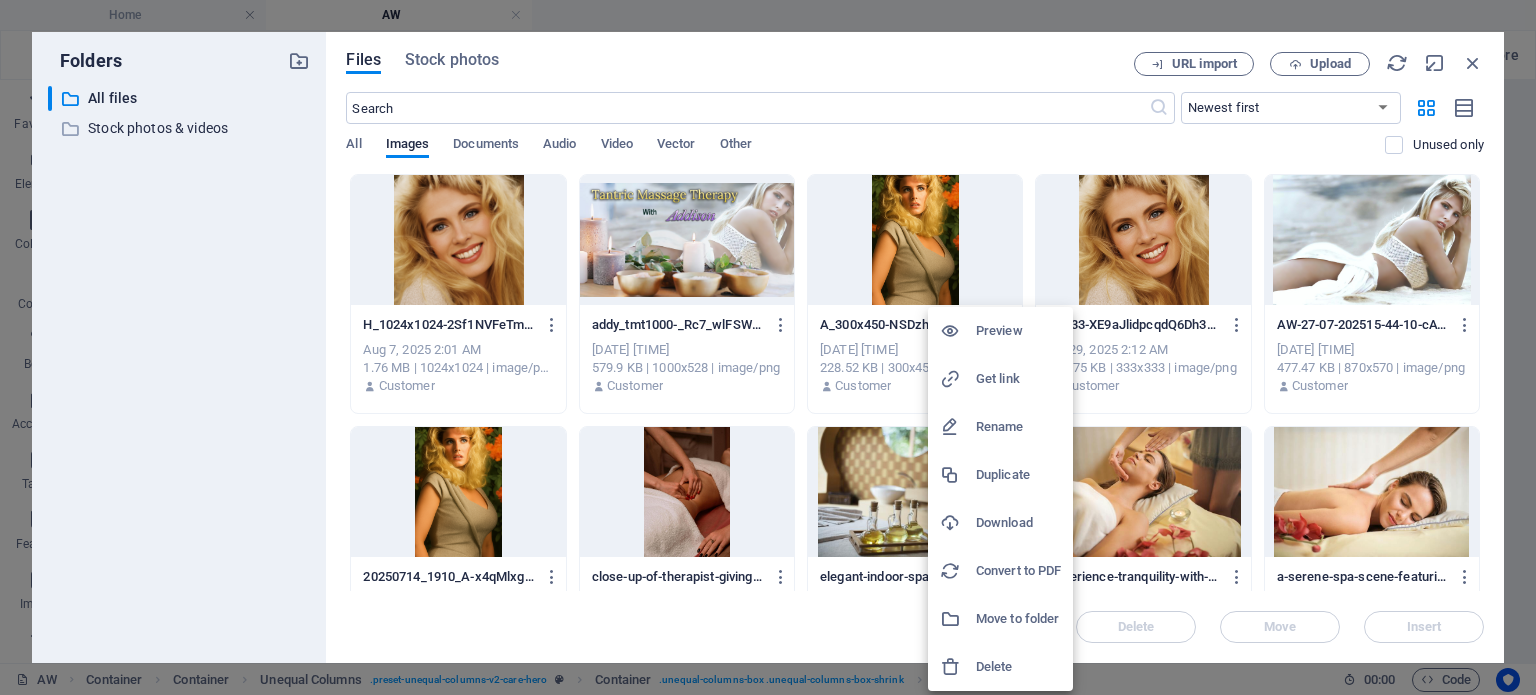 click on "Delete" at bounding box center (1018, 667) 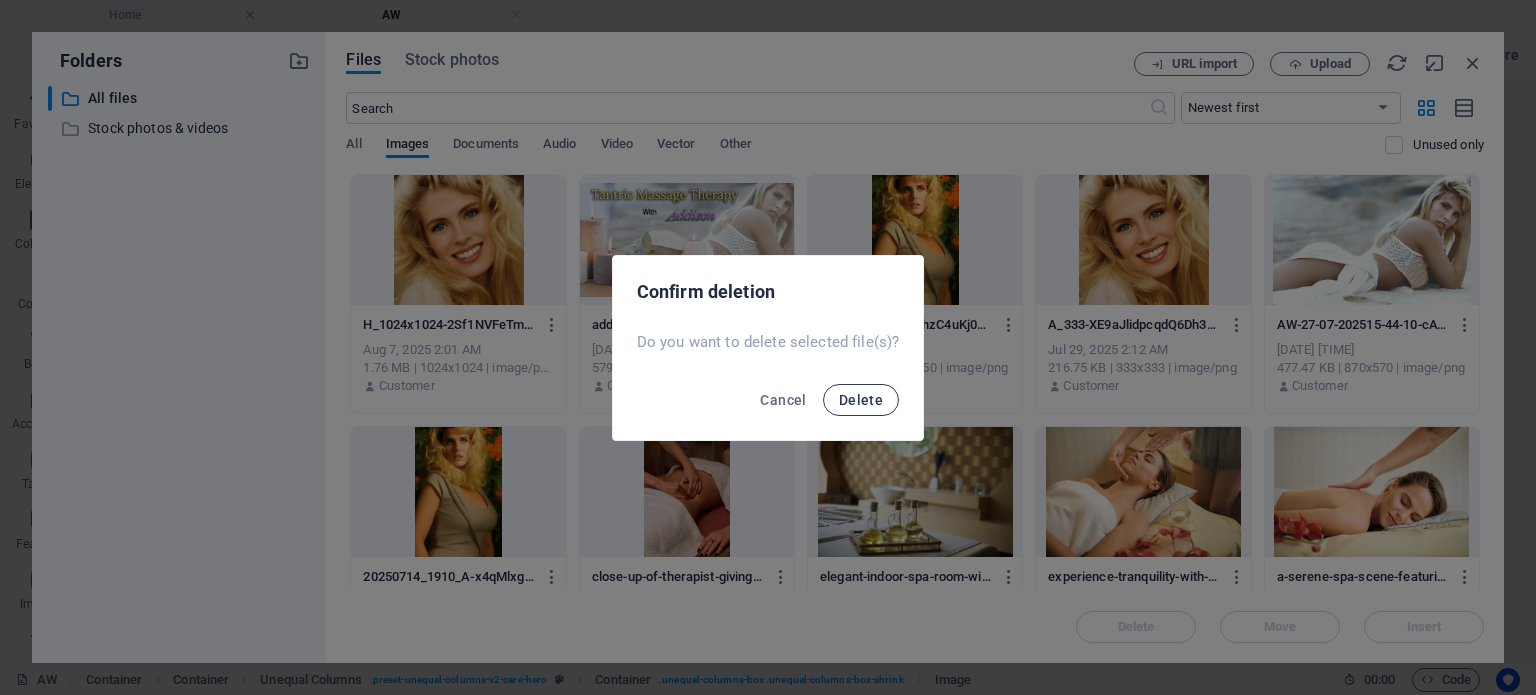 click on "Delete" at bounding box center (861, 400) 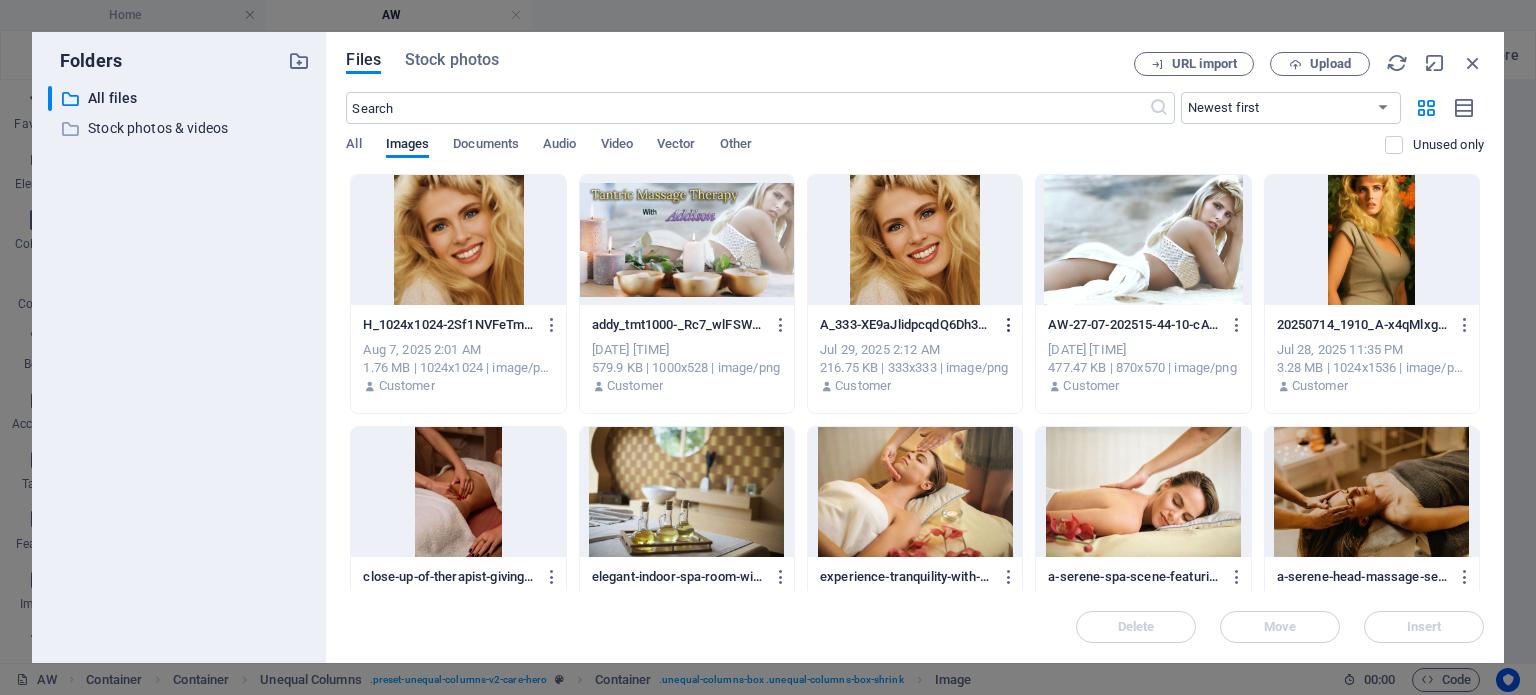click at bounding box center [1009, 325] 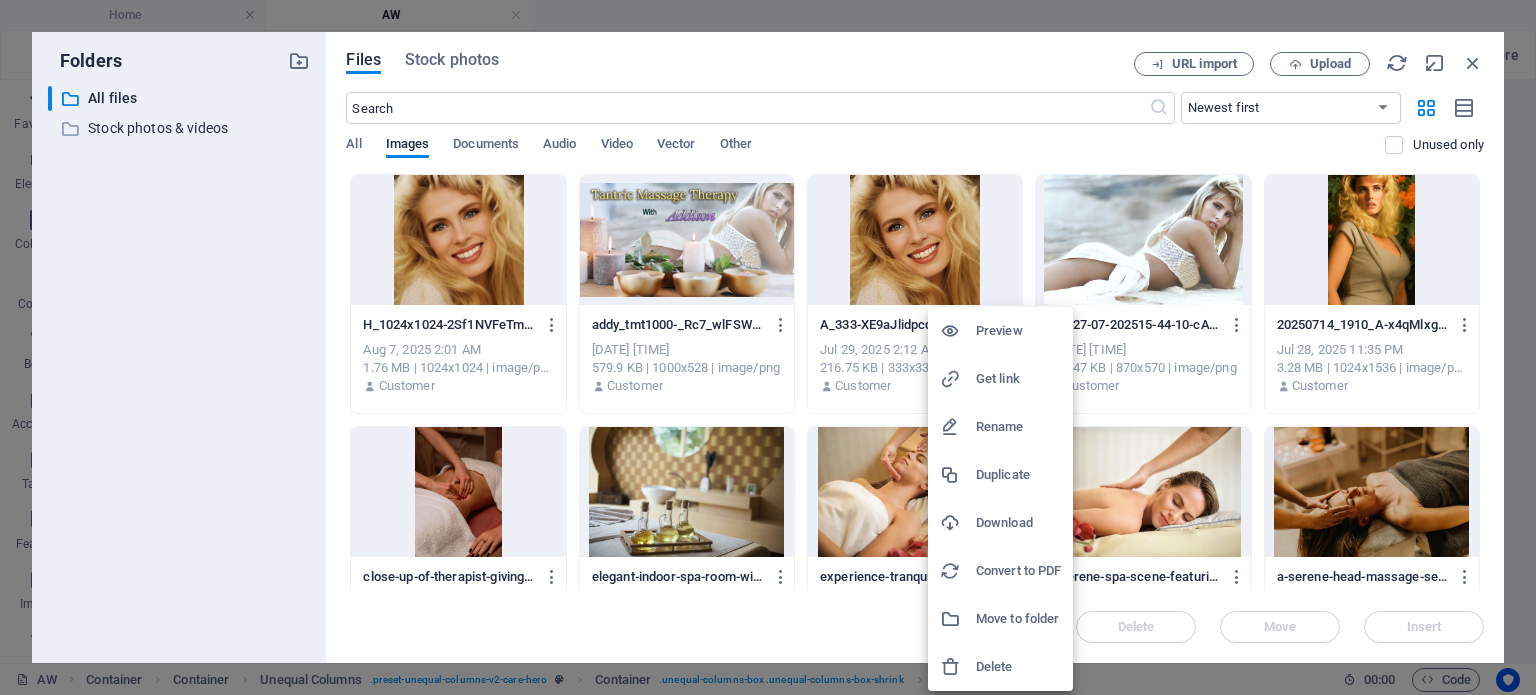 click at bounding box center [958, 667] 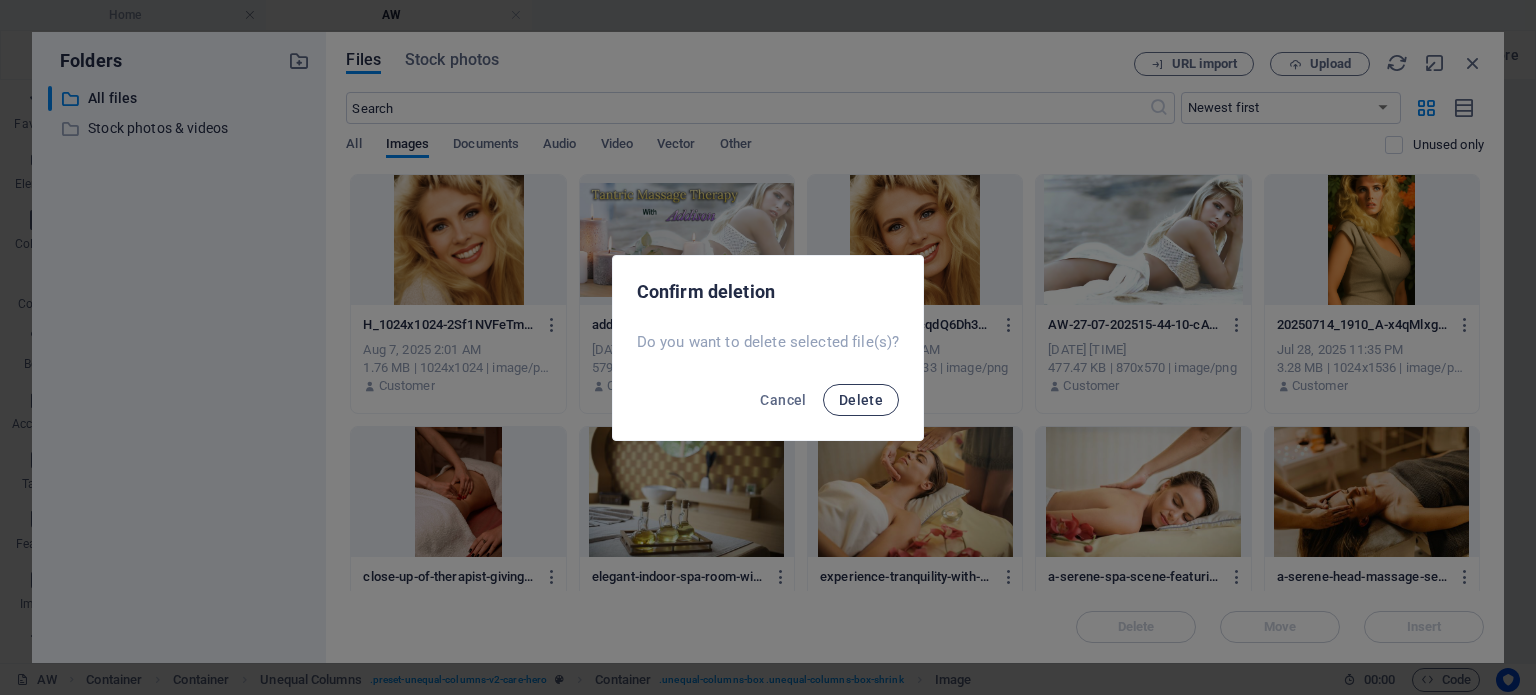 click on "Delete" at bounding box center (861, 400) 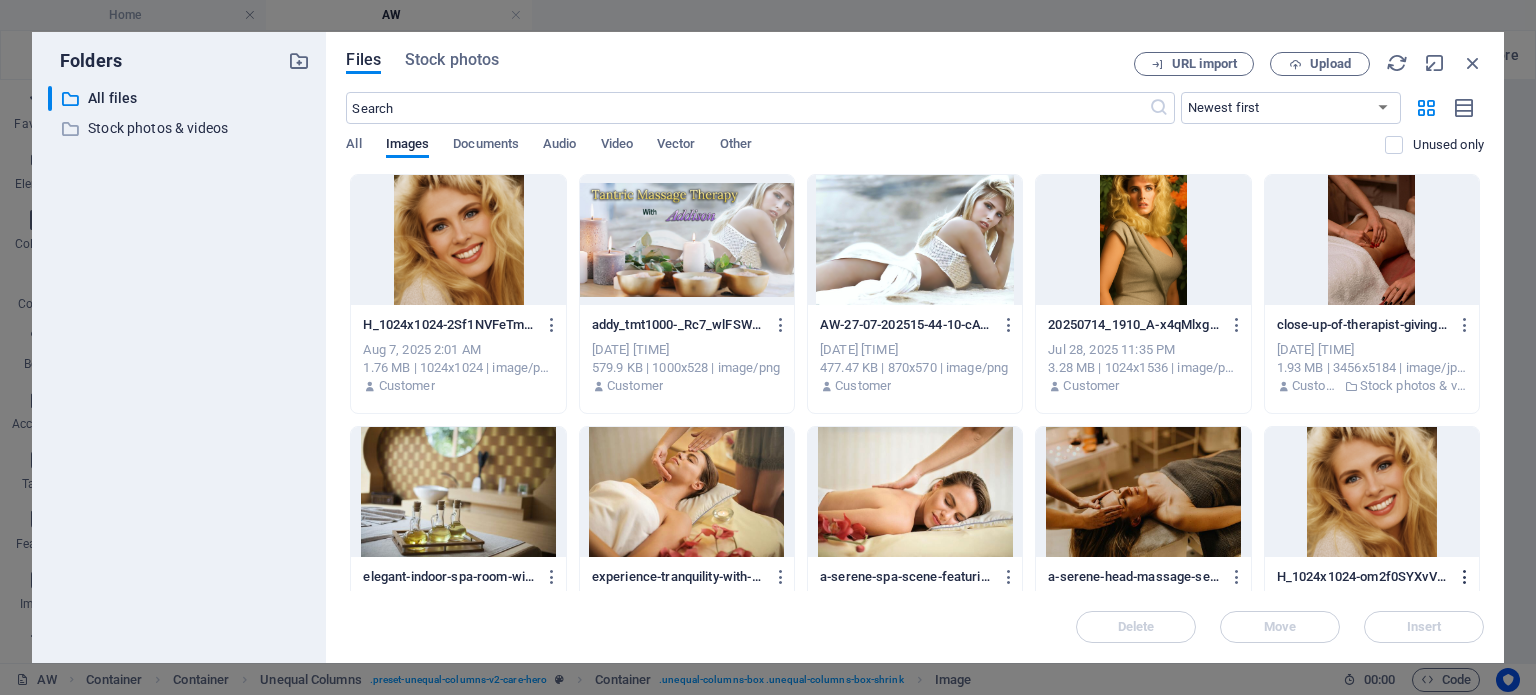click at bounding box center (1465, 577) 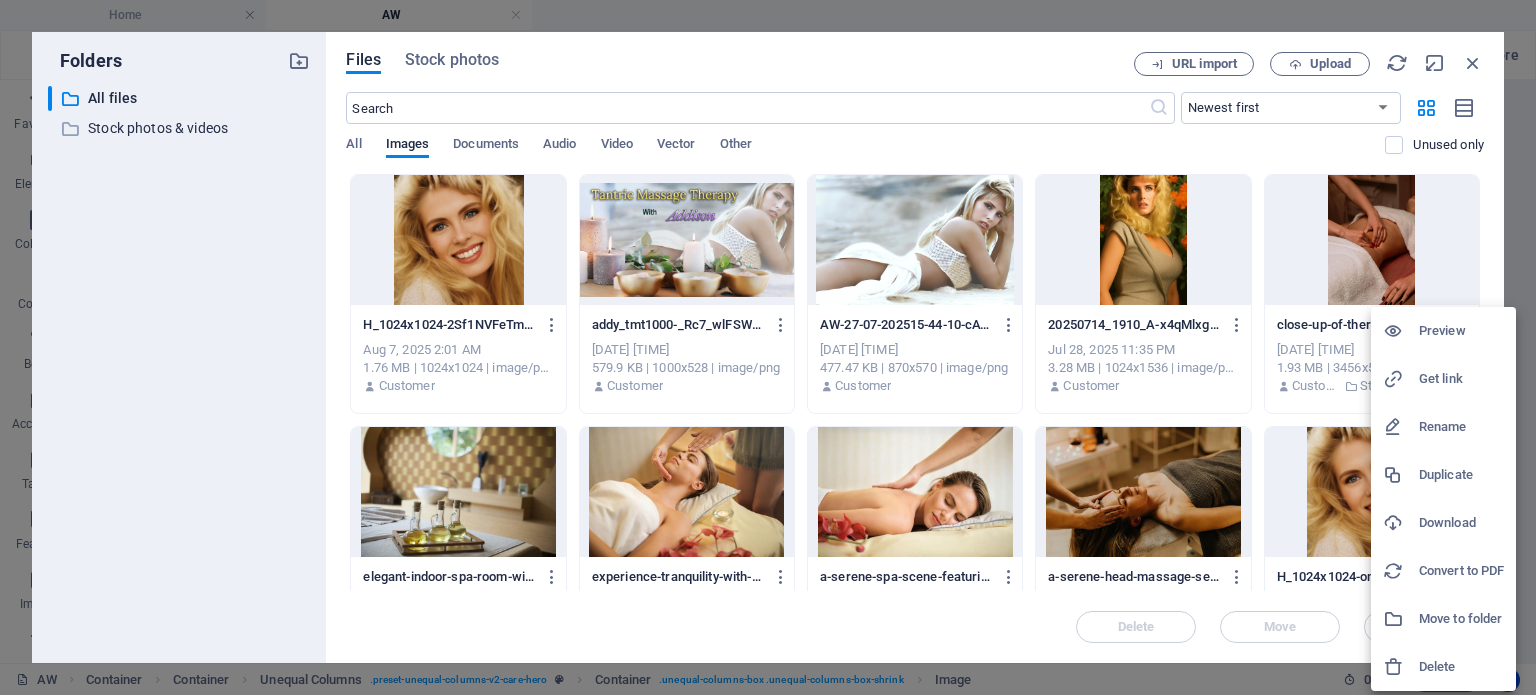 click on "Delete" at bounding box center [1461, 667] 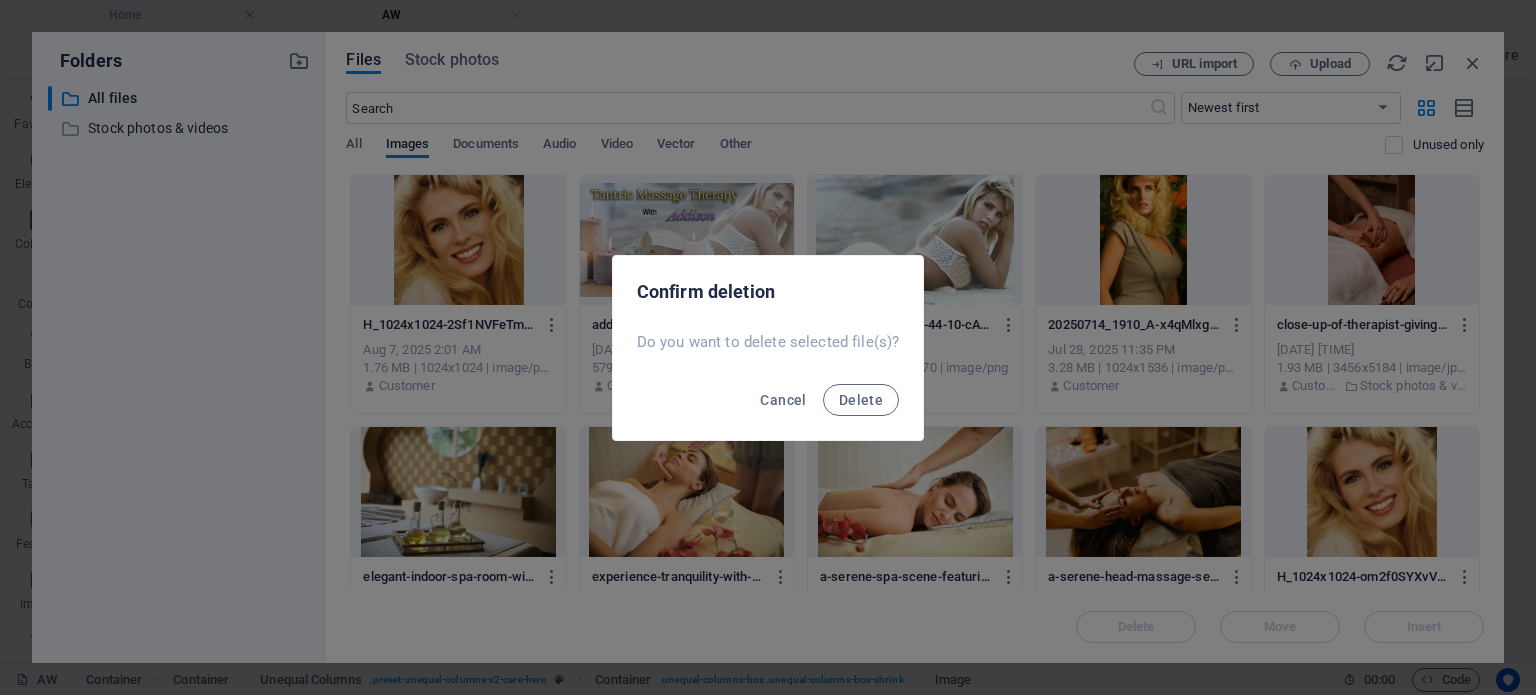scroll, scrollTop: 1, scrollLeft: 0, axis: vertical 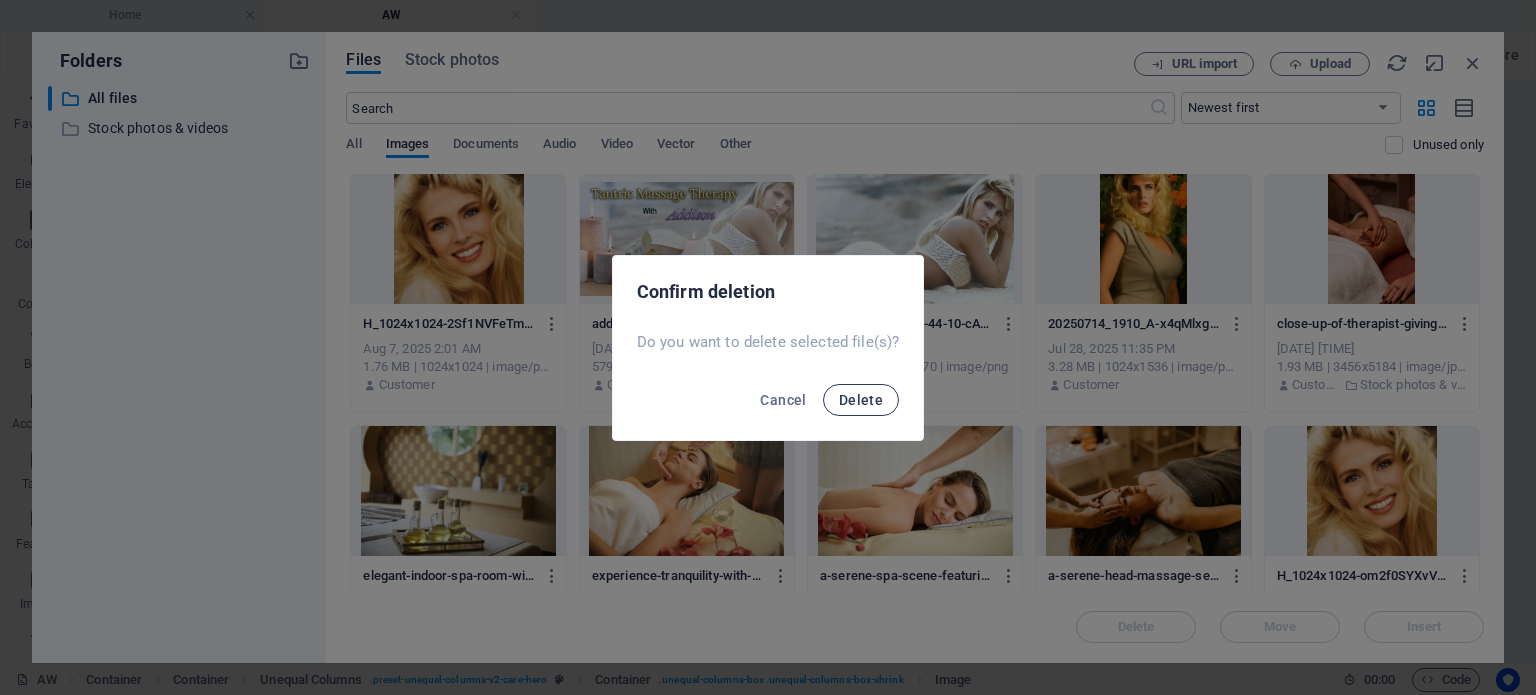 click on "Delete" at bounding box center (861, 400) 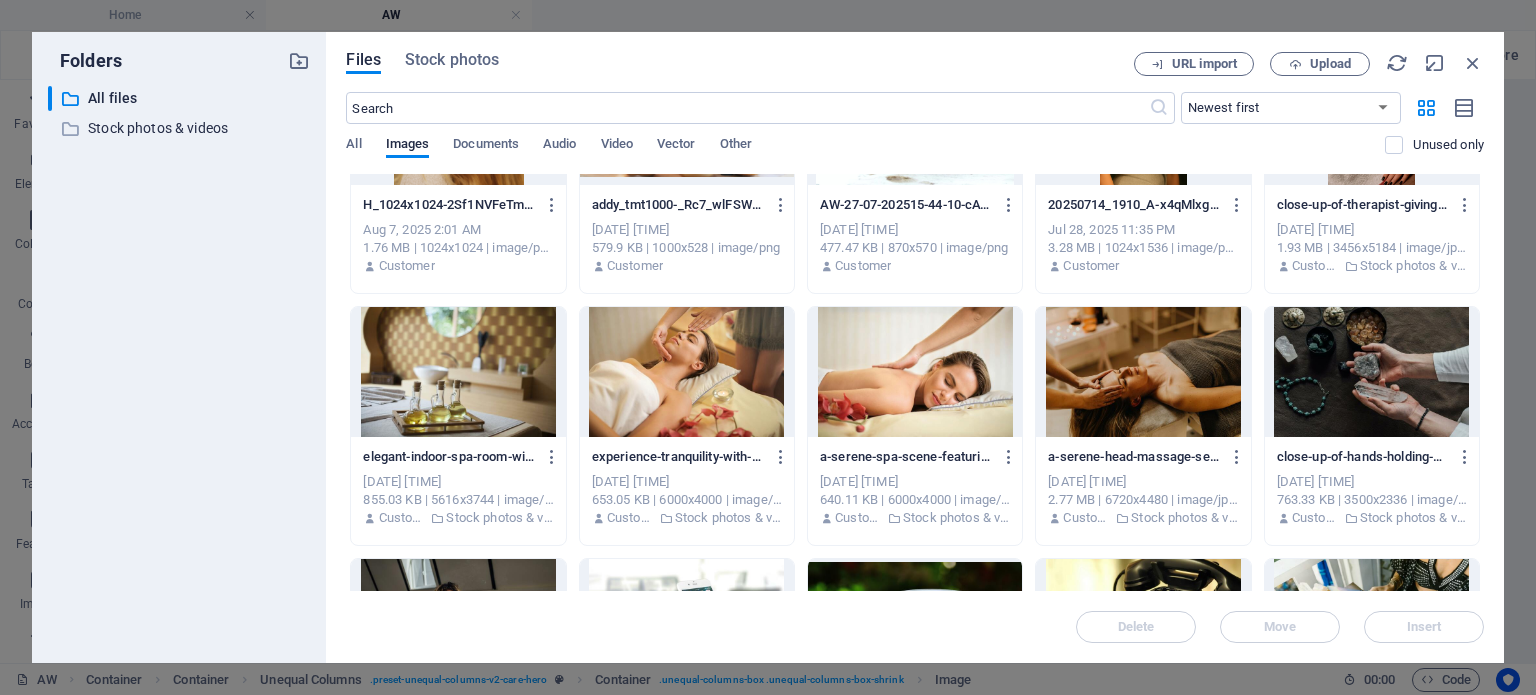scroll, scrollTop: 0, scrollLeft: 0, axis: both 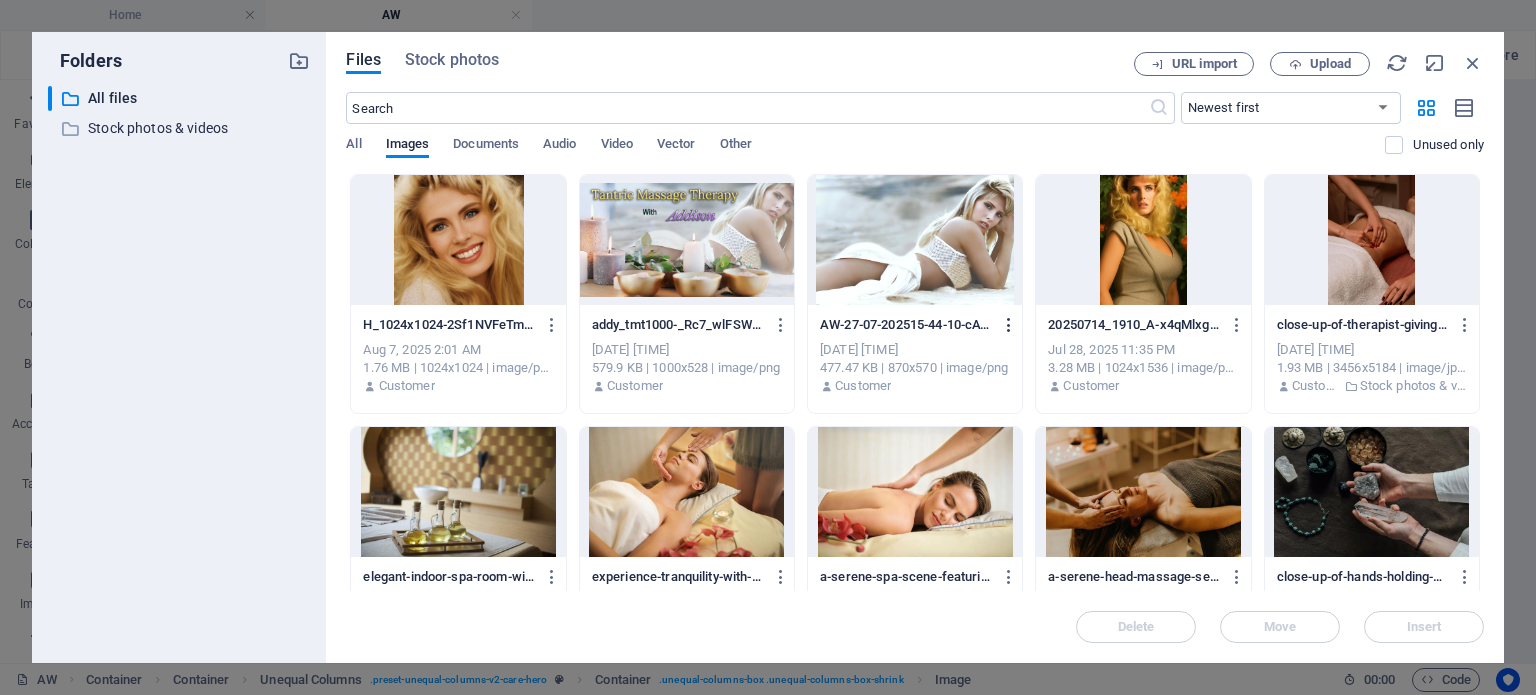 click at bounding box center (1009, 325) 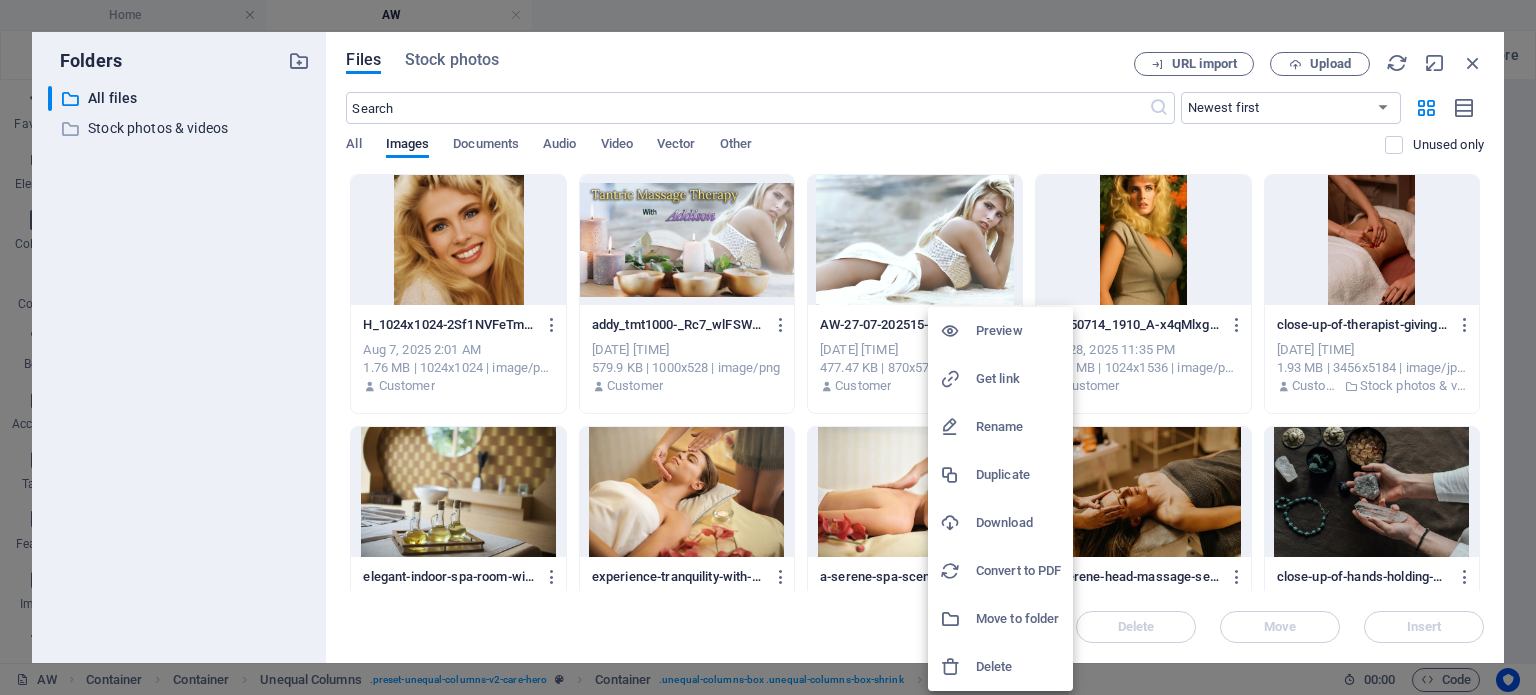 click on "Delete" at bounding box center (1018, 667) 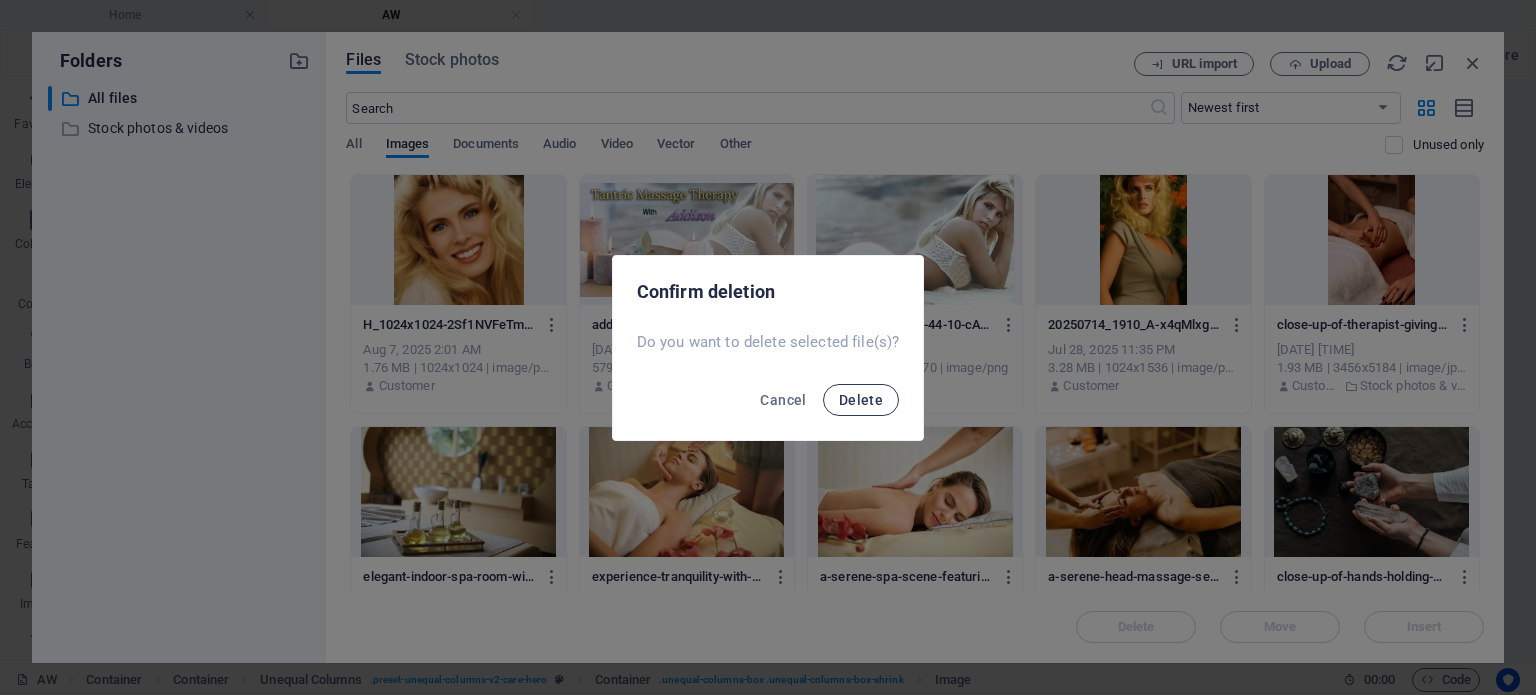 click on "Delete" at bounding box center [861, 400] 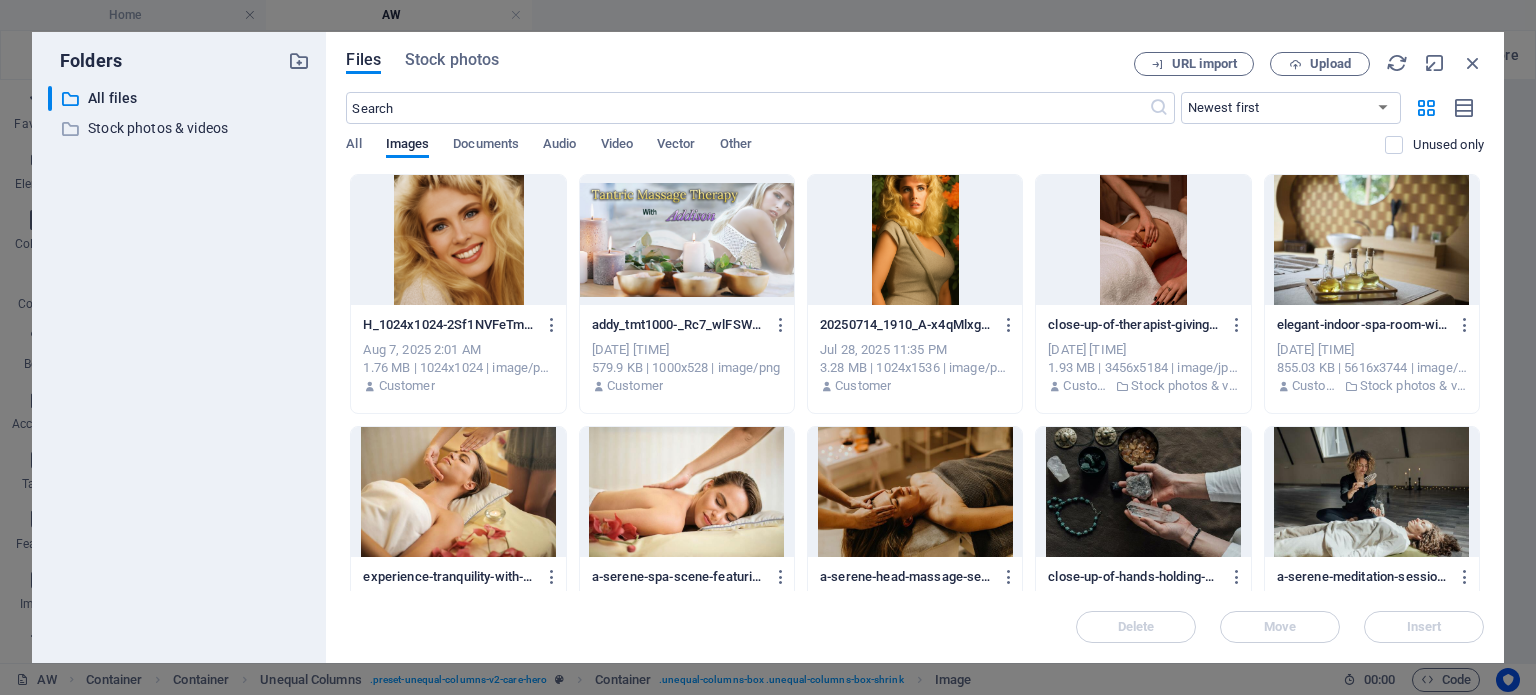 click at bounding box center [1143, 240] 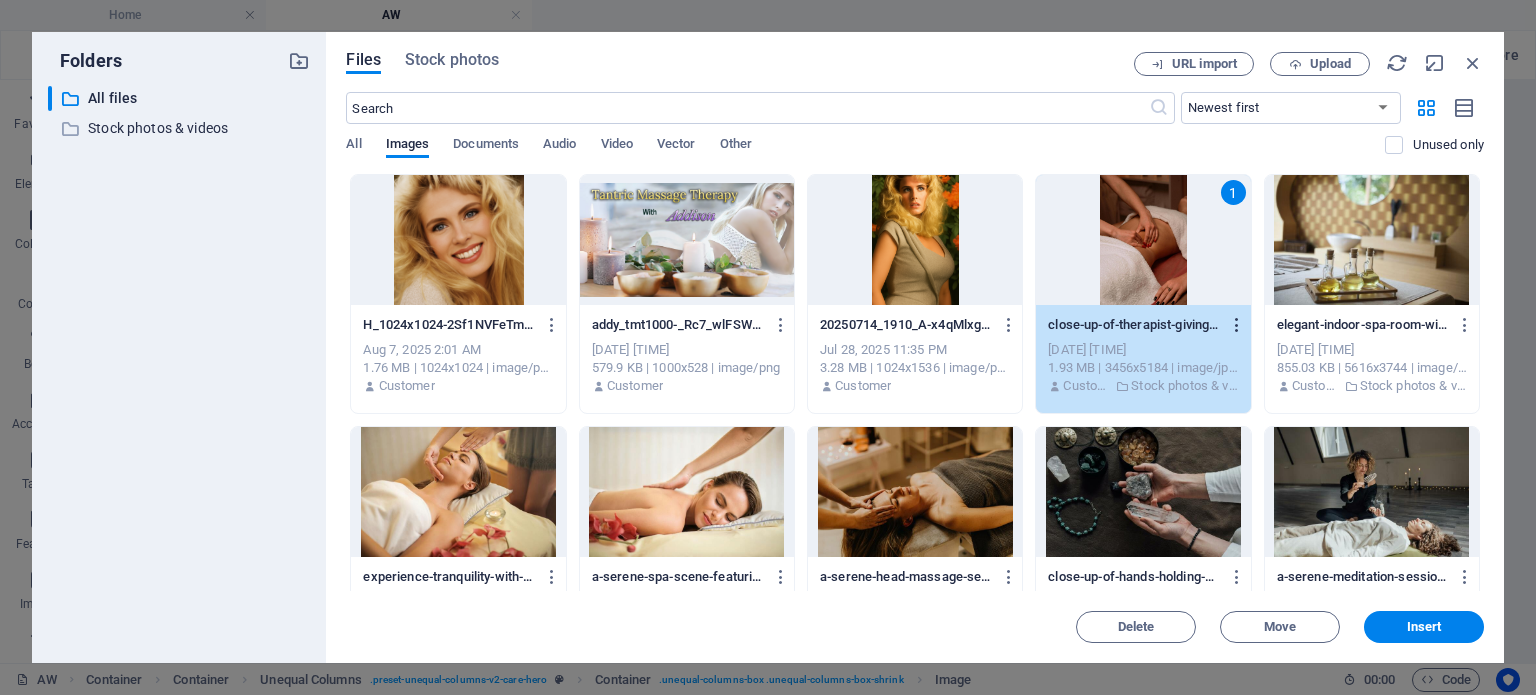 click at bounding box center [1237, 325] 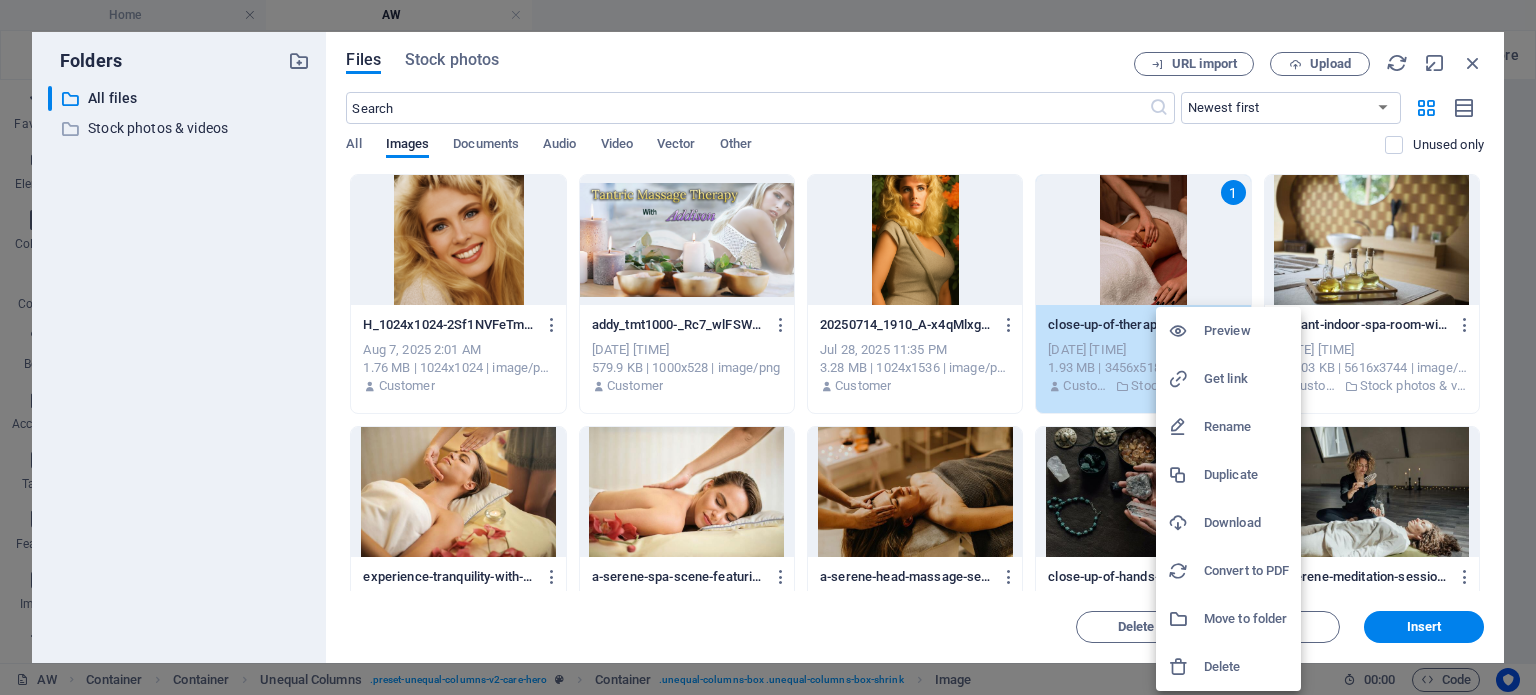 click on "Preview" at bounding box center [1246, 331] 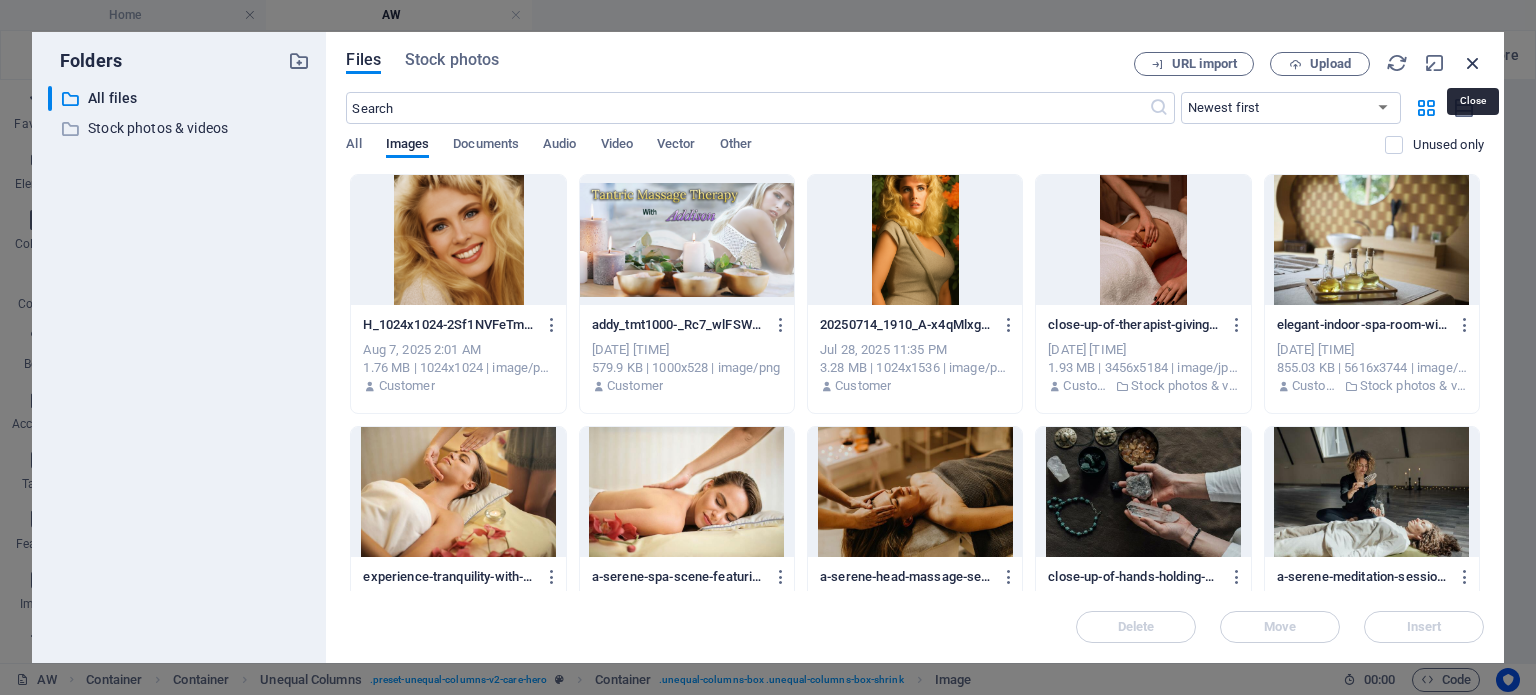 click at bounding box center (1473, 63) 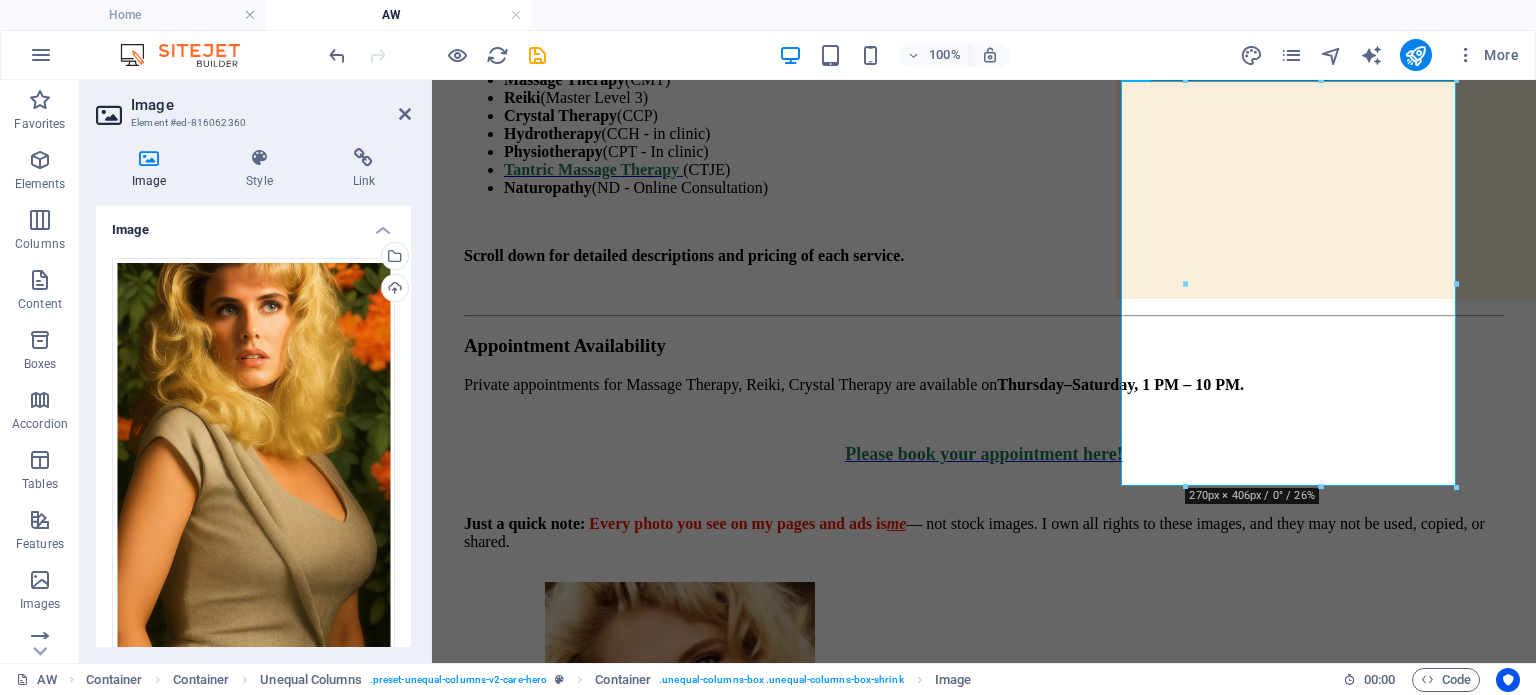 click on "100% More" at bounding box center [926, 55] 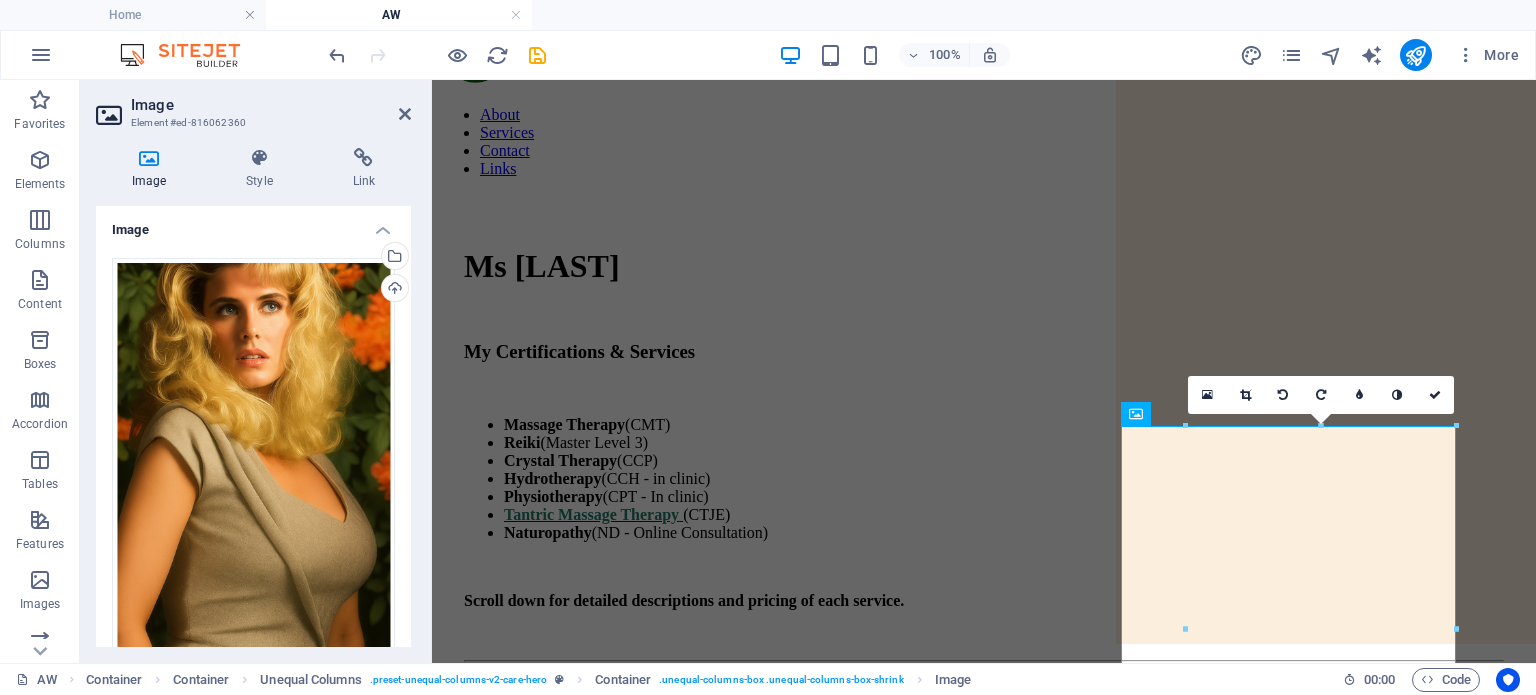 scroll, scrollTop: 77, scrollLeft: 0, axis: vertical 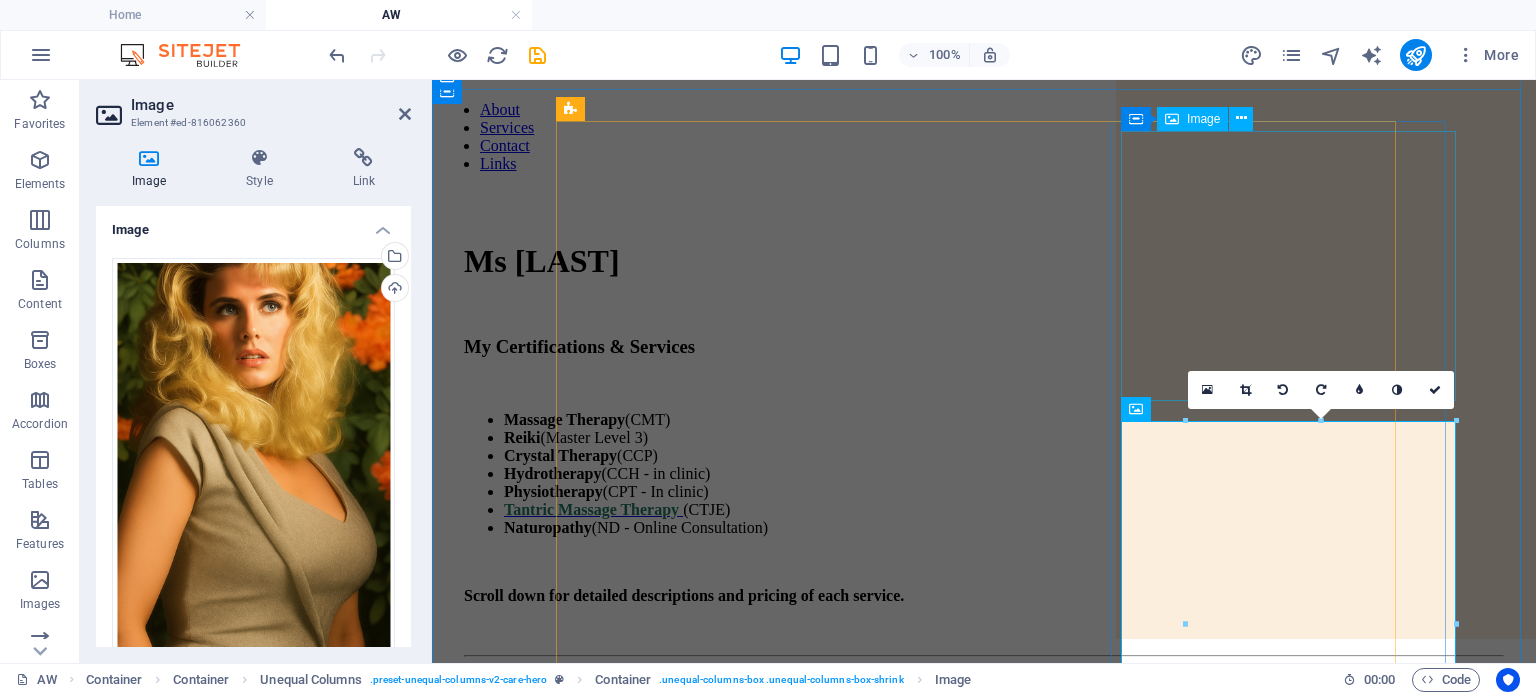 click at bounding box center (1034, 1059) 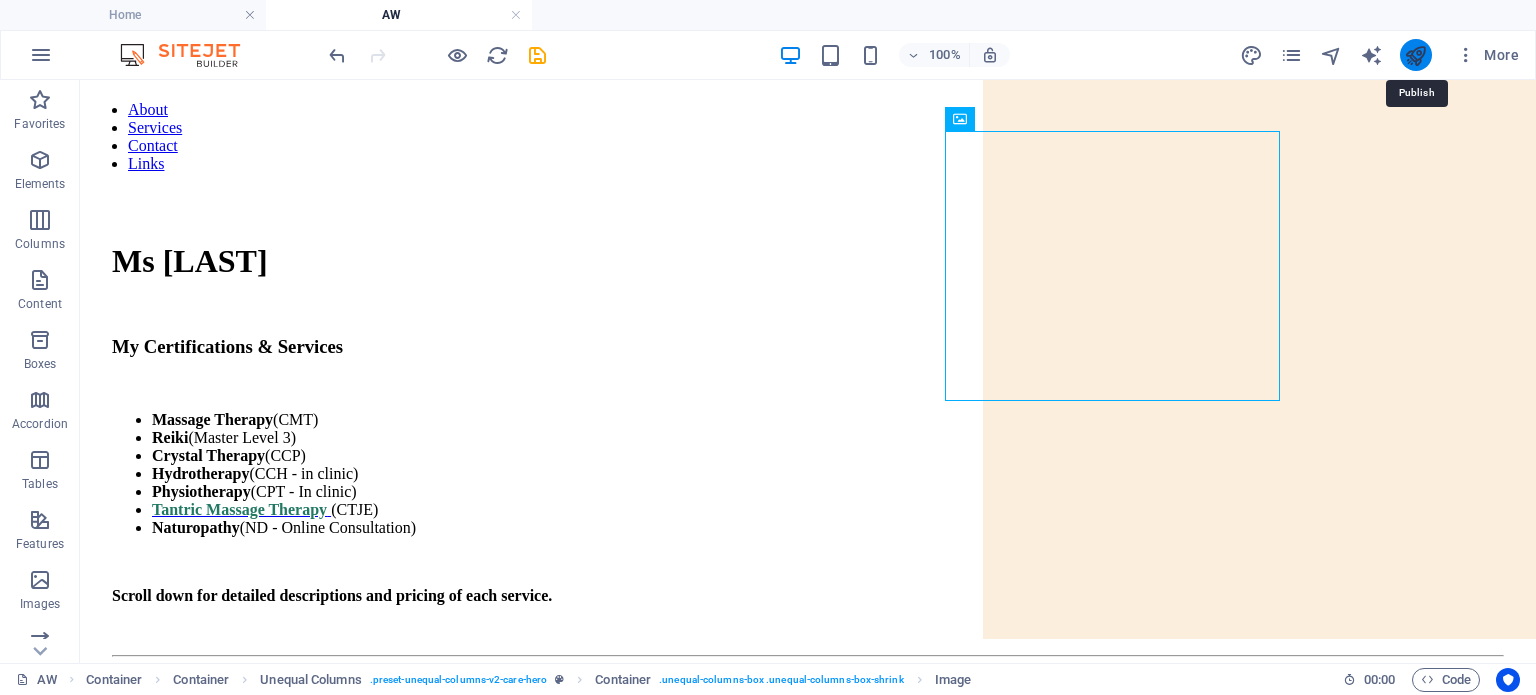 click at bounding box center (1415, 55) 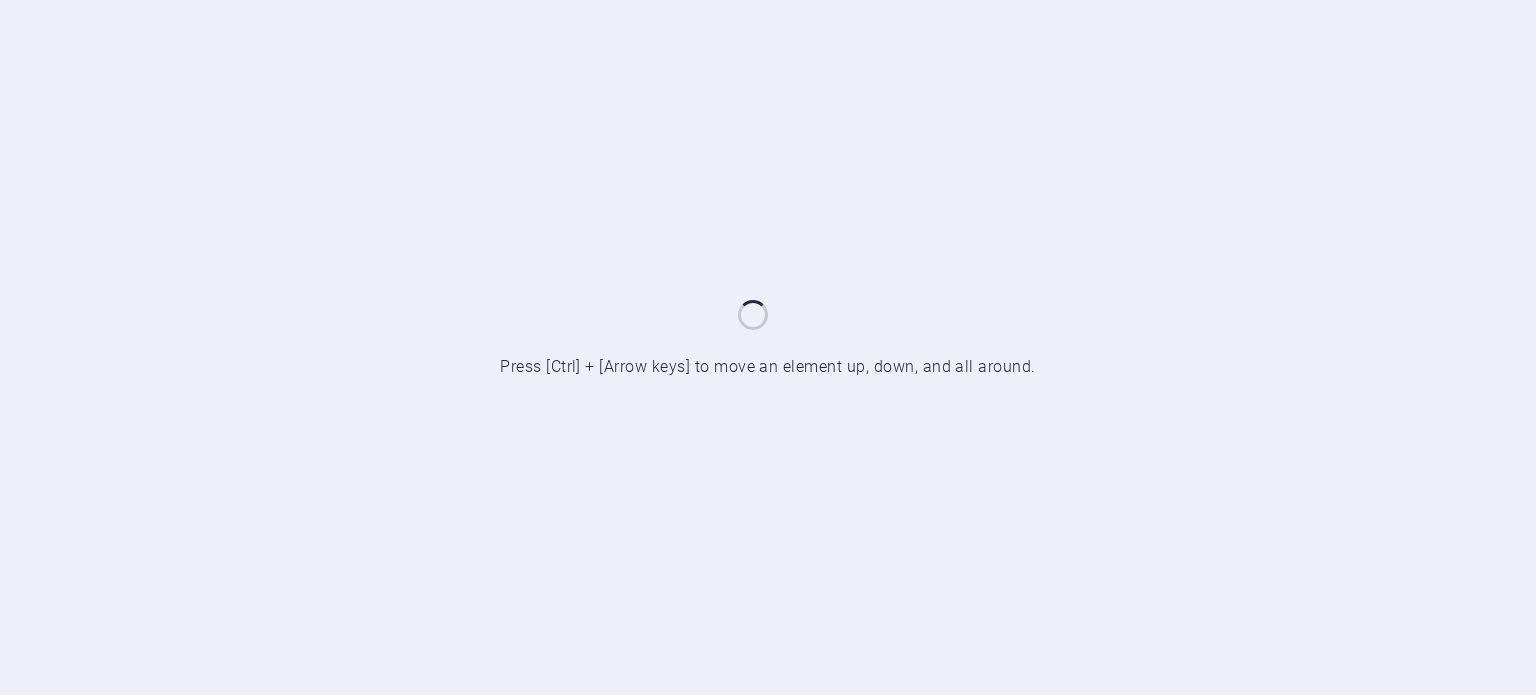 scroll, scrollTop: 0, scrollLeft: 0, axis: both 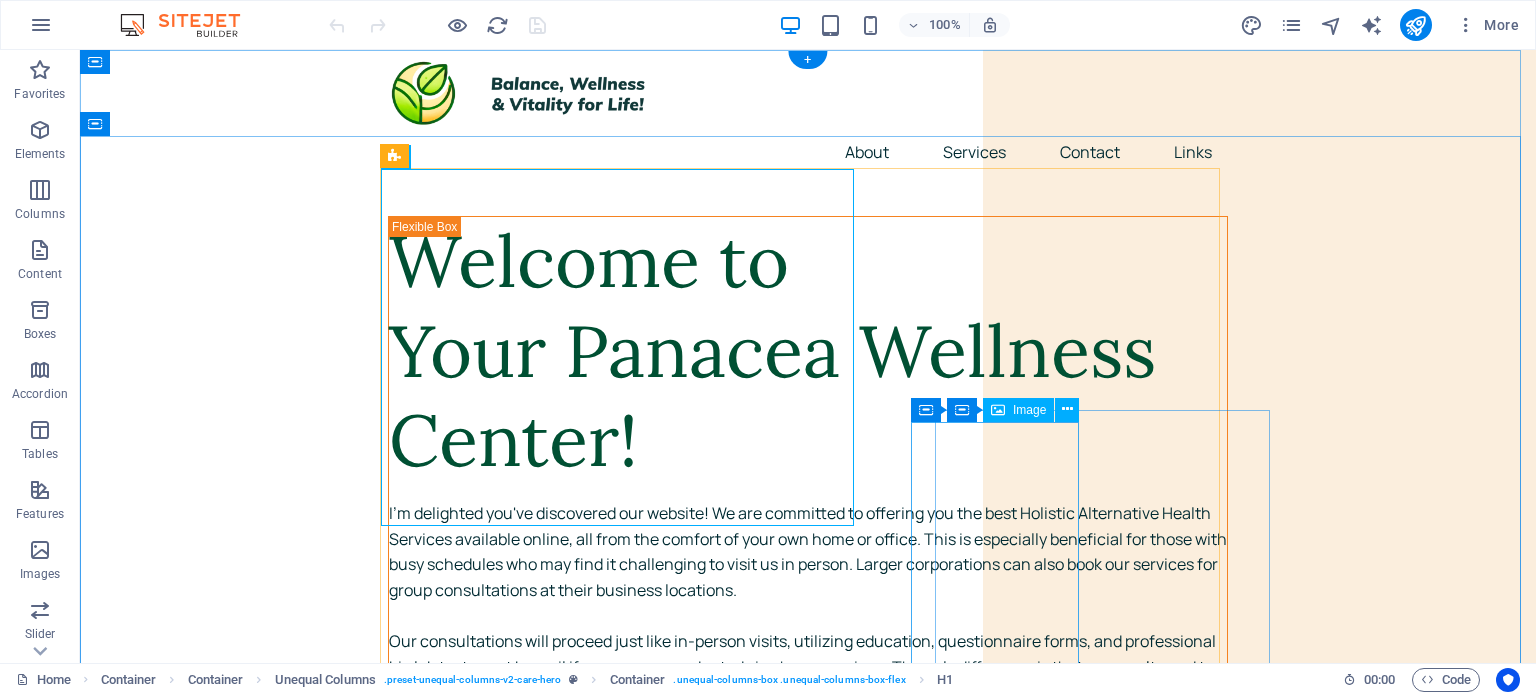 click at bounding box center [834, 1038] 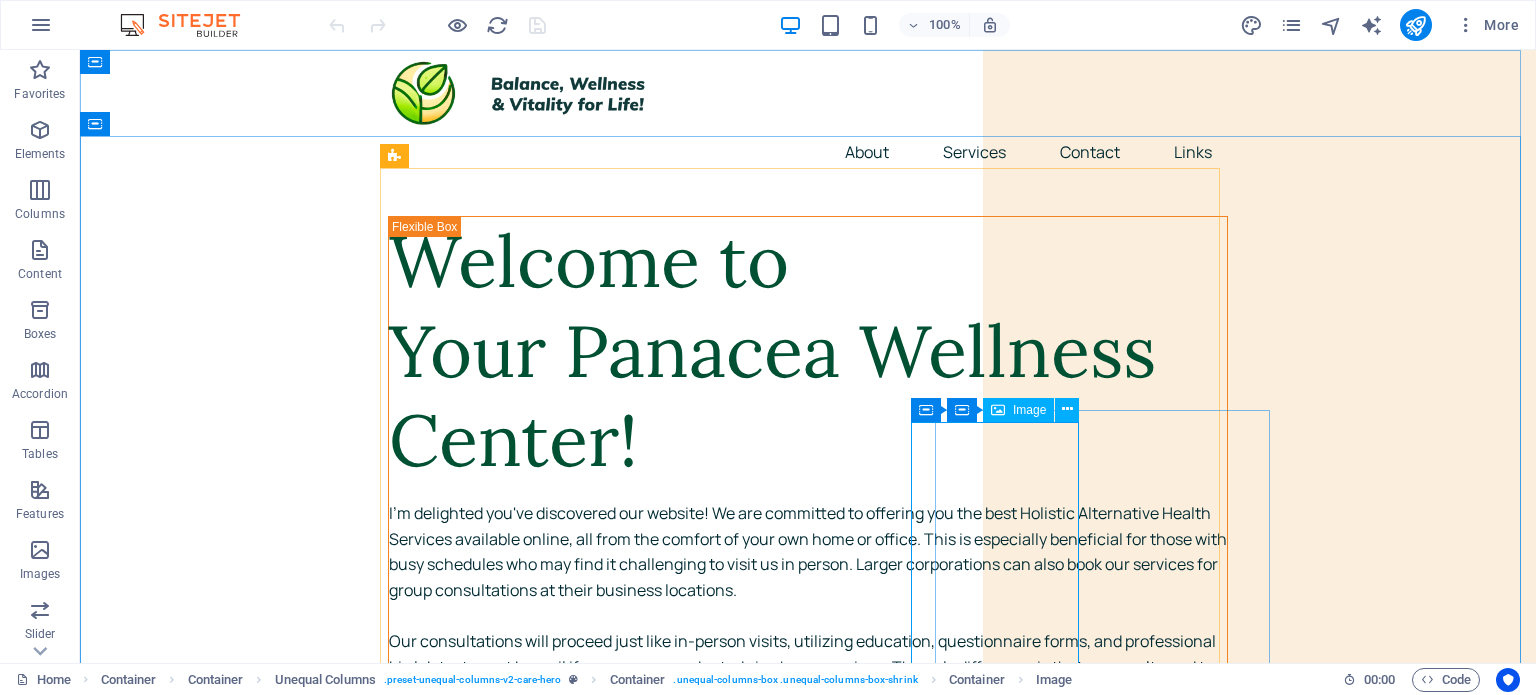 click on "Image" at bounding box center (1029, 410) 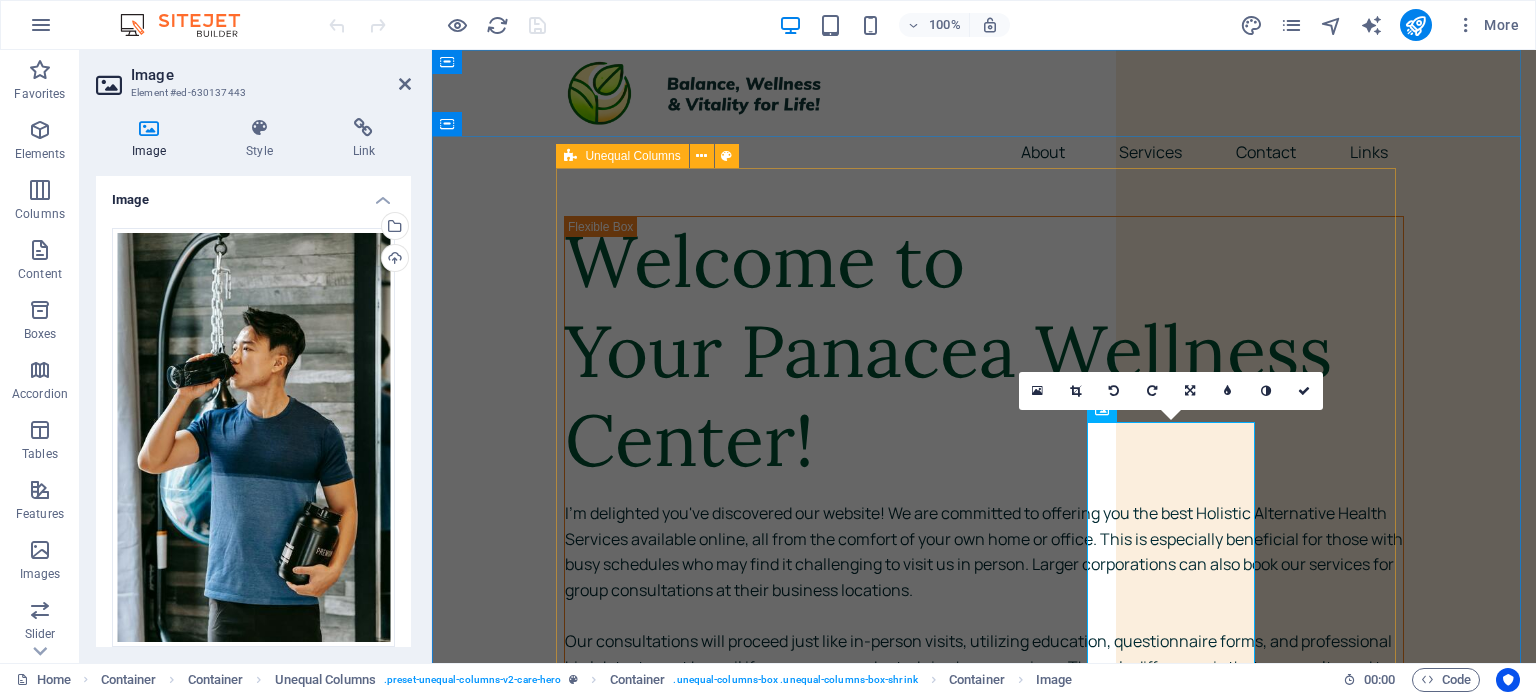 click on "Welcome to Your Panacea Wellness Center! I'm delighted you've discovered our website! We are committed to offering you the best Holistic Alternative Health Services available online, all from the comfort of your own home or office. This is especially beneficial for those with busy schedules who may find it challenging to visit us in person. Larger corporations can also book our services for group consultations at their business locations. Our consultations will proceed just like in-person visits, utilizing education, questionnaire forms, and professional bio lab tests sent by mail if necessary, conducted via phone sessions. The only difference is that you won't need to schedule an in-person appointment, resulting in more affordable sessions and eliminating time-consuming travel." at bounding box center (984, 1831) 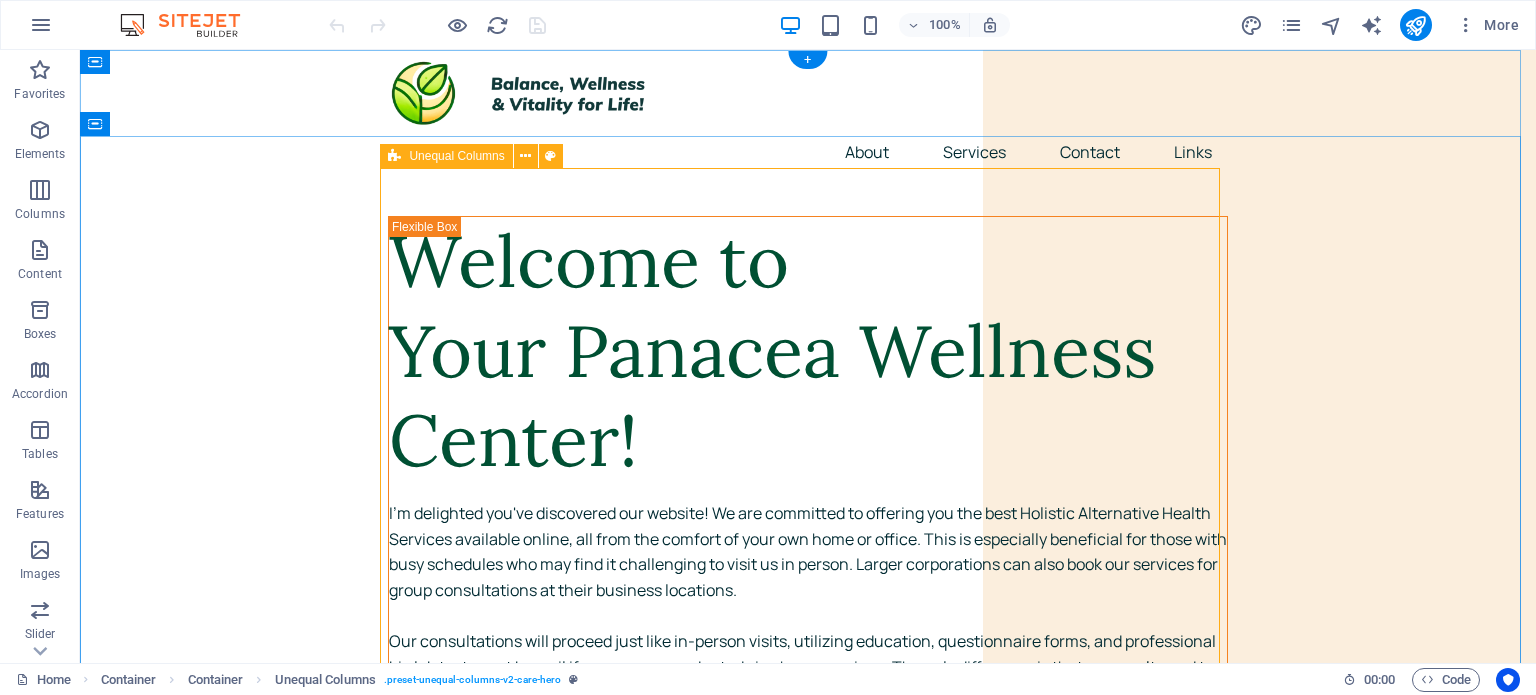 click on "Welcome to Your Panacea Wellness Center! I'm delighted you've discovered our website! We are committed to offering you the best Holistic Alternative Health Services available online, all from the comfort of your own home or office. This is especially beneficial for those with busy schedules who may find it challenging to visit us in person. Larger corporations can also book our services for group consultations at their business locations. Our consultations will proceed just like in-person visits, utilizing education, questionnaire forms, and professional bio lab tests sent by mail if necessary, conducted via phone sessions. The only difference is that you won't need to schedule an in-person appointment, resulting in more affordable sessions and eliminating time-consuming travel." at bounding box center [808, 1831] 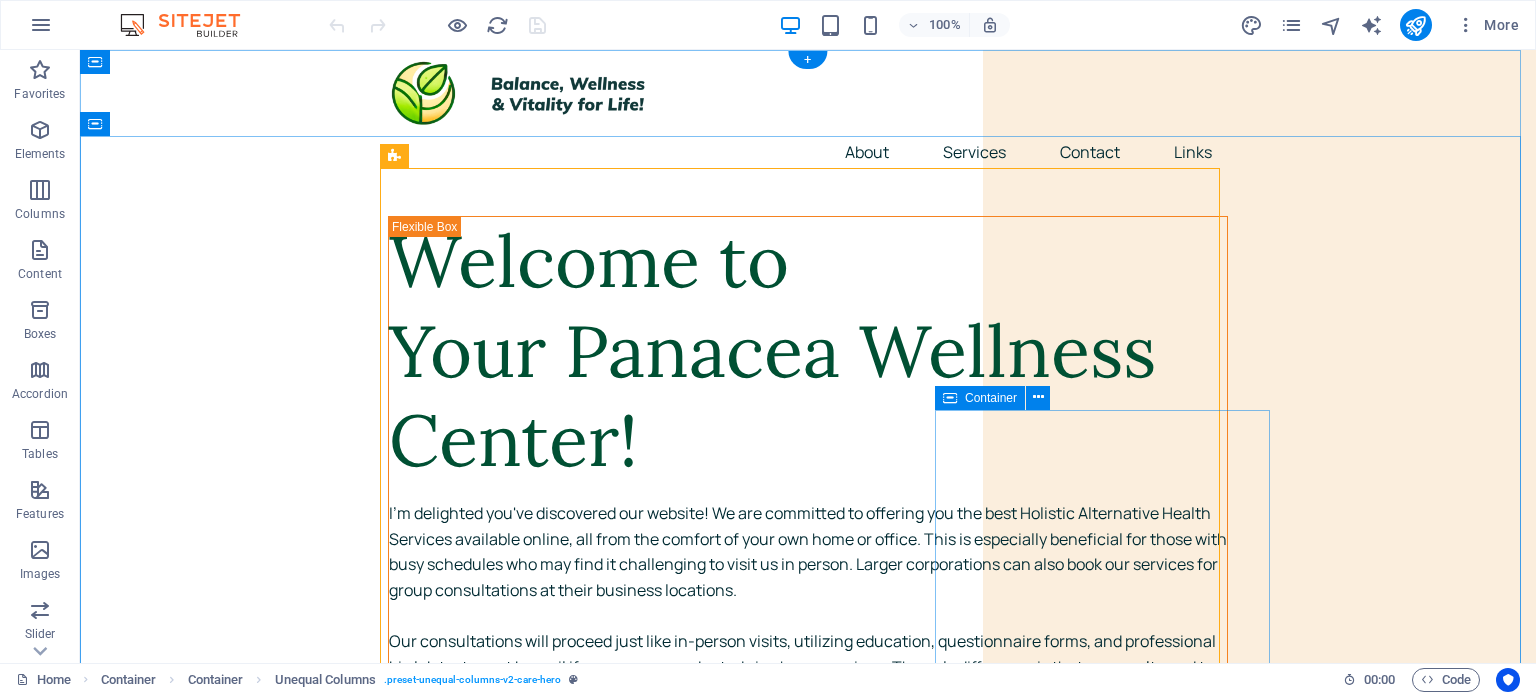click at bounding box center (858, 2135) 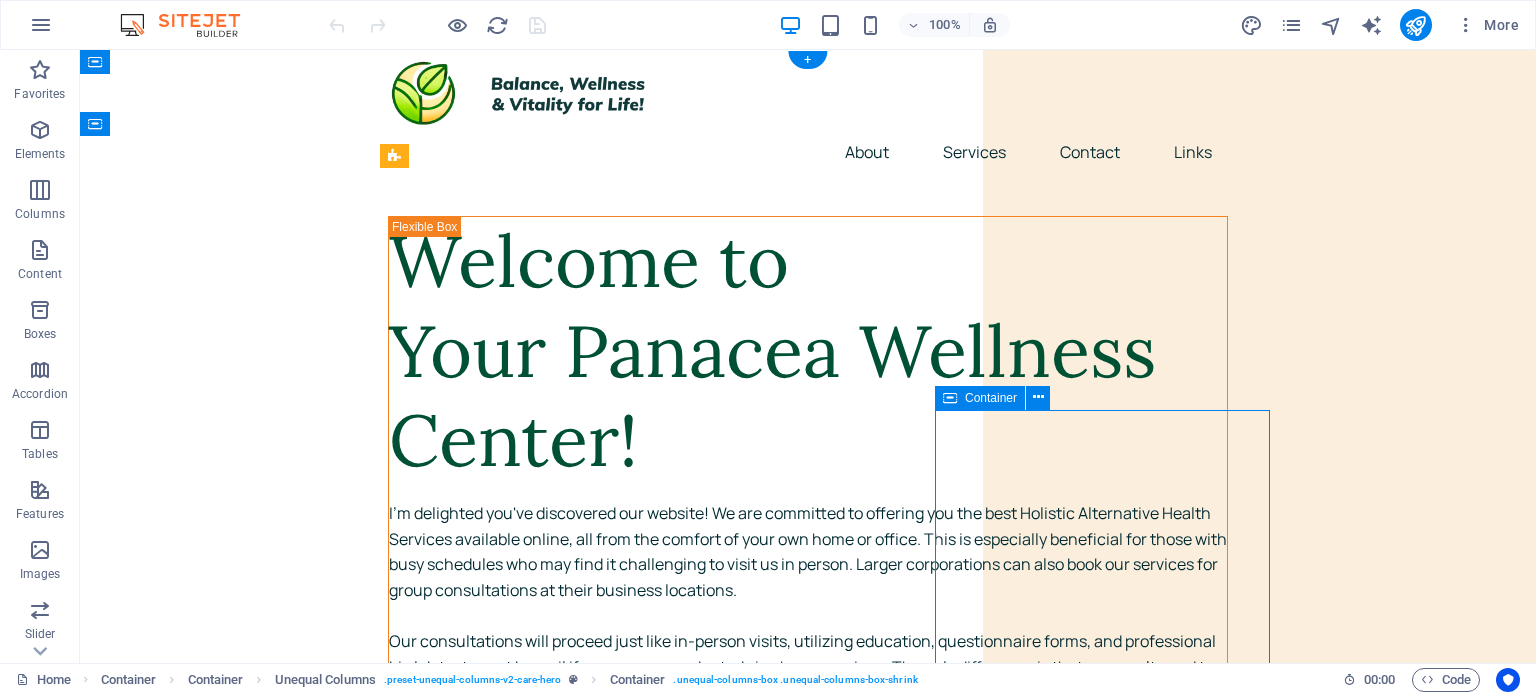 click at bounding box center [858, 2135] 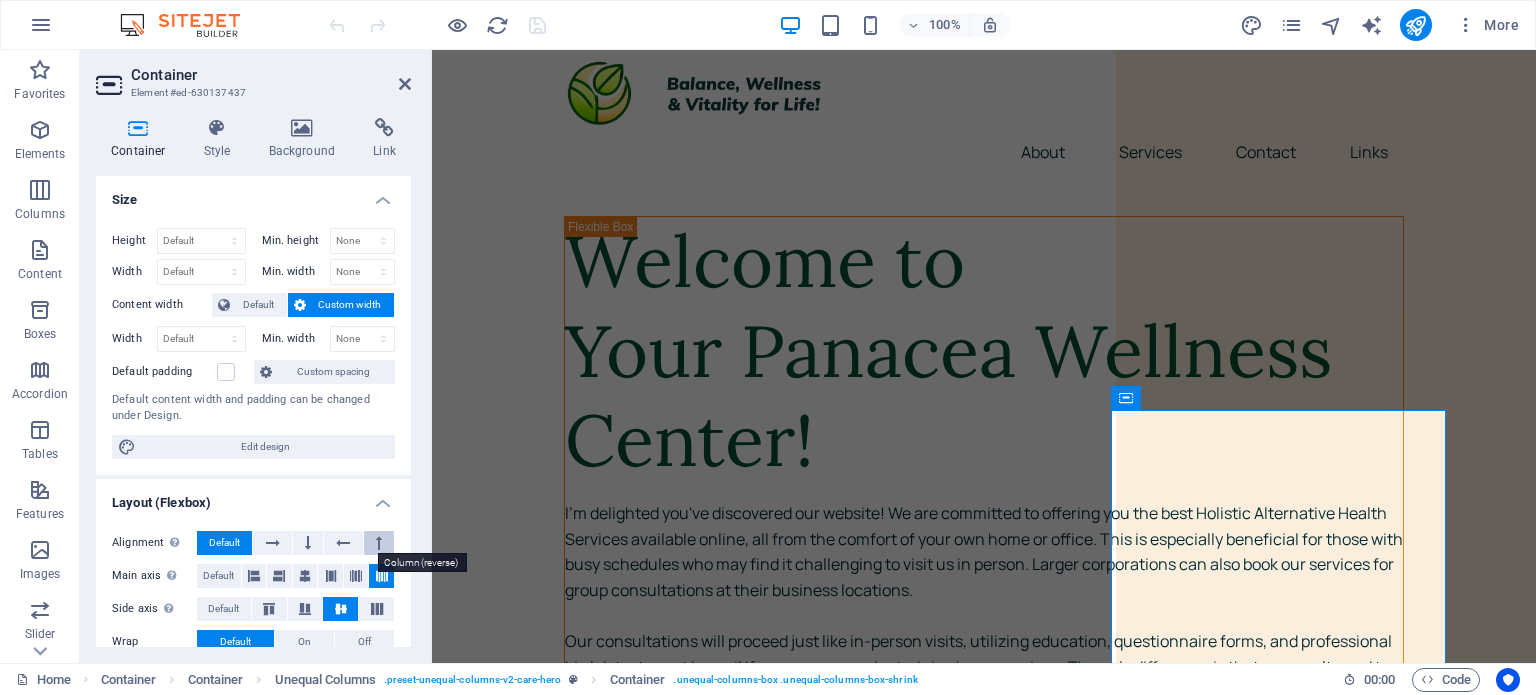 click at bounding box center [379, 543] 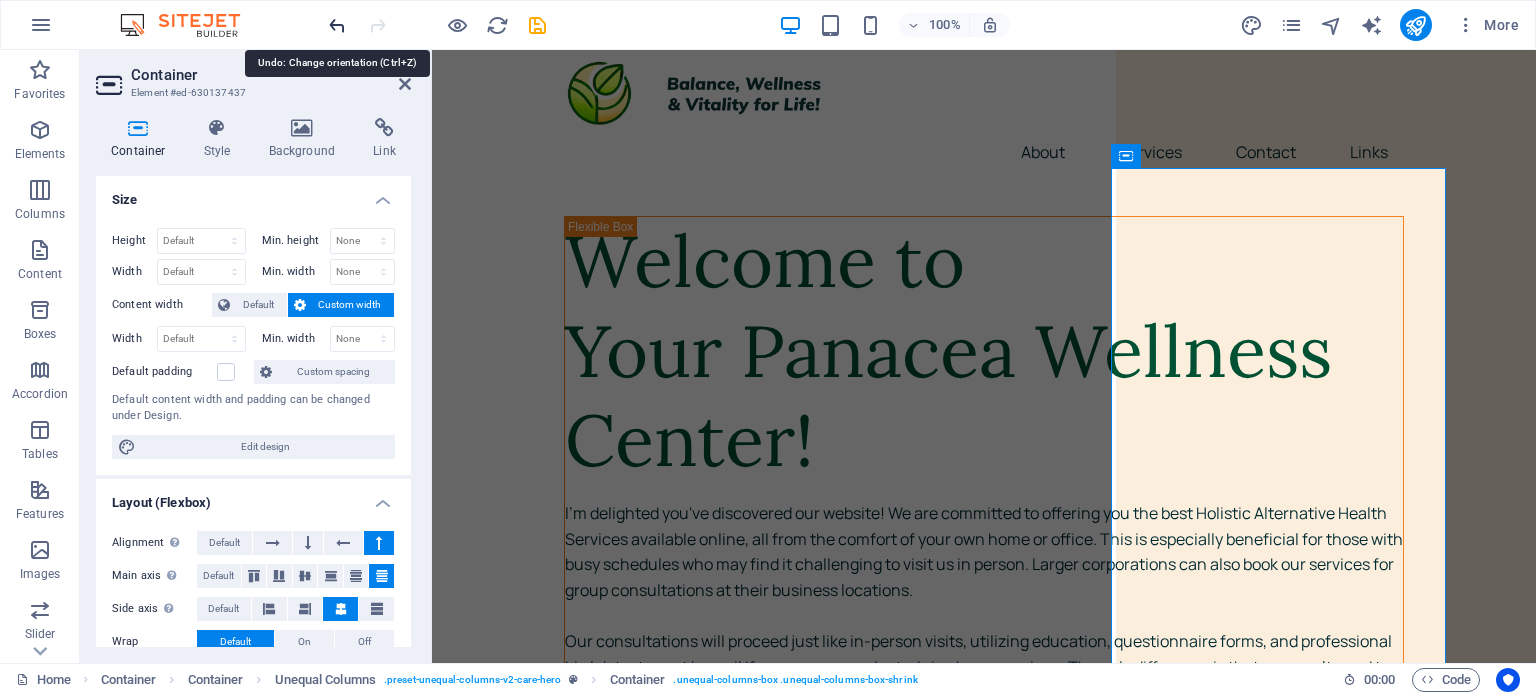 click at bounding box center [337, 25] 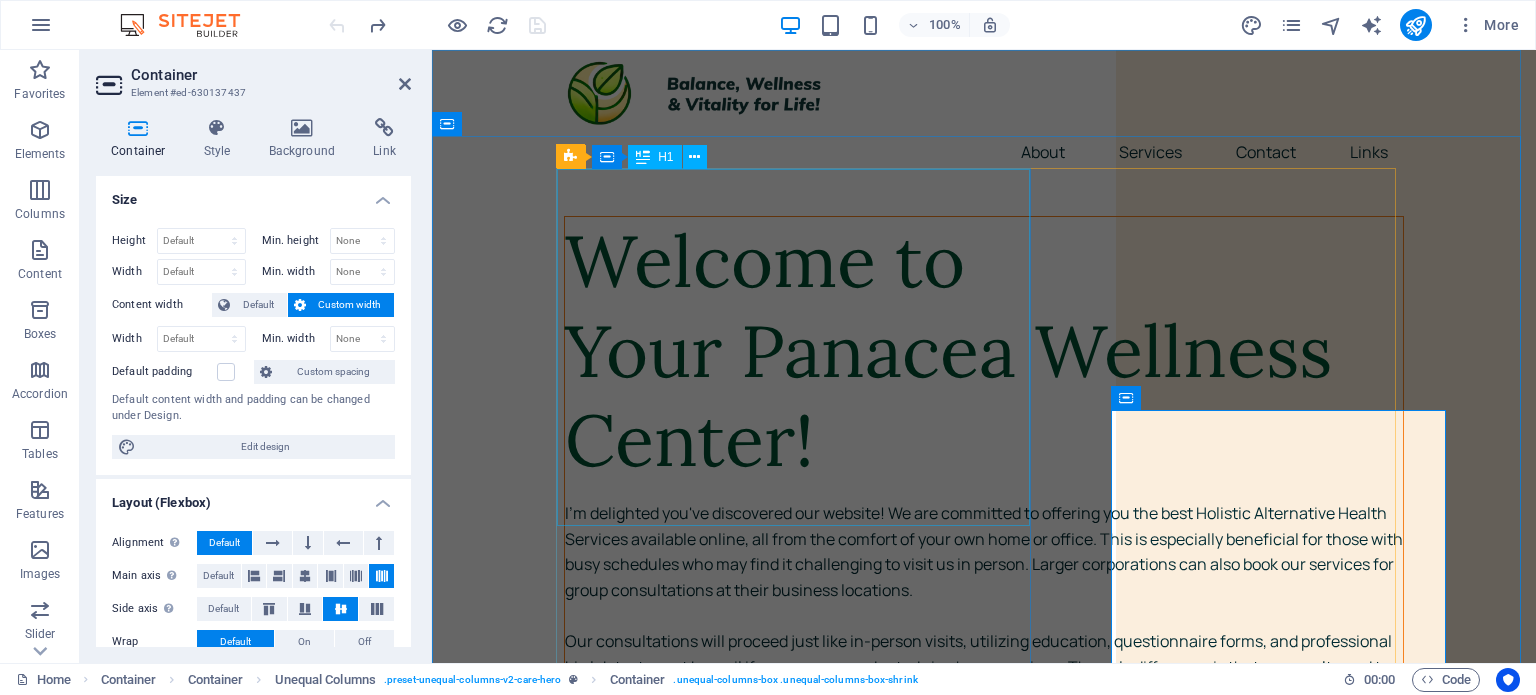 click on "Welcome to Your Panacea Wellness Center!" at bounding box center [984, 351] 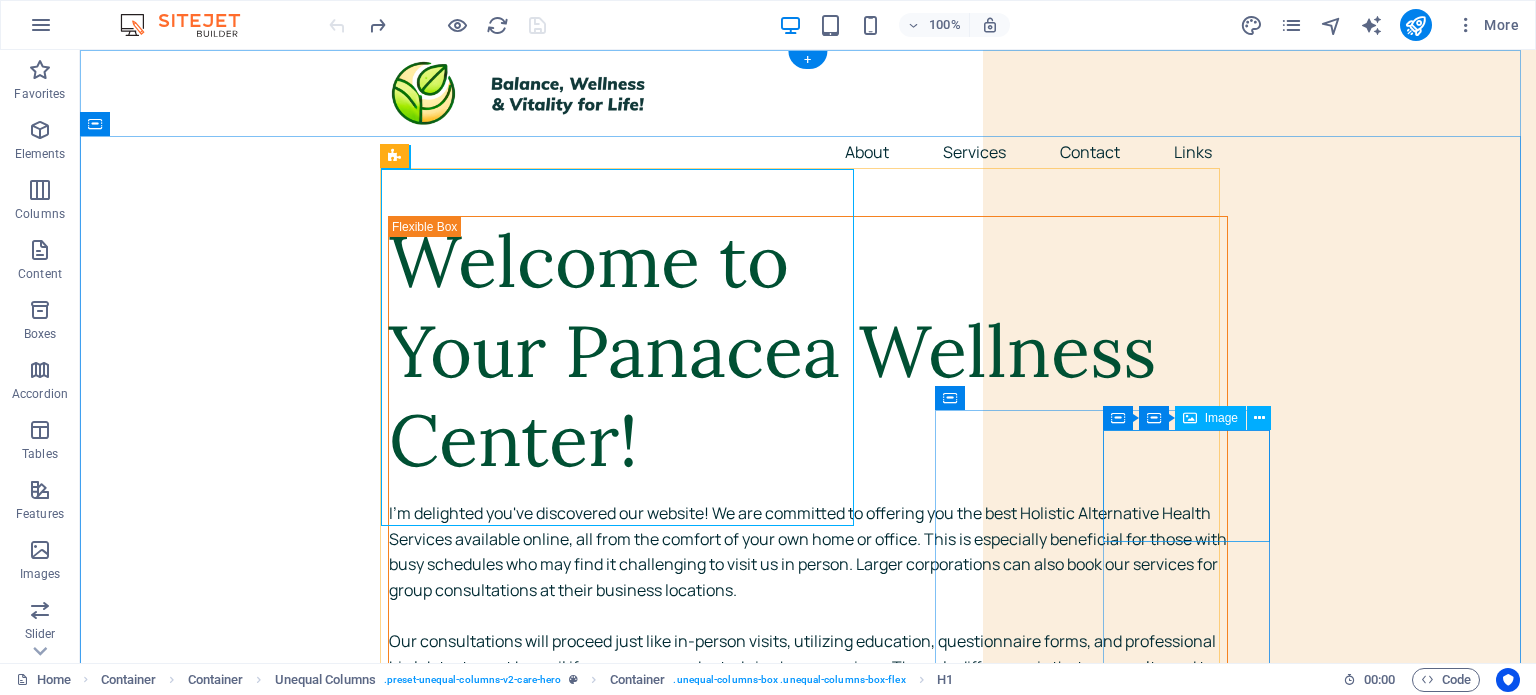 click at bounding box center (858, 1569) 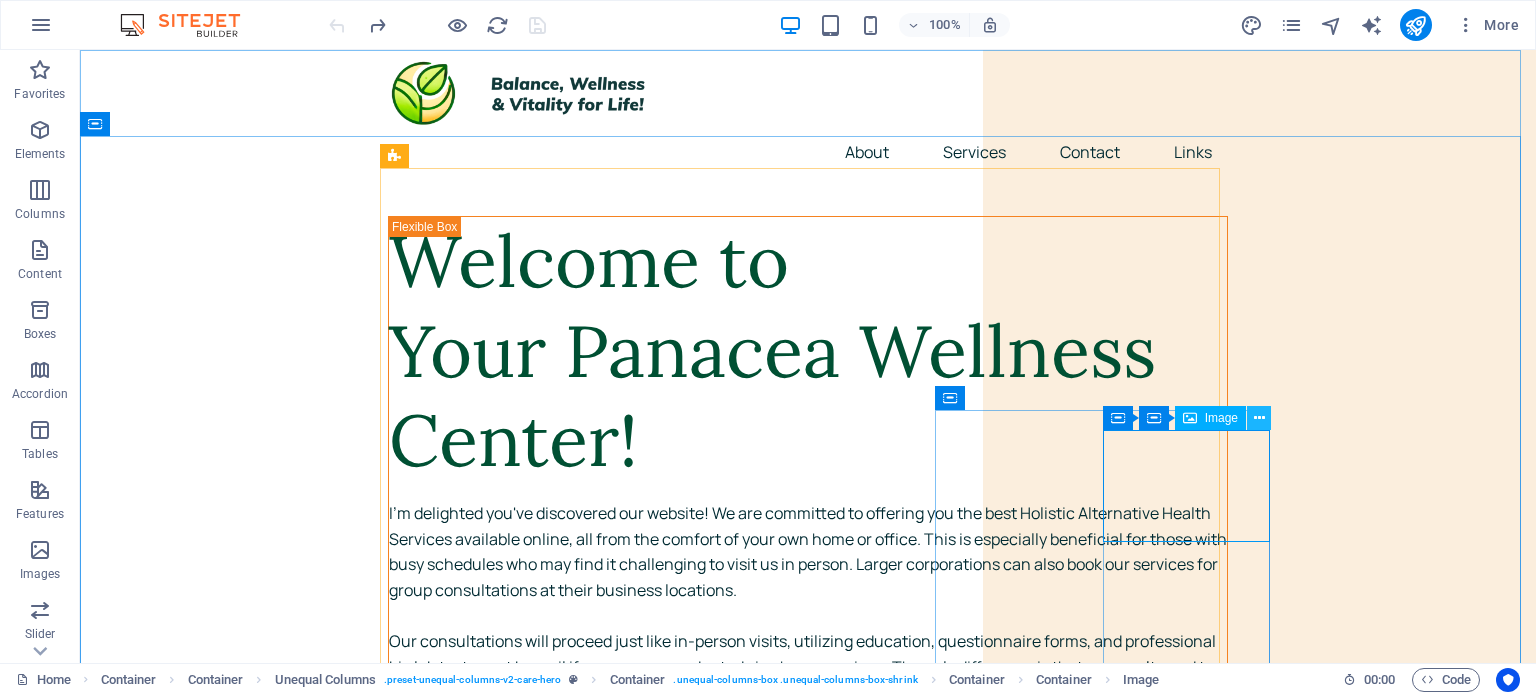 click at bounding box center (1259, 418) 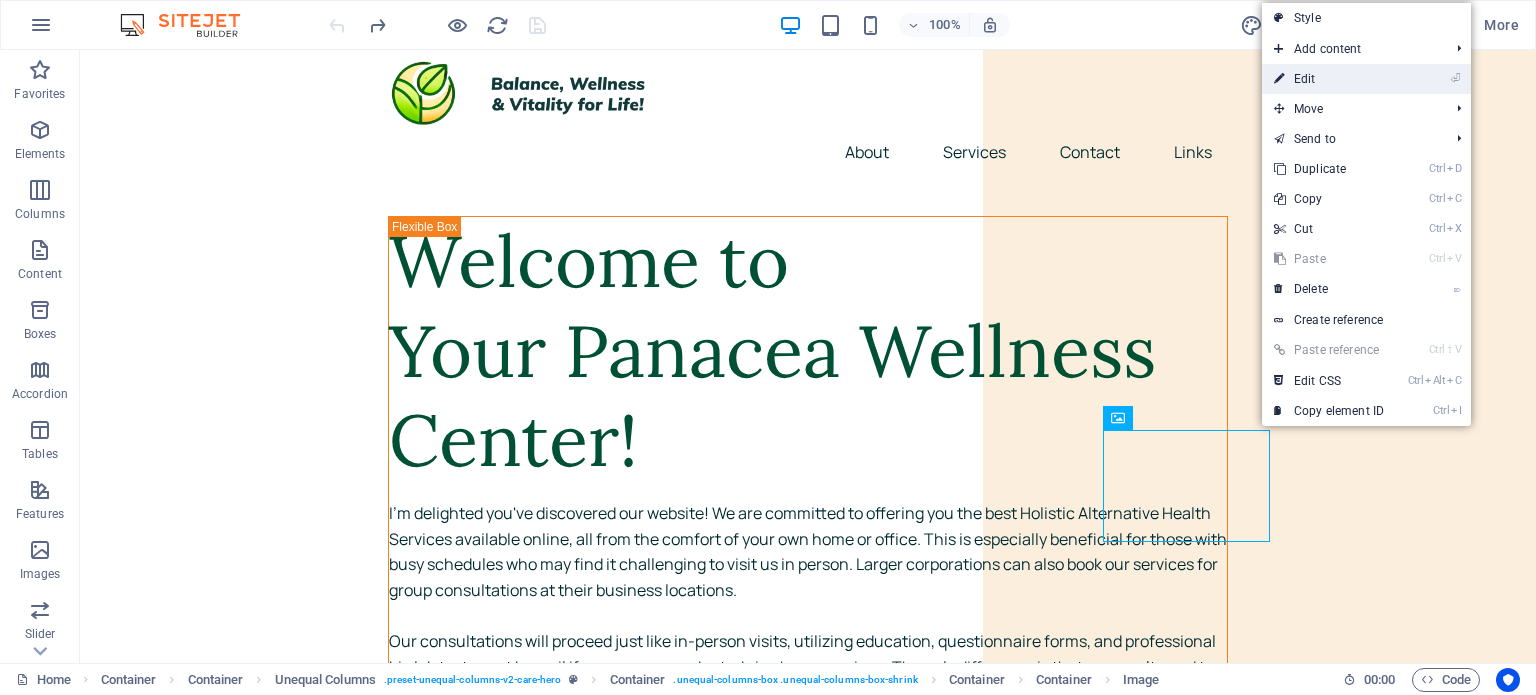 click on "⏎  Edit" at bounding box center (1329, 79) 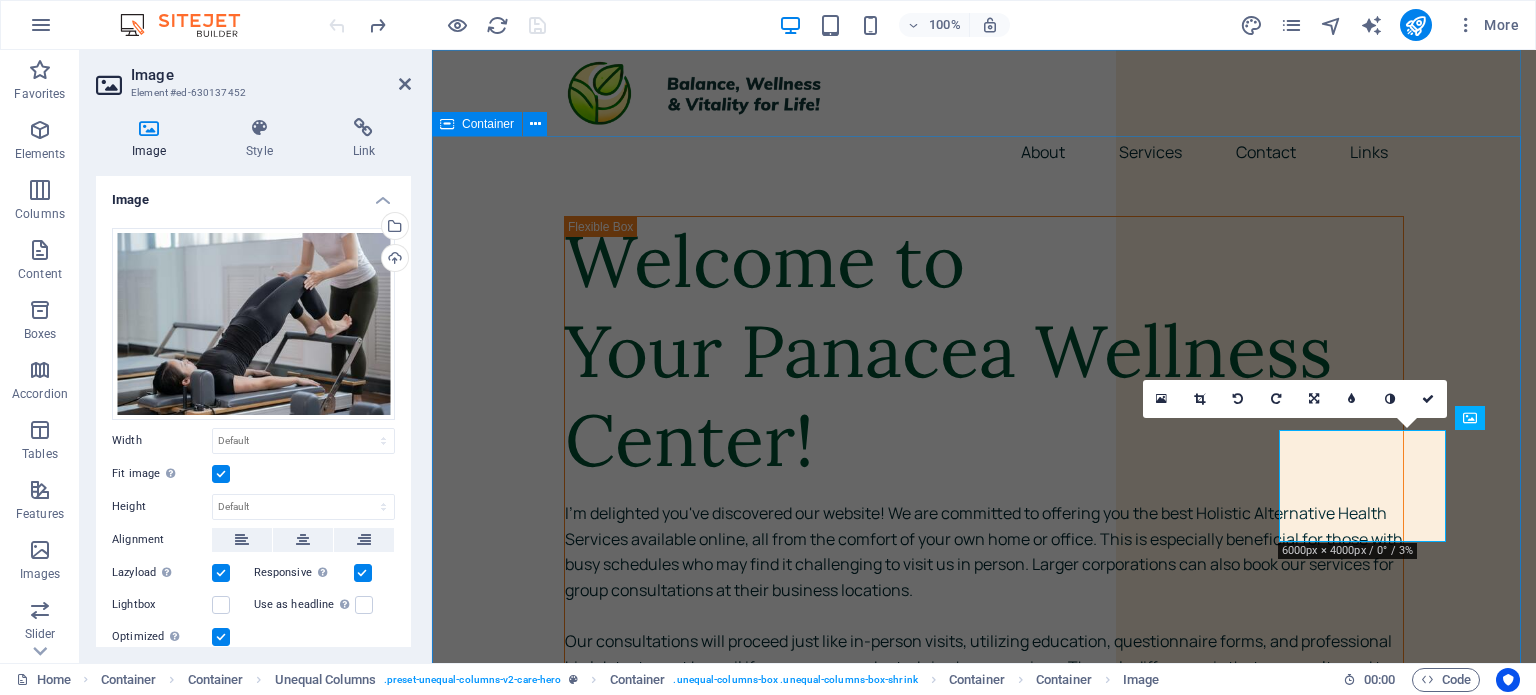 click on "Welcome to Your Panacea Wellness Center! I'm delighted you've discovered our website! We are committed to offering you the best Holistic Alternative Health Services available online, all from the comfort of your own home or office. This is especially beneficial for those with busy schedules who may find it challenging to visit us in person. Larger corporations can also book our services for group consultations at their business locations. Our consultations will proceed just like in-person visits, utilizing education, questionnaire forms, and professional bio lab tests sent by mail if necessary, conducted via phone sessions. The only difference is that you won't need to schedule an in-person appointment, resulting in more affordable sessions and eliminating time-consuming travel." at bounding box center (984, 1847) 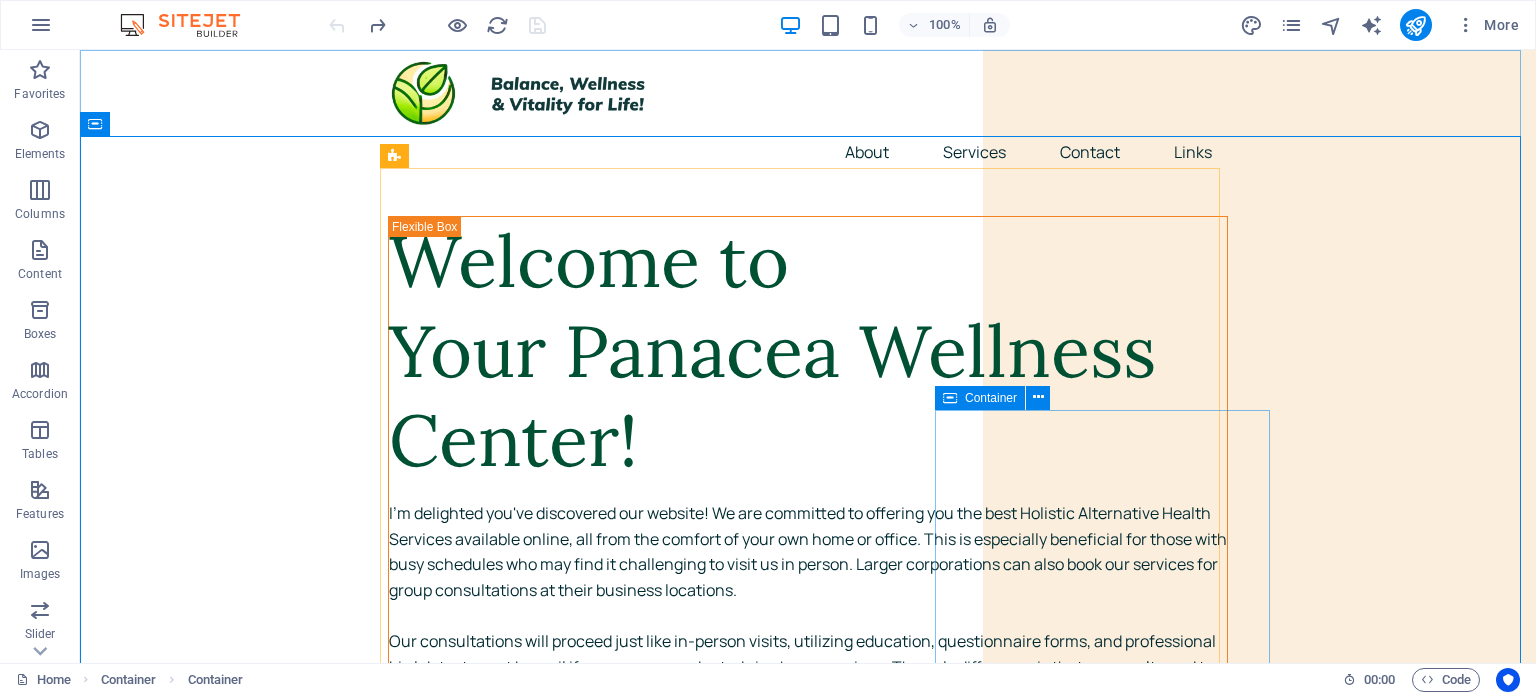 click on "Container" at bounding box center [980, 398] 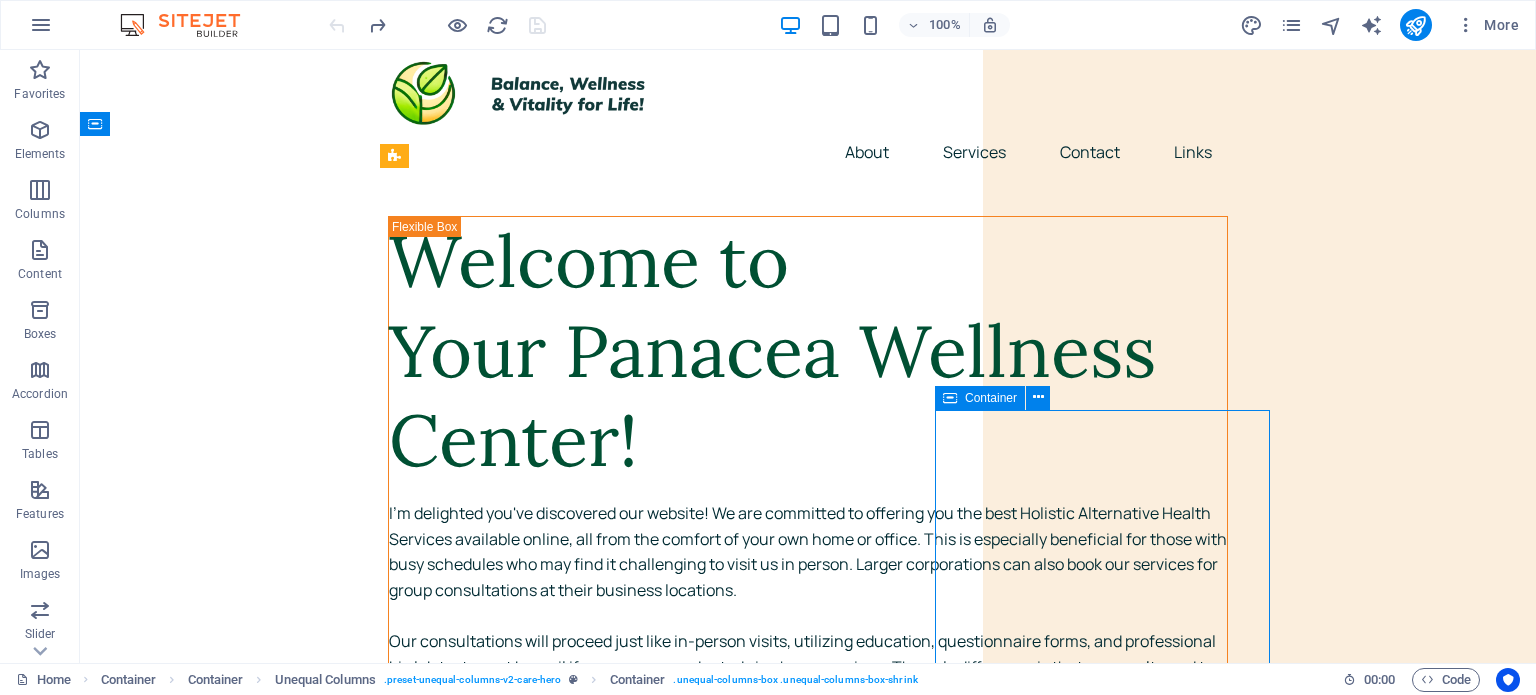 click on "Container" at bounding box center [980, 398] 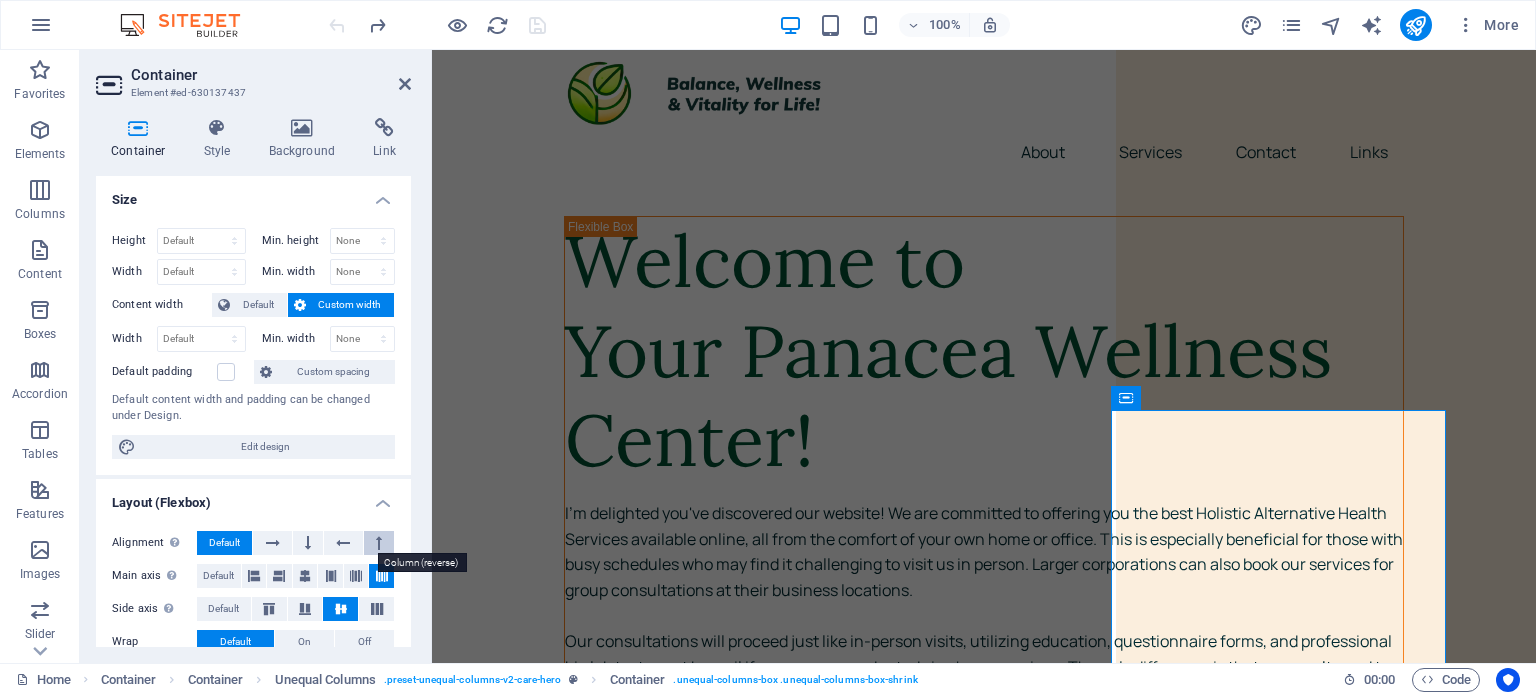 click at bounding box center (379, 543) 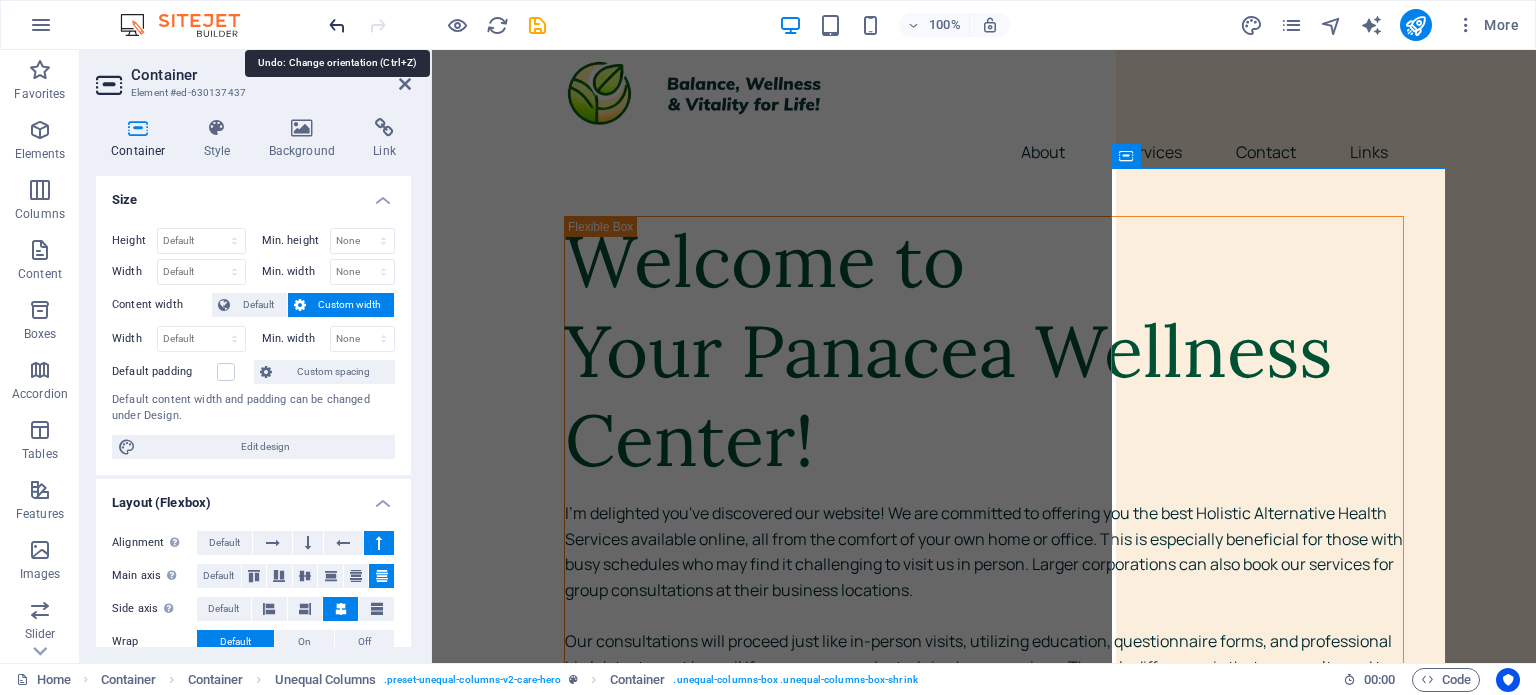 click at bounding box center [337, 25] 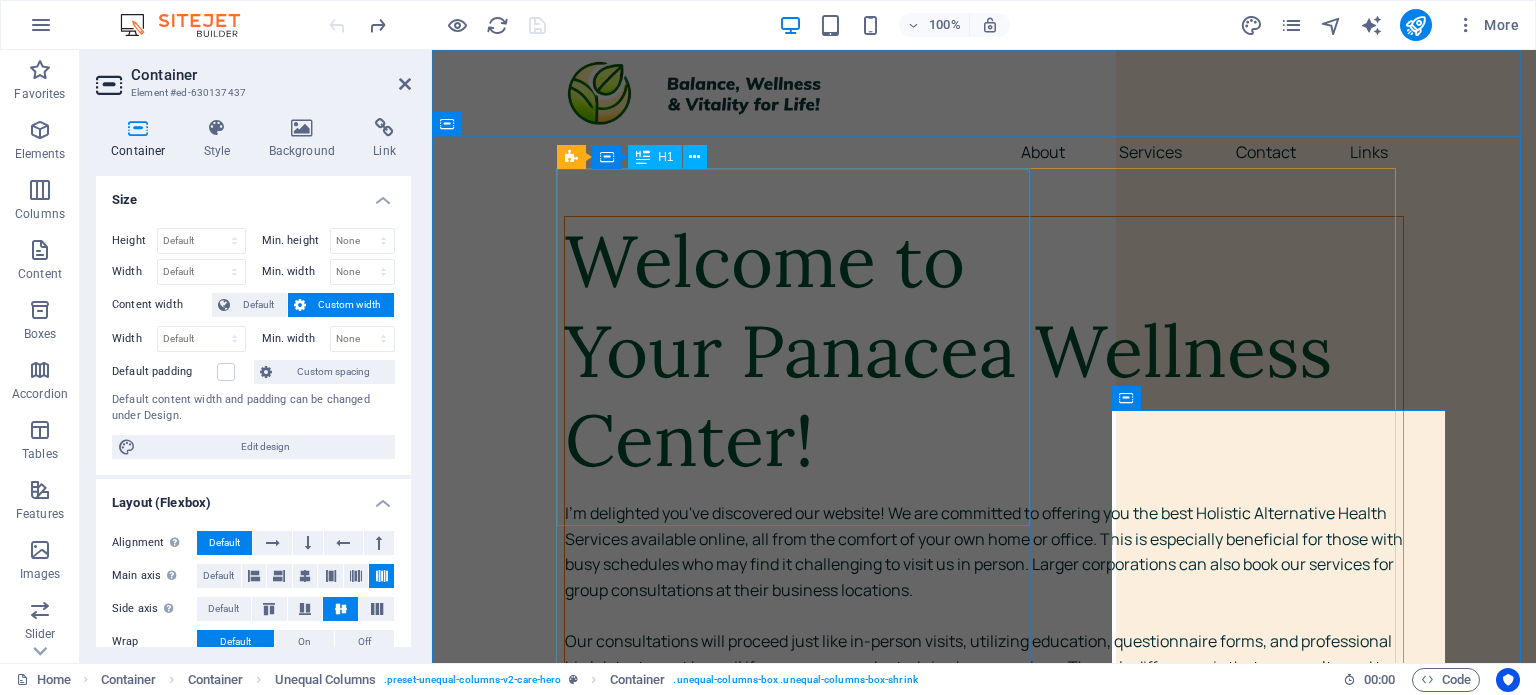 click on "Welcome to Your Panacea Wellness Center!" at bounding box center [984, 351] 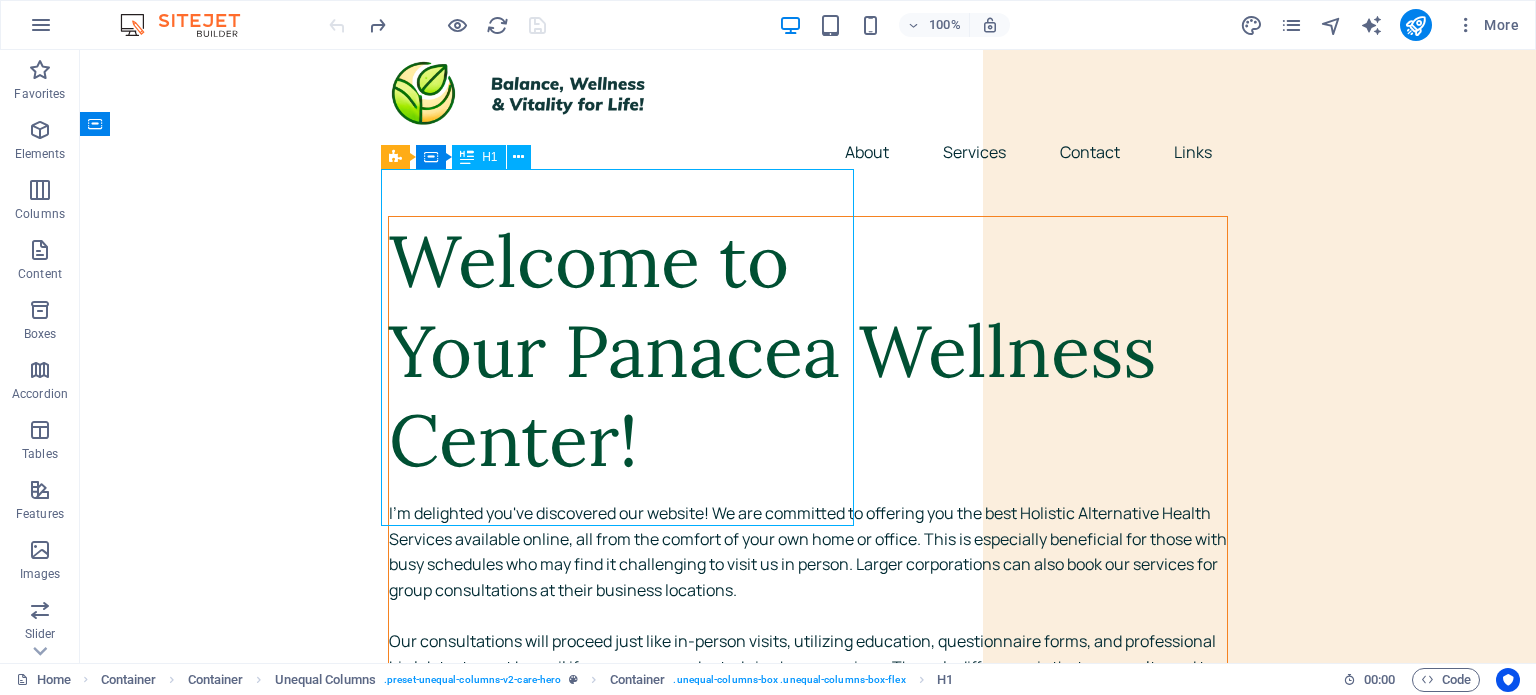 click on "Welcome to Your Panacea Wellness Center!" at bounding box center (808, 351) 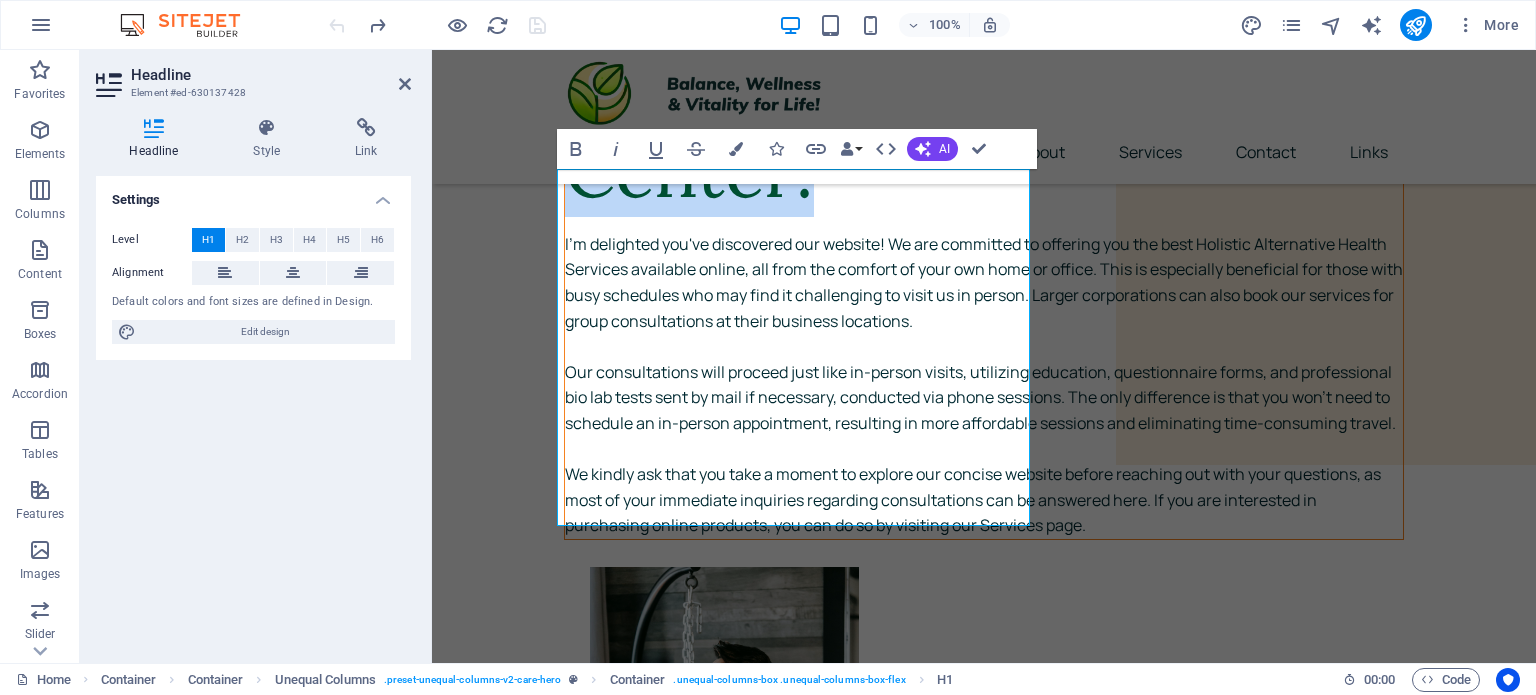 scroll, scrollTop: 0, scrollLeft: 0, axis: both 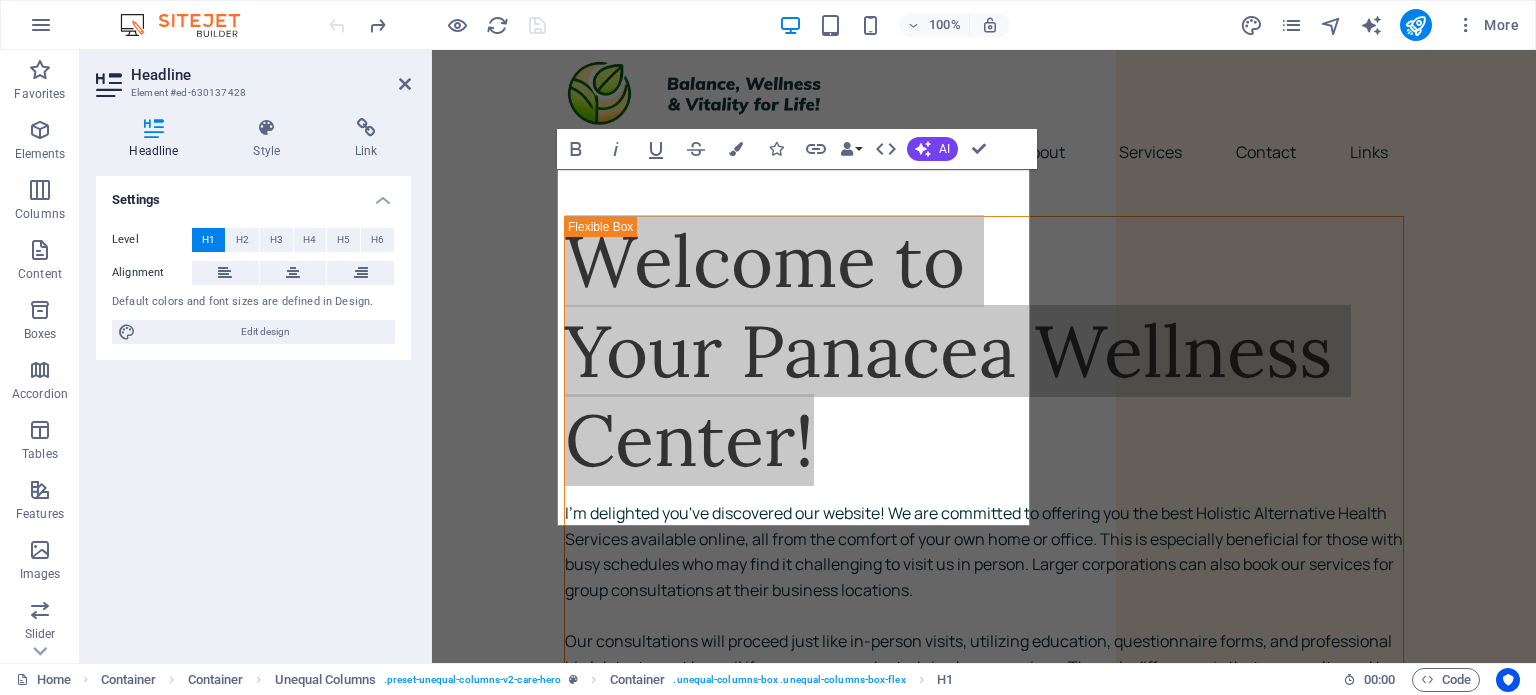 click on "Settings Level H1 H2 H3 H4 H5 H6 Alignment Default colors and font sizes are defined in Design. Edit design" at bounding box center (253, 411) 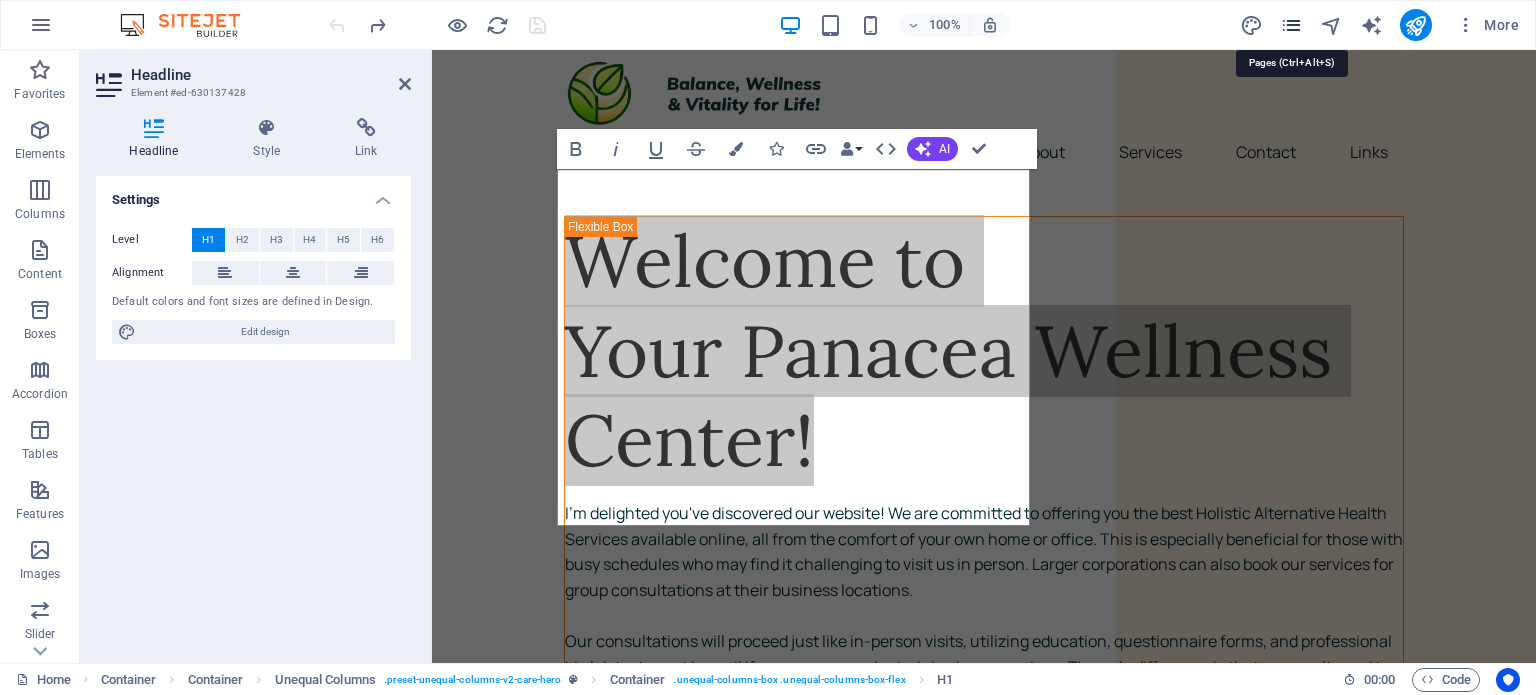 click at bounding box center (1291, 25) 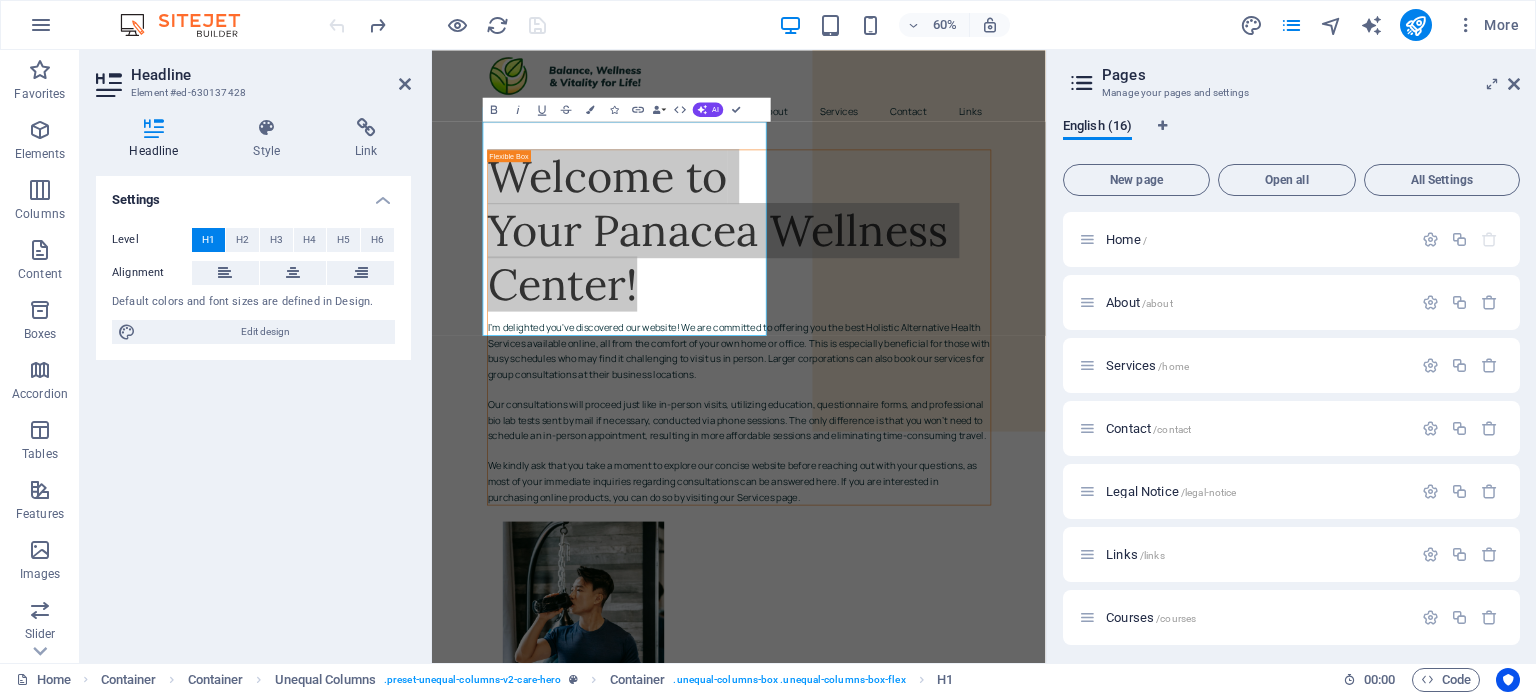 scroll, scrollTop: 380, scrollLeft: 0, axis: vertical 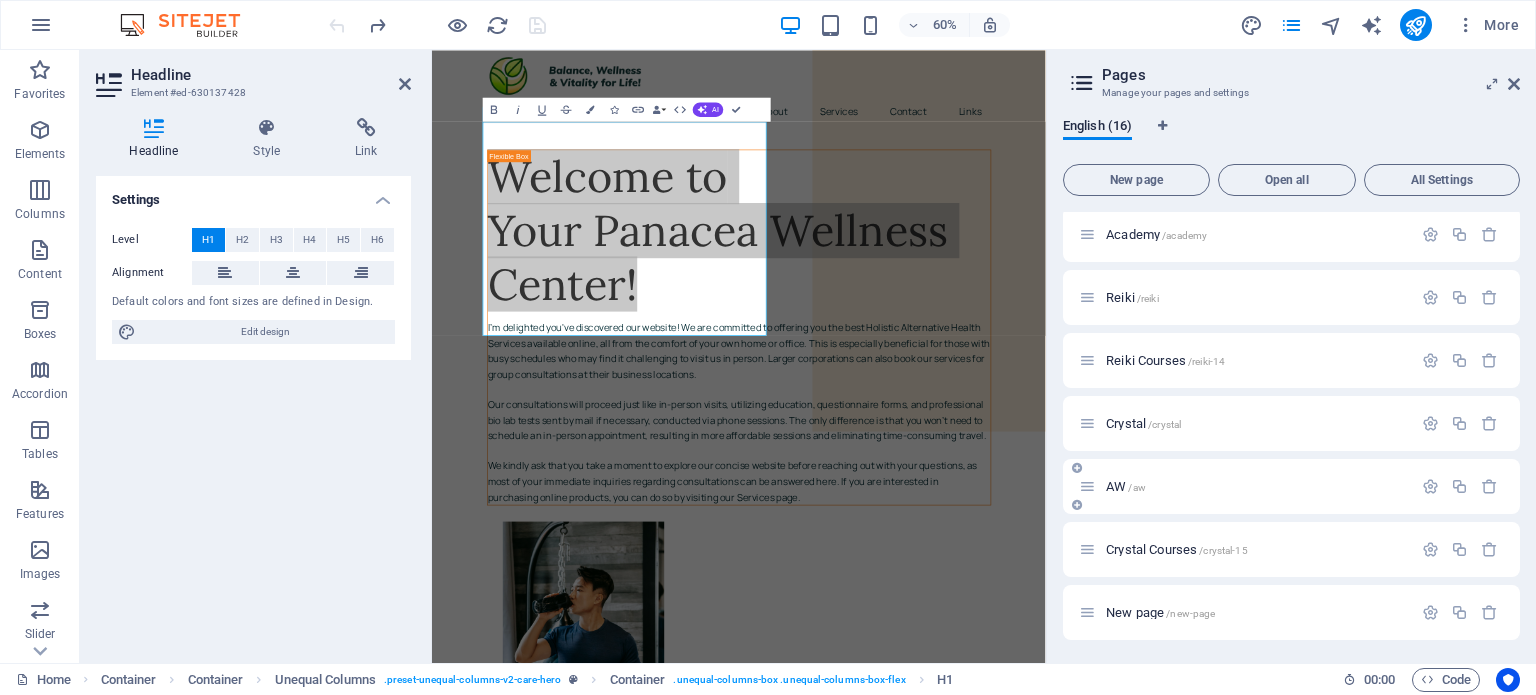 click on "AW /aw" at bounding box center [1245, 486] 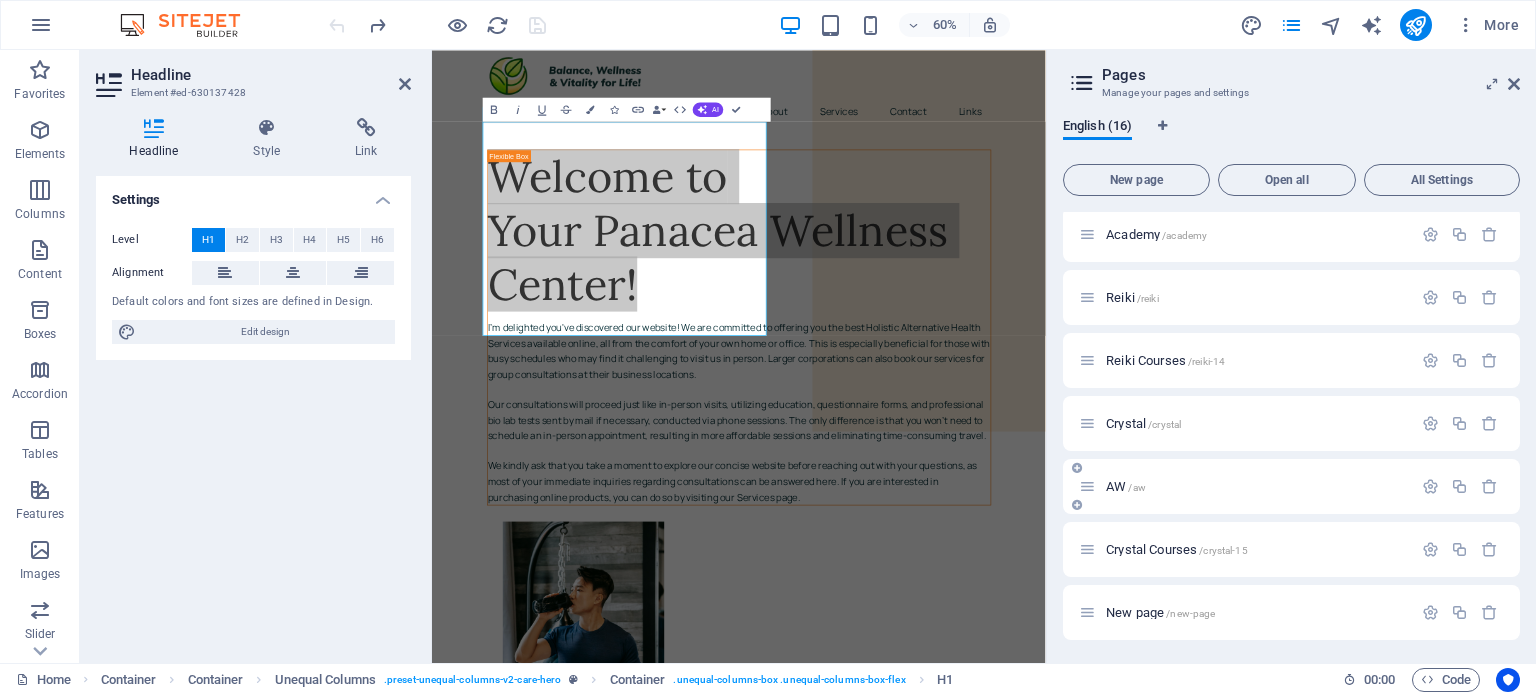 click on "AW /aw" at bounding box center (1126, 486) 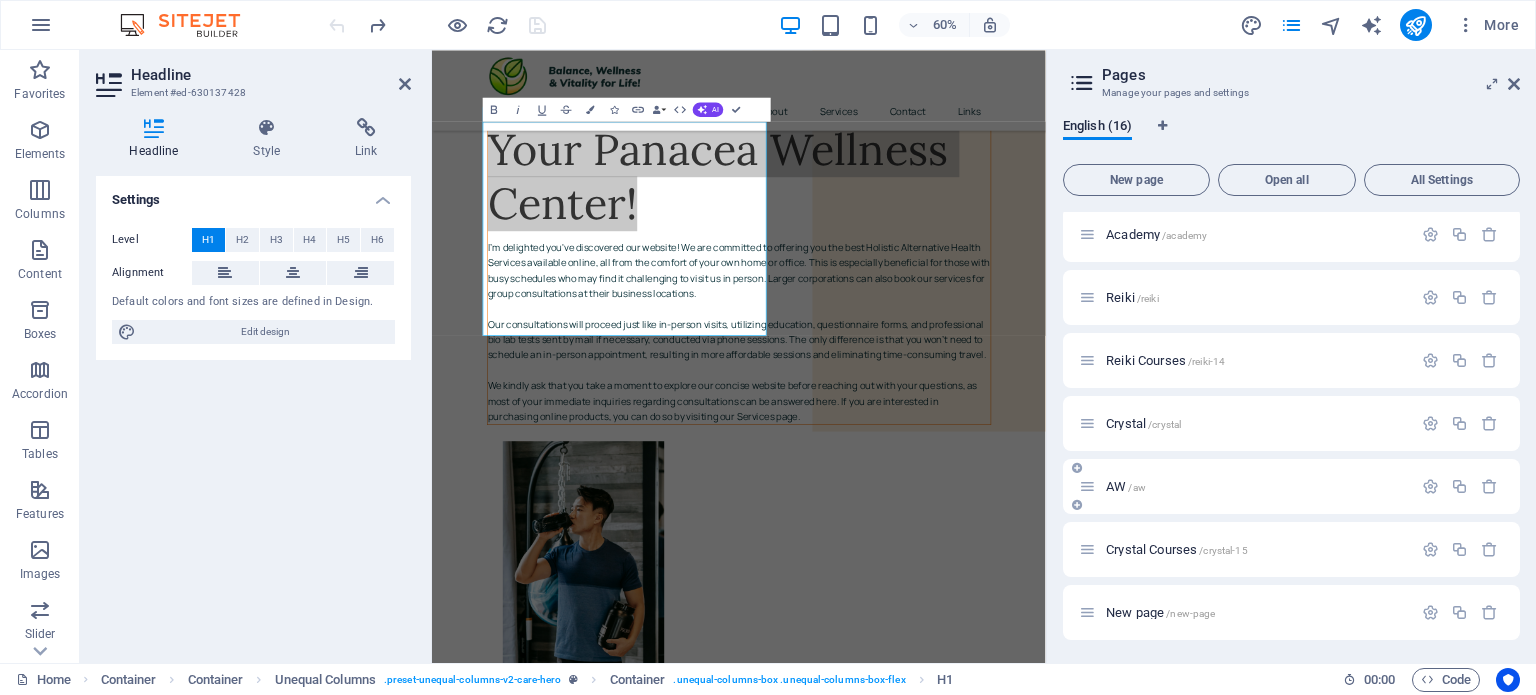 click on "Home / About /about Services /home Contact /contact Legal Notice /legal-notice Links /links Courses /courses TMT /tmt Privacy /privacy Academy /academy Reiki /reiki Reiki Courses /reiki-14 Crystal /crystal AW /aw Crystal Courses /crystal-15 New page /new-page" at bounding box center (1291, 140) 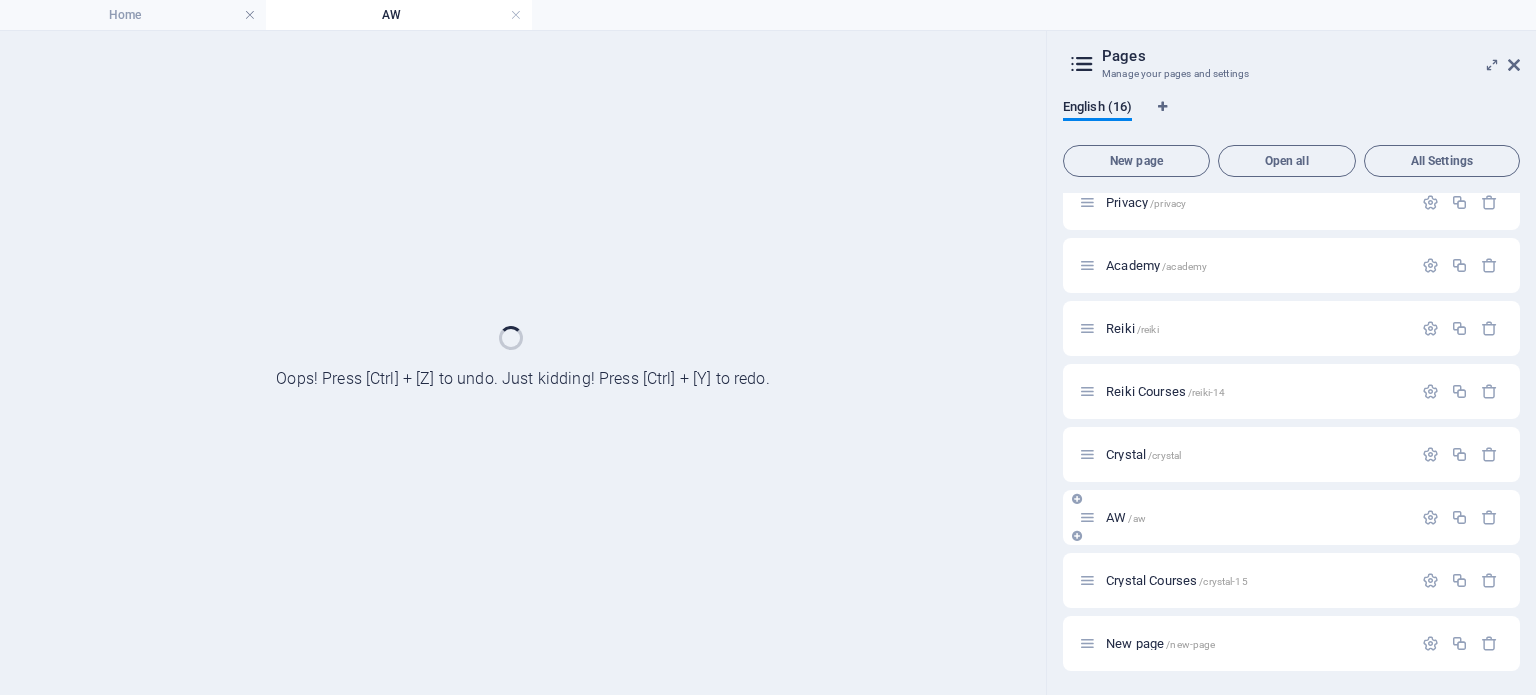 scroll, scrollTop: 521, scrollLeft: 0, axis: vertical 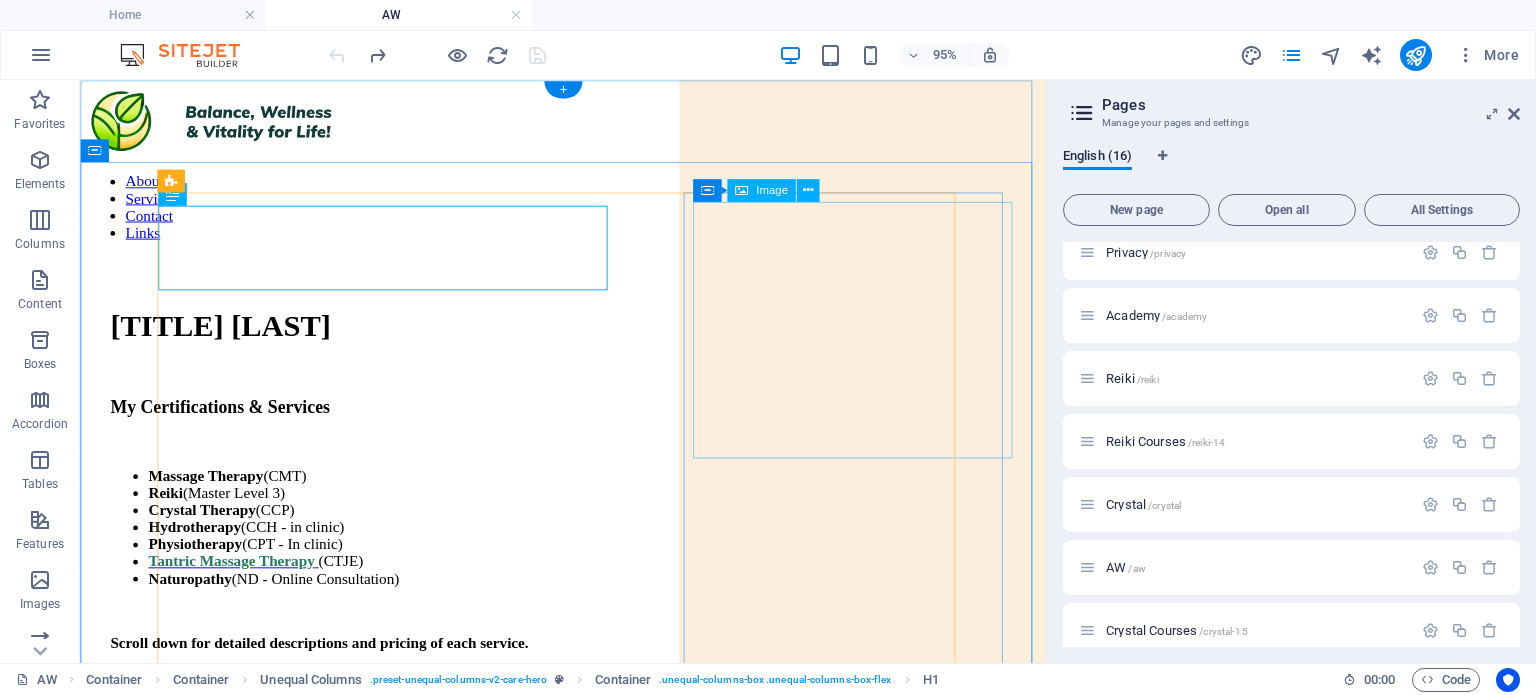 click at bounding box center [639, 1134] 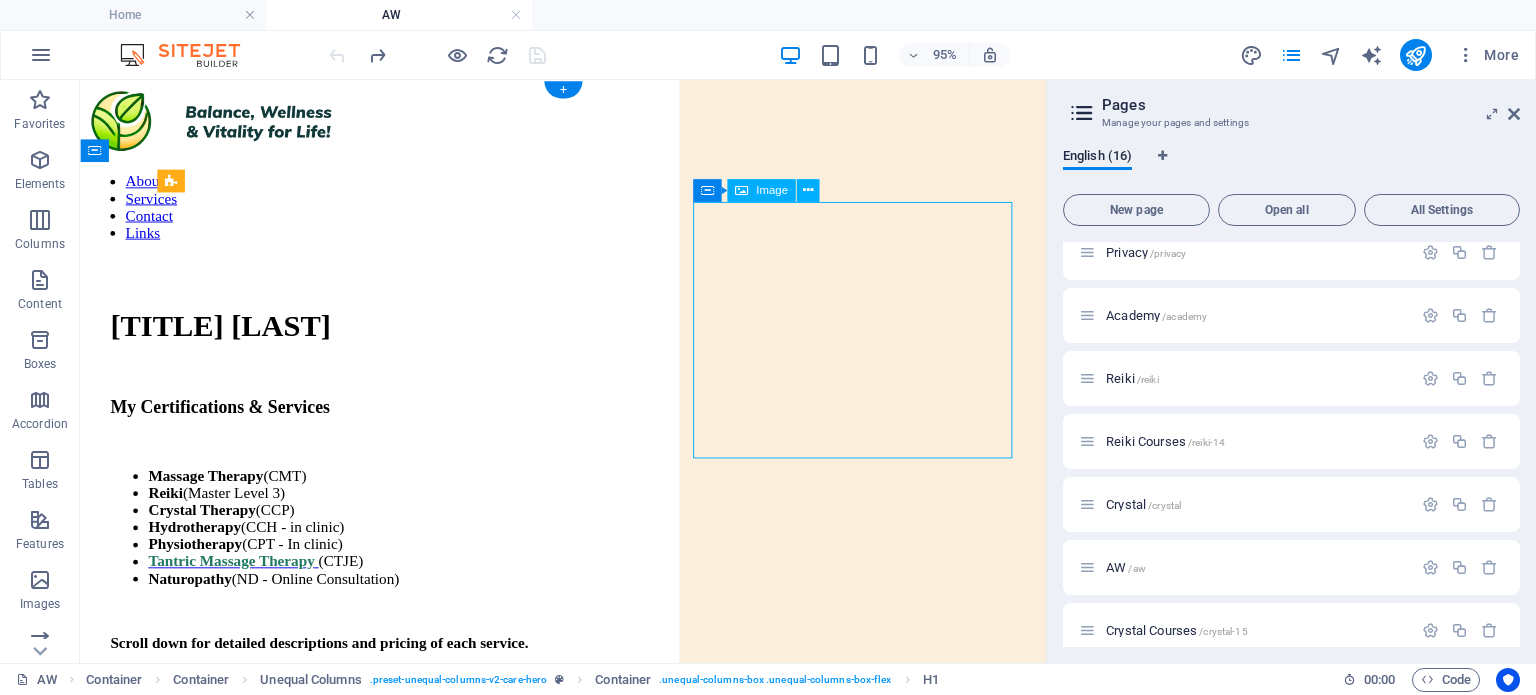 click at bounding box center (639, 1134) 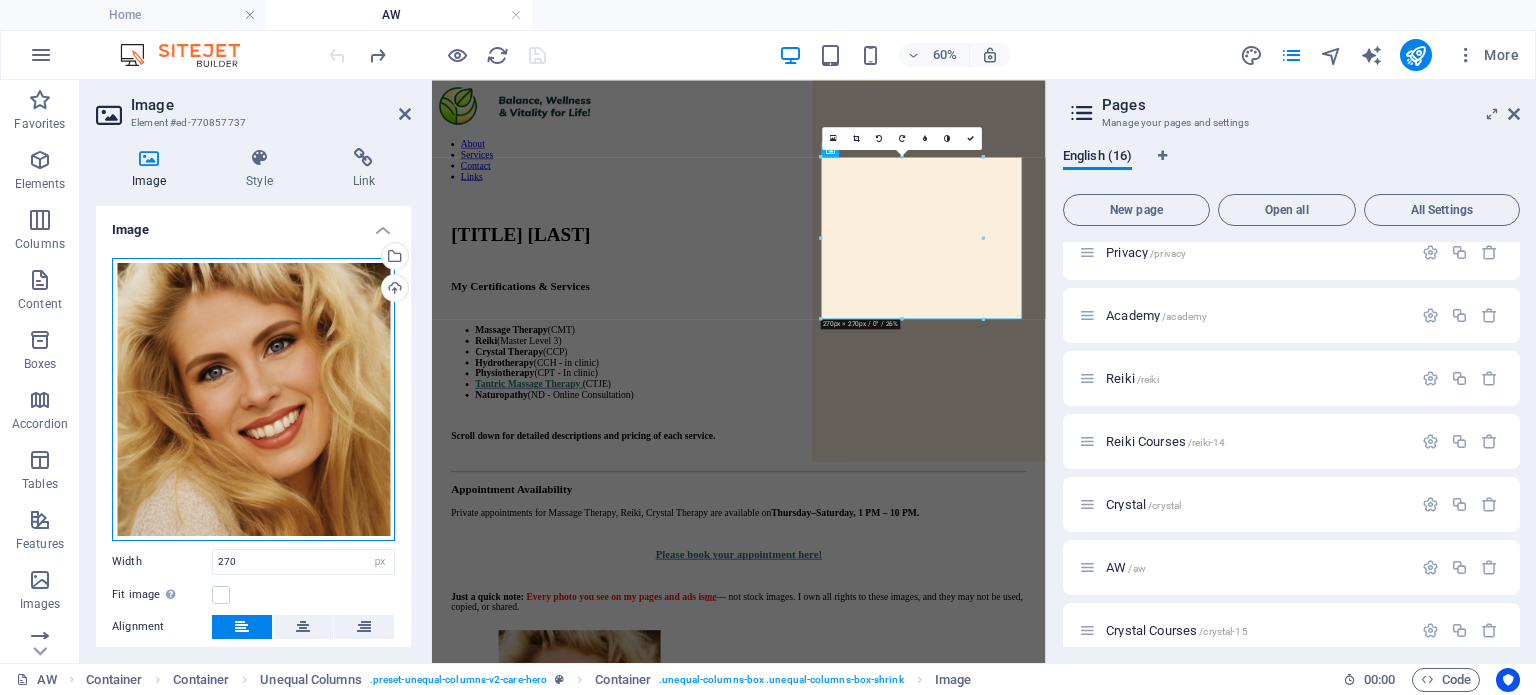 click on "Drag files here, click to choose files or select files from Files or our free stock photos & videos" at bounding box center (253, 399) 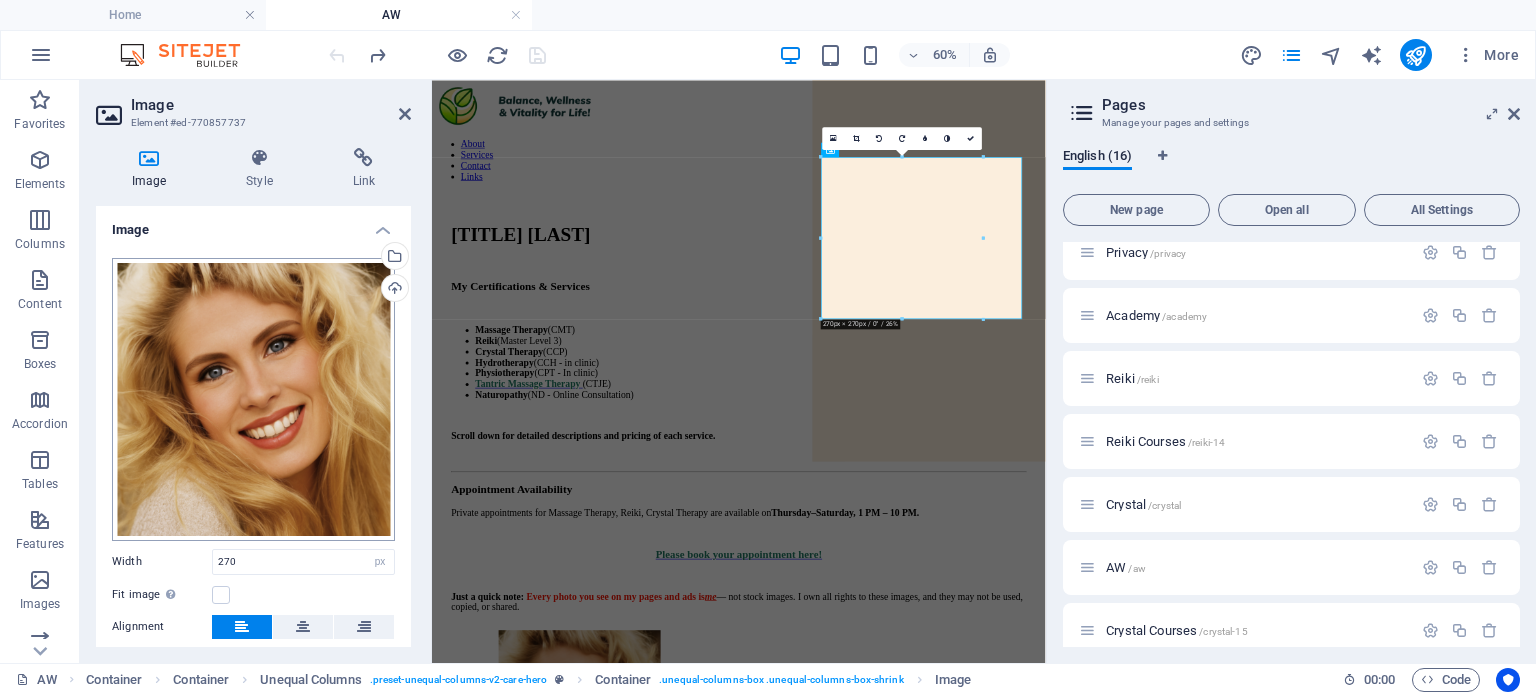 click on "your-panacea.com Home AW Favorites Elements Columns Content Boxes Accordion Tables Features Images Slider Header Footer Forms Marketing Collections Headline Element #ed-630137428 Headline Style Link Settings Level H1 H2 H3 H4 H5 H6 Alignment Default colors and font sizes are defined in Design. Edit design Unequal Columns Element Layout How this element expands within the layout (Flexbox). Size Default auto px % 1/1 1/2 1/3 1/4 1/5 1/6 1/7 1/8 1/9 1/10 Grow Shrink Order Container layout Visible Visible Opacity 100 % Overflow Spacing Margin Default auto px % rem vw vh Custom Custom auto px % rem vw vh auto px % rem vw vh auto px % rem vw vh auto px % rem vw vh Padding Default px rem % vh vw Custom Custom px rem % vh vw px rem % vh vw px rem % vh vw px rem % vh vw Border Style              - Width 1 auto px rem % vh vw Custom Custom 1 auto px rem % vh vw 1 auto px rem % vh vw 1 auto px rem % vh vw 1 auto px rem % vh vw px %" at bounding box center (768, 347) 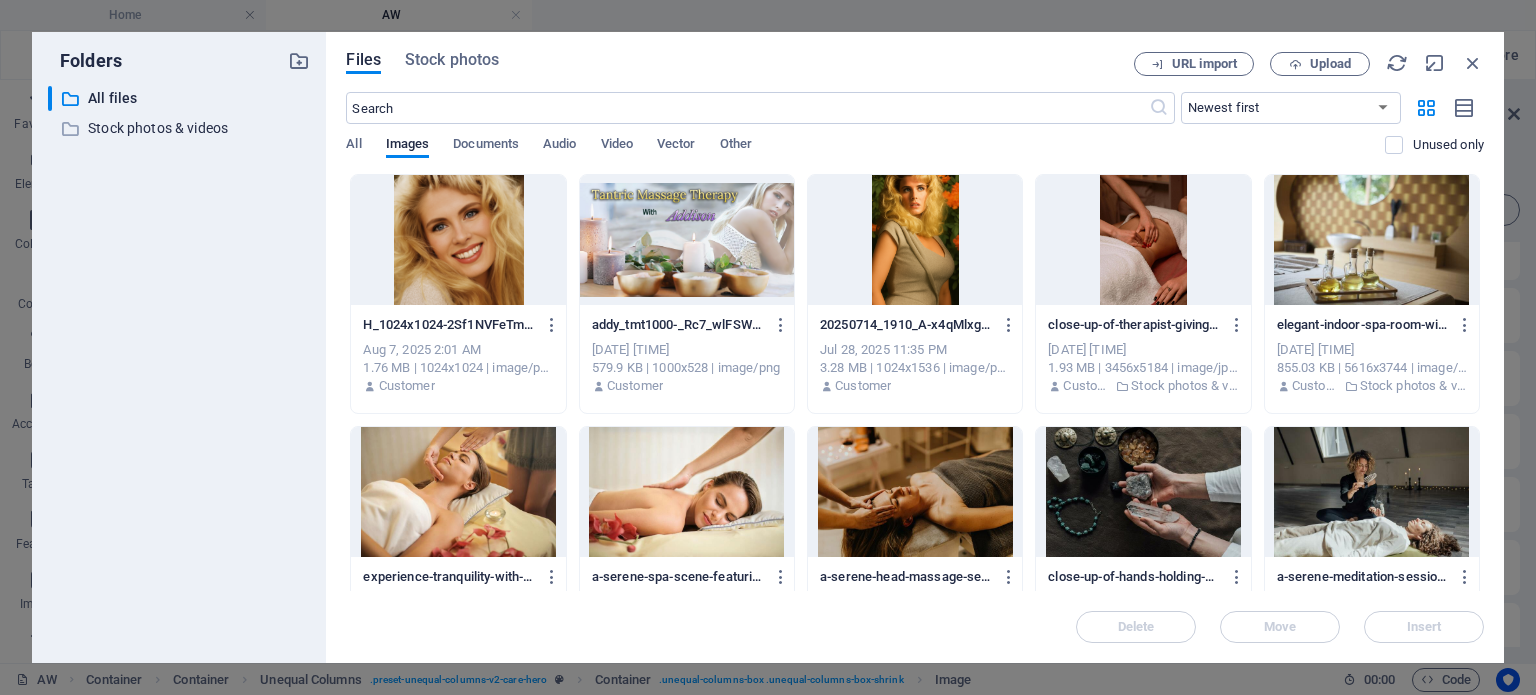 click at bounding box center (458, 240) 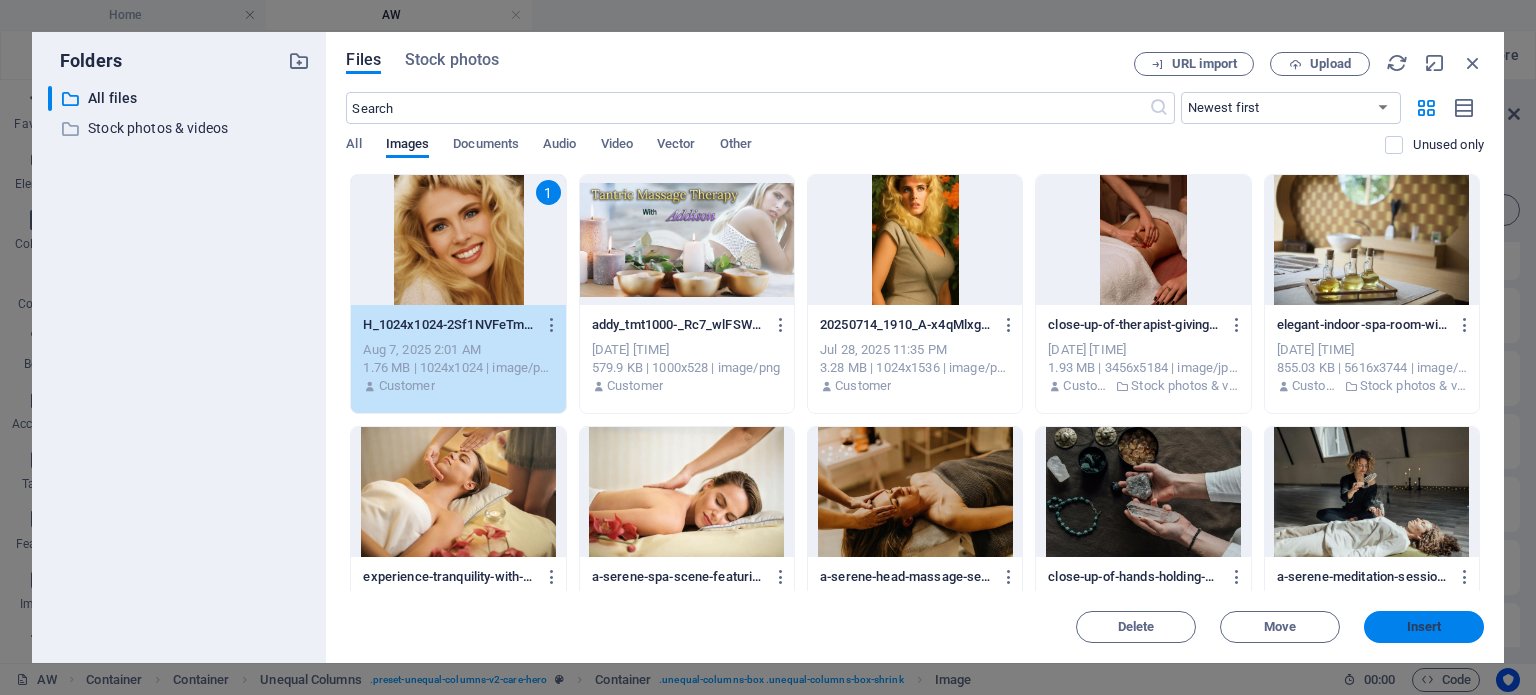 click on "Insert" at bounding box center (1424, 627) 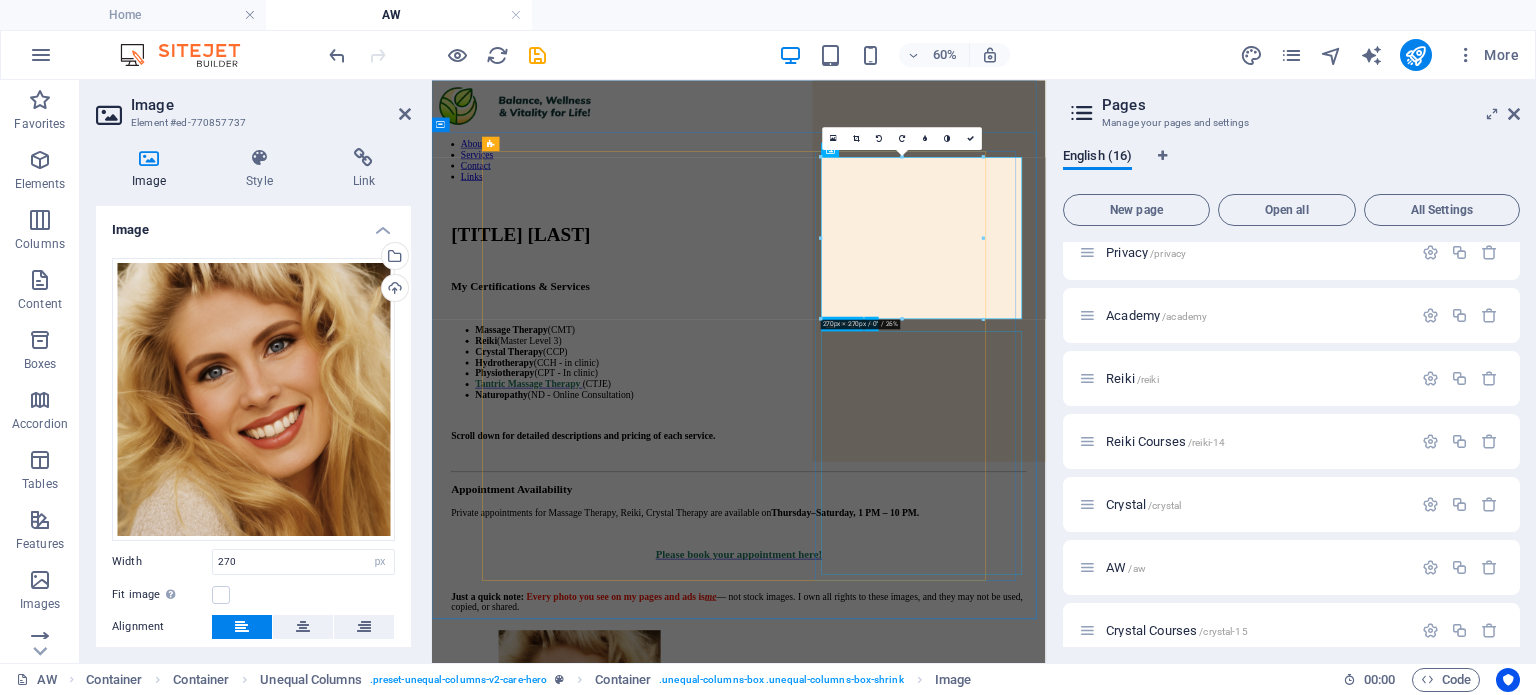 click at bounding box center (993, 1505) 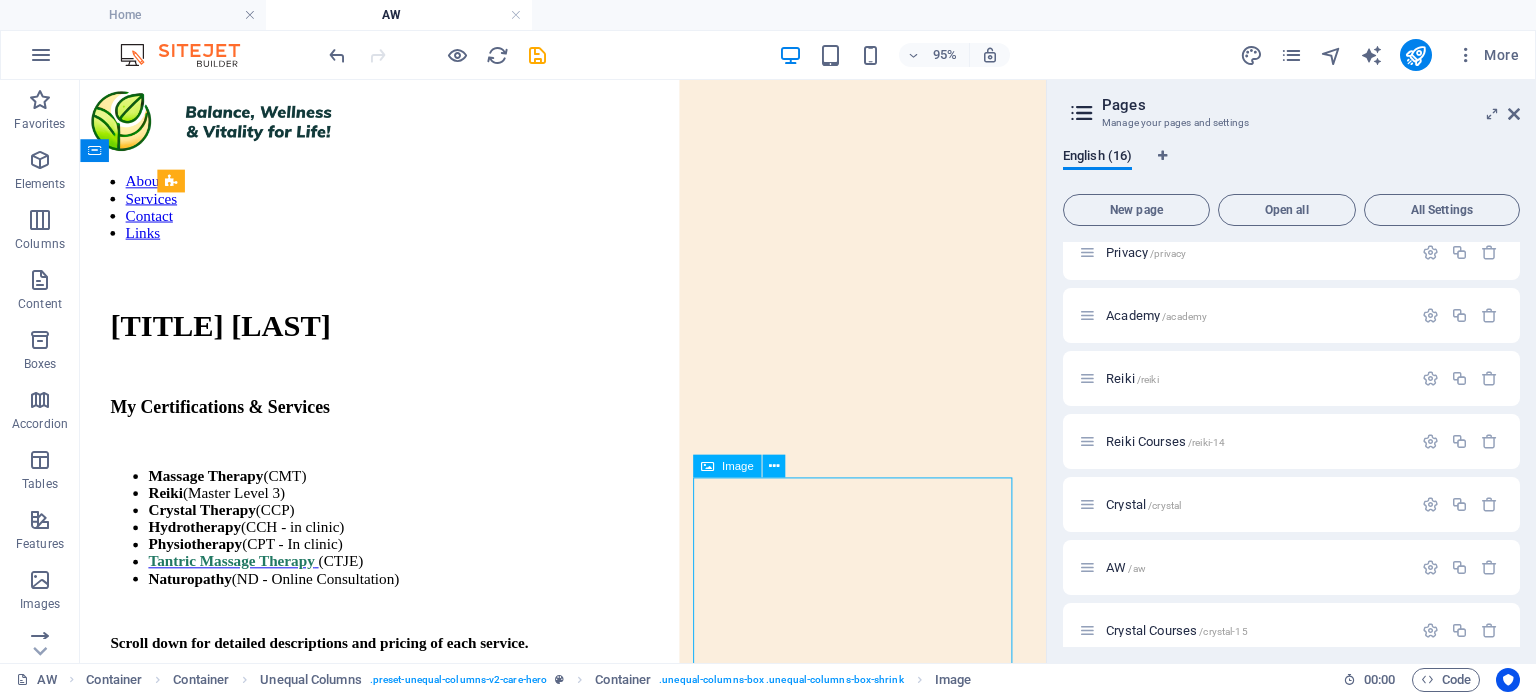 click at bounding box center [639, 1504] 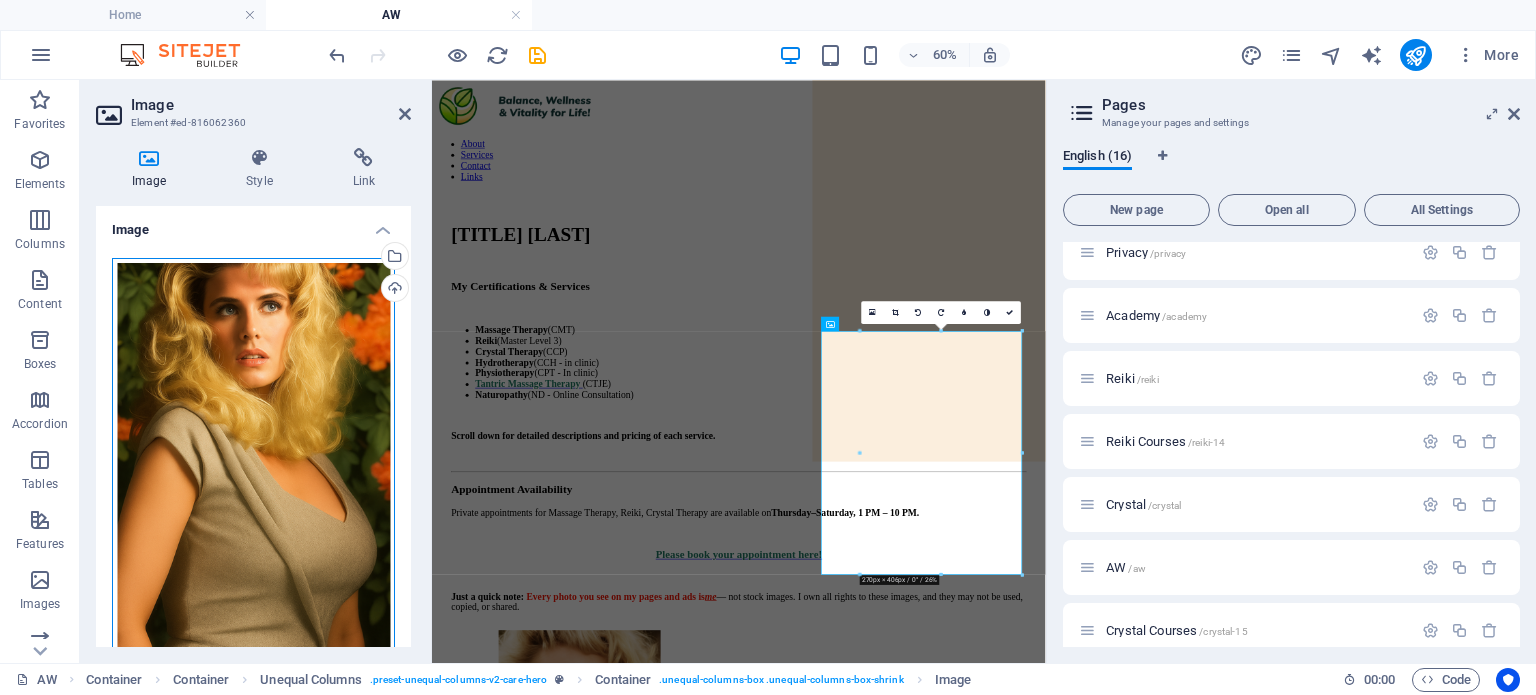 click on "Drag files here, click to choose files or select files from Files or our free stock photos & videos" at bounding box center [253, 468] 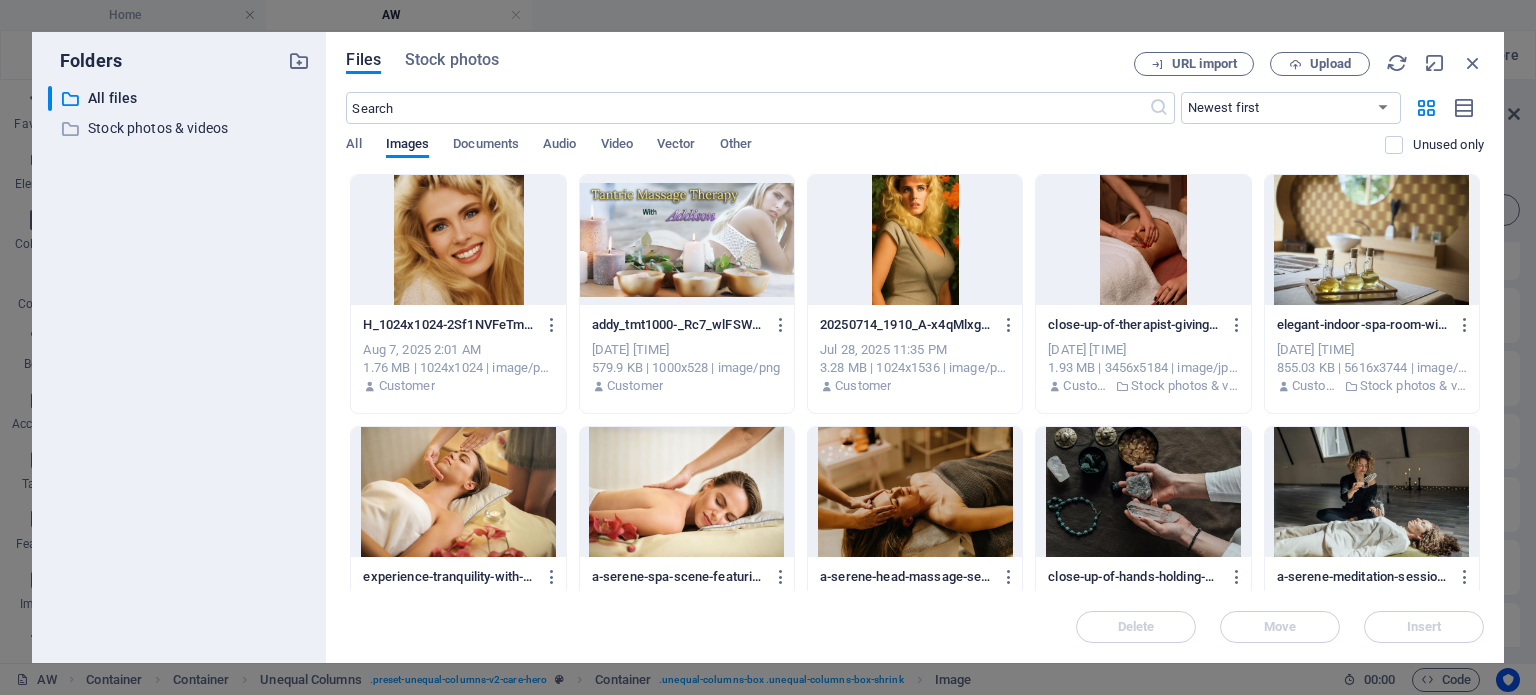click at bounding box center (915, 240) 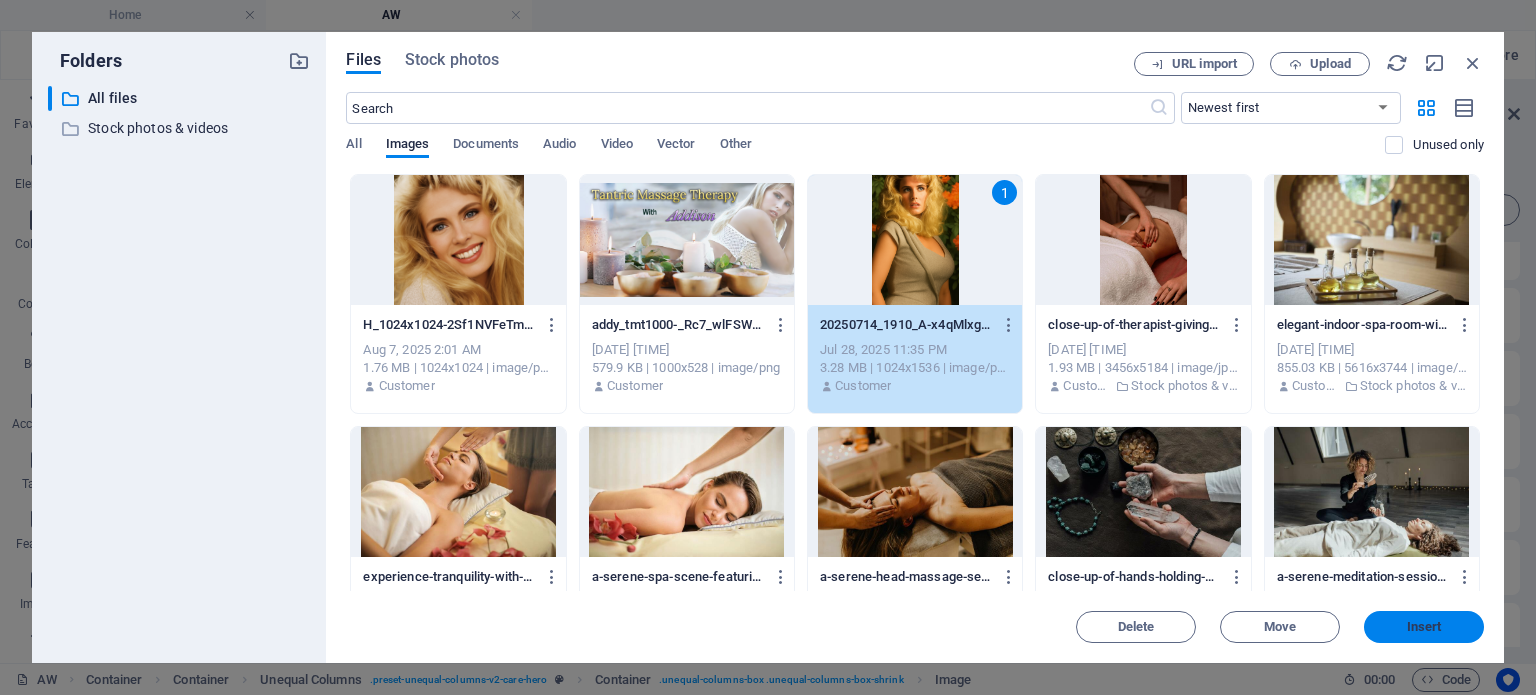 click on "Insert" at bounding box center (1424, 627) 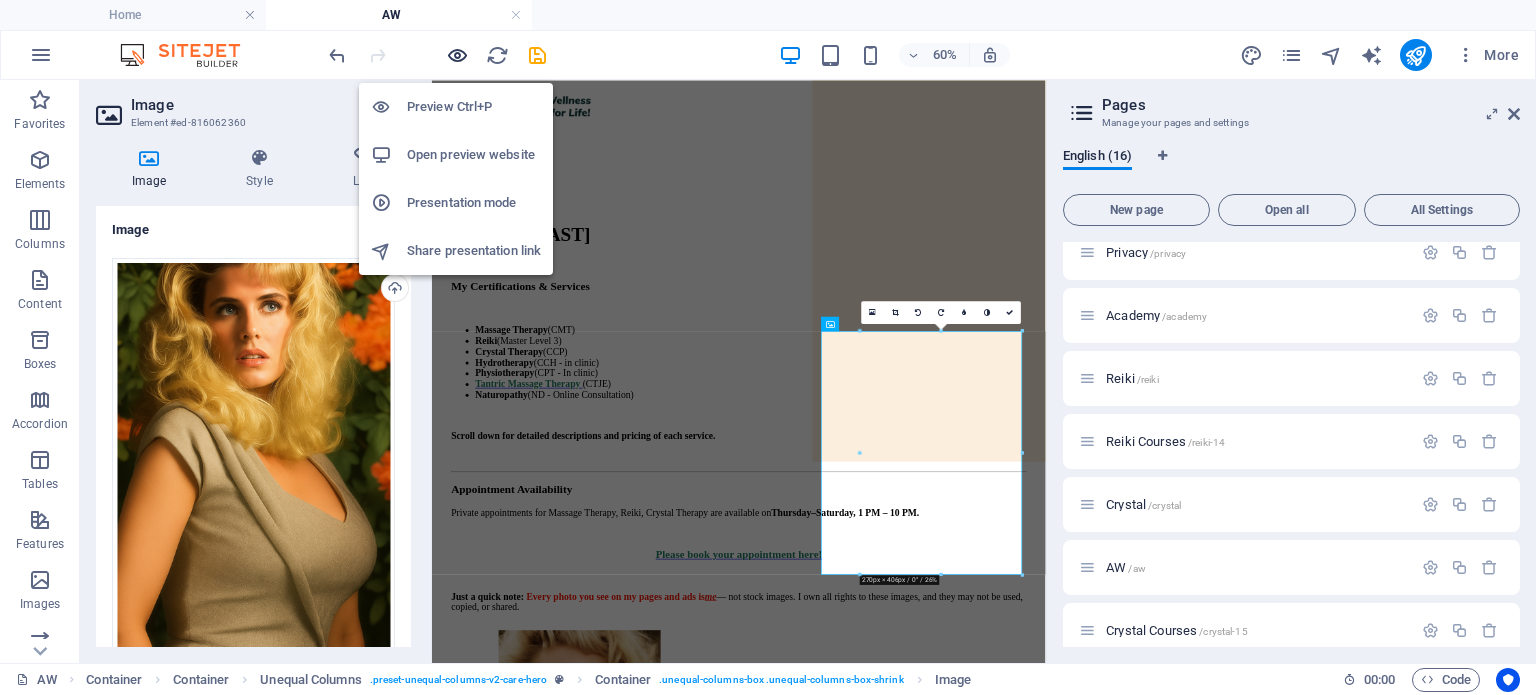 click at bounding box center (457, 55) 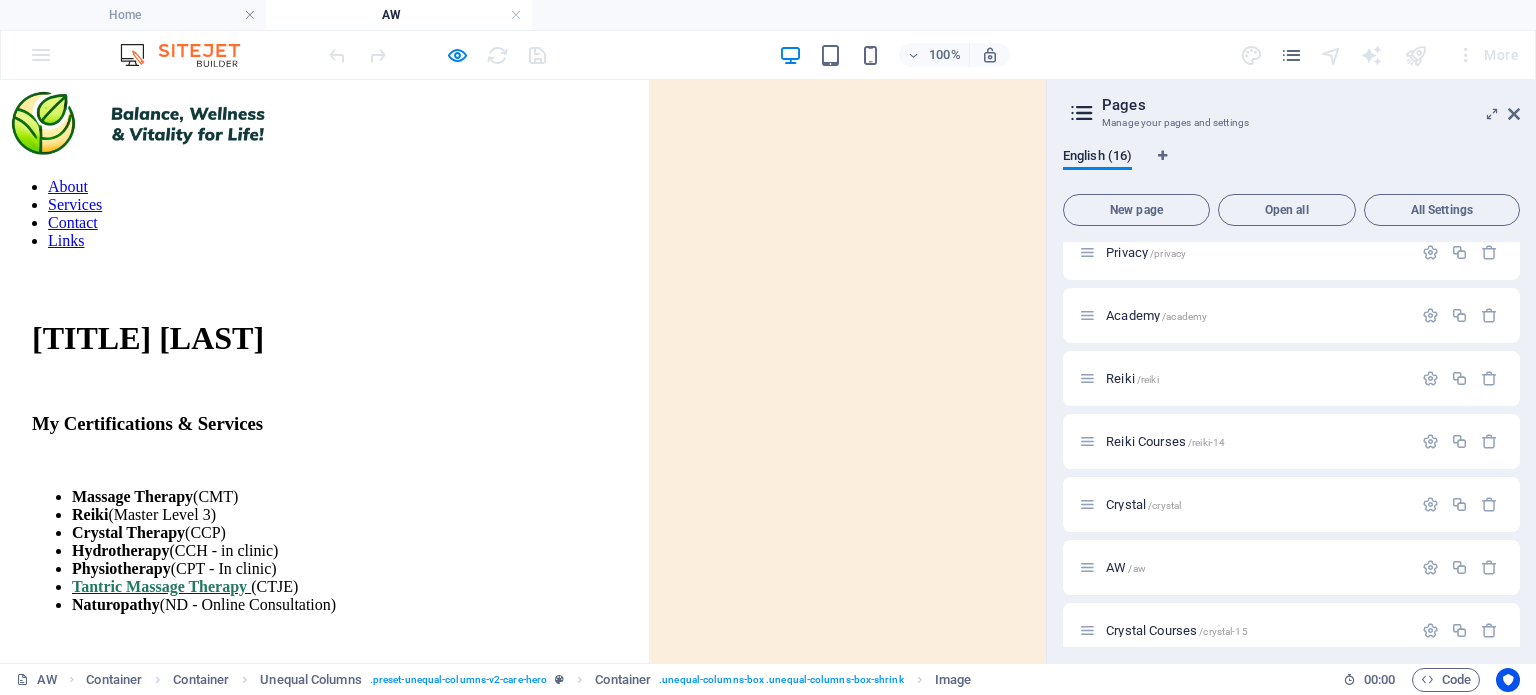 click at bounding box center (246, 1133) 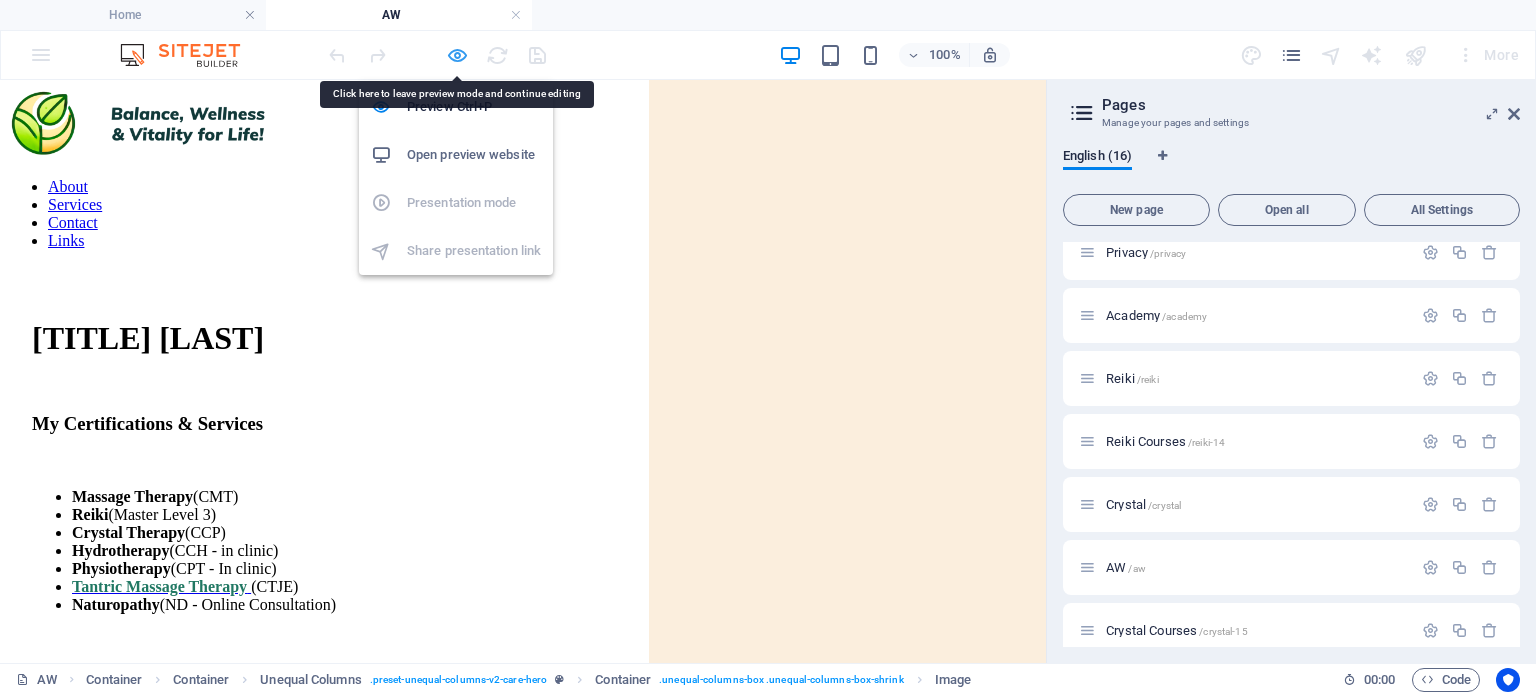 click at bounding box center (457, 55) 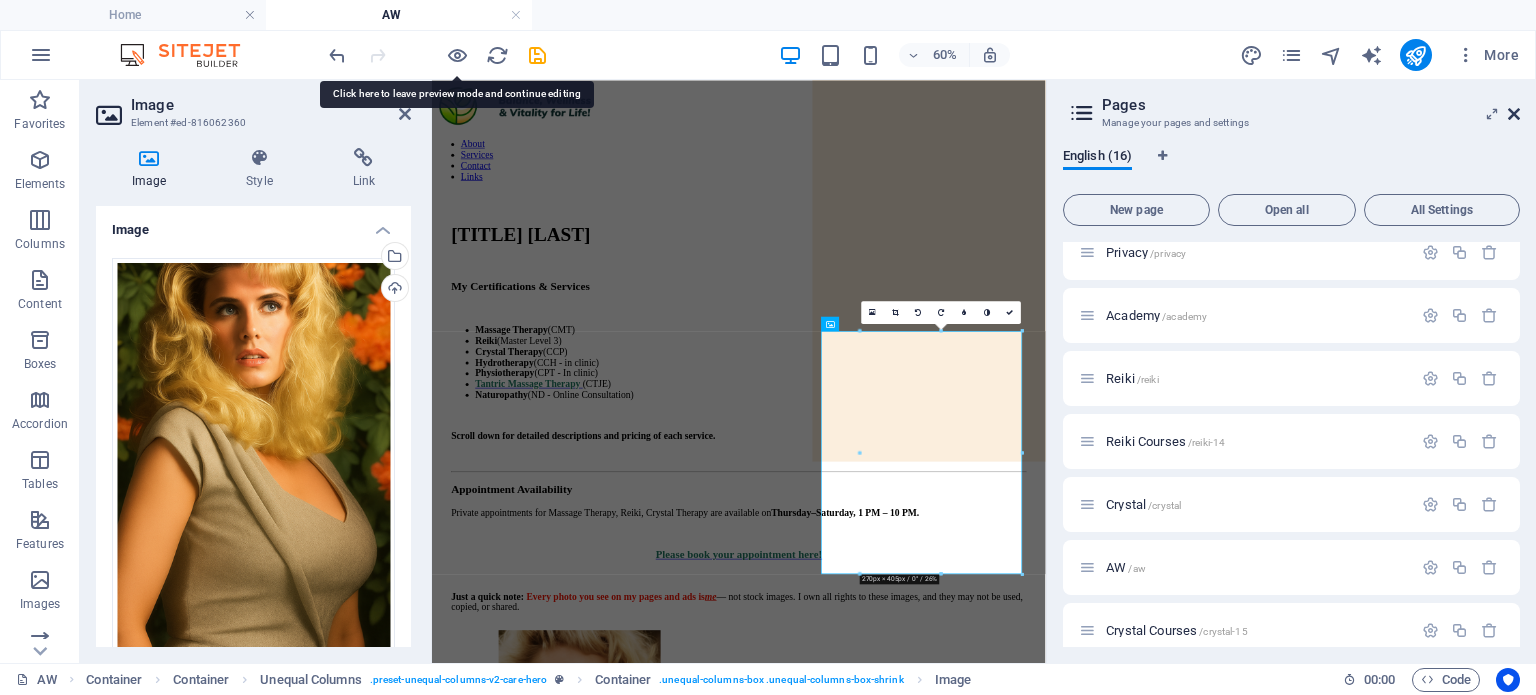 click at bounding box center [1514, 114] 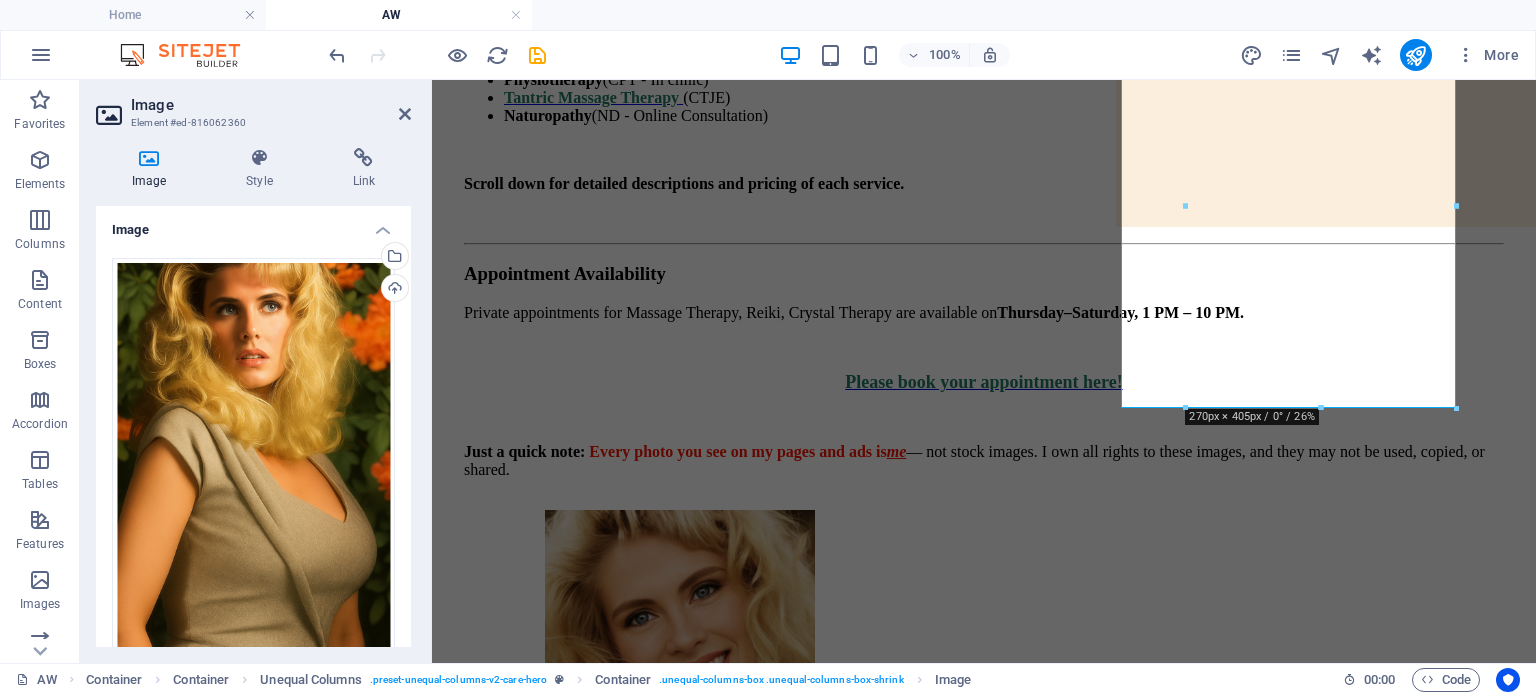 scroll, scrollTop: 495, scrollLeft: 0, axis: vertical 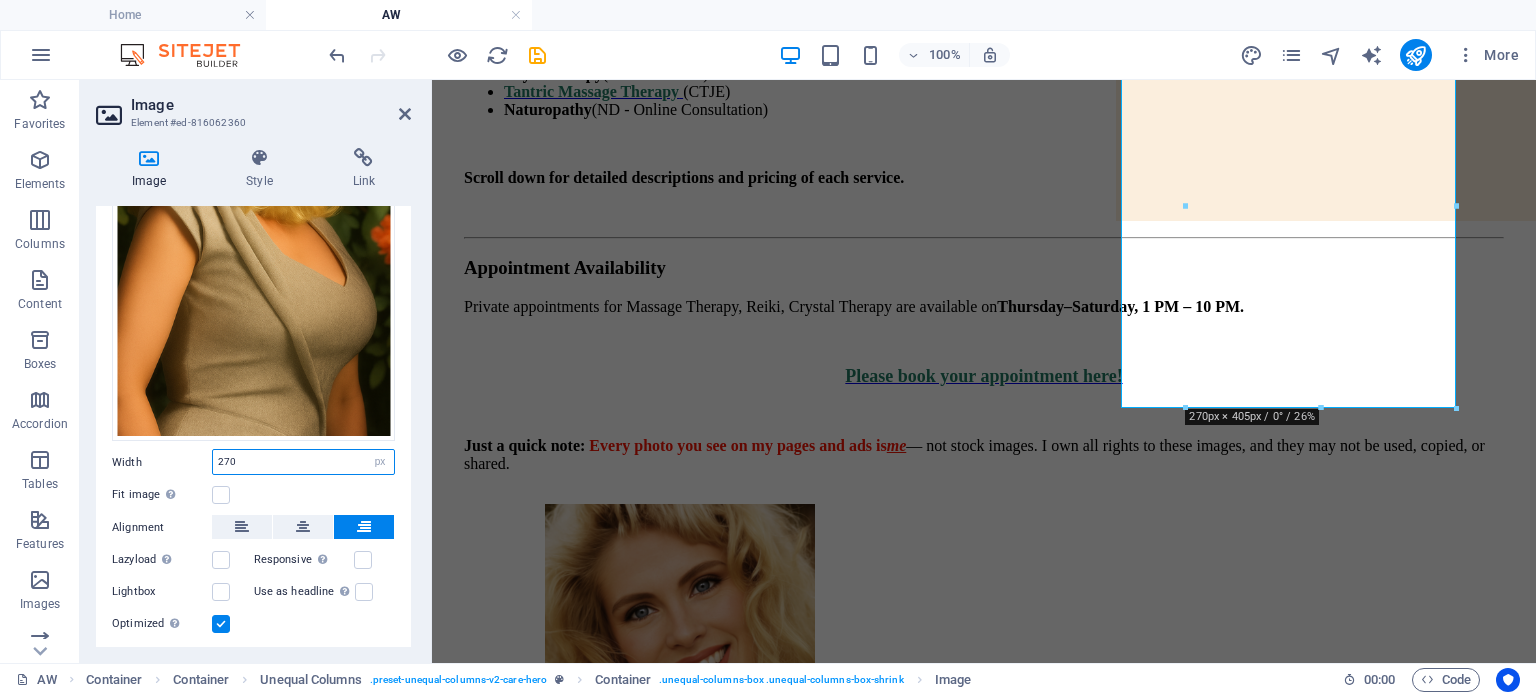 click on "270" at bounding box center [303, 462] 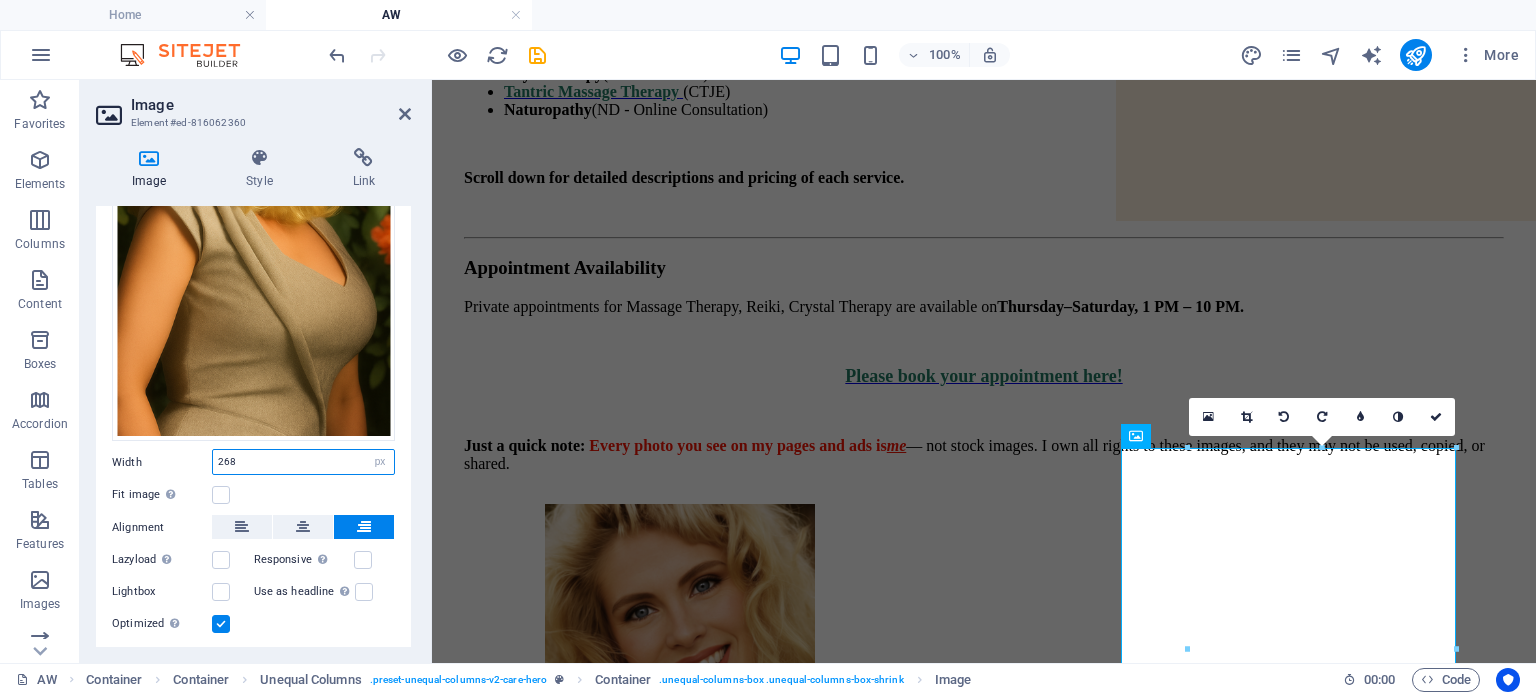 scroll, scrollTop: 0, scrollLeft: 0, axis: both 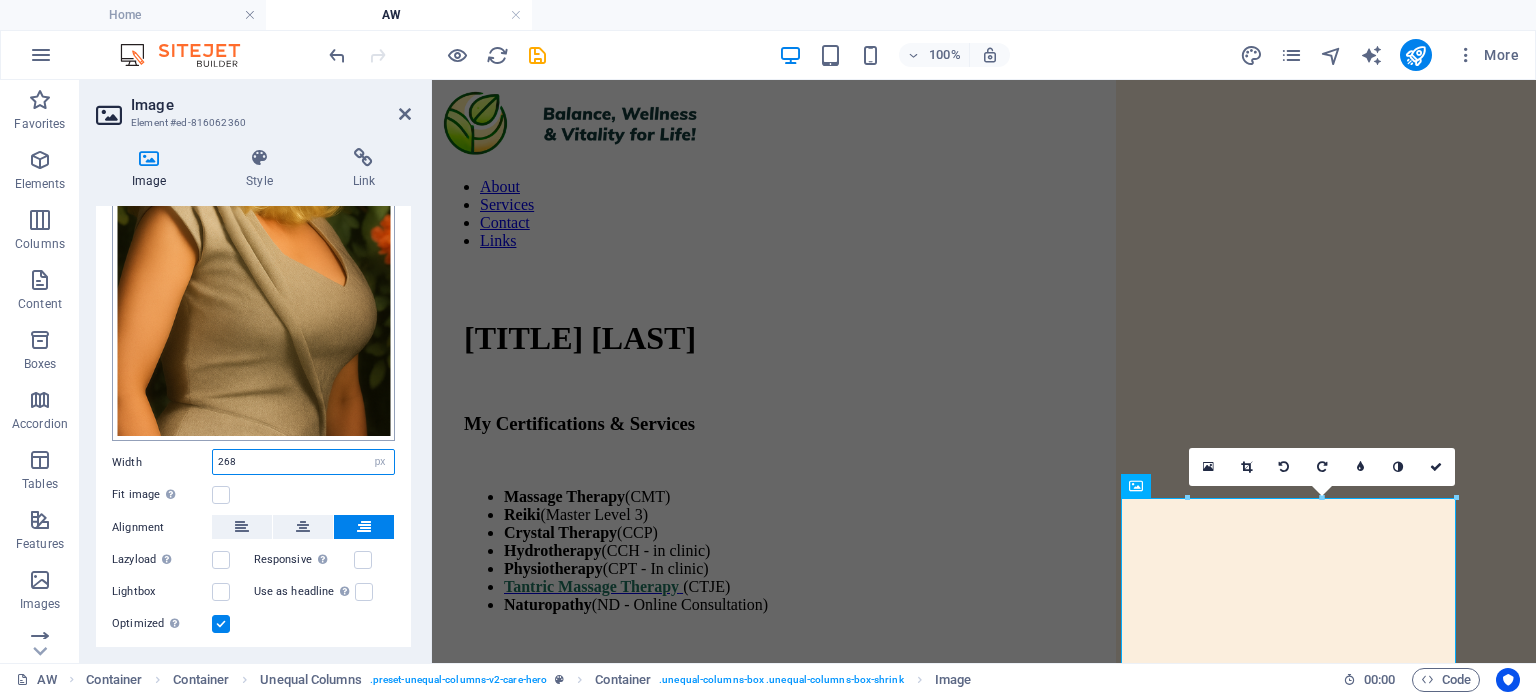 type on "268" 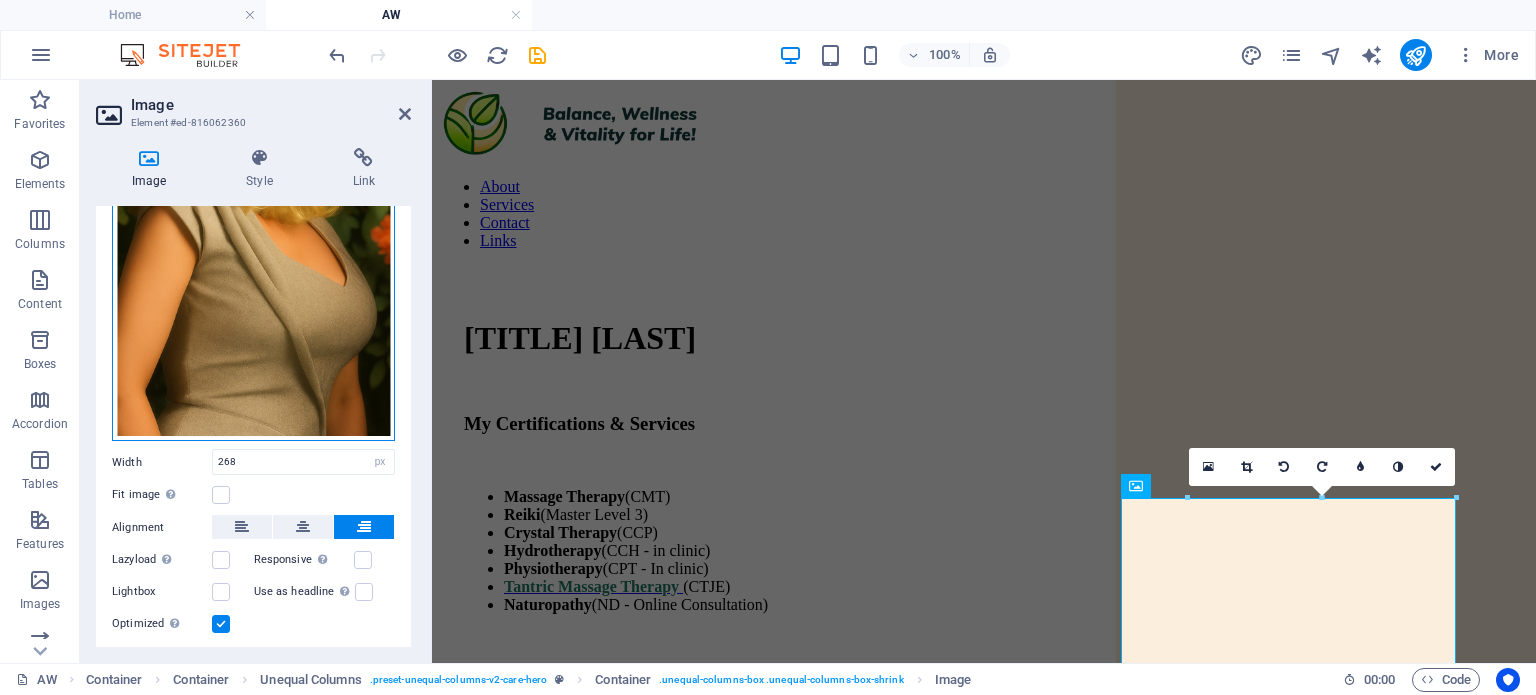 click on "Drag files here, click to choose files or select files from Files or our free stock photos & videos" at bounding box center (253, 232) 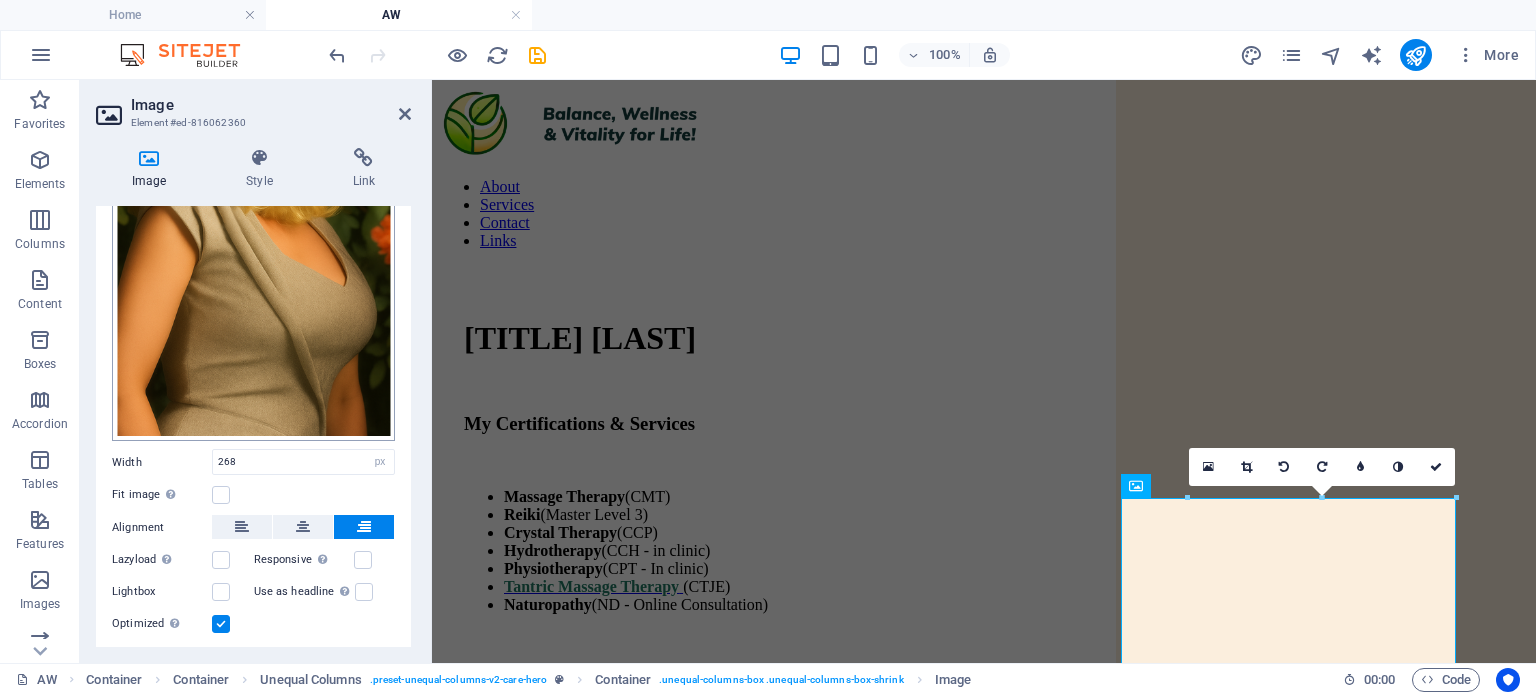 click on "your-panacea.com Home AW Favorites Elements Columns Content Boxes Accordion Tables Features Images Slider Header Footer Forms Marketing Collections Headline Element #ed-630137428 Headline Style Link Settings Level H1 H2 H3 H4 H5 H6 Alignment Default colors and font sizes are defined in Design. Edit design Unequal Columns Element Layout How this element expands within the layout (Flexbox). Size Default auto px % 1/1 1/2 1/3 1/4 1/5 1/6 1/7 1/8 1/9 1/10 Grow Shrink Order Container layout Visible Visible Opacity 100 % Overflow Spacing Margin Default auto px % rem vw vh Custom Custom auto px % rem vw vh auto px % rem vw vh auto px % rem vw vh auto px % rem vw vh Padding Default px rem % vh vw Custom Custom px rem % vh vw px rem % vh vw px rem % vh vw px rem % vh vw Border Style              - Width 1 auto px rem % vh vw Custom Custom 1 auto px rem % vh vw 1 auto px rem % vh vw 1 auto px rem % vh vw 1 auto px rem % vh vw px %" at bounding box center [768, 347] 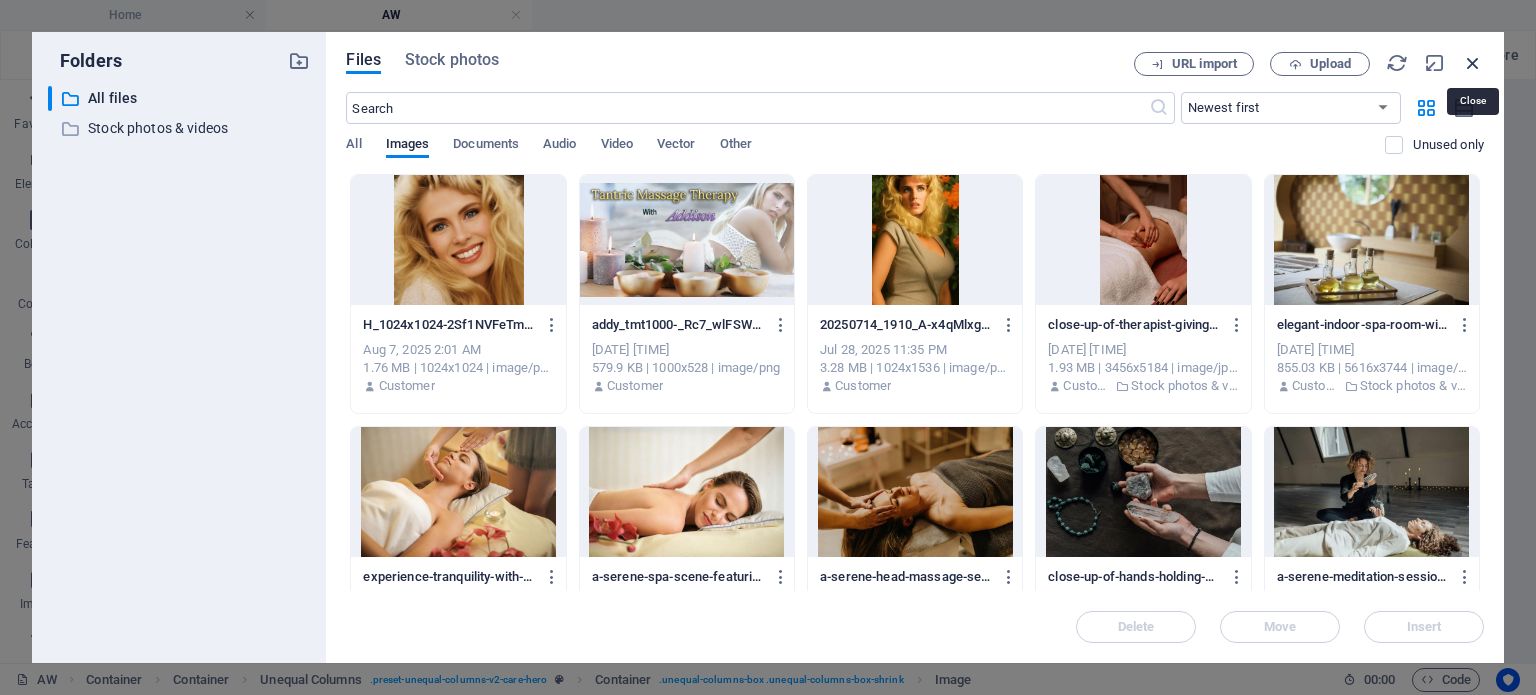 click at bounding box center (1473, 63) 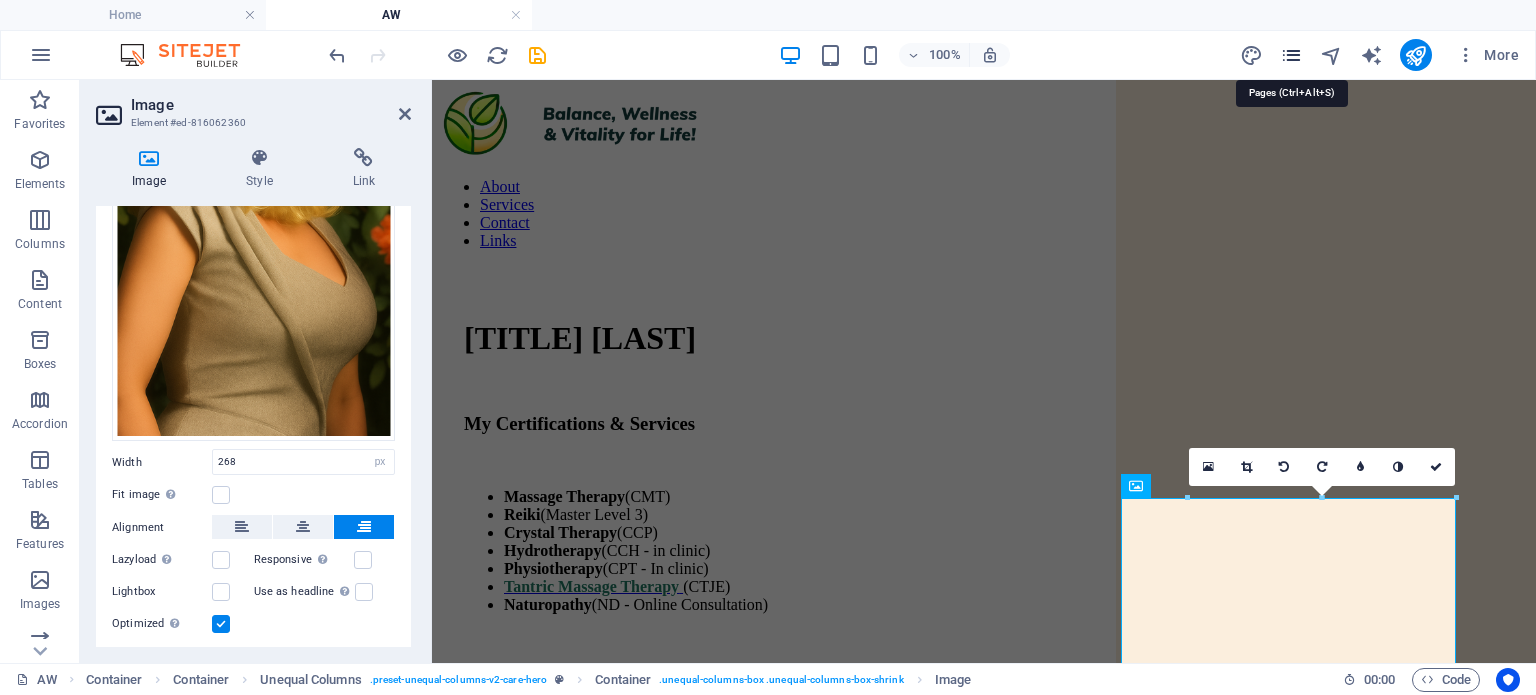 click at bounding box center [1291, 55] 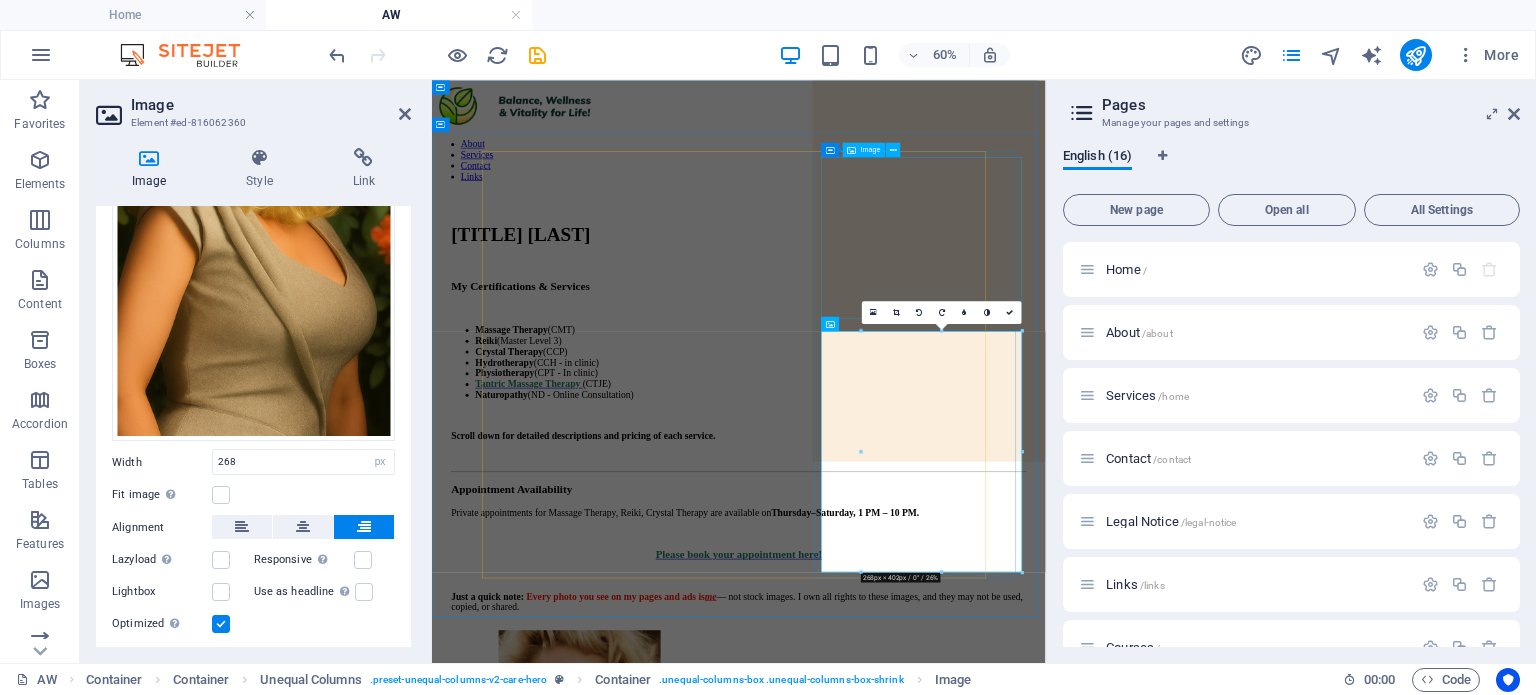 click at bounding box center [993, 1134] 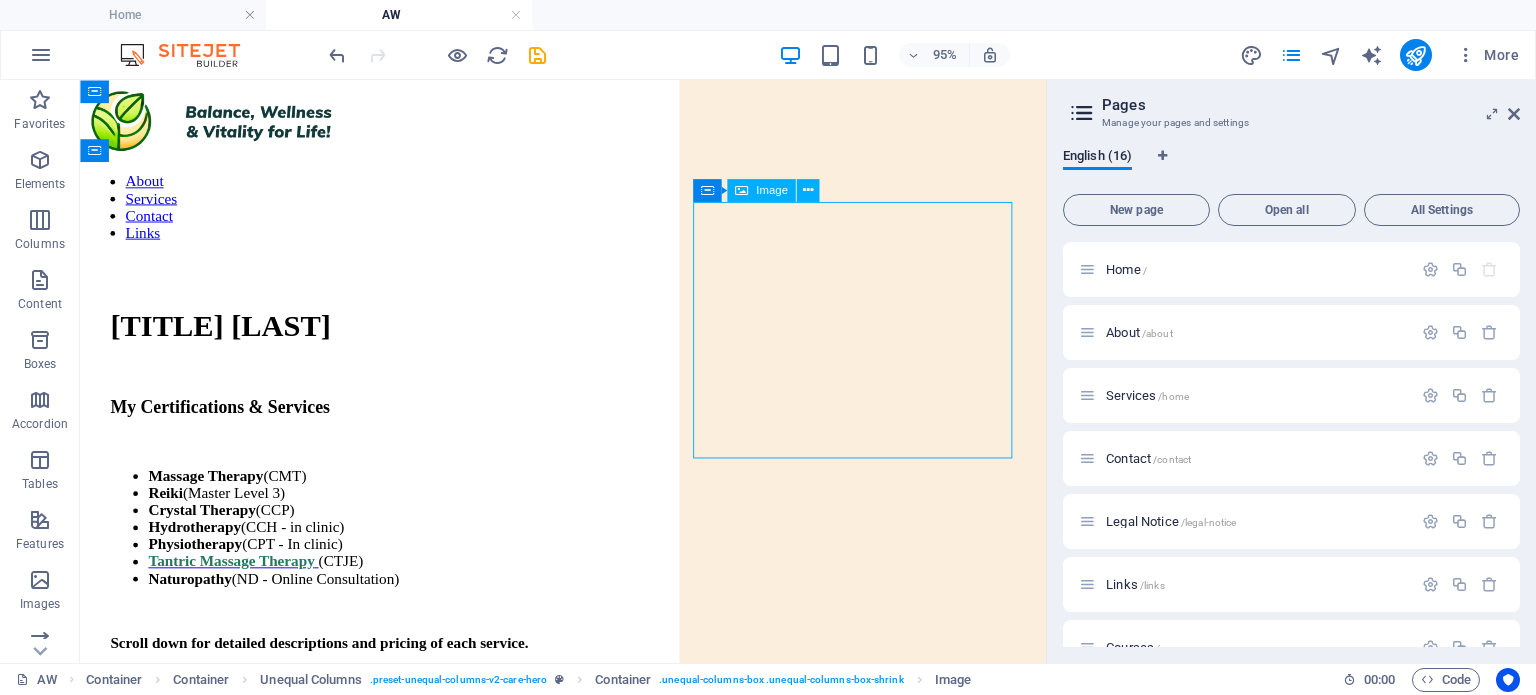 click at bounding box center [639, 1134] 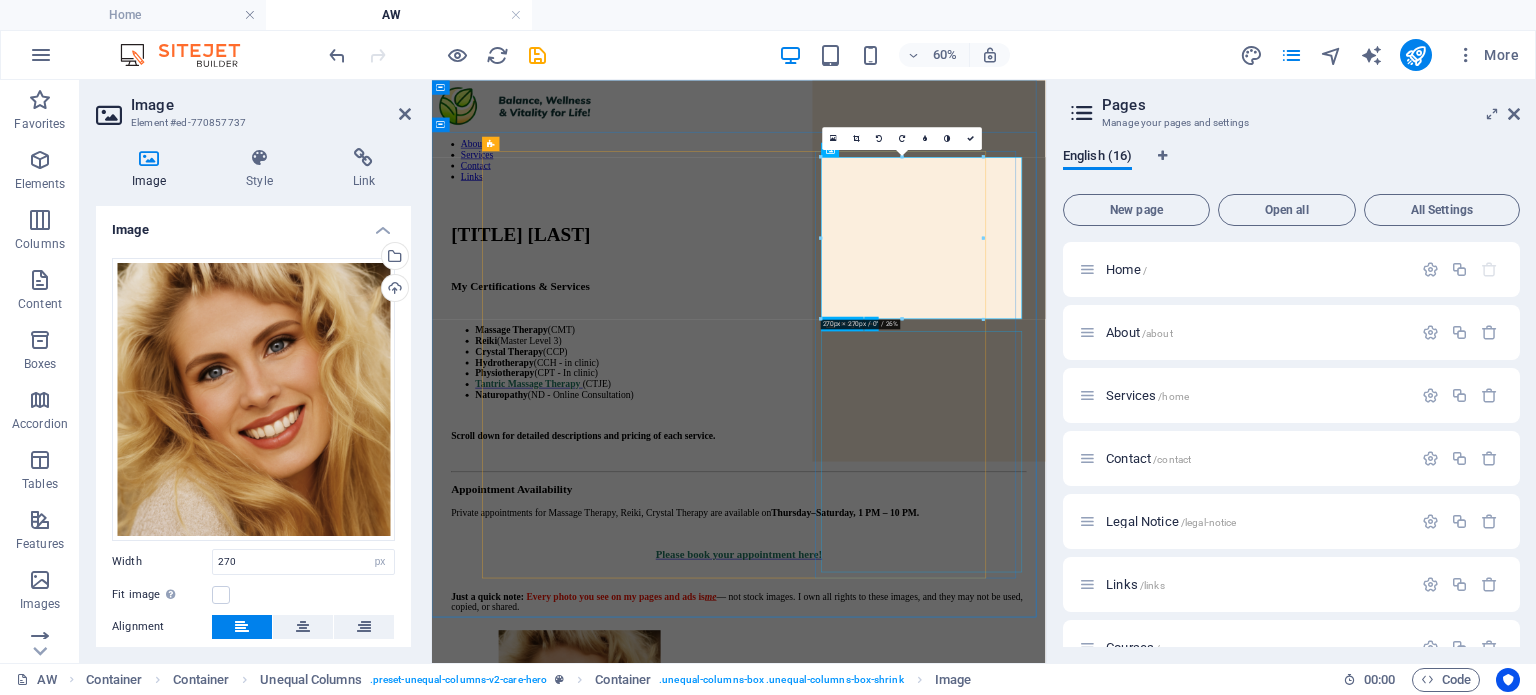 click at bounding box center [993, 1503] 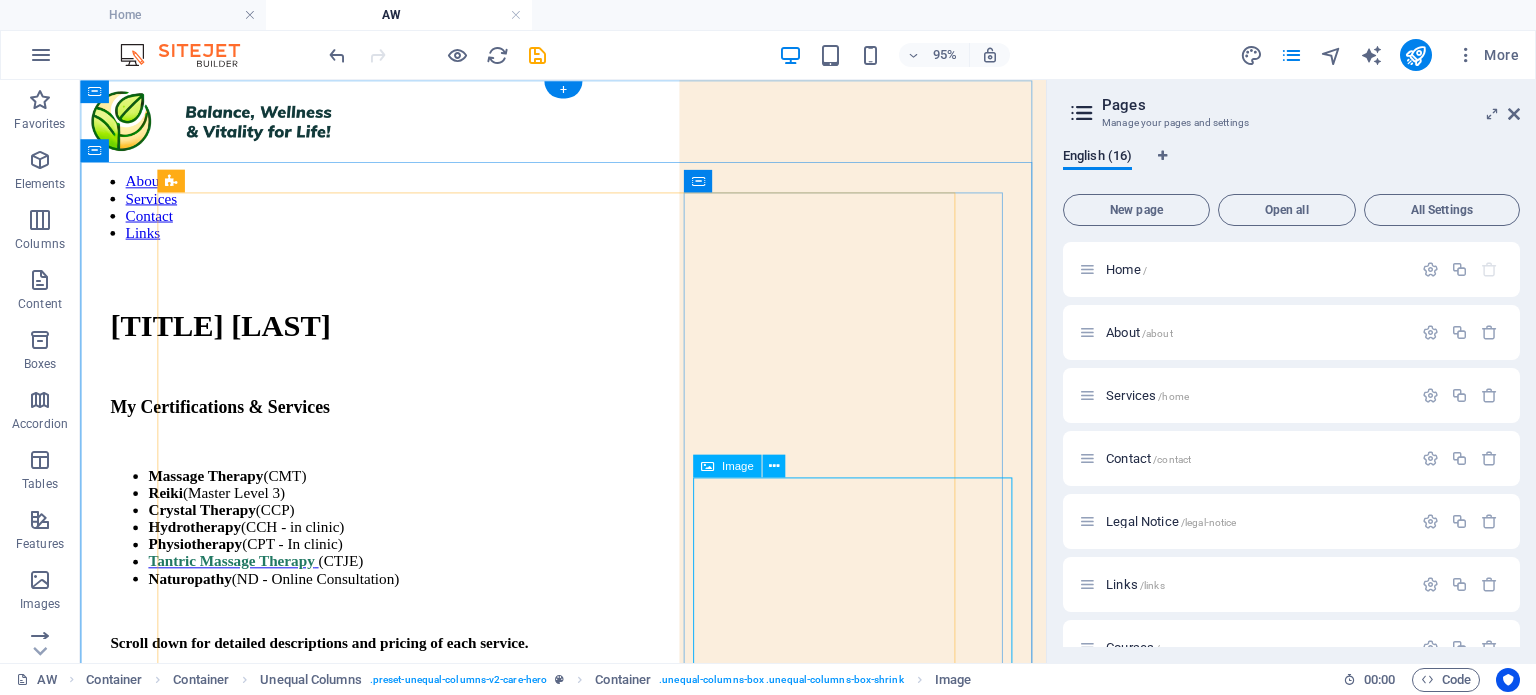 click at bounding box center [639, 1502] 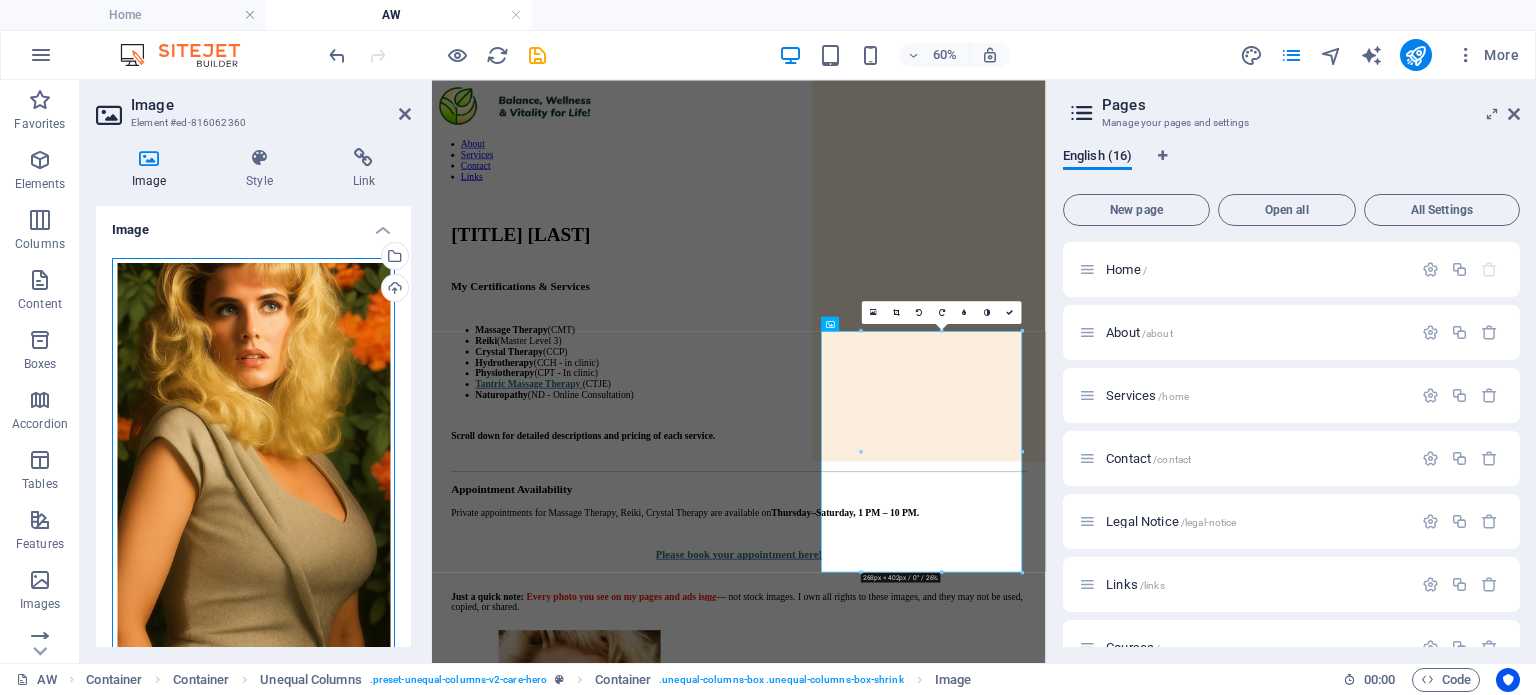 click on "Drag files here, click to choose files or select files from Files or our free stock photos & videos" at bounding box center (253, 468) 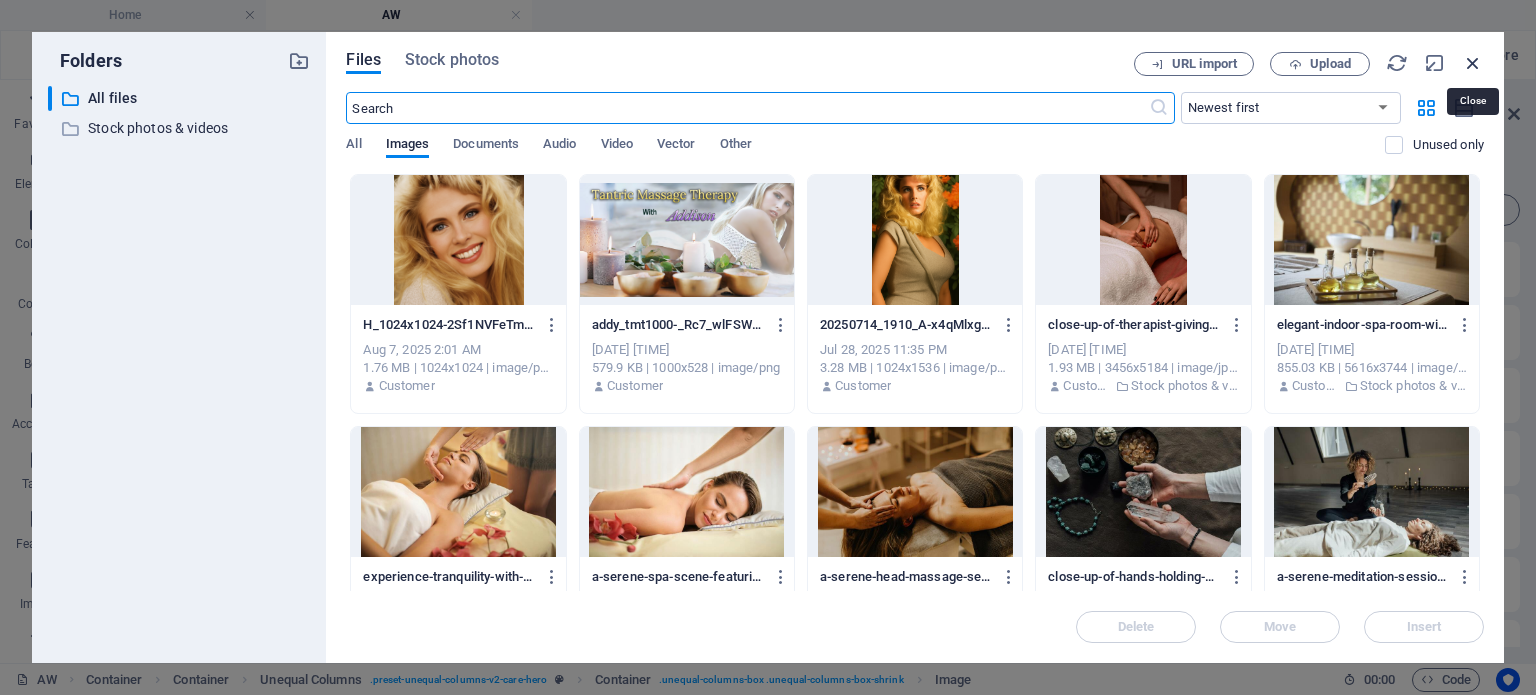 click at bounding box center [1473, 63] 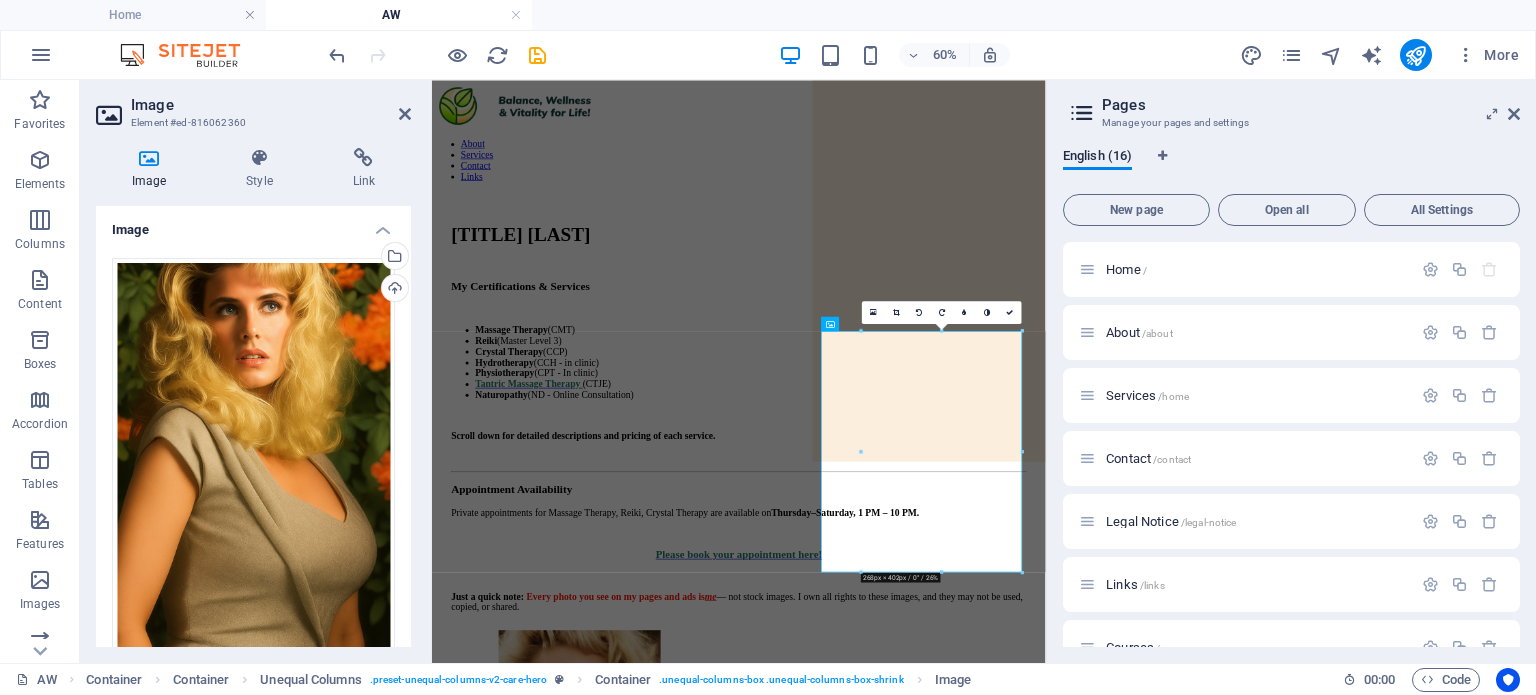 scroll, scrollTop: 283, scrollLeft: 0, axis: vertical 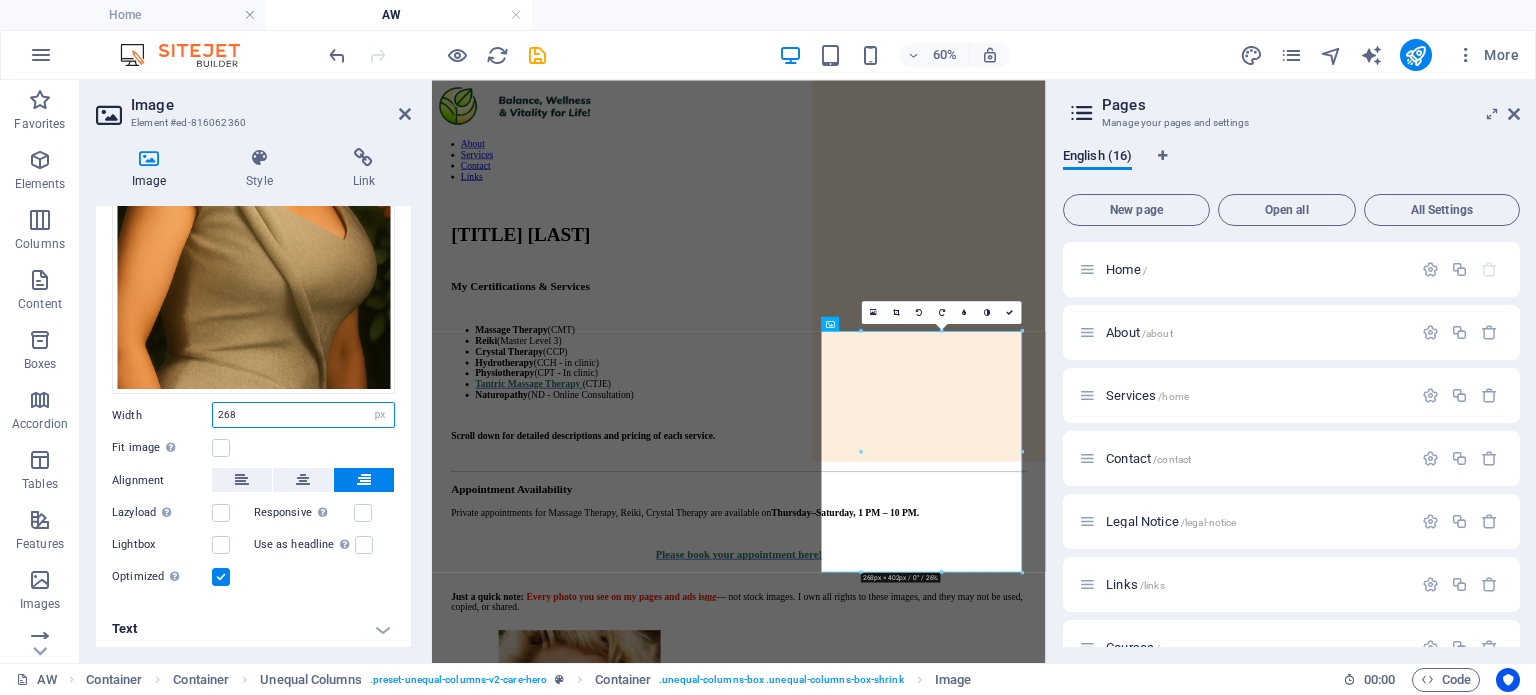 click on "268" at bounding box center (303, 415) 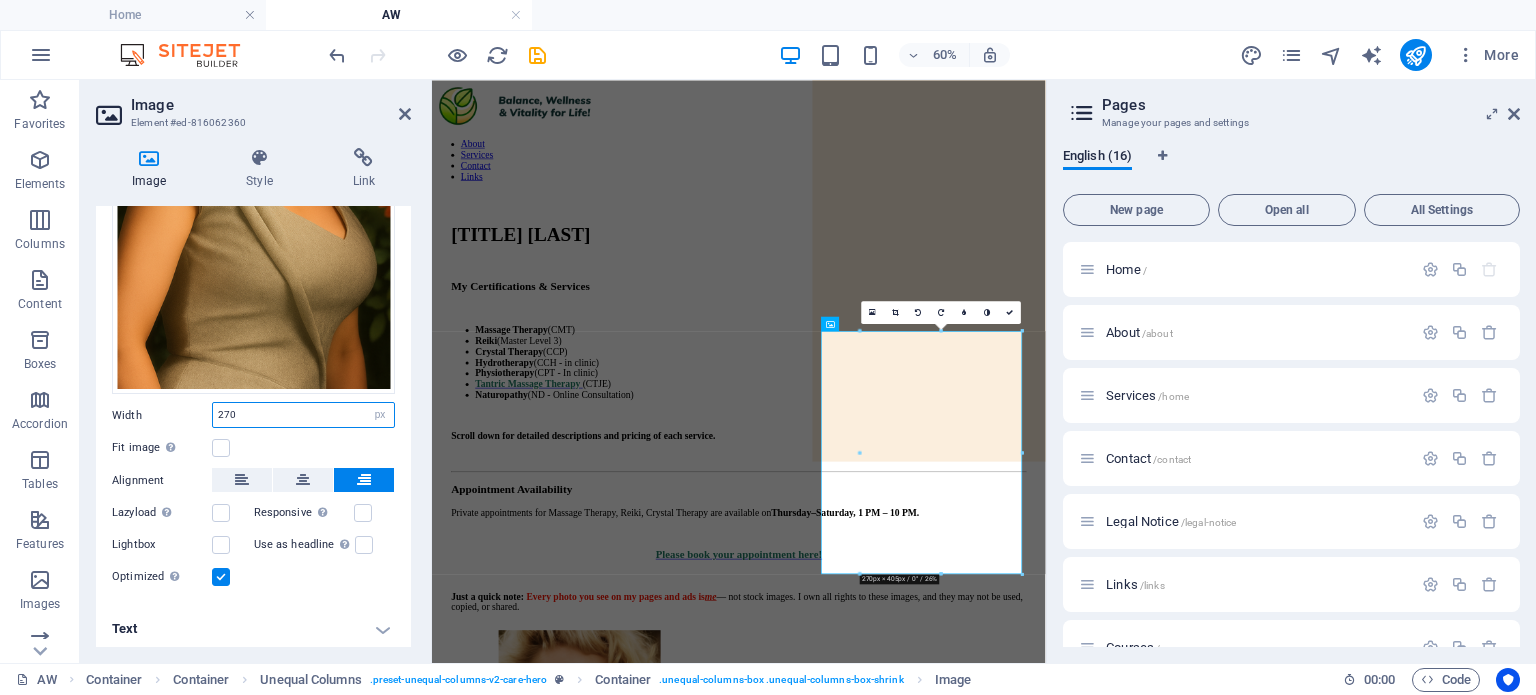 type on "270" 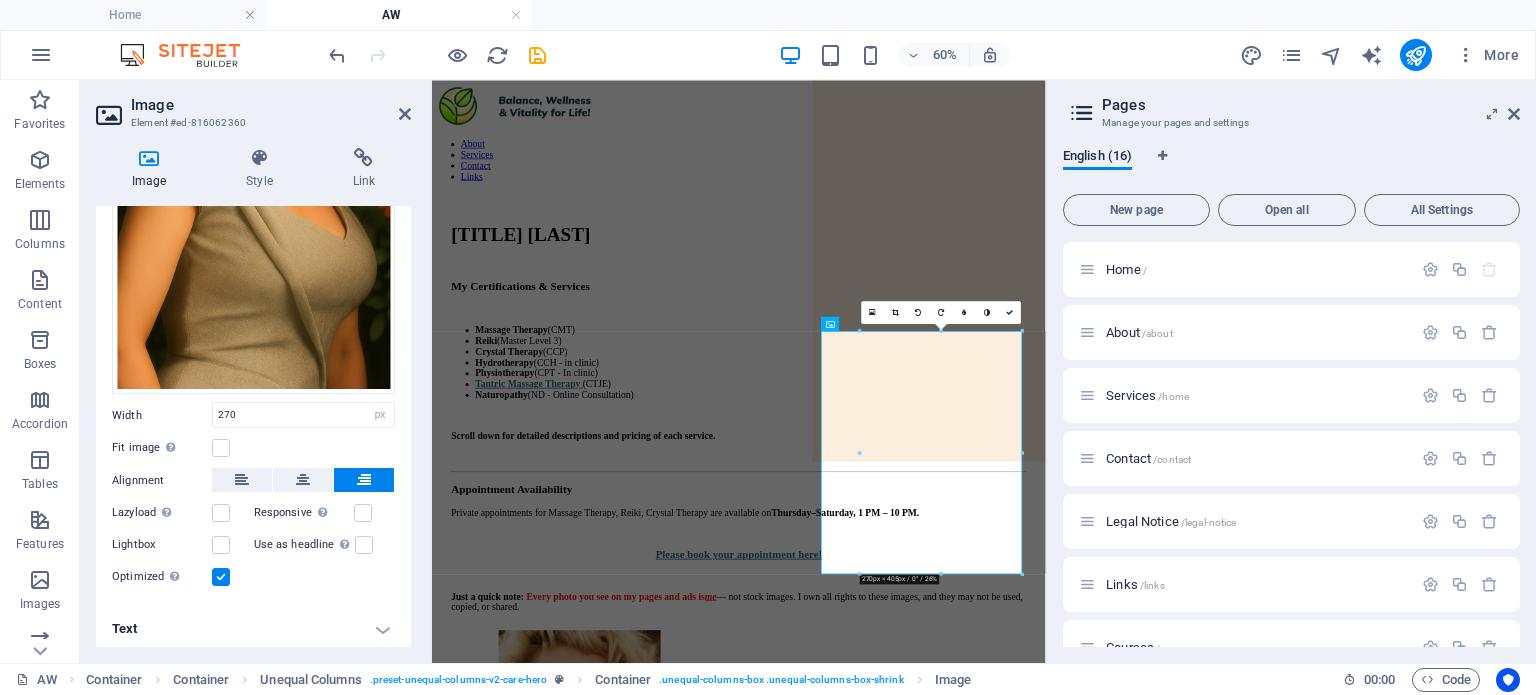 click on "60% More" at bounding box center [768, 55] 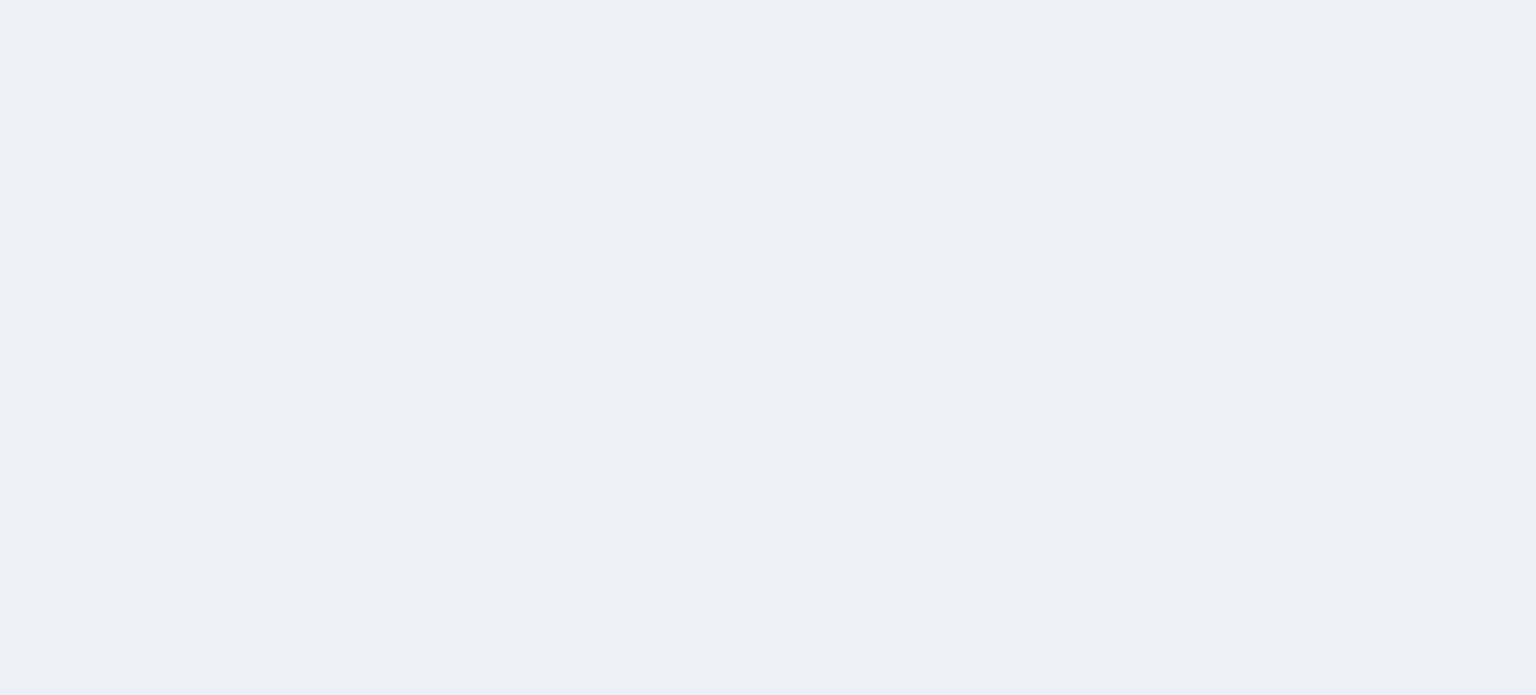 scroll, scrollTop: 0, scrollLeft: 0, axis: both 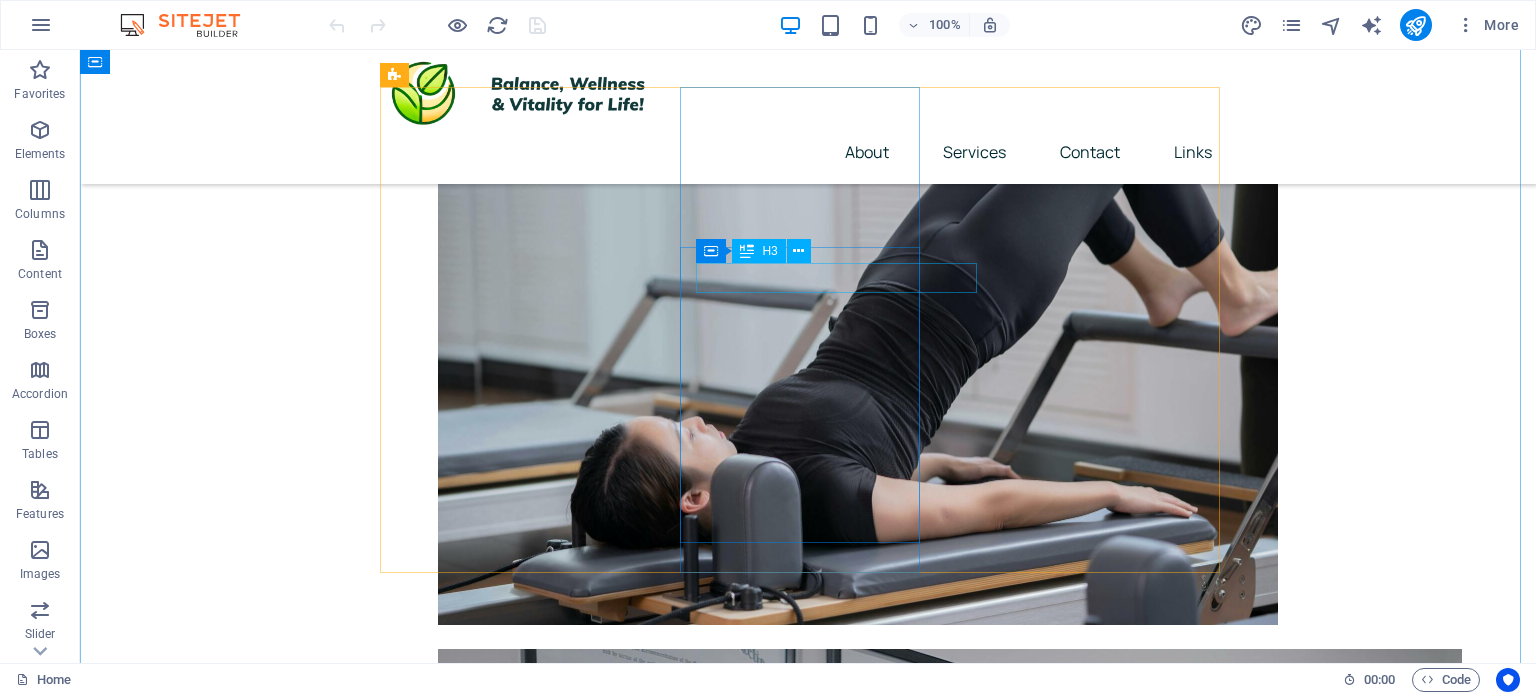 click on "Osteopathy/Naturopathy" at bounding box center [508, 4255] 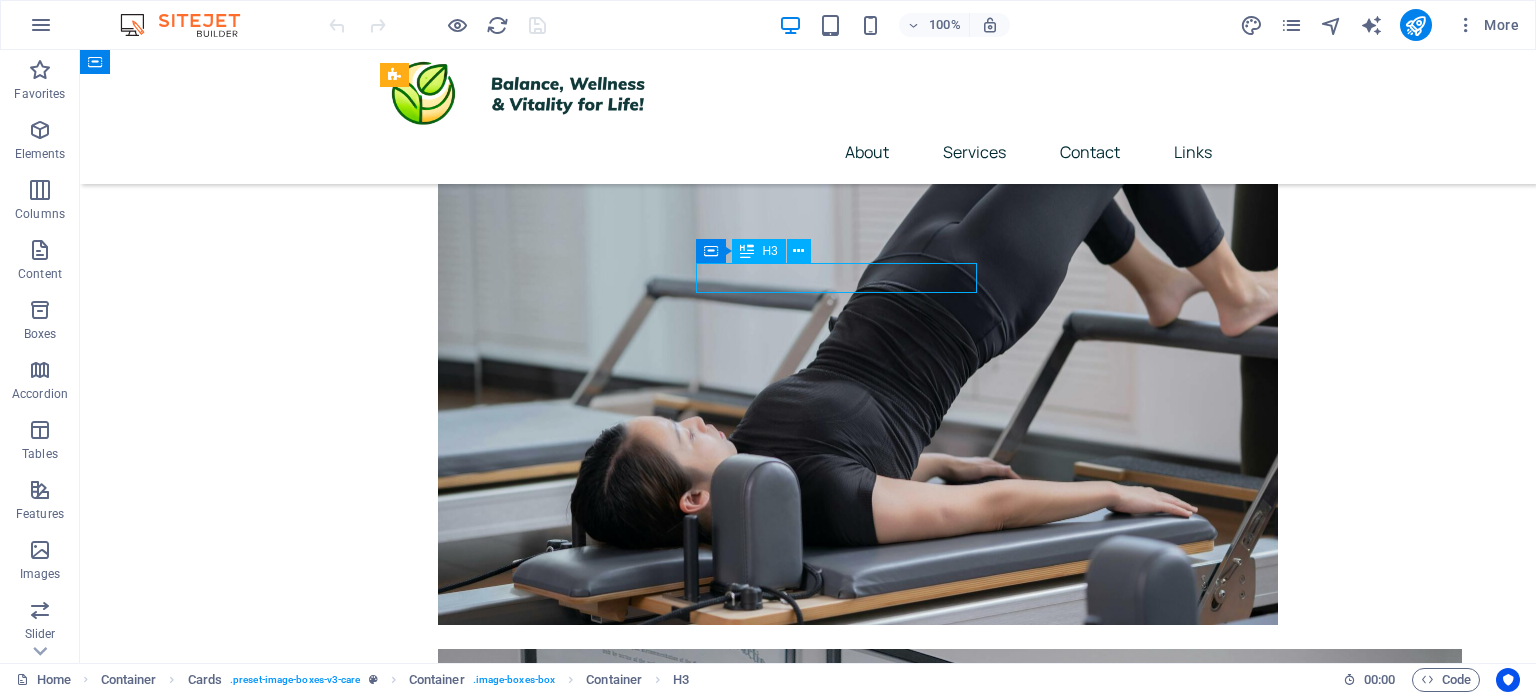 click on "Osteopathy/Naturopathy" at bounding box center [508, 4255] 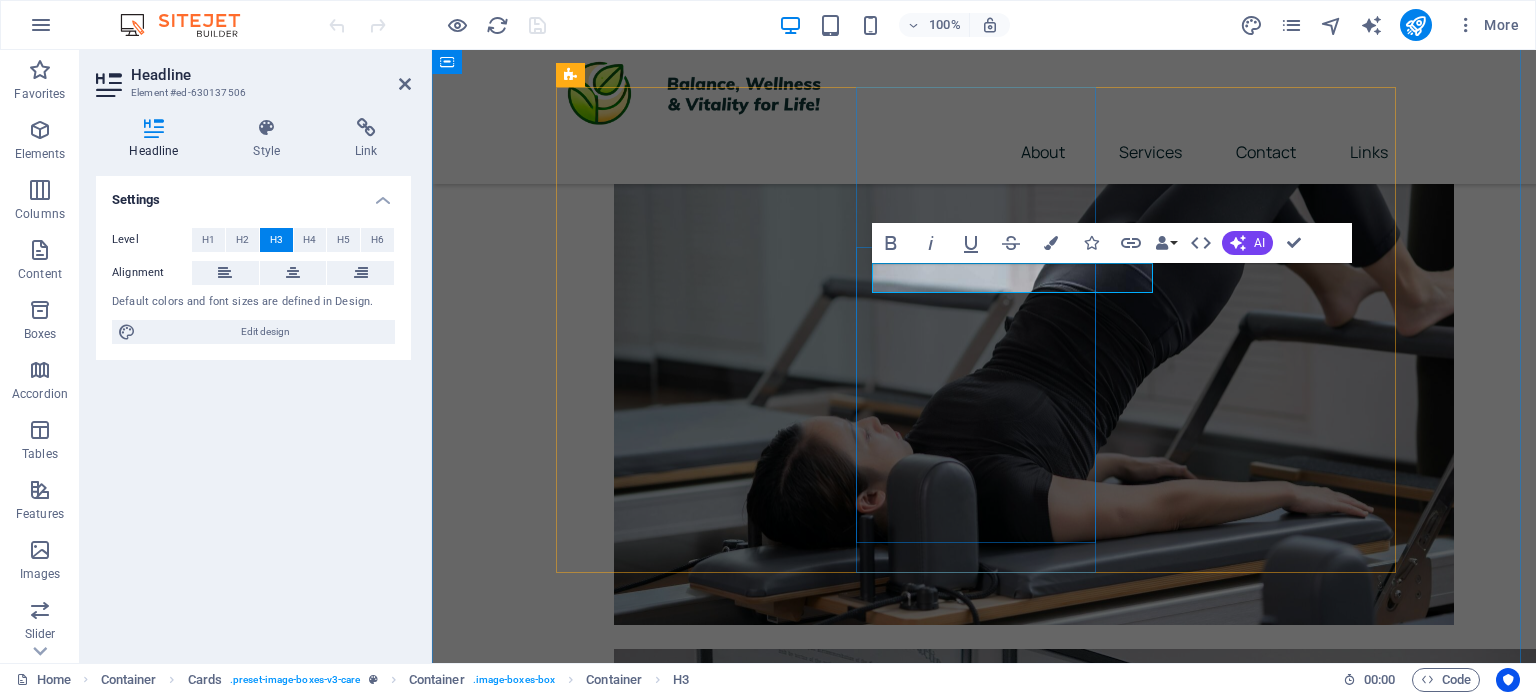 click on "Osteopathy/Naturopathy" at bounding box center (681, 4269) 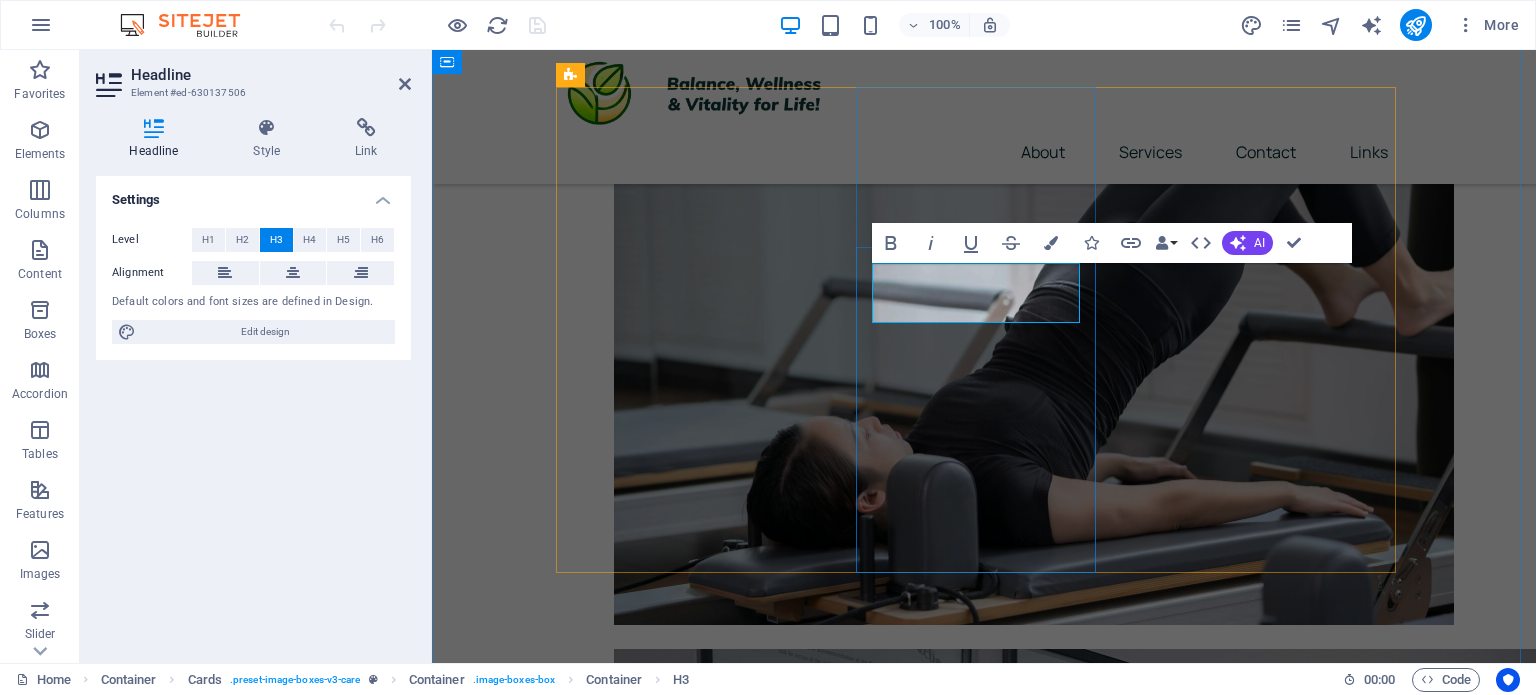 click on "Osteopathy/ ‌Naturopathy" at bounding box center [684, 4270] 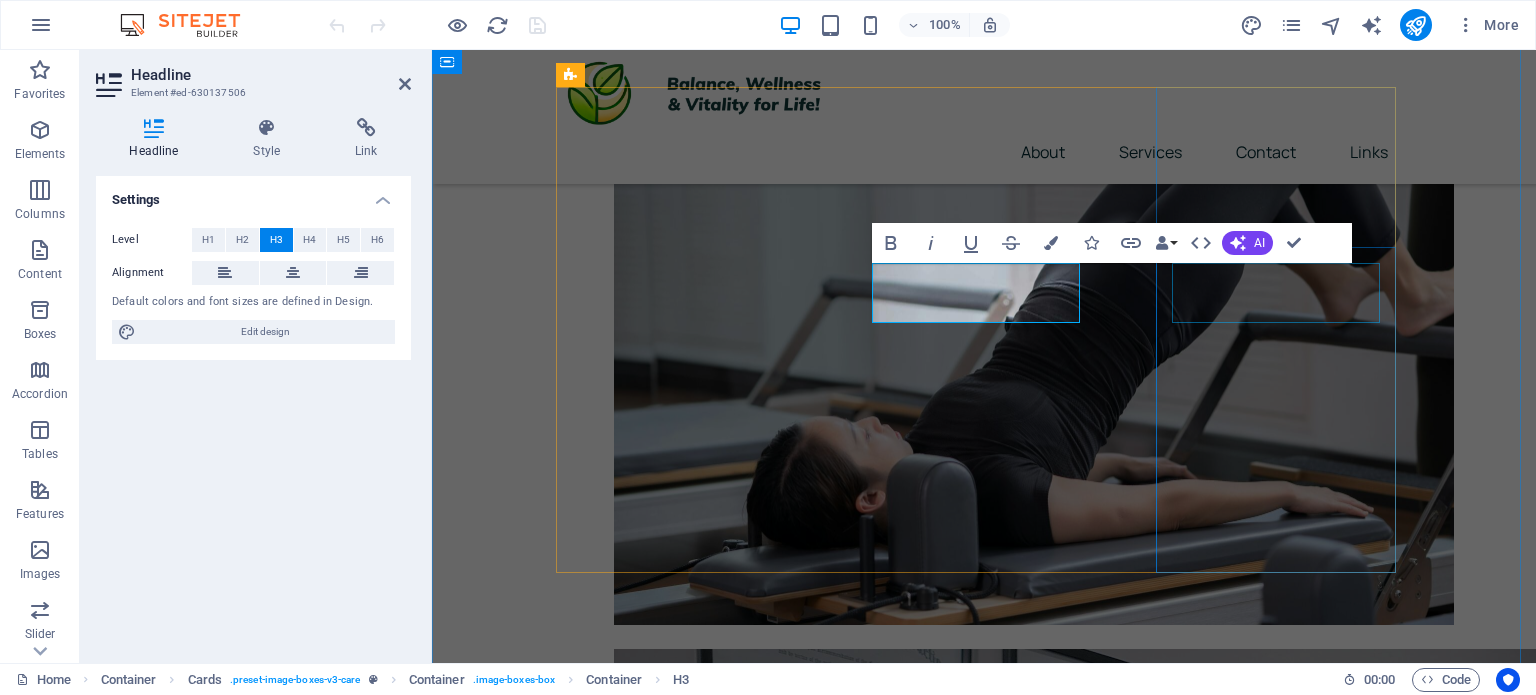 click on "Physio/Hydro Therapy" at bounding box center (684, 5380) 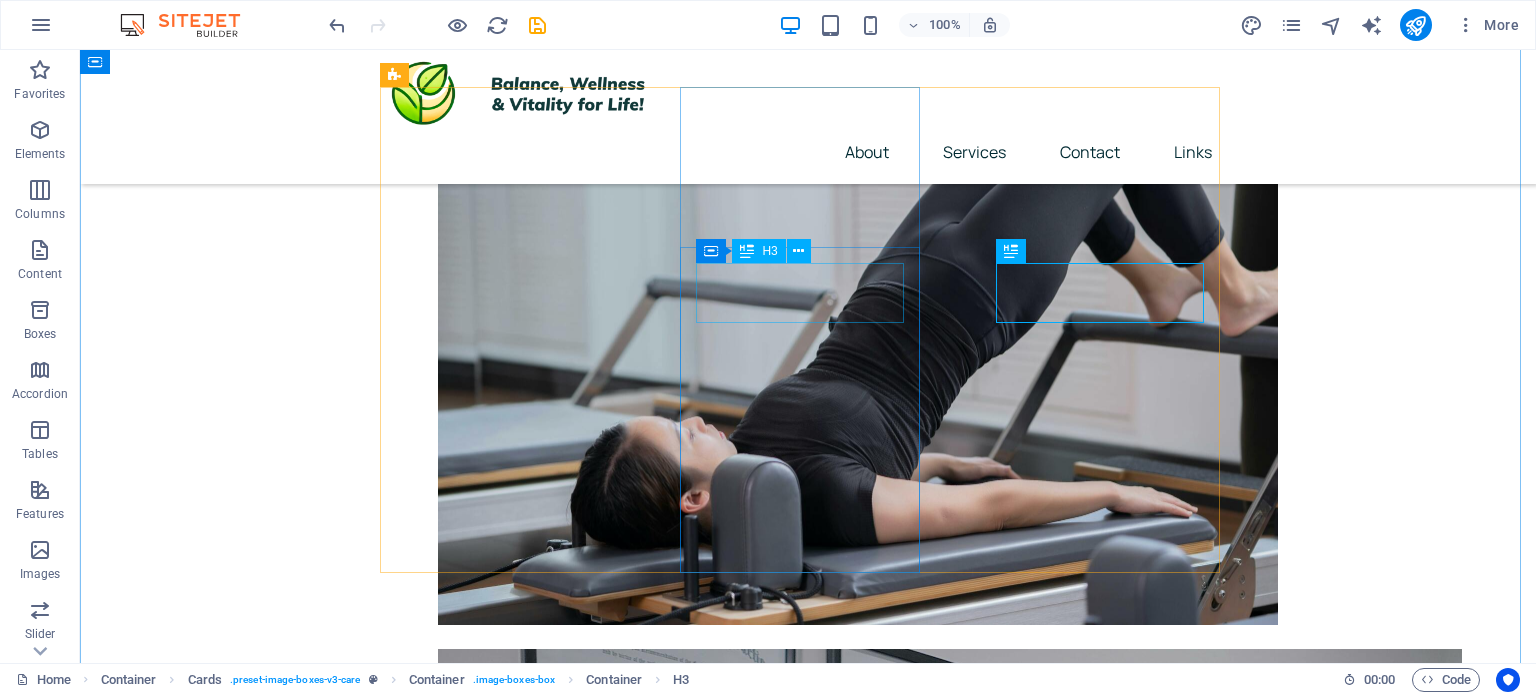 click on "Osteopathy& Naturopathy" at bounding box center [508, 4270] 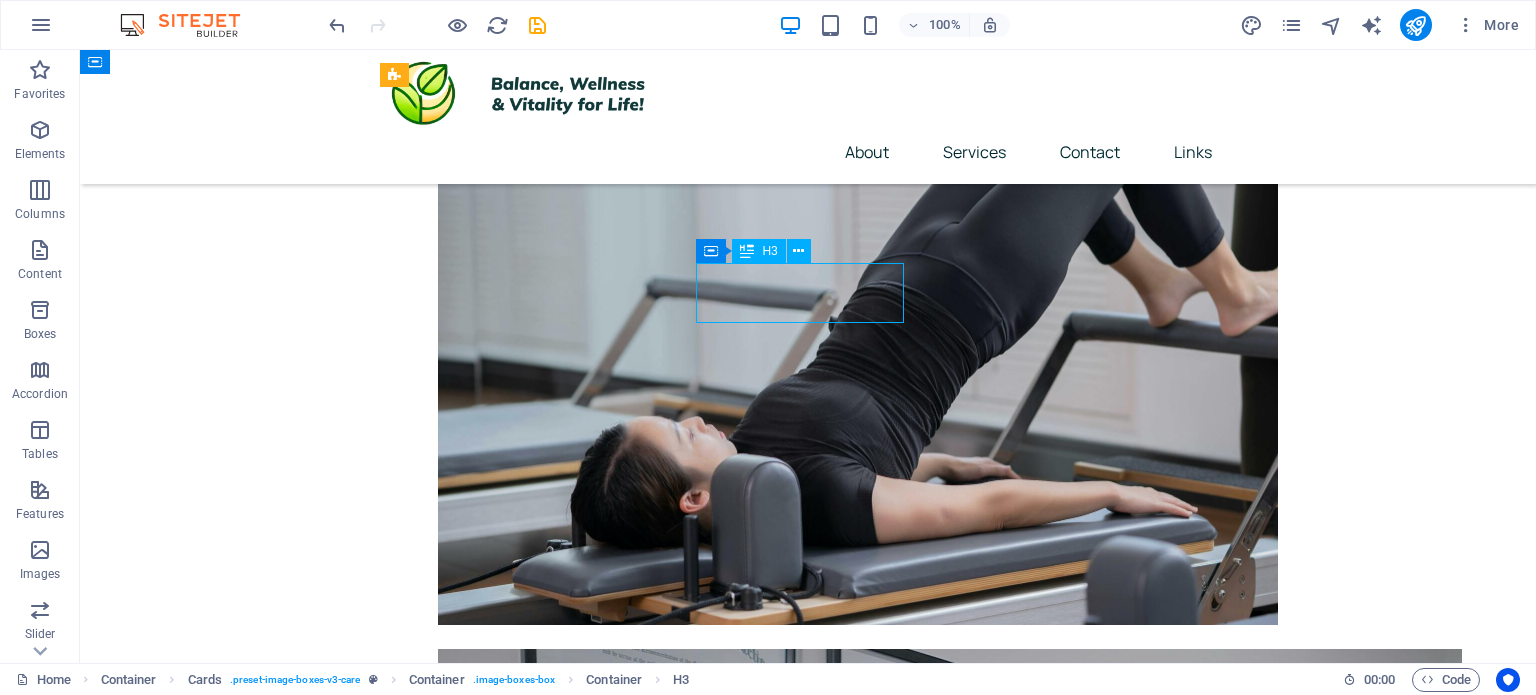 click on "Osteopathy& Naturopathy" at bounding box center (508, 4270) 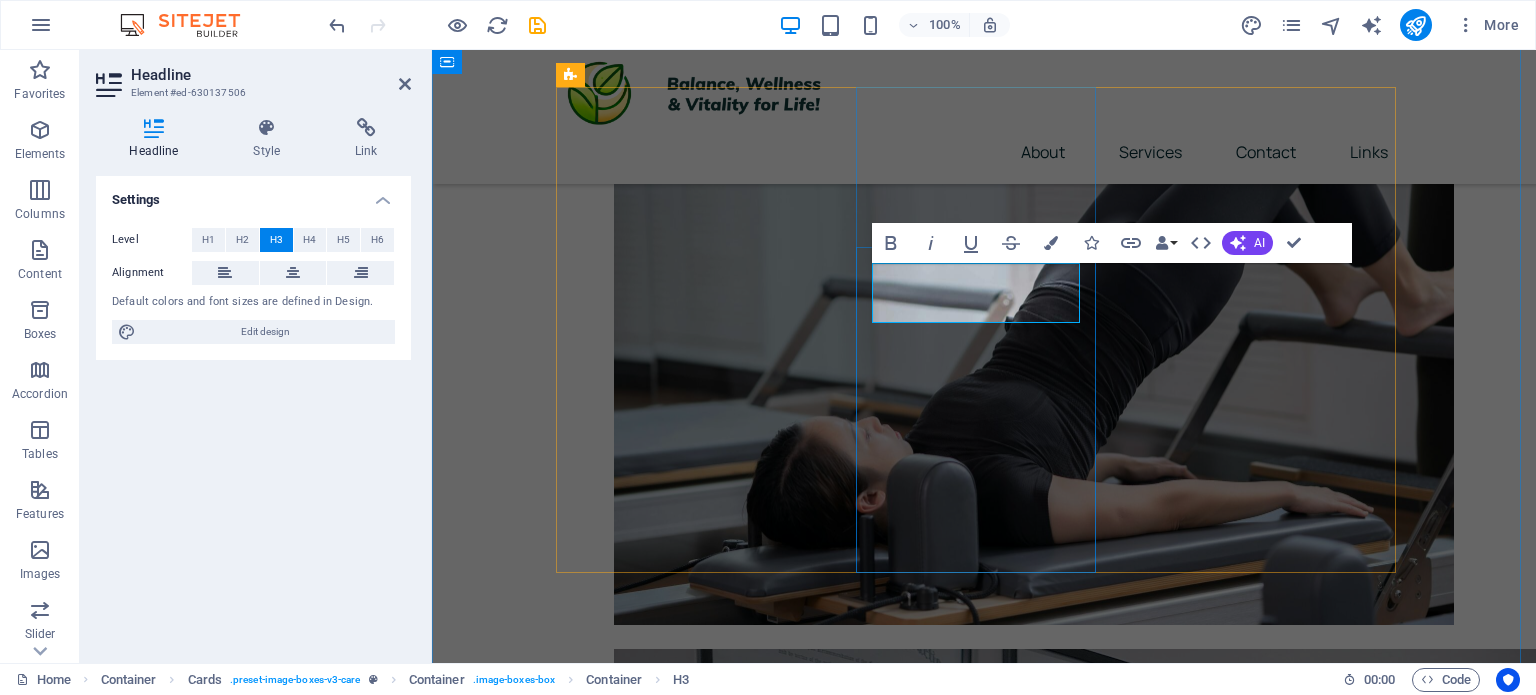 click on "Osteopathy& Naturopathy" at bounding box center (654, 4269) 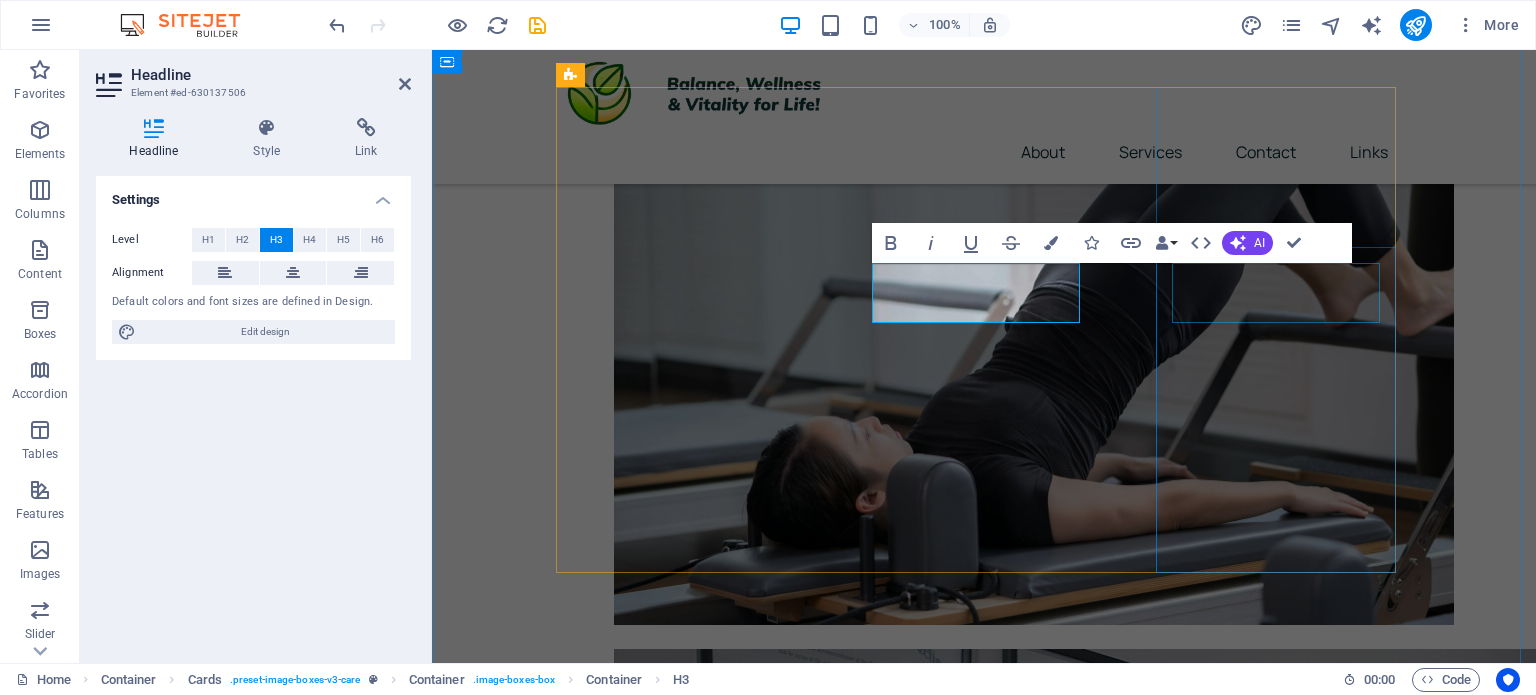 click on "Physio/Hydro Therapy" at bounding box center [684, 5380] 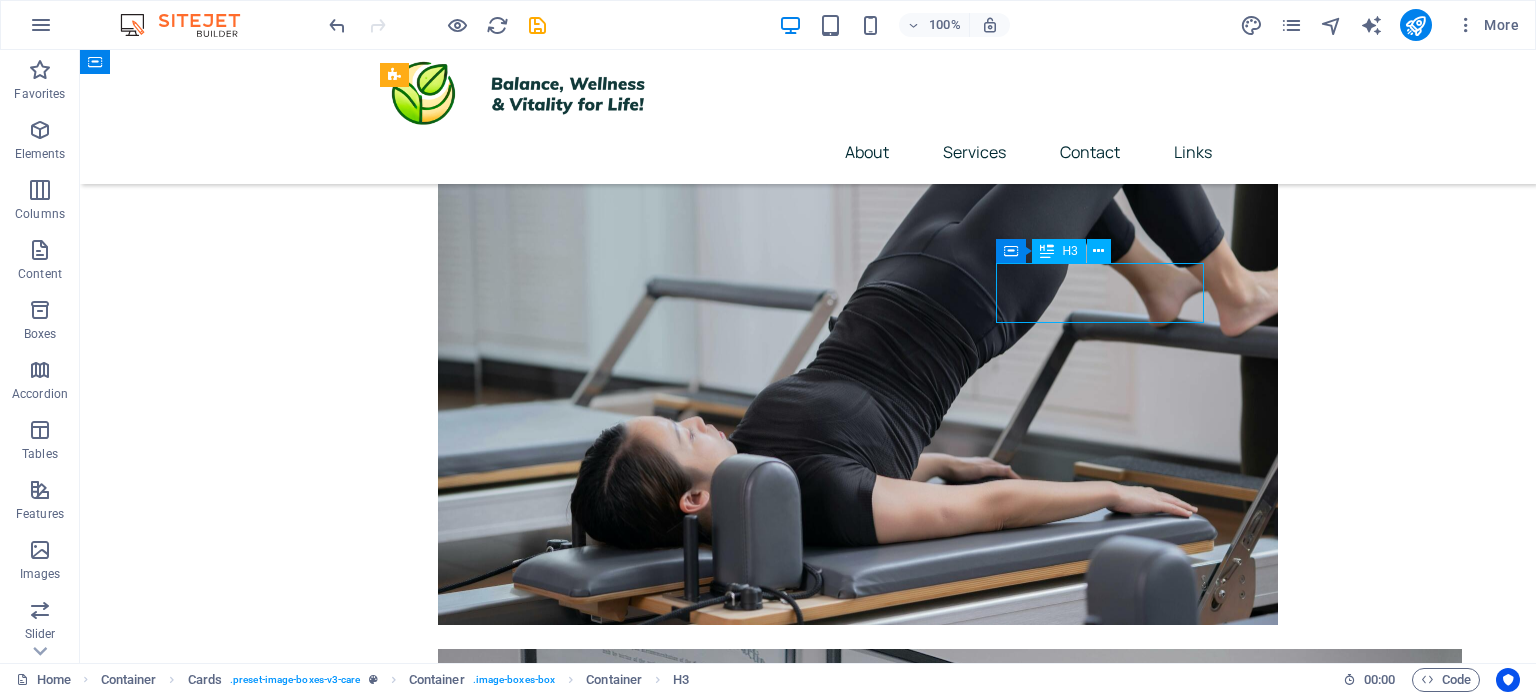 click on "Physio/Hydro Therapy" at bounding box center [508, 5380] 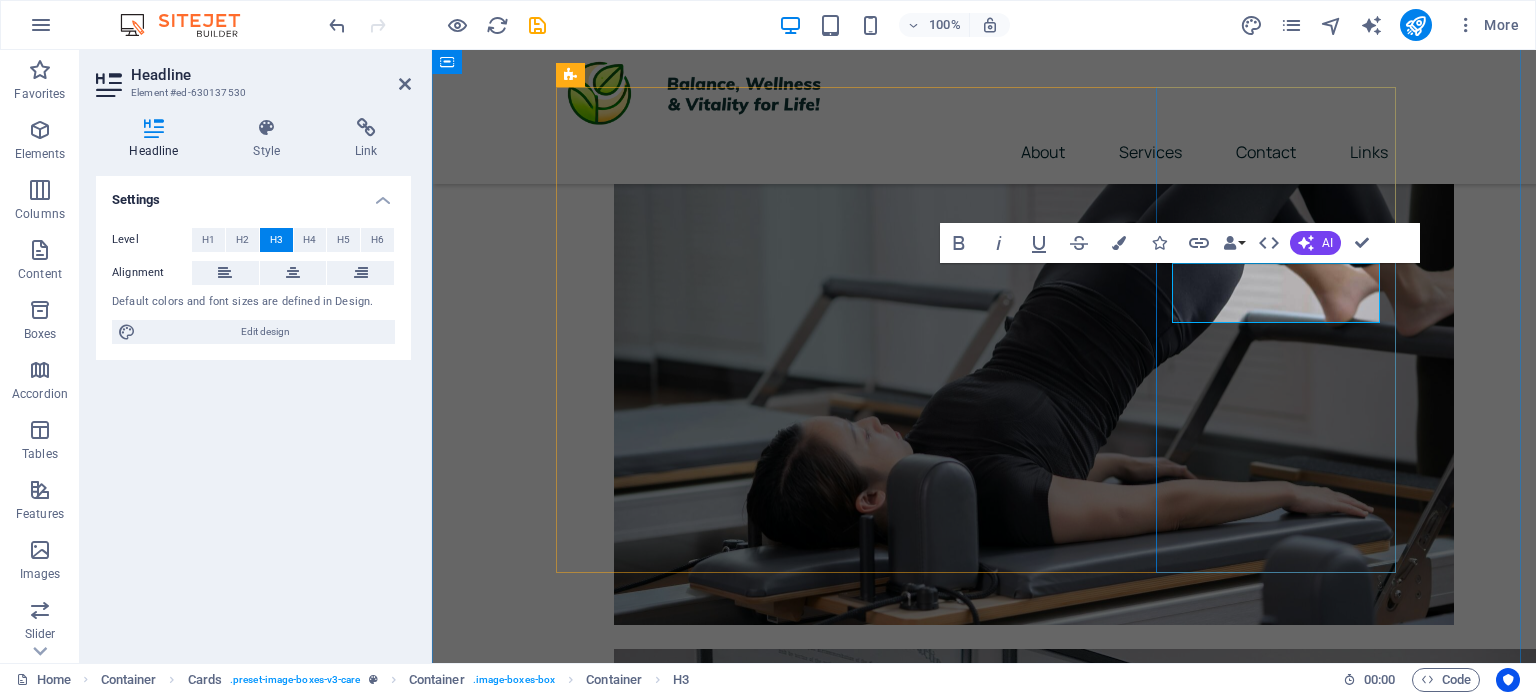 click on "Physio/Hydro Therapy" at bounding box center [655, 5379] 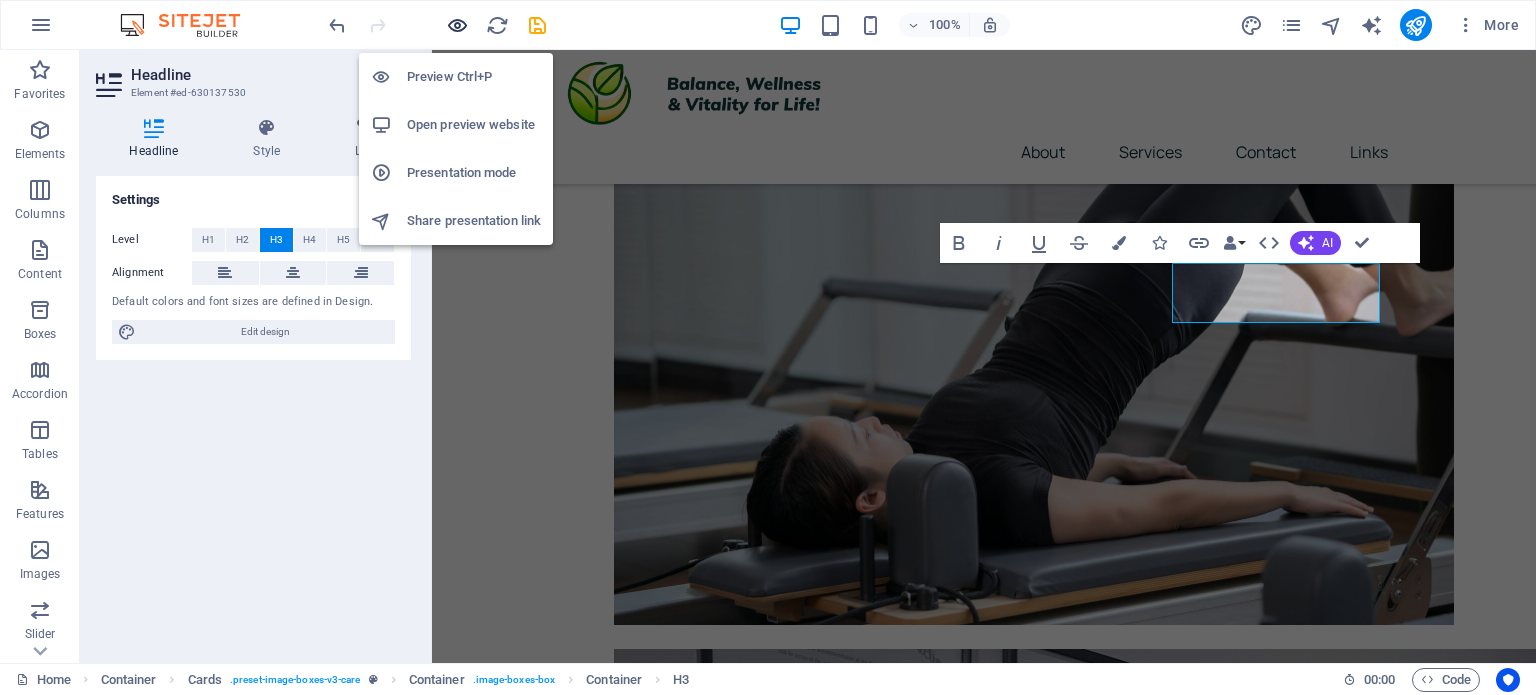 click at bounding box center (457, 25) 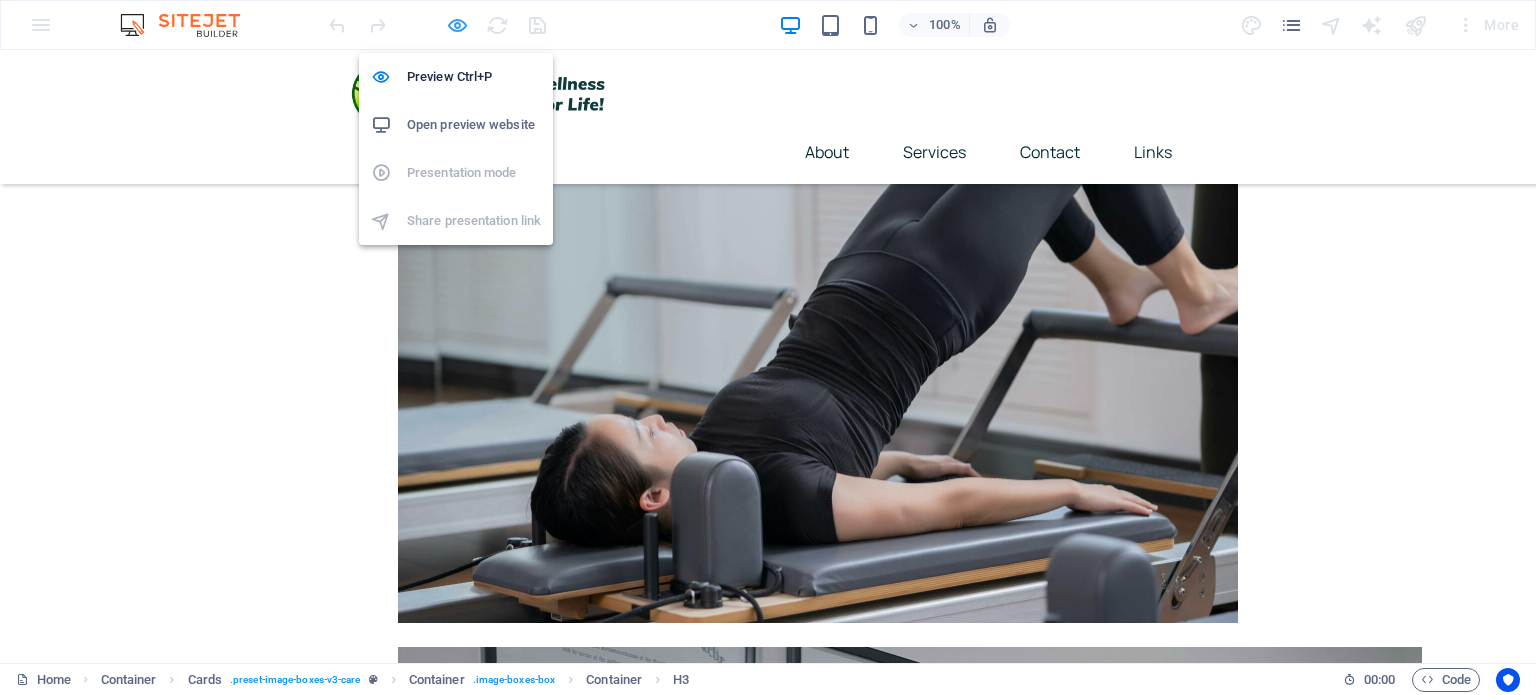 scroll, scrollTop: 1236, scrollLeft: 0, axis: vertical 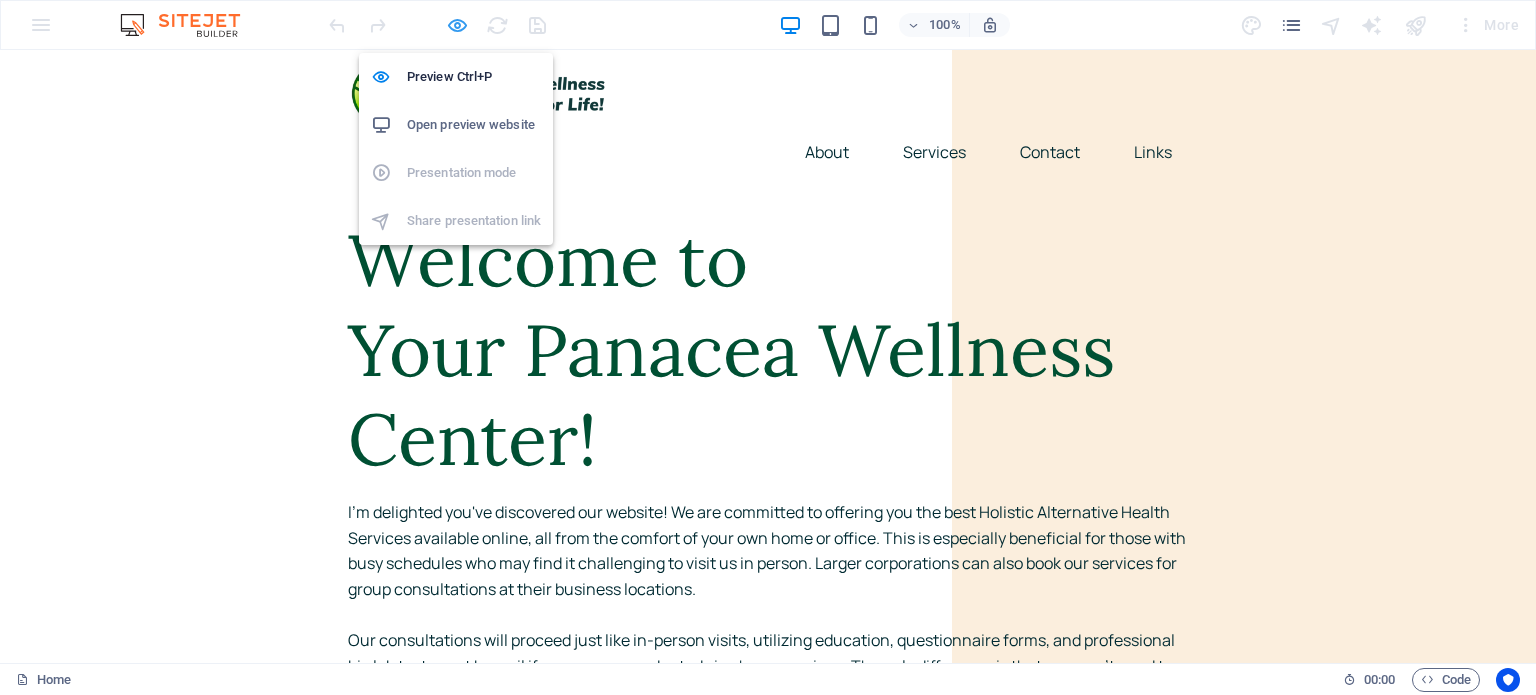 click at bounding box center [457, 25] 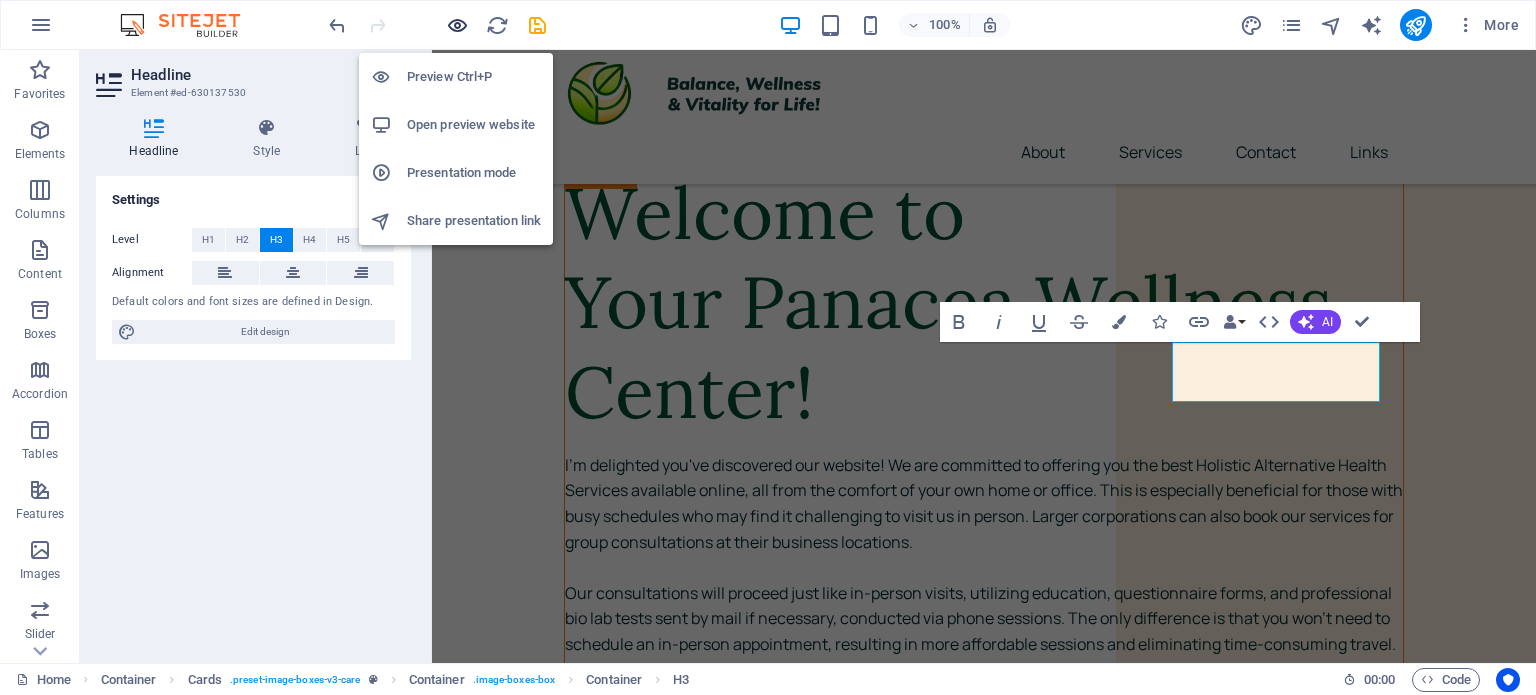scroll, scrollTop: 1158, scrollLeft: 0, axis: vertical 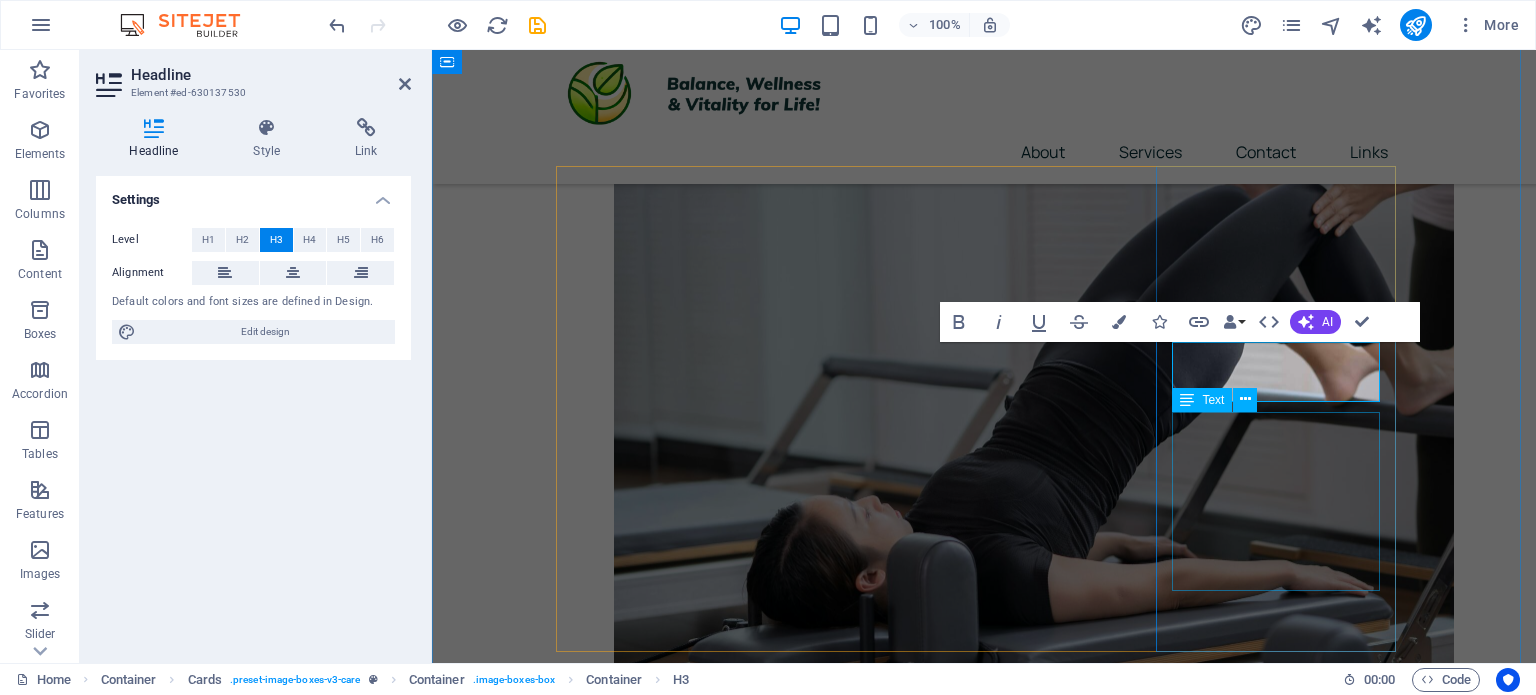 click on "Physio and hydrotherapy are vital for recovery, using physical techniques and water exercises to help regain strength, improve mobility, and enhance overall well-being." at bounding box center (684, 5588) 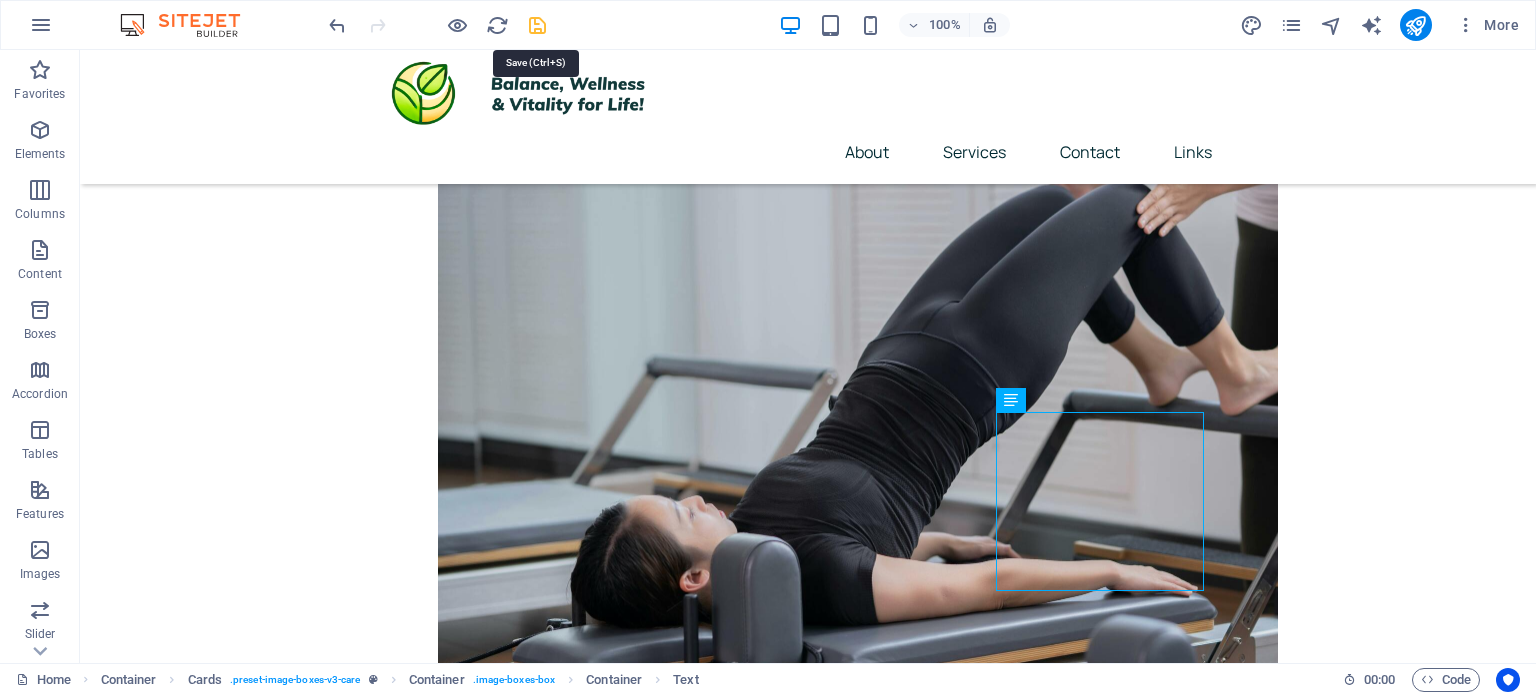 click at bounding box center (537, 25) 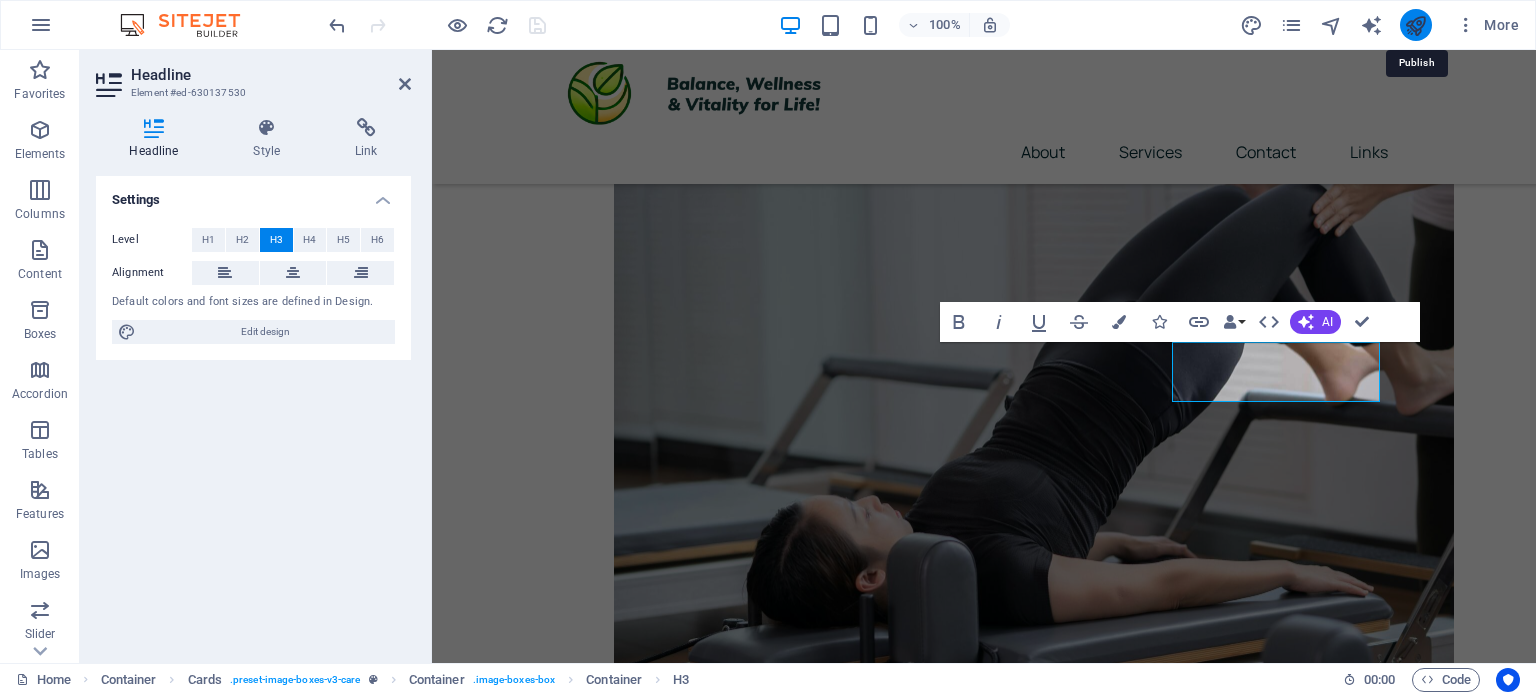 click at bounding box center [1415, 25] 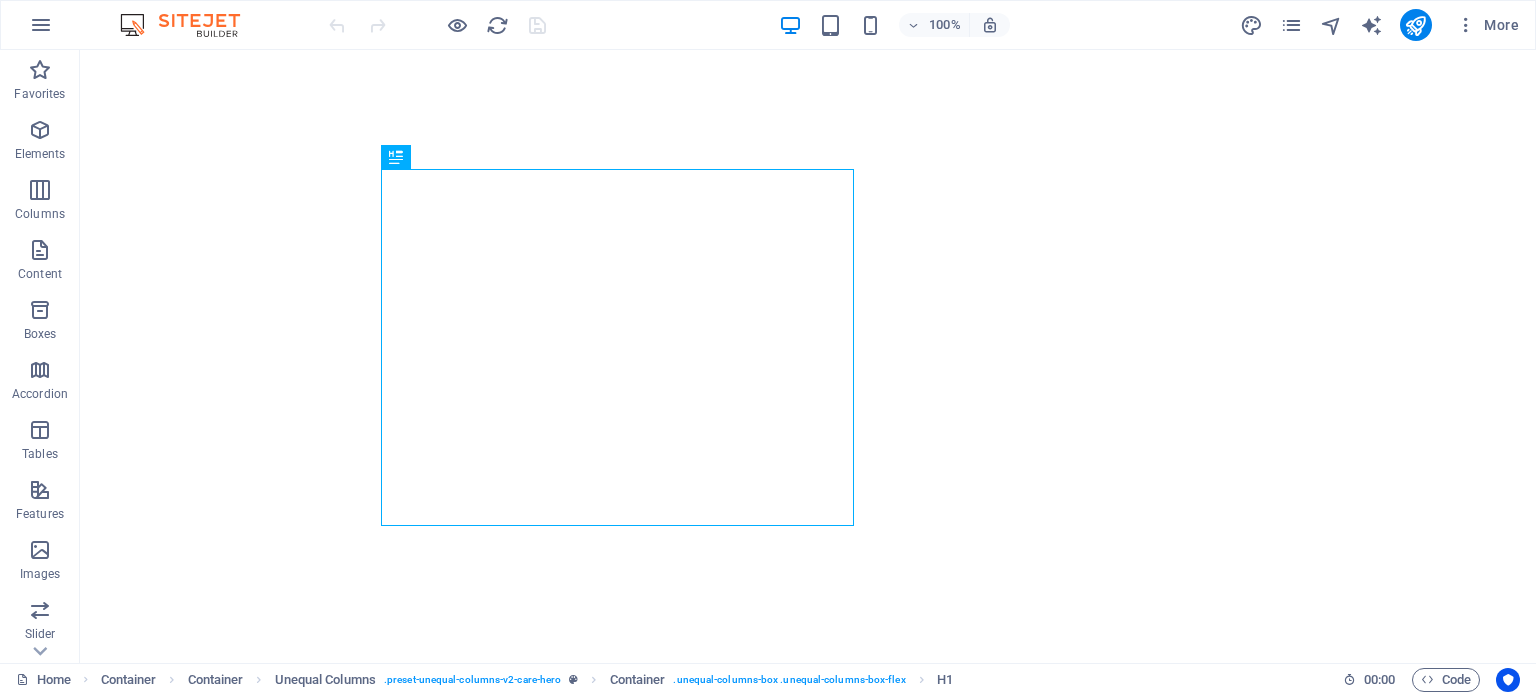 scroll, scrollTop: 0, scrollLeft: 0, axis: both 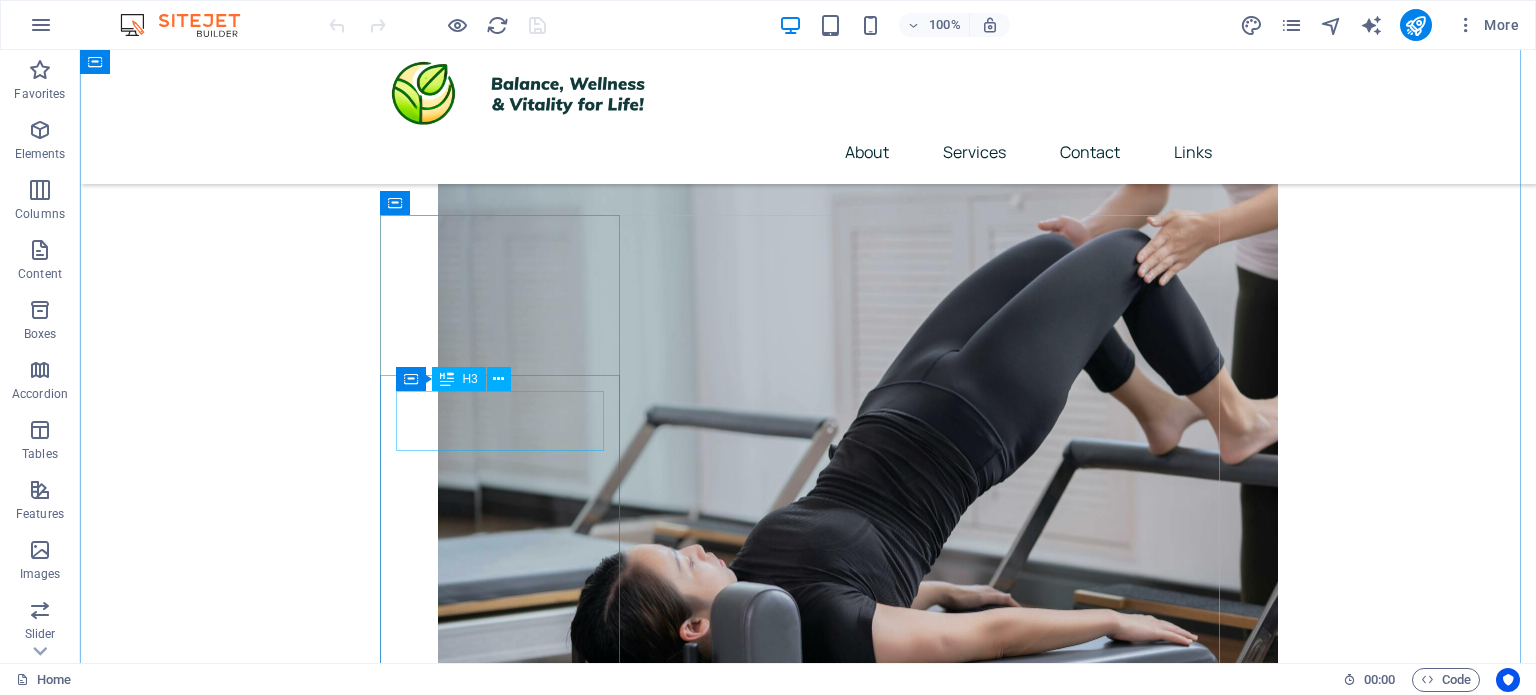 click on "Massotherapy & Reiki" at bounding box center [508, 3288] 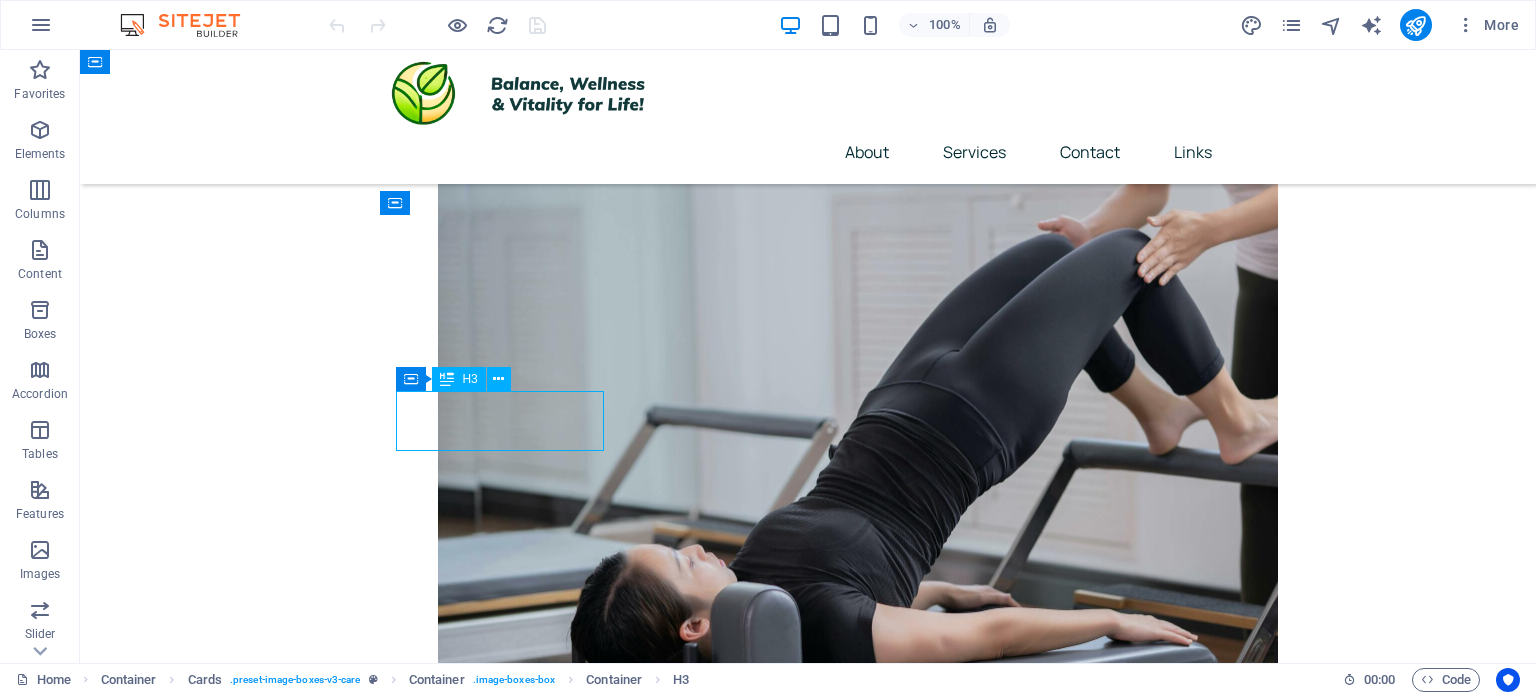 click on "Massotherapy & Reiki" at bounding box center (508, 3288) 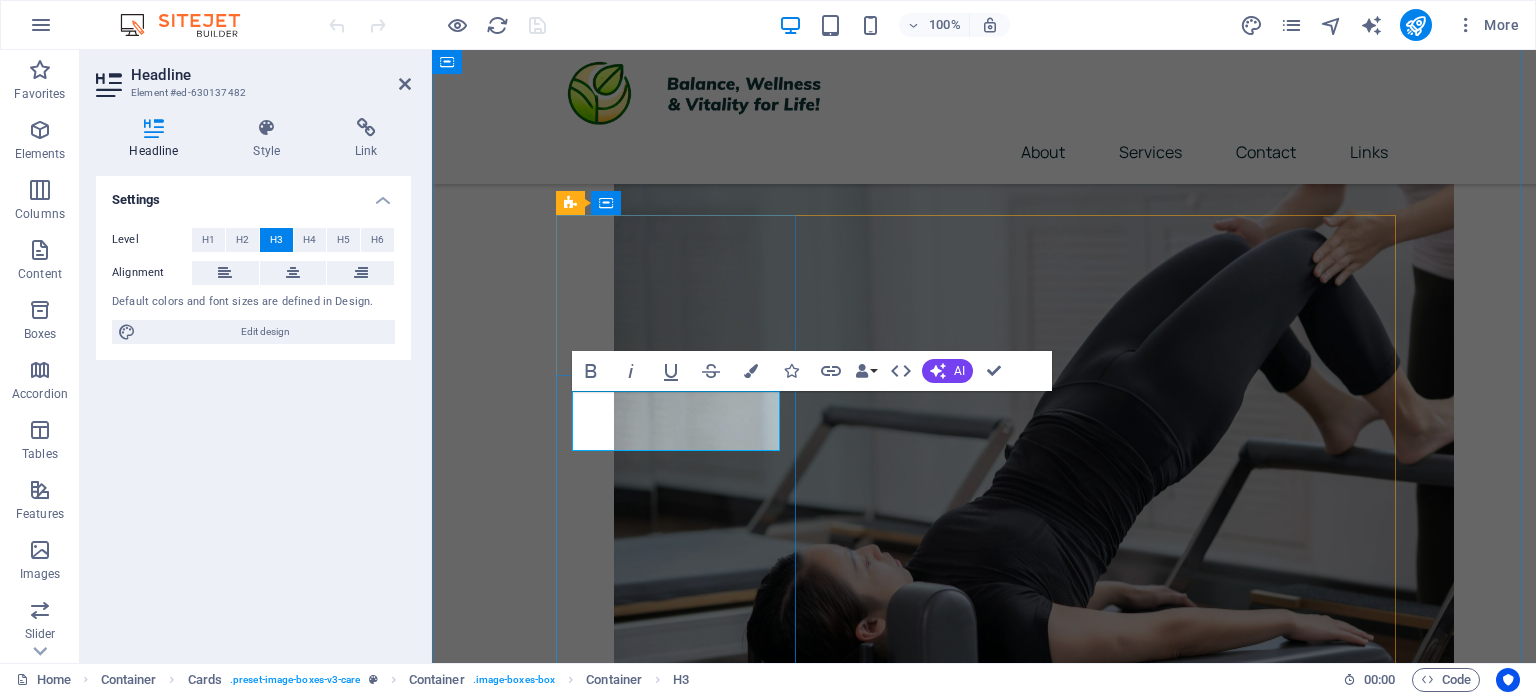 click on "Massotherapy & Reiki" at bounding box center (684, 3288) 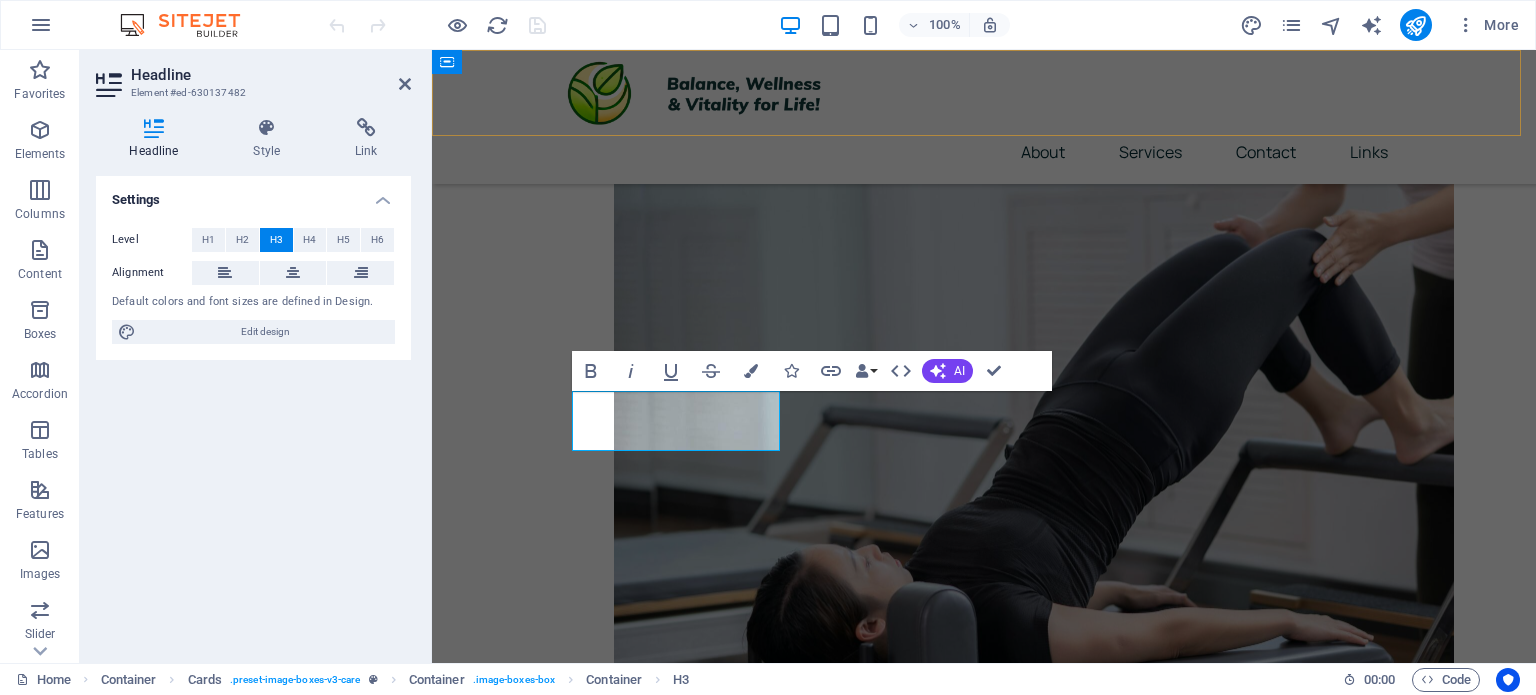 click on "About Services Contact Links" at bounding box center (984, 117) 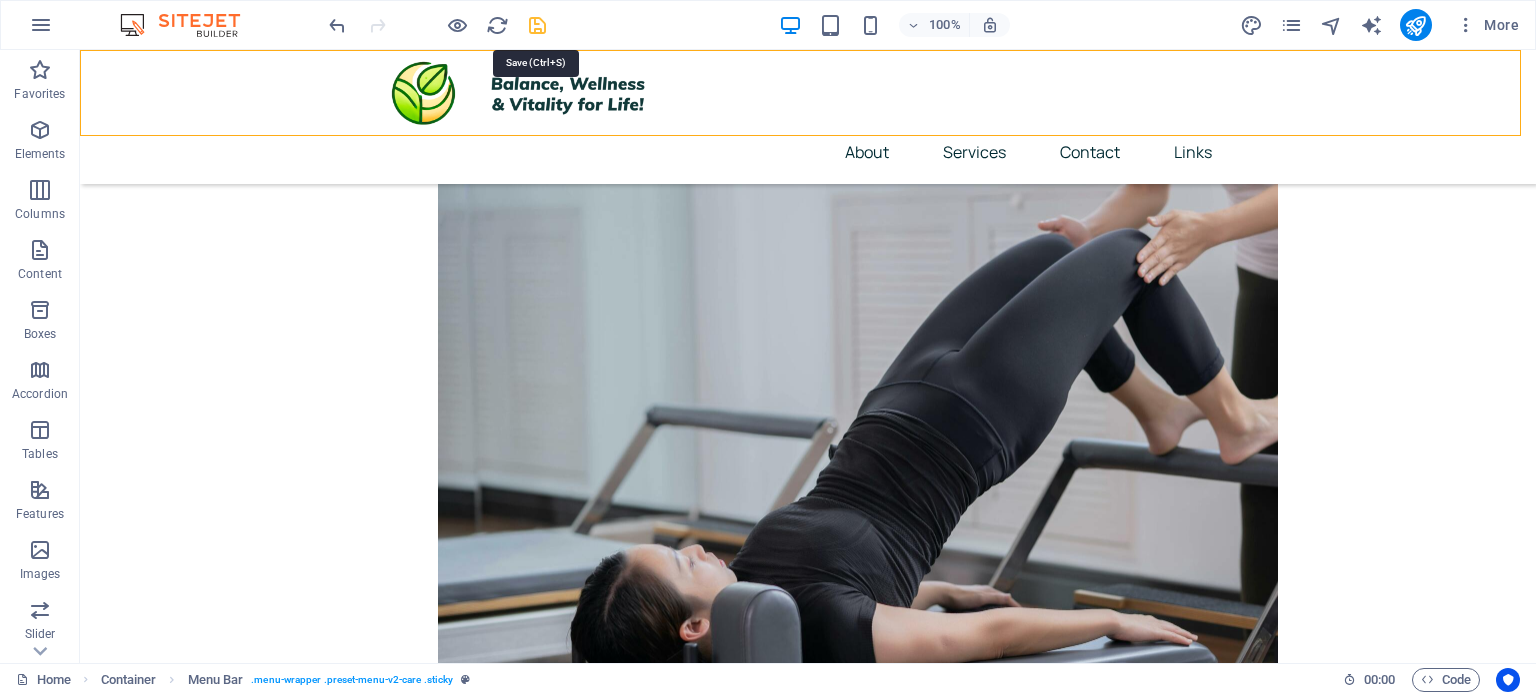 click at bounding box center [537, 25] 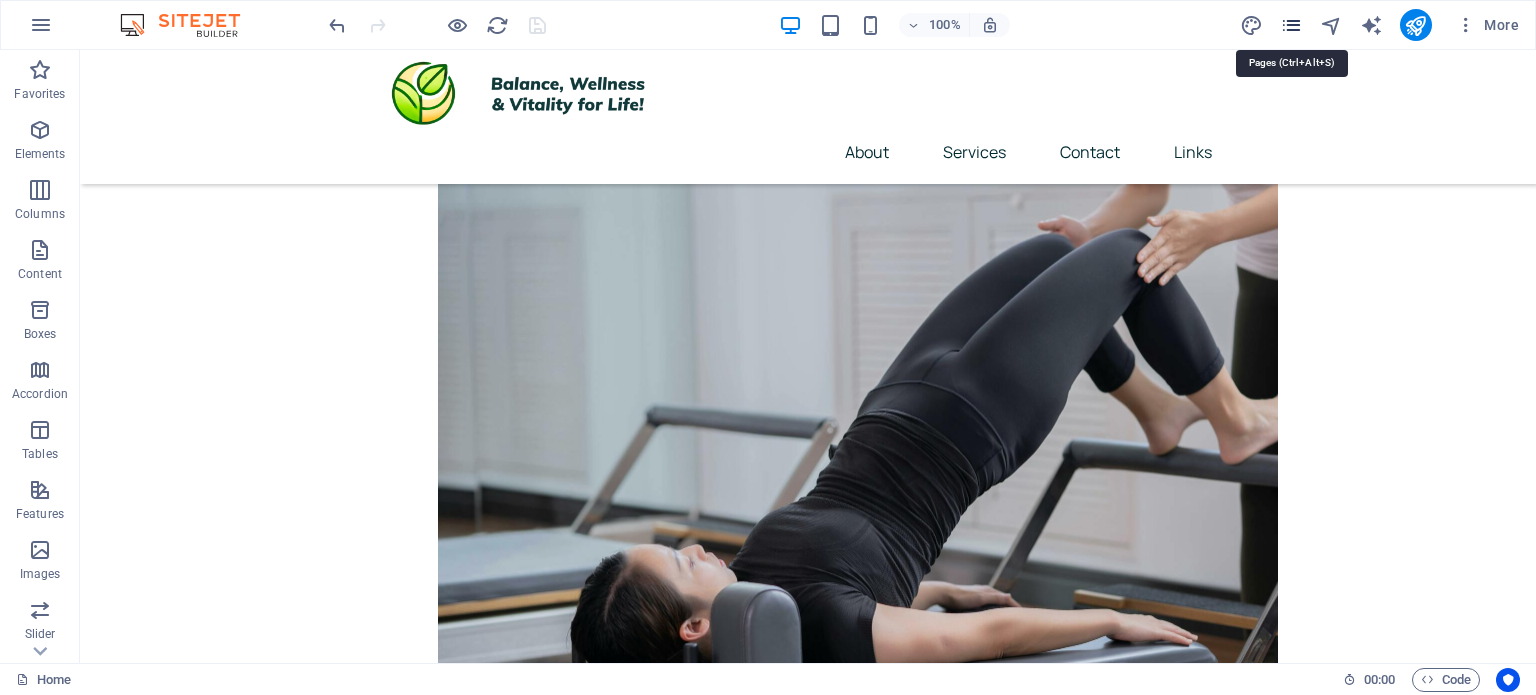 click at bounding box center (1291, 25) 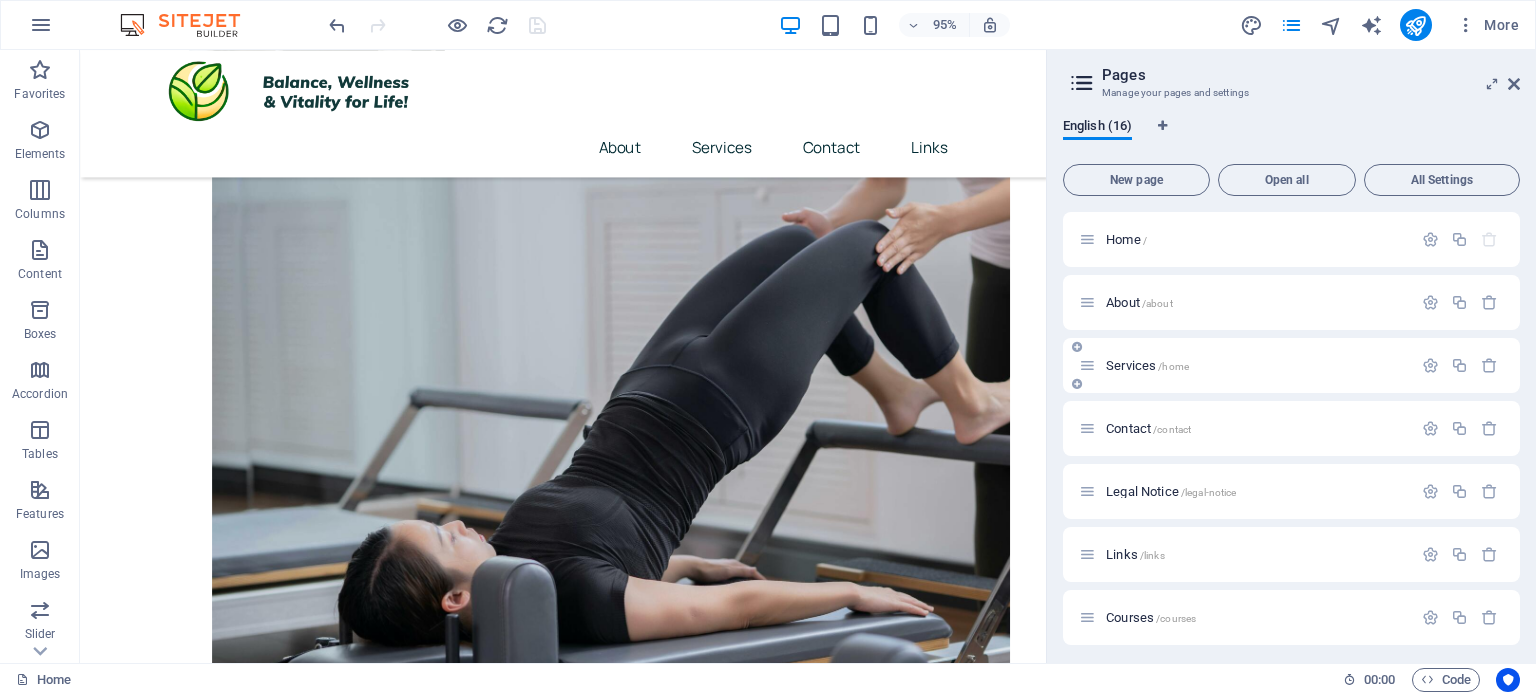 click on "Services /home" at bounding box center (1147, 365) 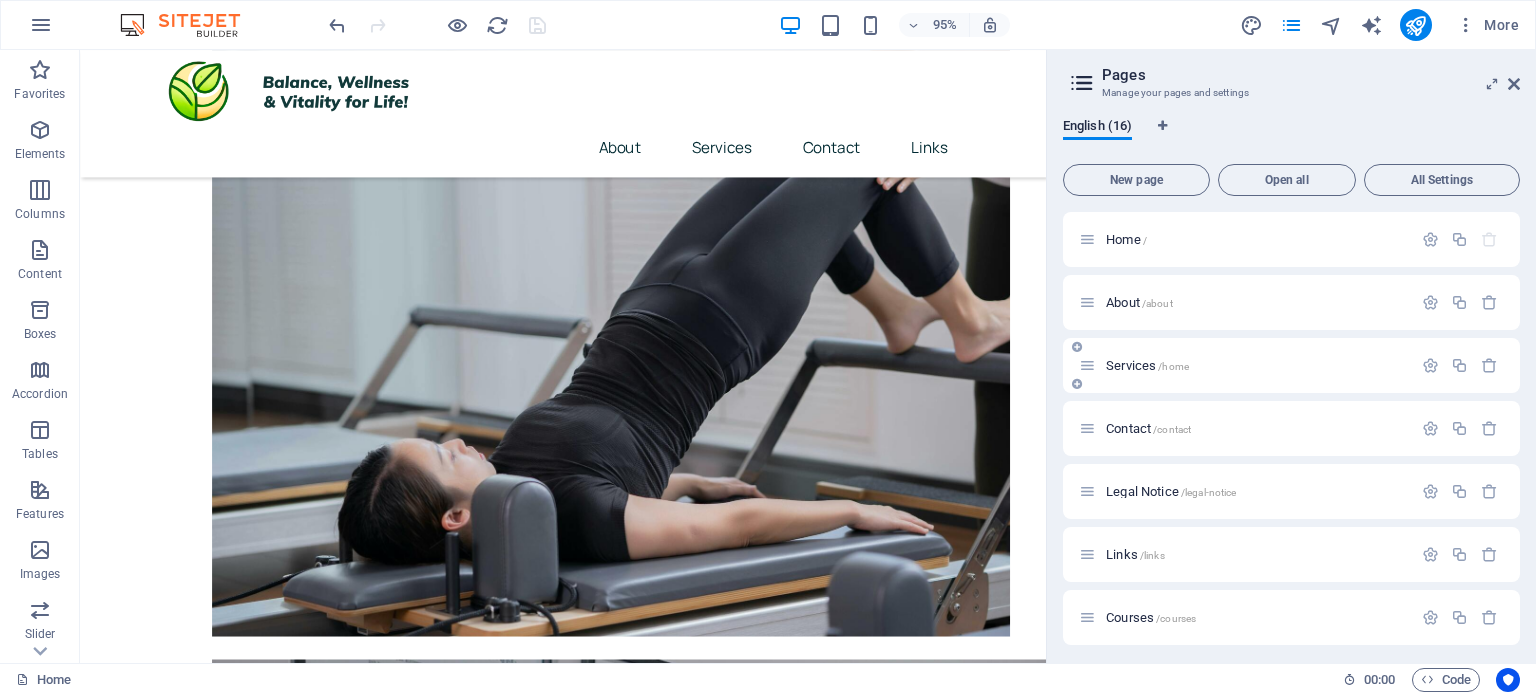 scroll, scrollTop: 0, scrollLeft: 0, axis: both 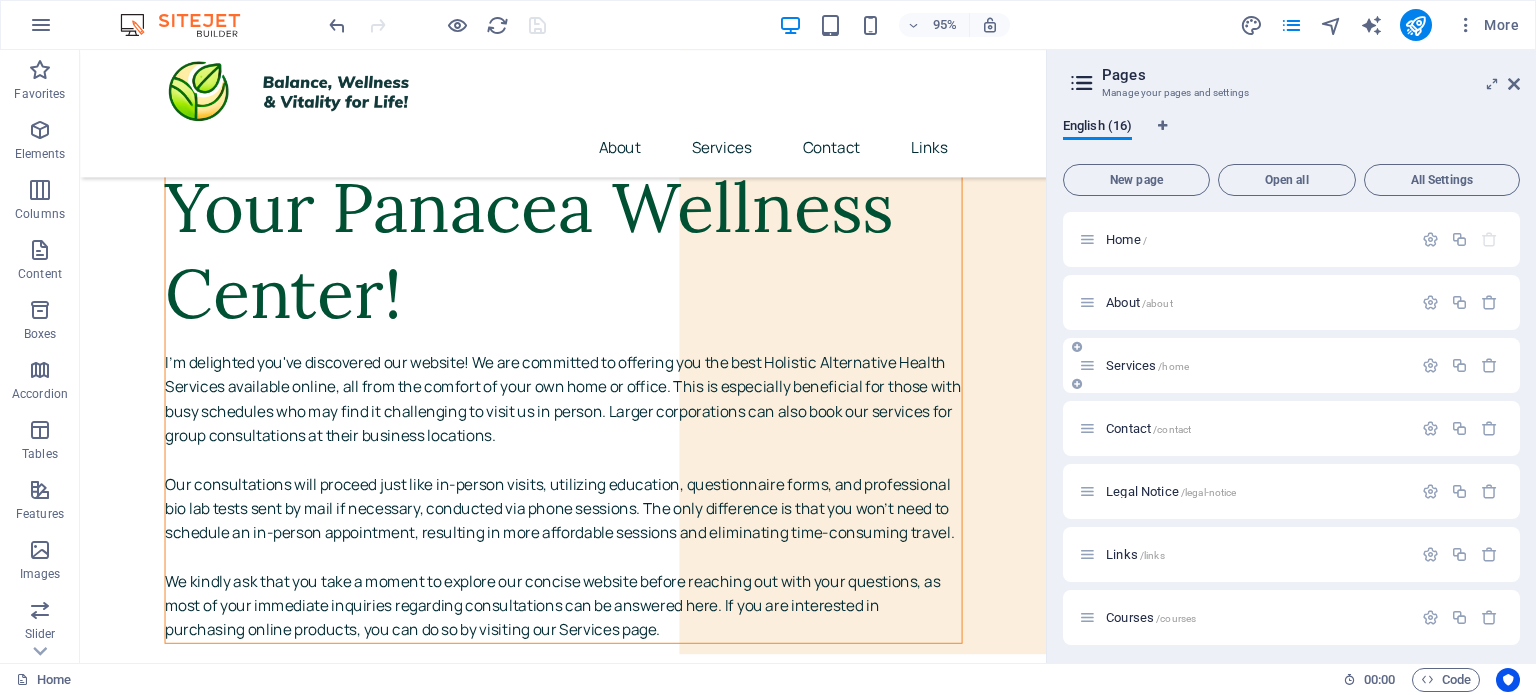 click on "Services /home" at bounding box center (1291, 365) 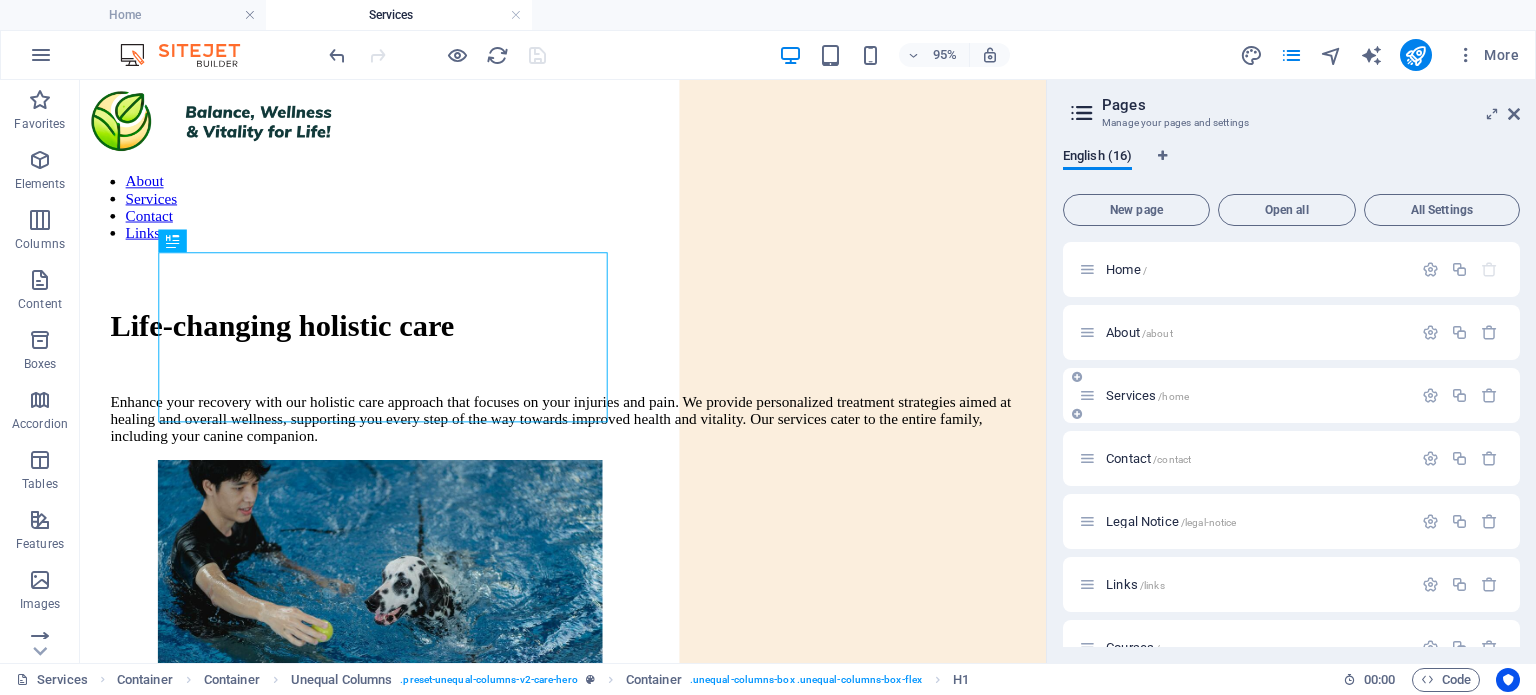 scroll, scrollTop: 0, scrollLeft: 0, axis: both 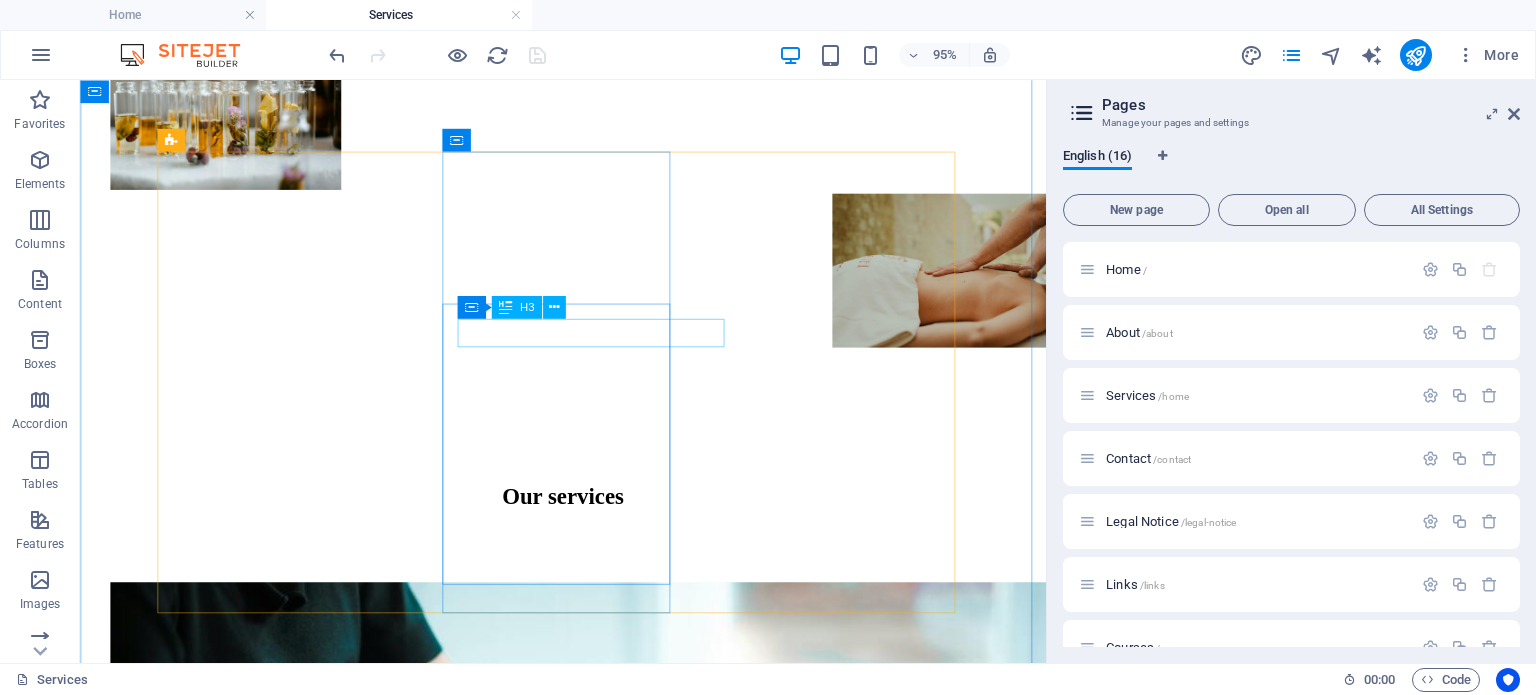 click on "Osteopathy/Naturopathy" at bounding box center [588, 2773] 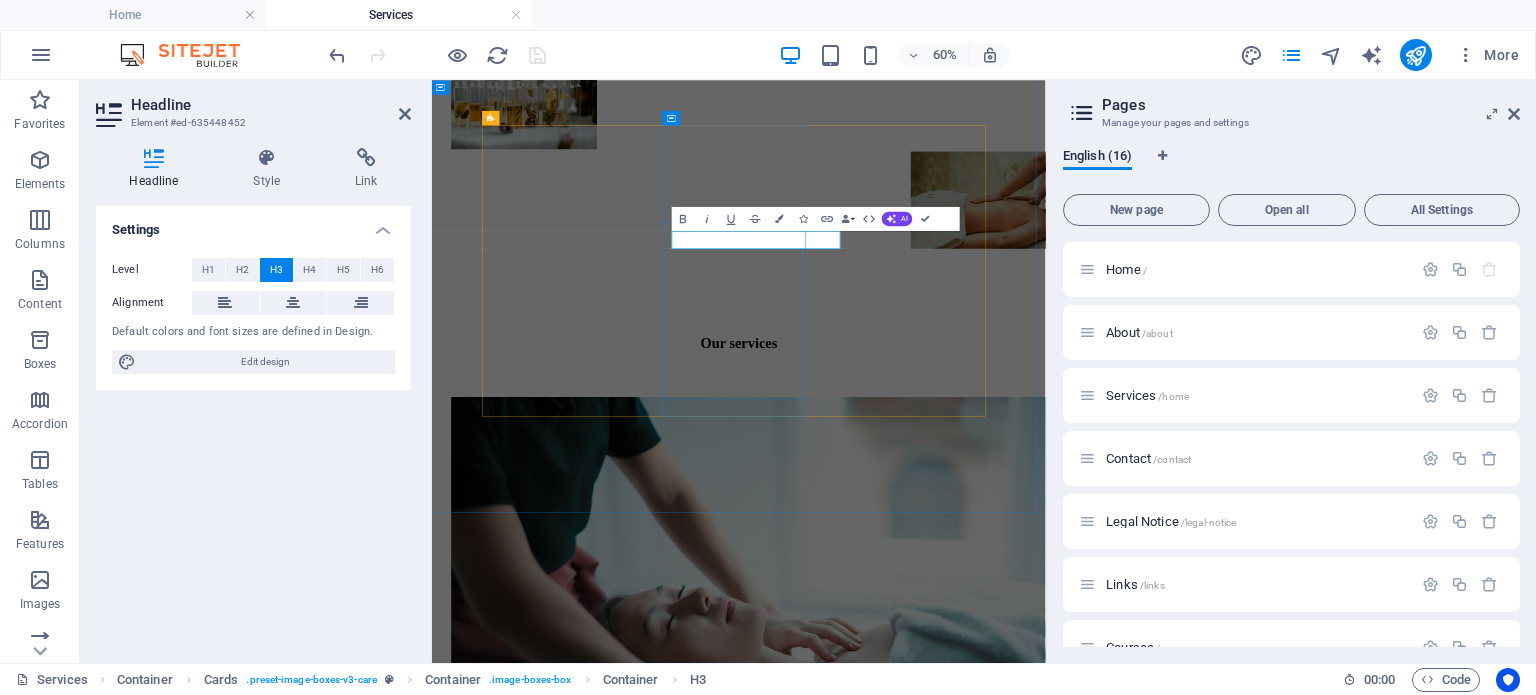 click on "Osteopathy/Naturopathy" at bounding box center [563, 2776] 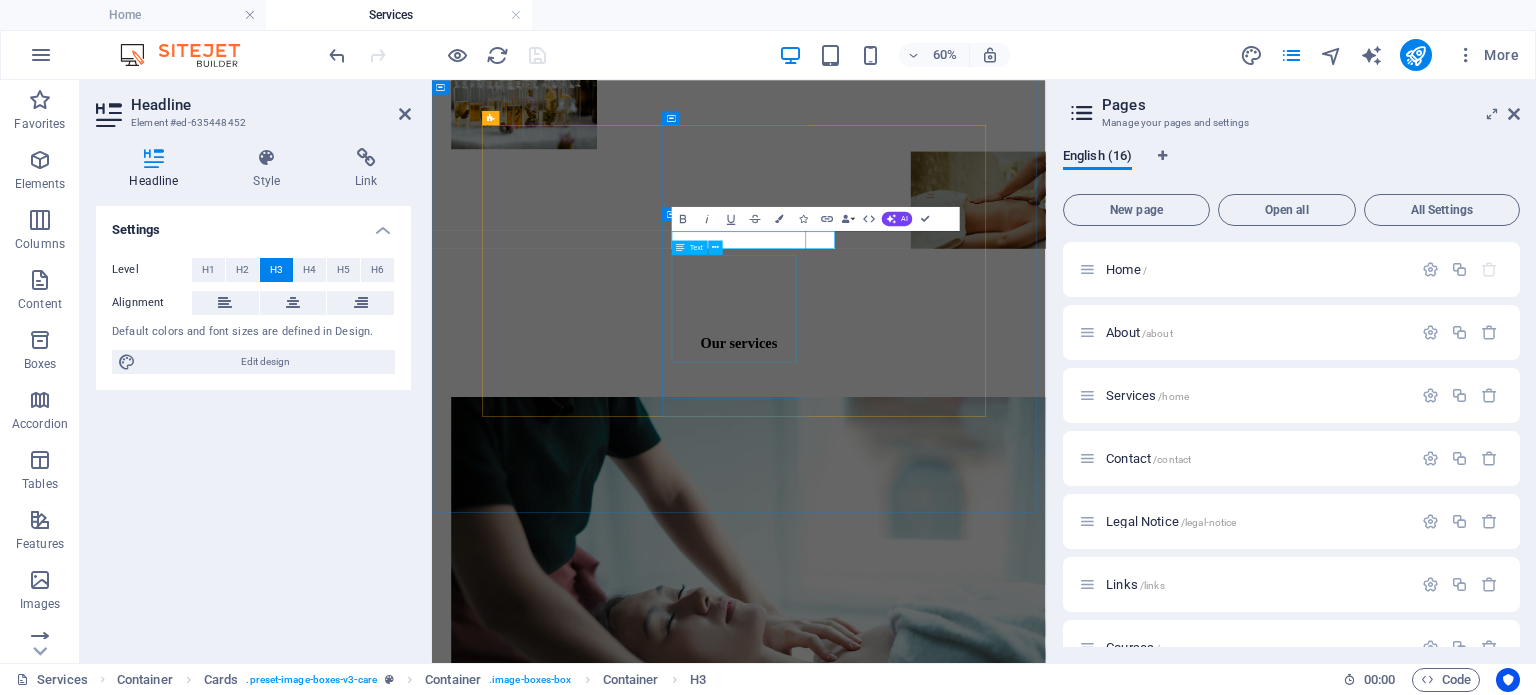 type 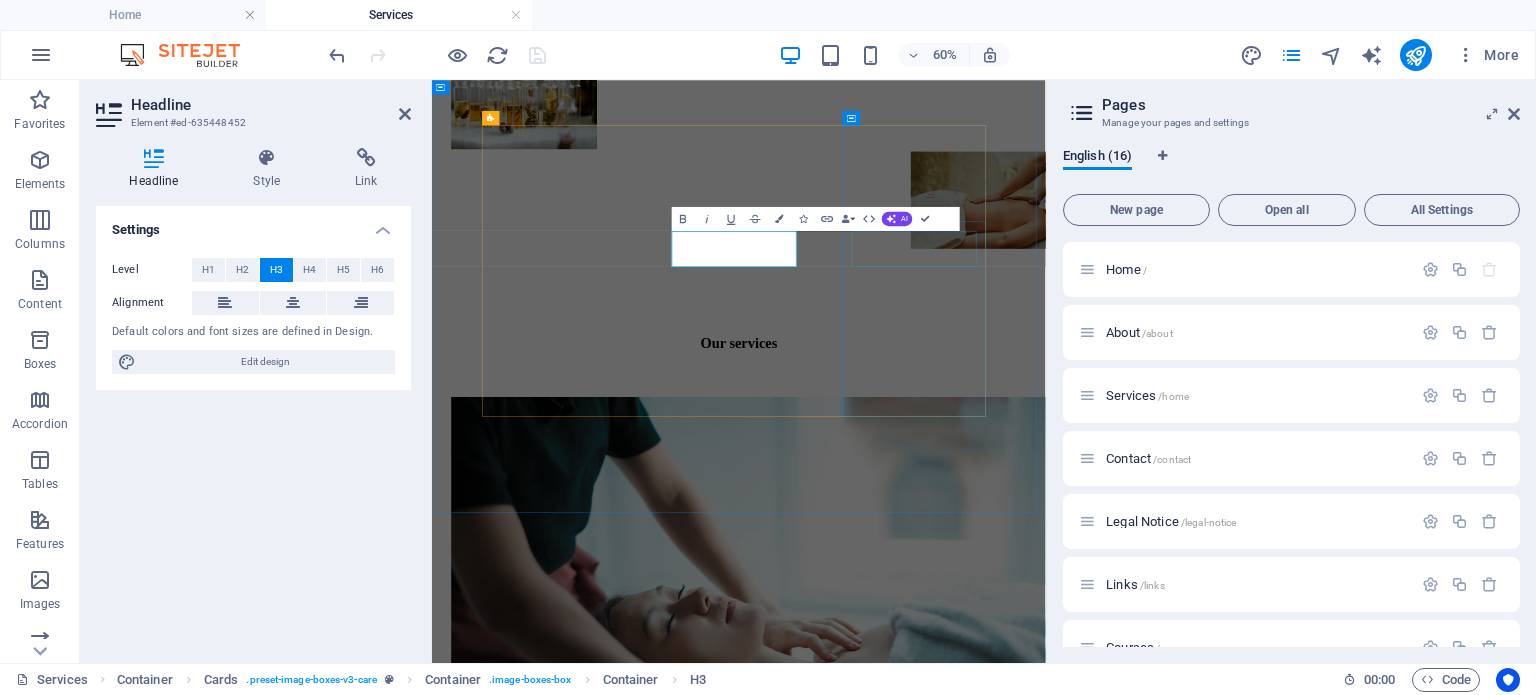 click on "Physio/Hydro Therapy" at bounding box center (943, 4250) 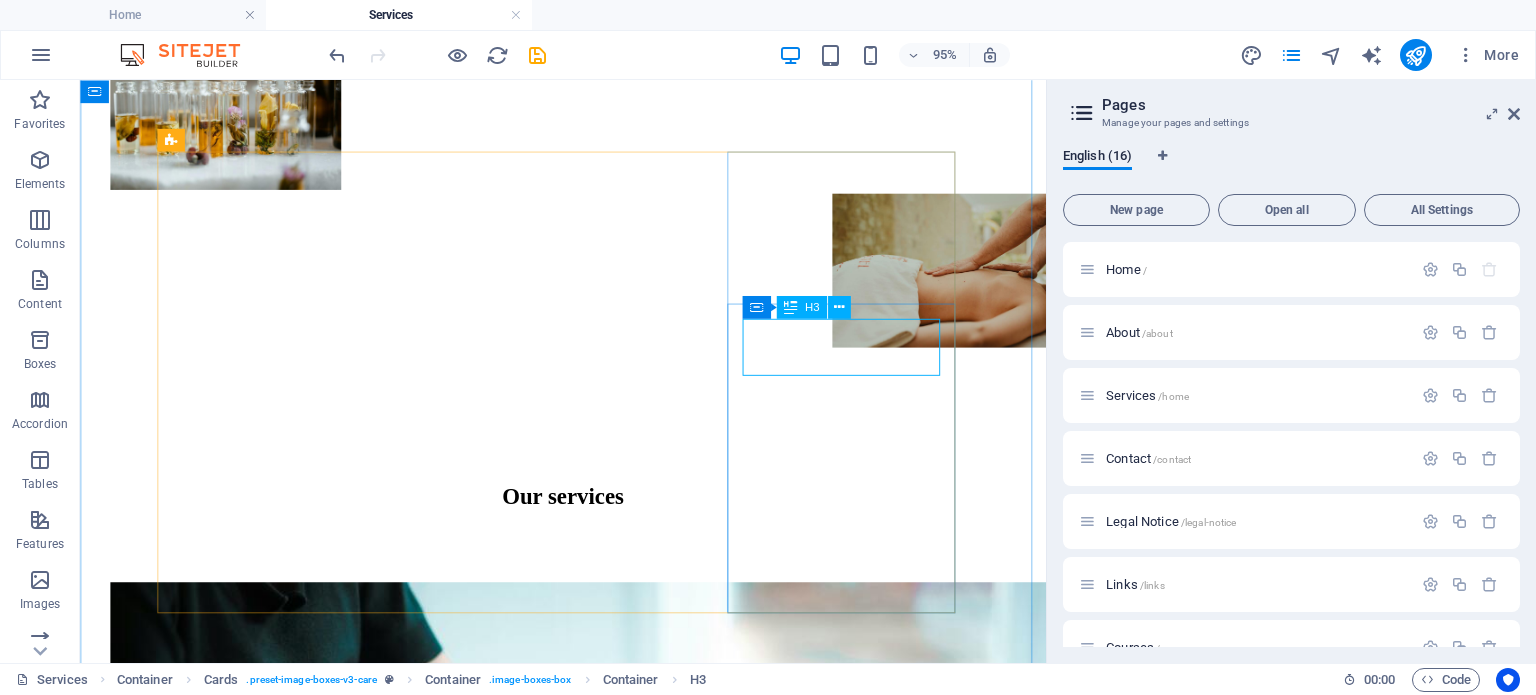 click on "Physio/Hydro Therapy" at bounding box center (588, 4243) 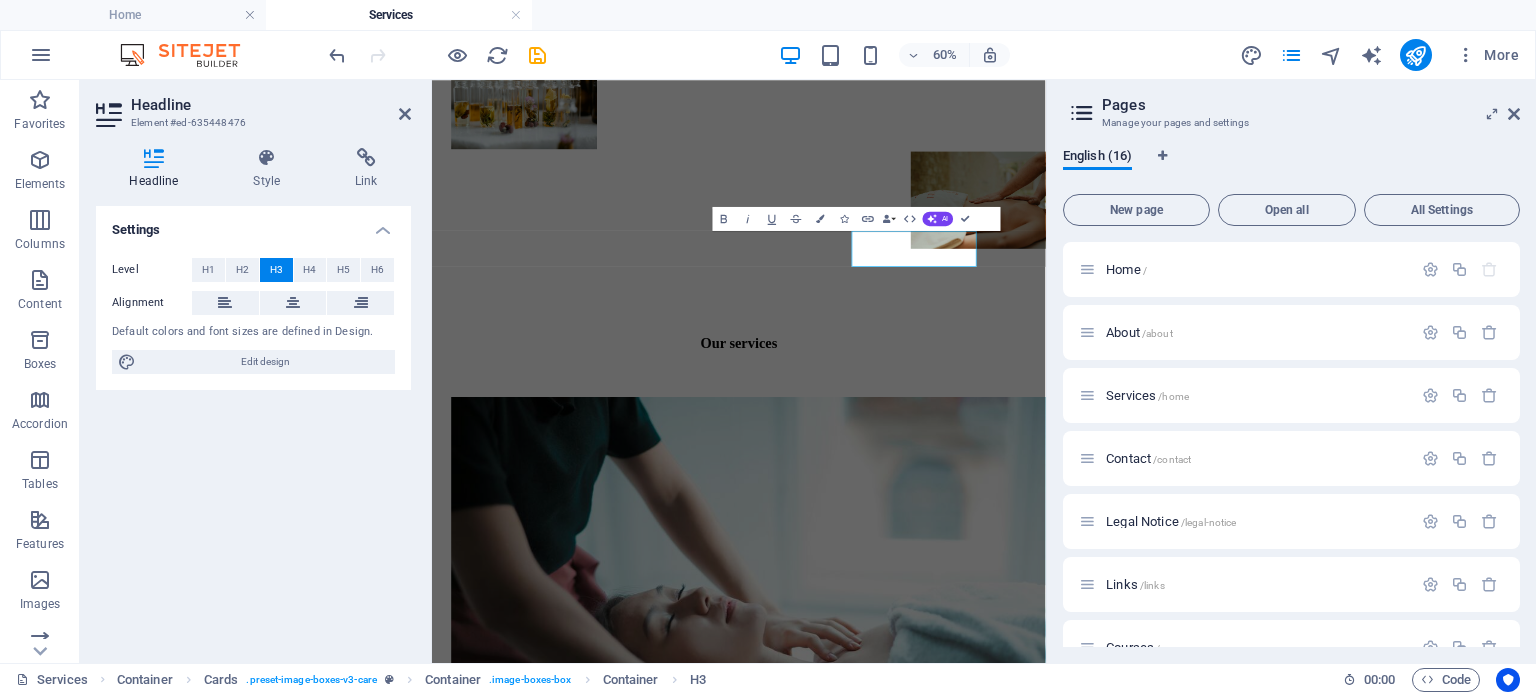 click on "Pages Manage your pages and settings English (16) New page Open all All Settings Home / About /about Services /home Contact /contact Legal Notice /legal-notice Links /links Courses /courses TMT /tmt Privacy /privacy Academy /academy Reiki /reiki Reiki Courses /reiki-14 Crystal /crystal AW /aw Crystal Courses /crystal-15 New page /new-page" at bounding box center (1291, 371) 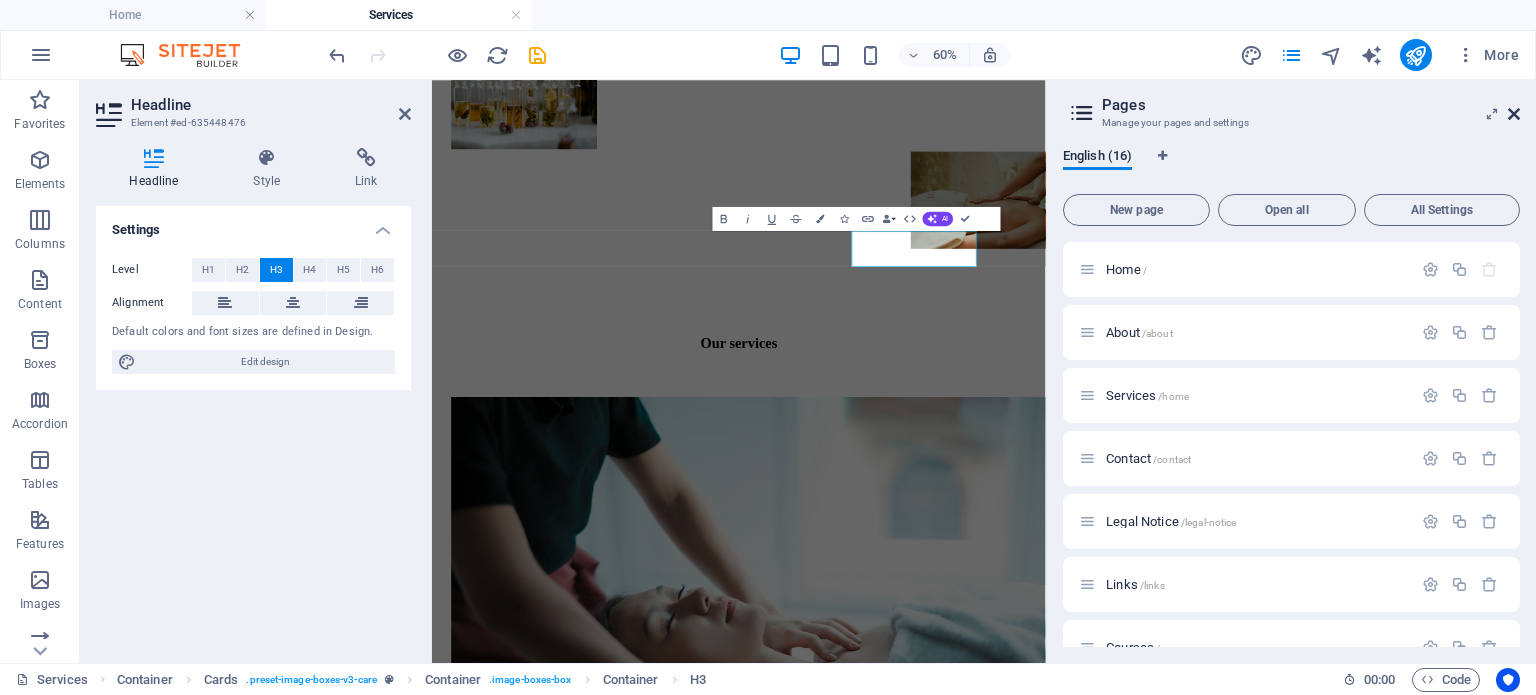 click at bounding box center (1514, 114) 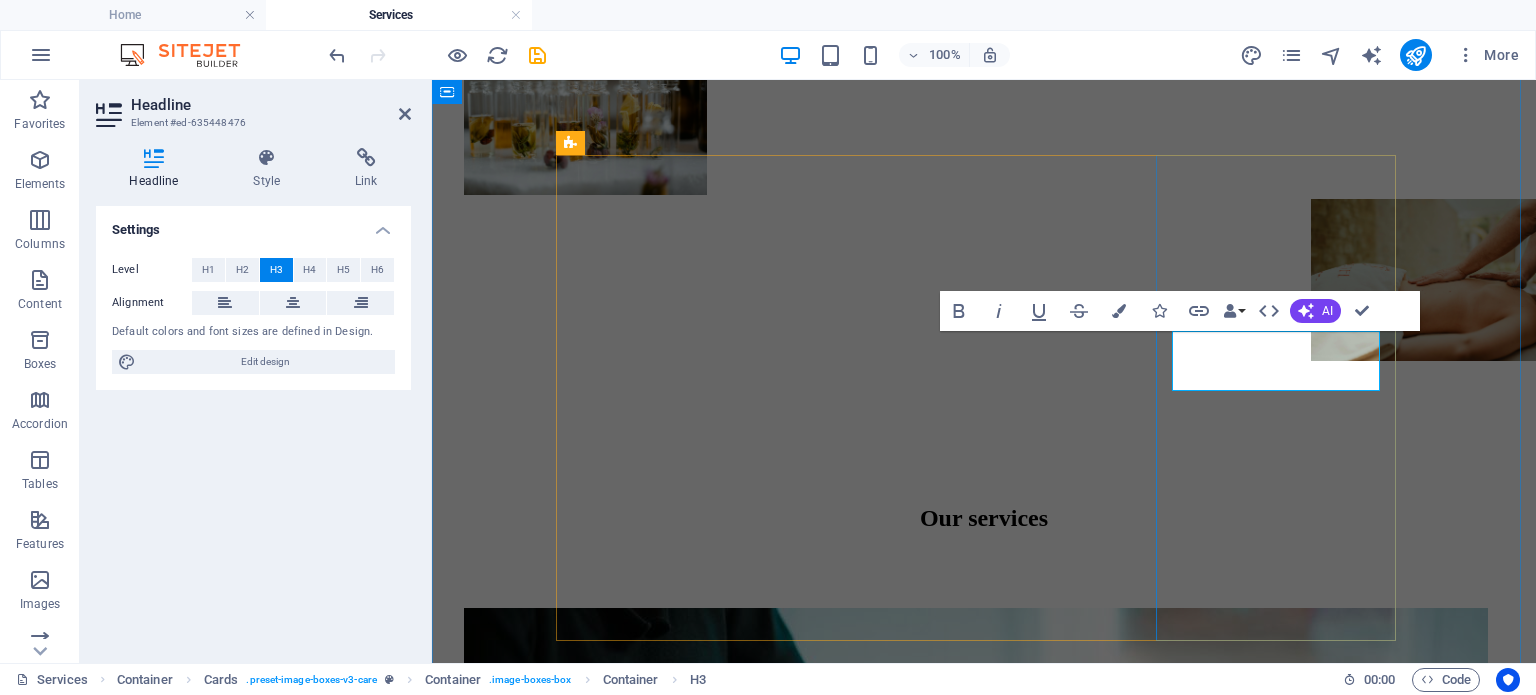 click on "Physio/Hydro Therapy" at bounding box center [984, 4347] 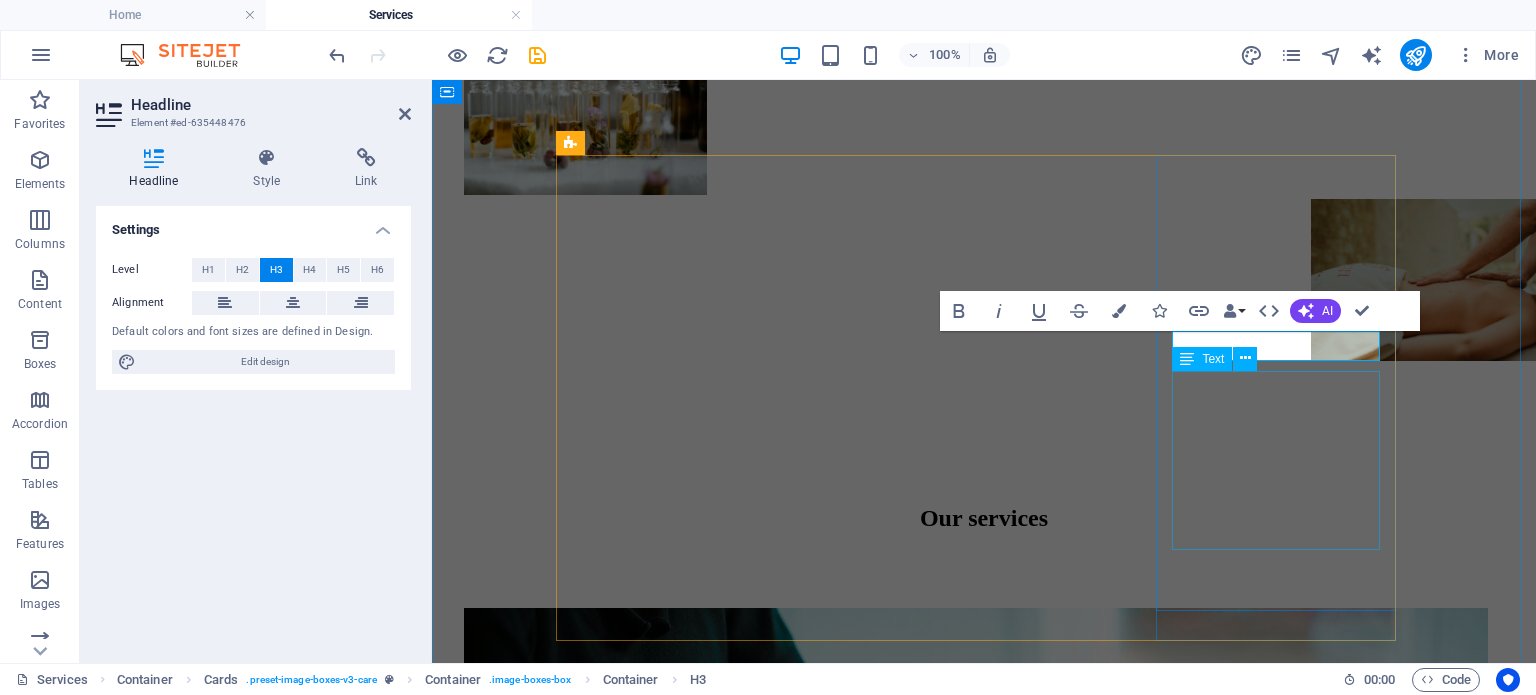 type 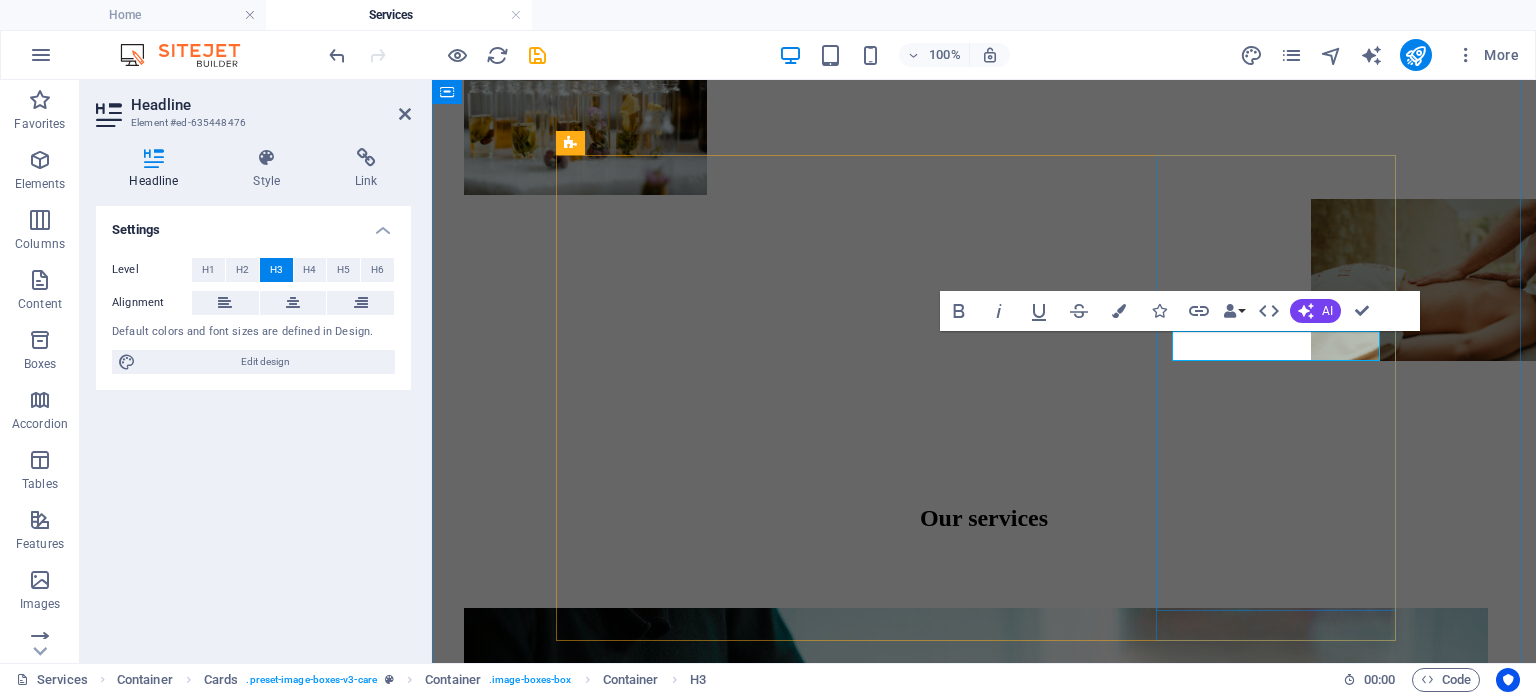 click on "Physiotherapy" at bounding box center [984, 4347] 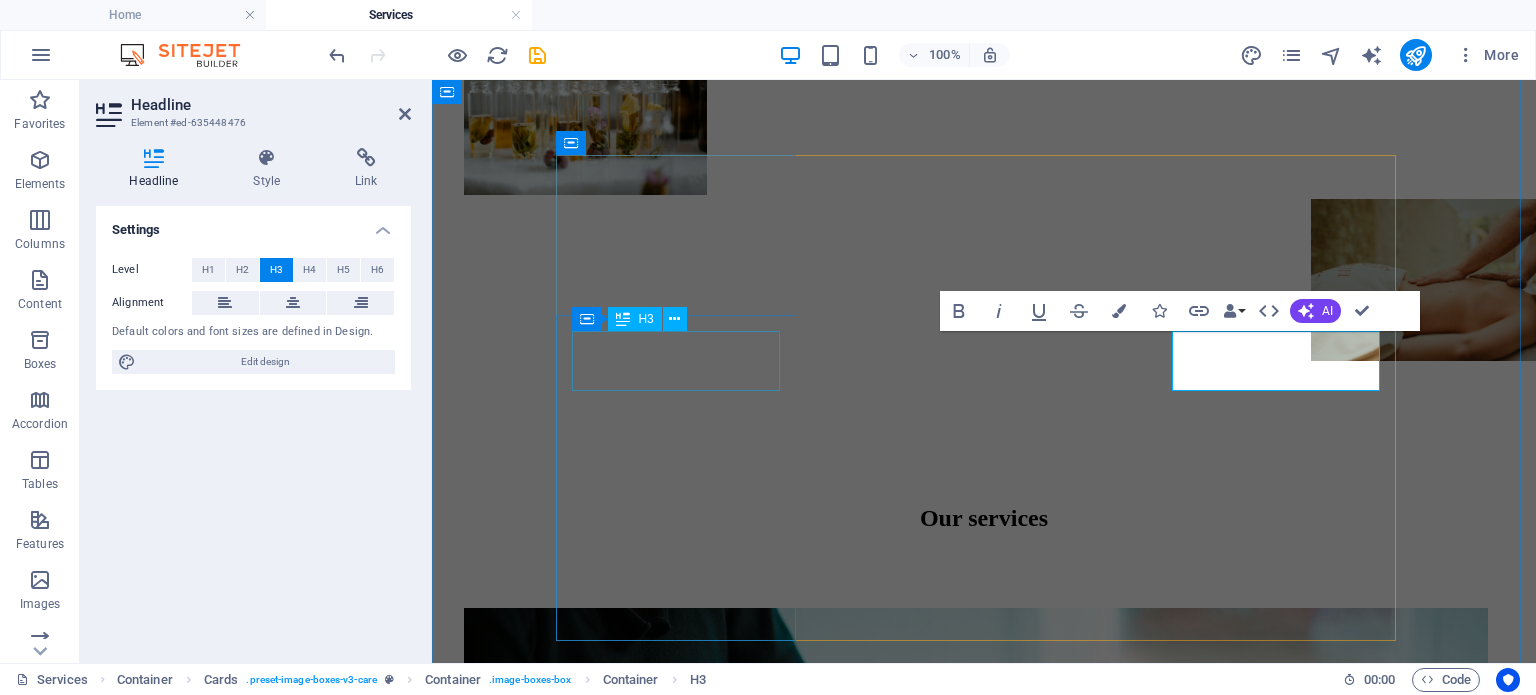 click on "Massotherapy & Reiki" at bounding box center [984, 1325] 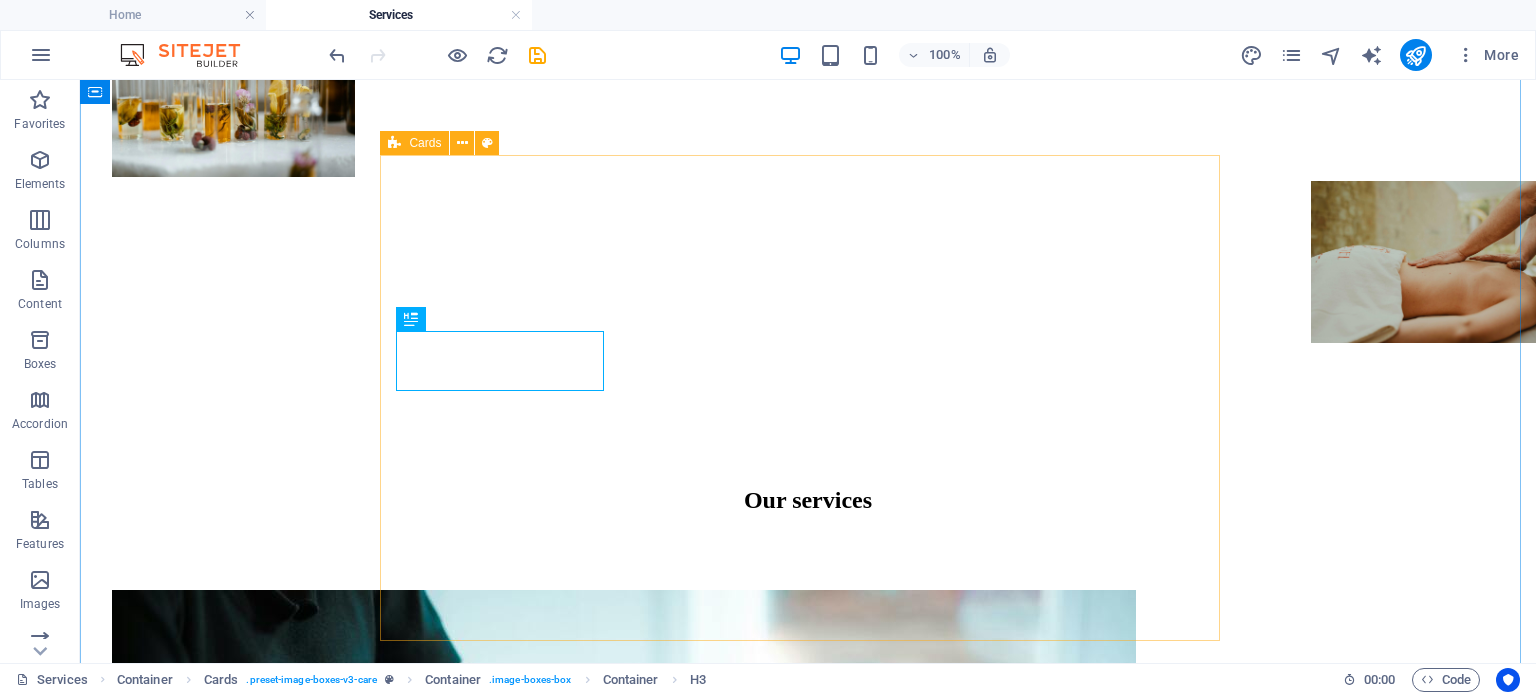 click on "Massotherapy & Reiki Certified in Swedish, Esalen, Californian, Relaxation, Acupressure, Reflexology, and Champissage. Sports Massage, Reiki and Crystal Therapy. Additional custom services. Read More      Osteopathy & Naturopathy Osteopathic manipulative medecine and treatments. Naturopathic Consultation. Health assessment, Iridology, Herbology, Homeopathy, Physiology, Nutrition and more. Read More      Physiotherapy & Hydrotherapy Physio and hydrotherapy are vital for recovery, using physical techniques and water exercises to help regain strength, improve mobility, and enhance overall well-being. Read More" at bounding box center (808, 3148) 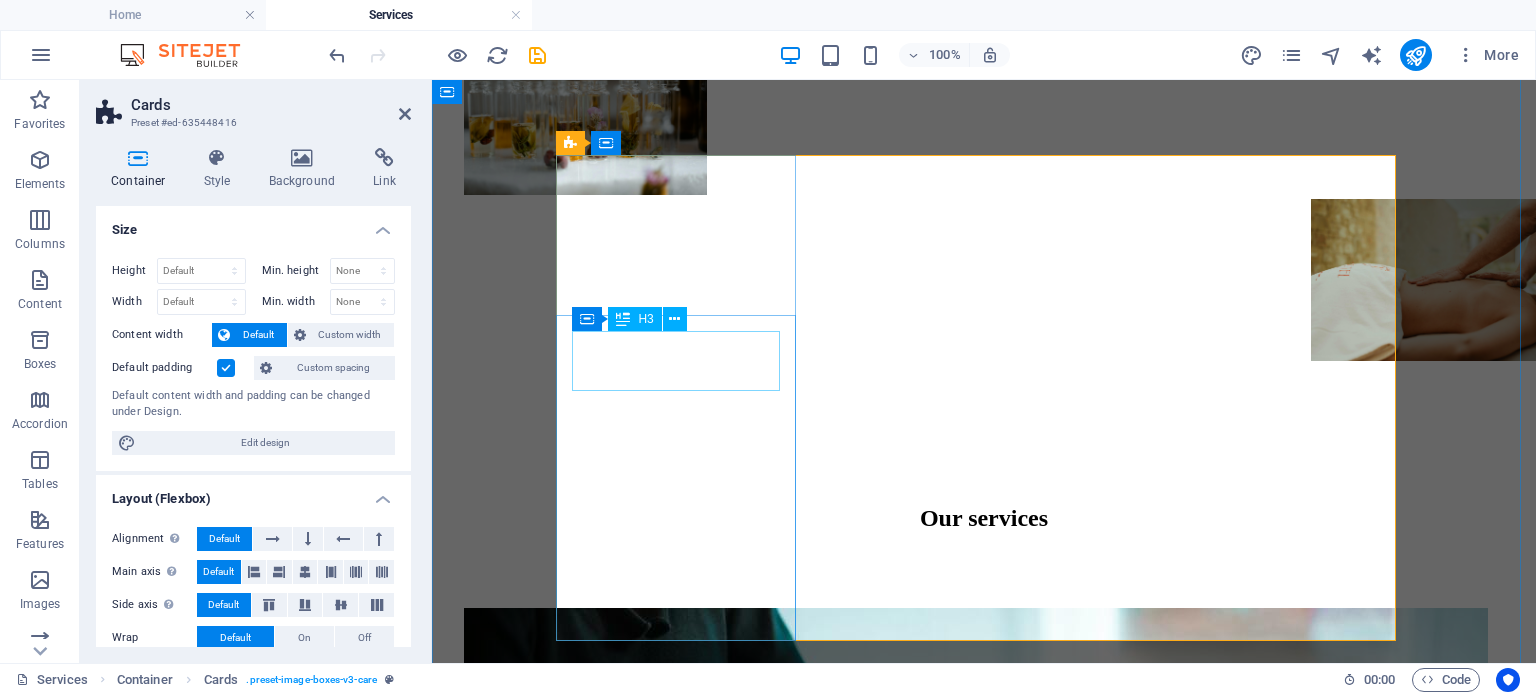 click on "Massotherapy & Reiki" at bounding box center [984, 1325] 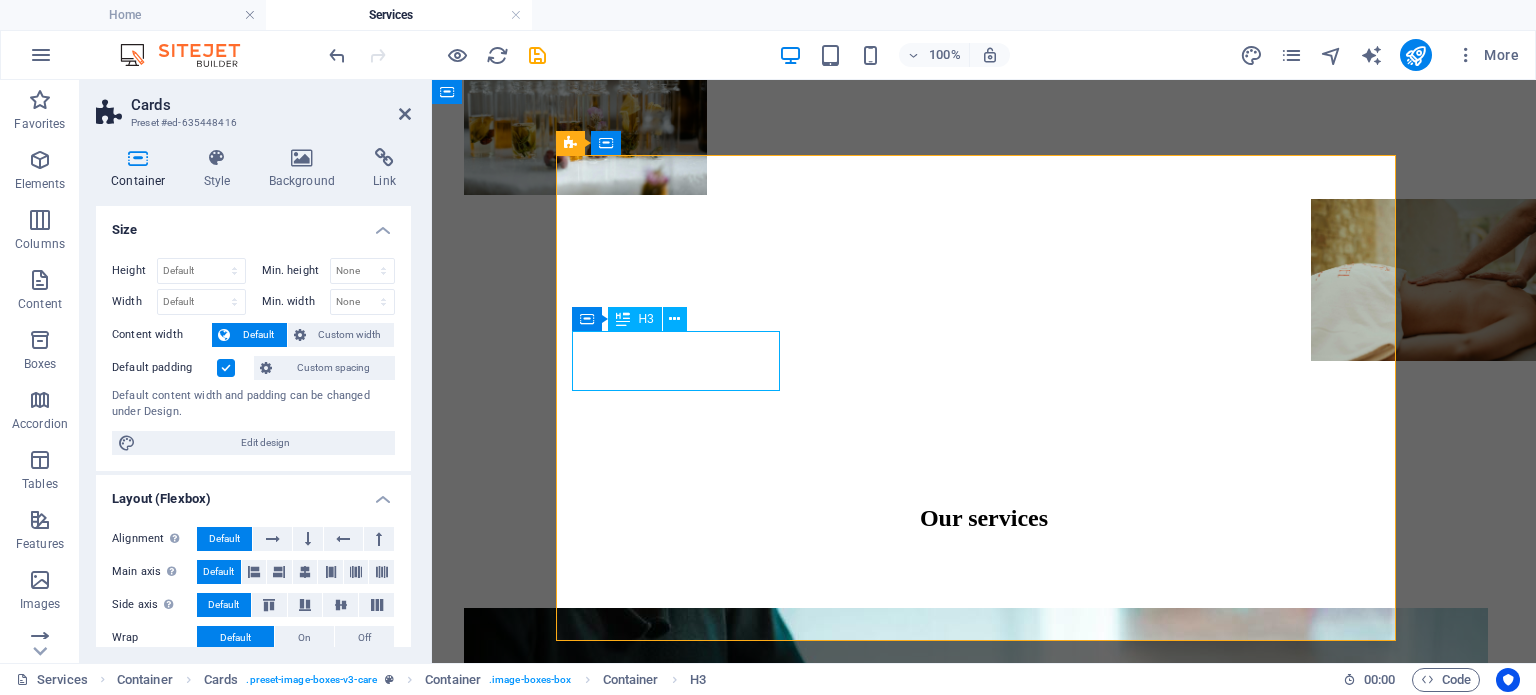 click on "Massotherapy & Reiki" at bounding box center [984, 1325] 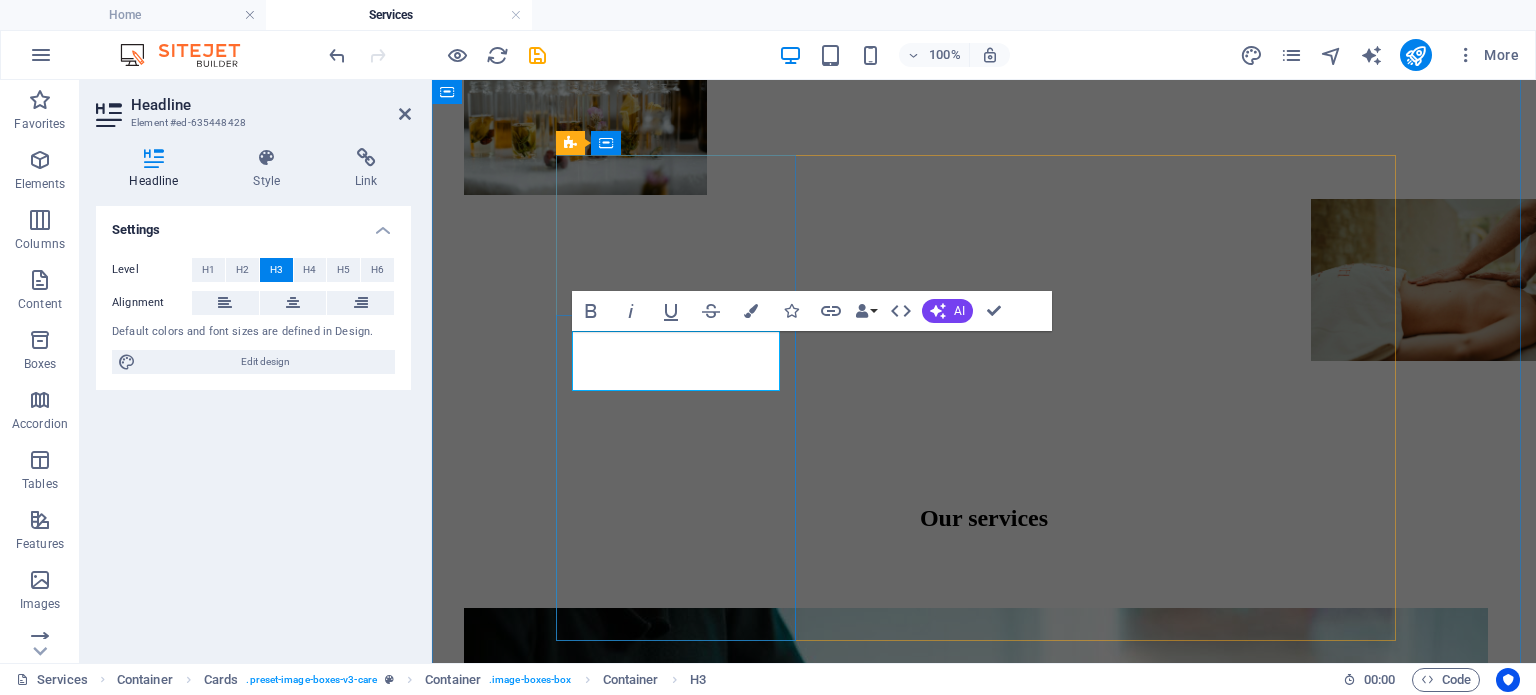 click on "Massotherapy & Reiki" at bounding box center (984, 1325) 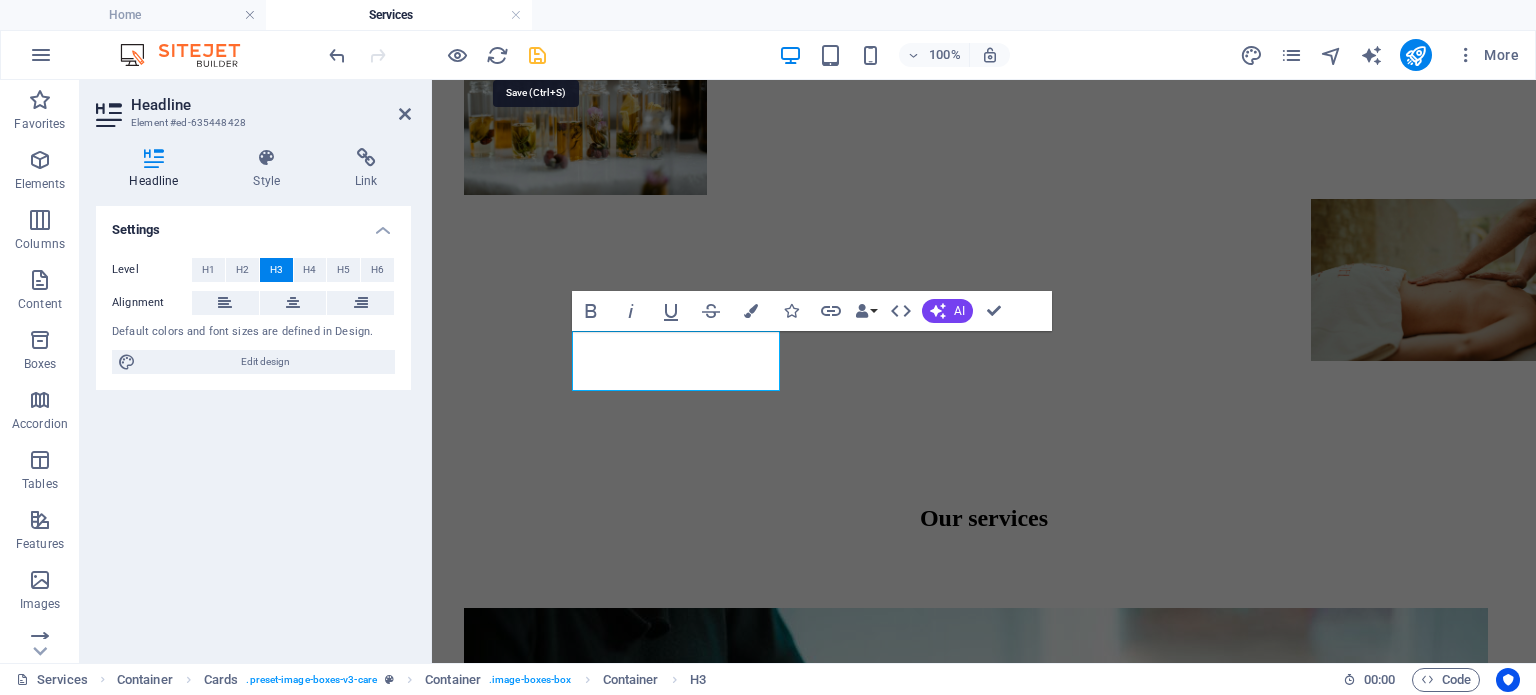 click at bounding box center (537, 55) 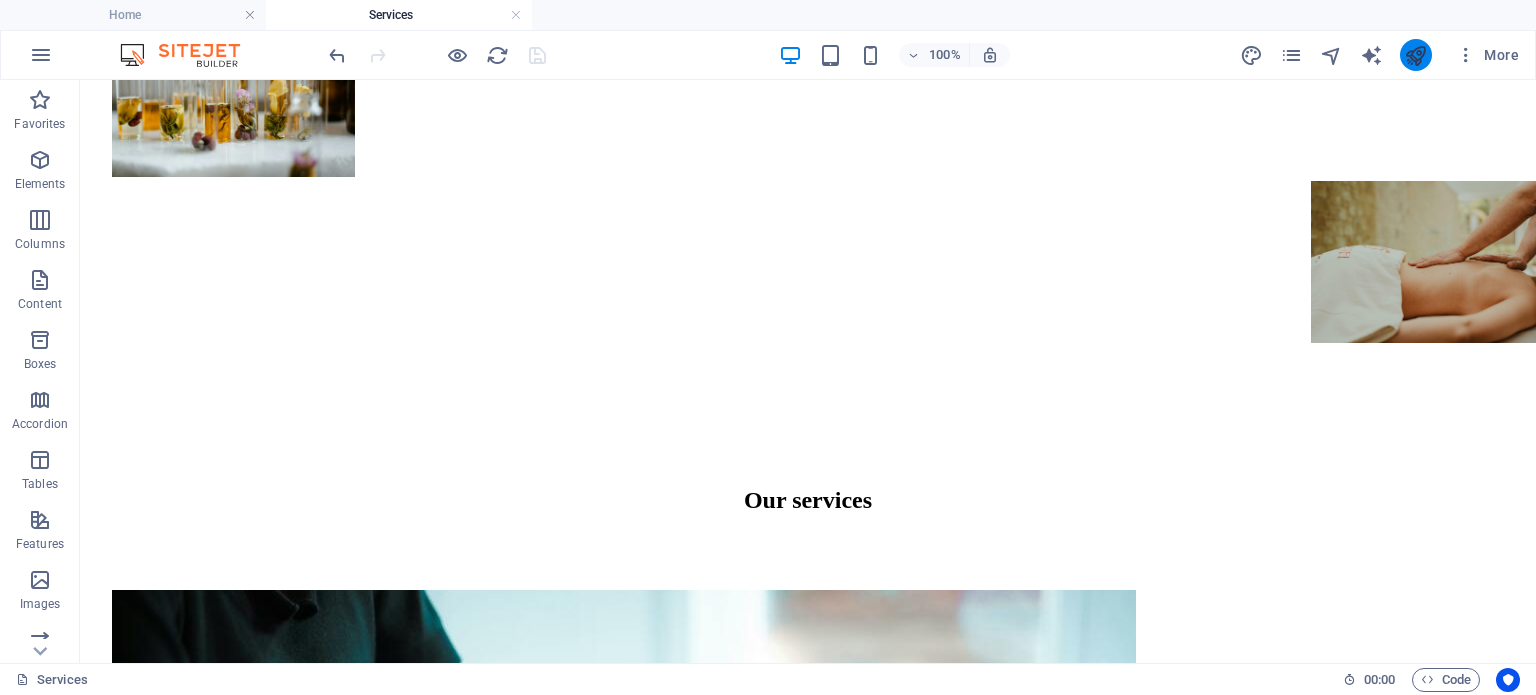click at bounding box center [1416, 55] 